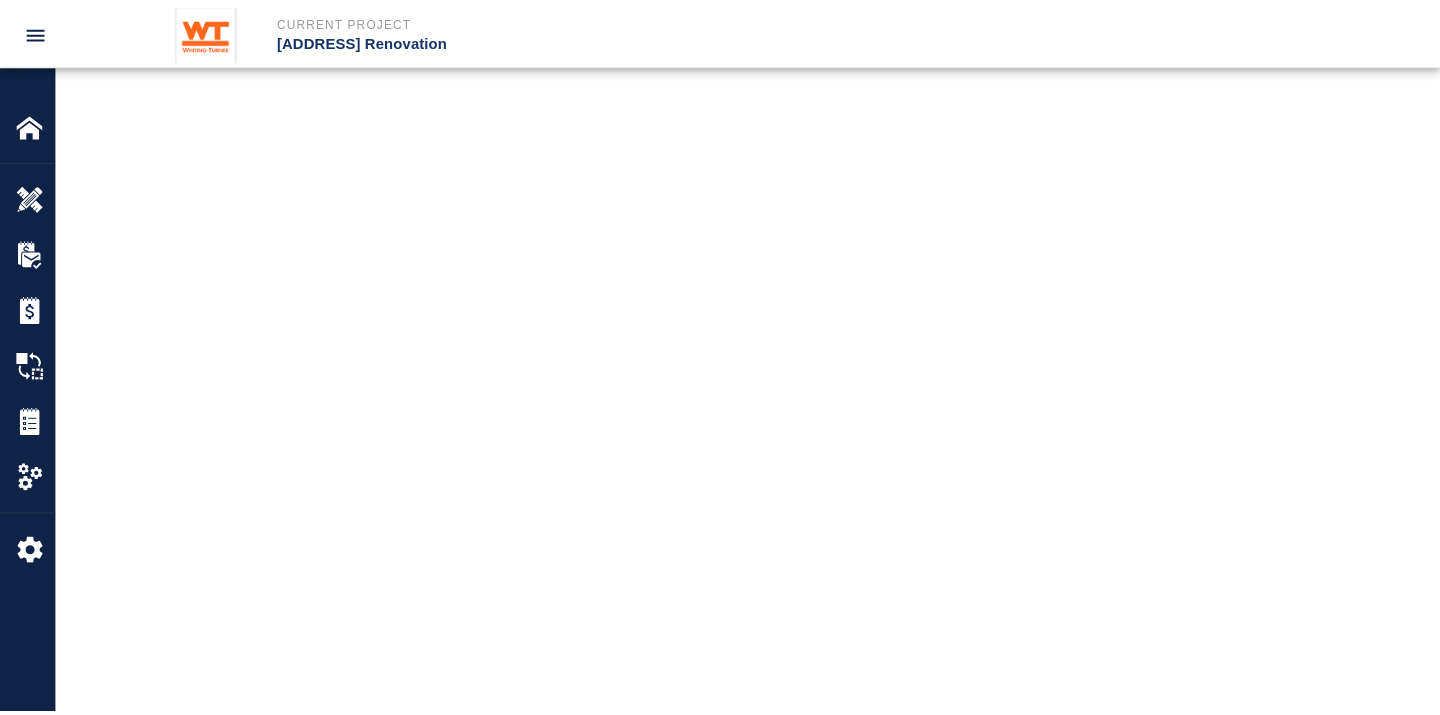 scroll, scrollTop: 0, scrollLeft: 0, axis: both 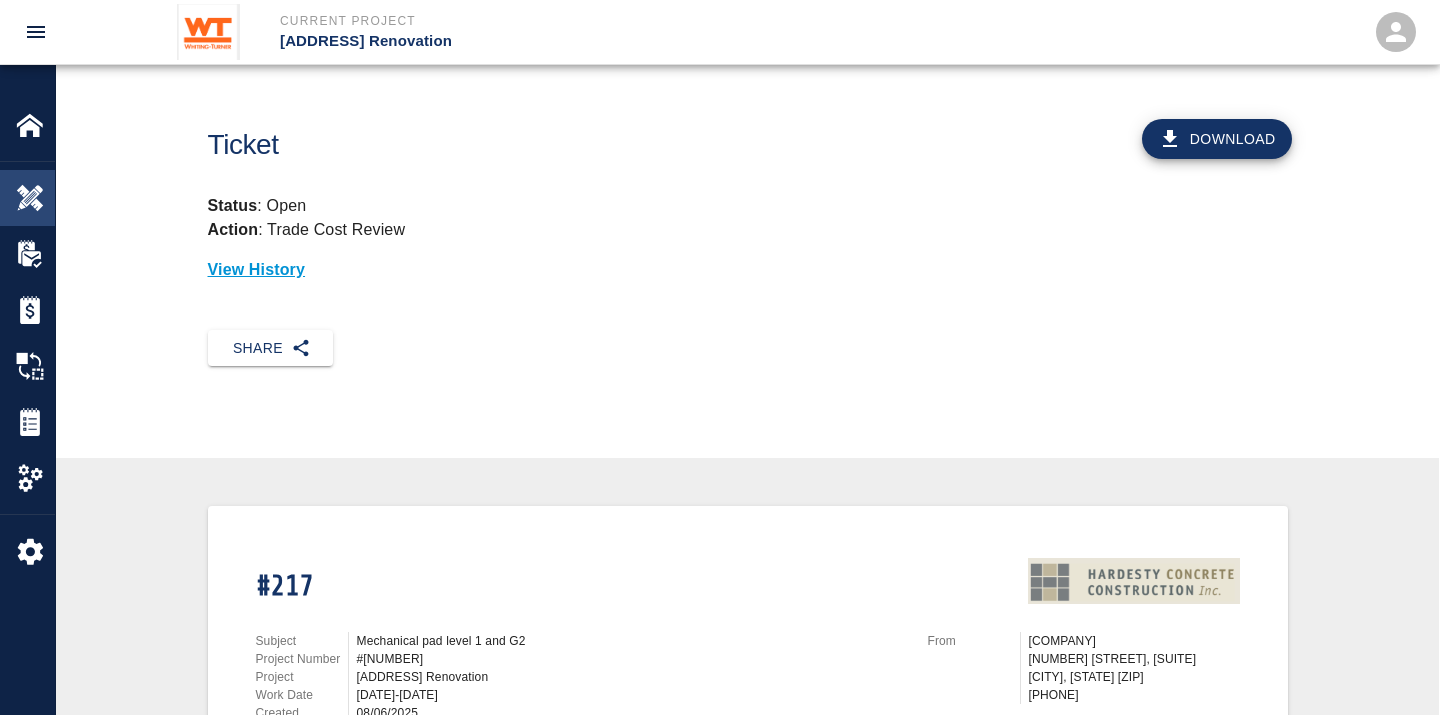 click on "Overview" at bounding box center (27, 198) 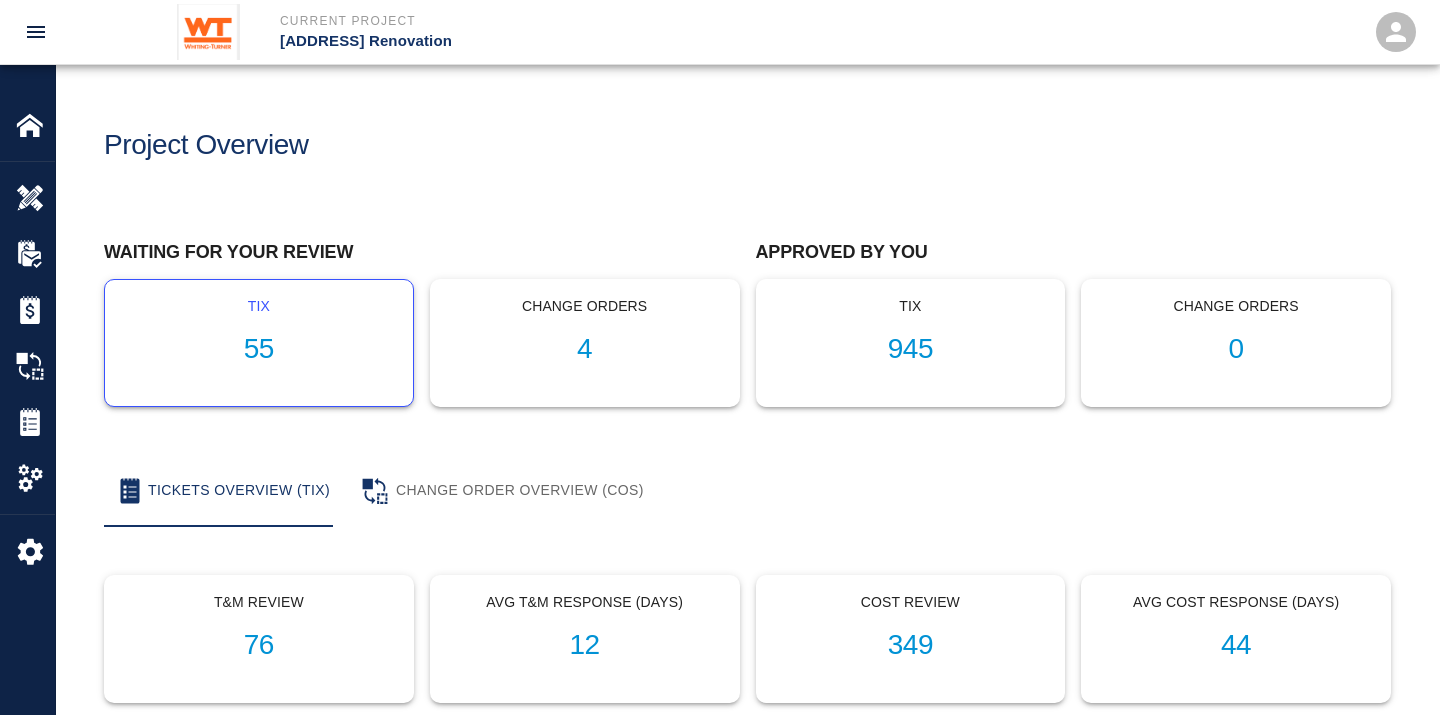 click on "55" at bounding box center (259, 349) 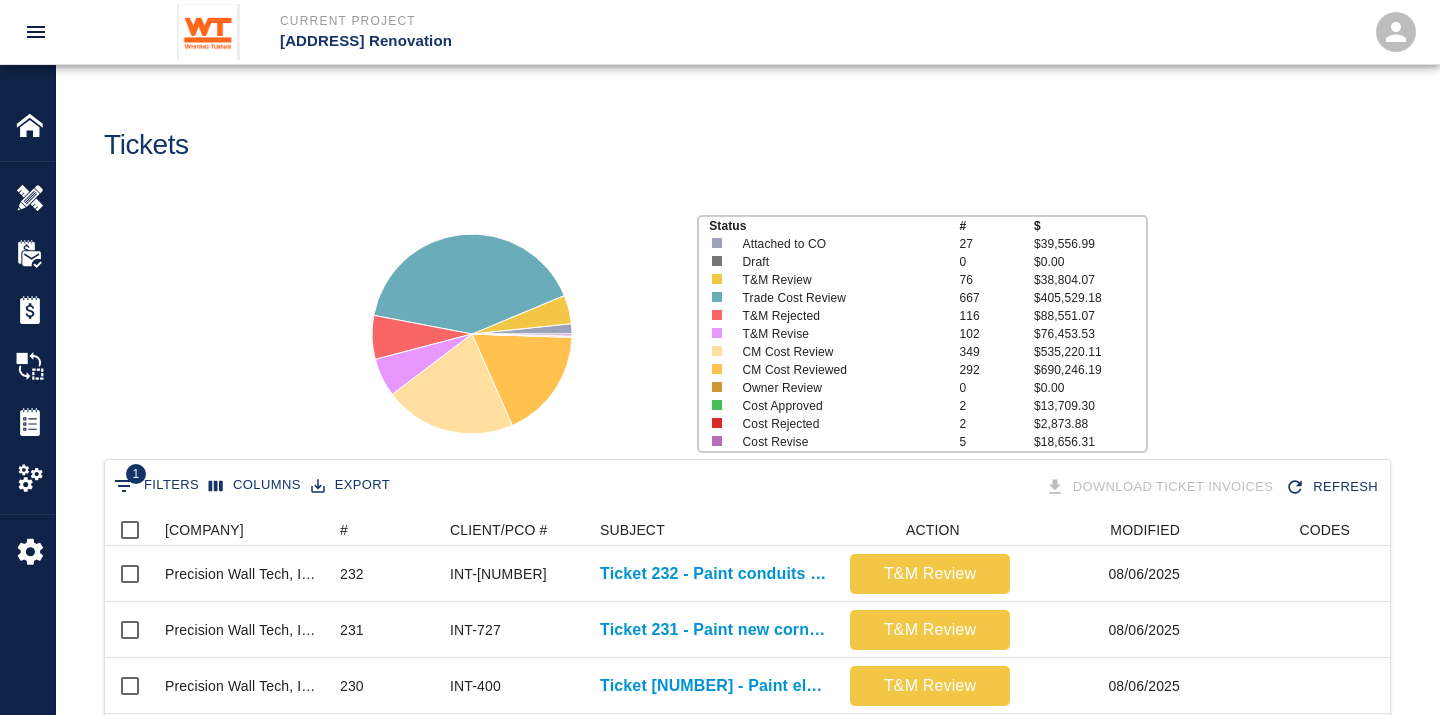 scroll, scrollTop: 17, scrollLeft: 17, axis: both 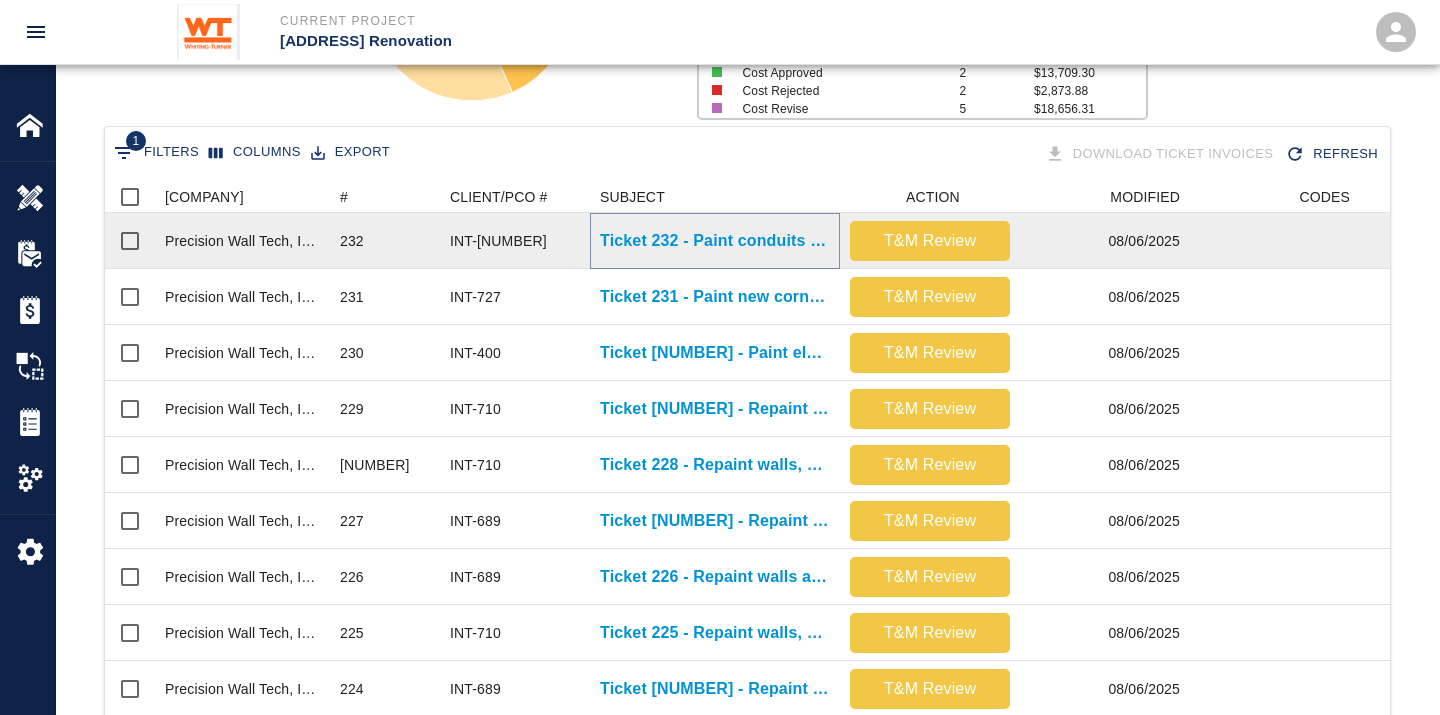 click on "Ticket 232 - Paint conduits installed after our final coat on G2 level" at bounding box center [715, 241] 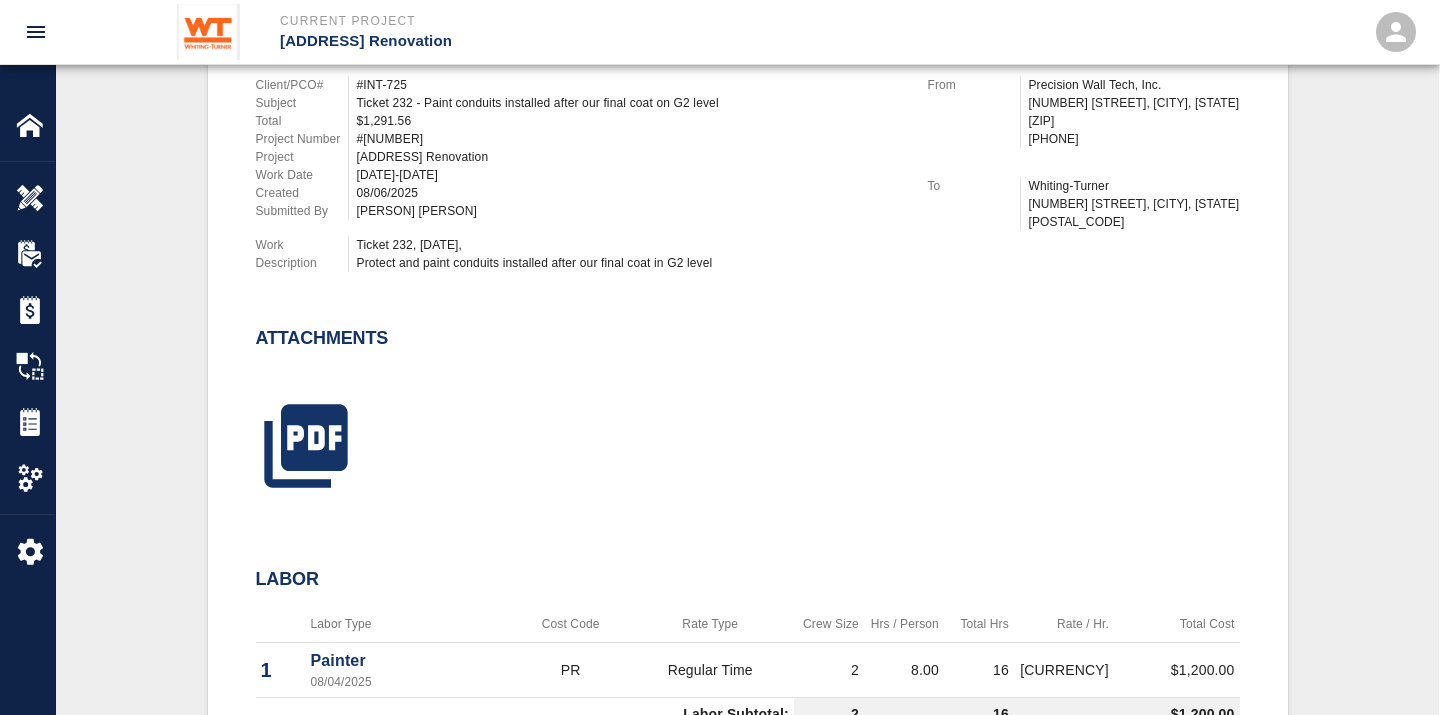scroll, scrollTop: 666, scrollLeft: 0, axis: vertical 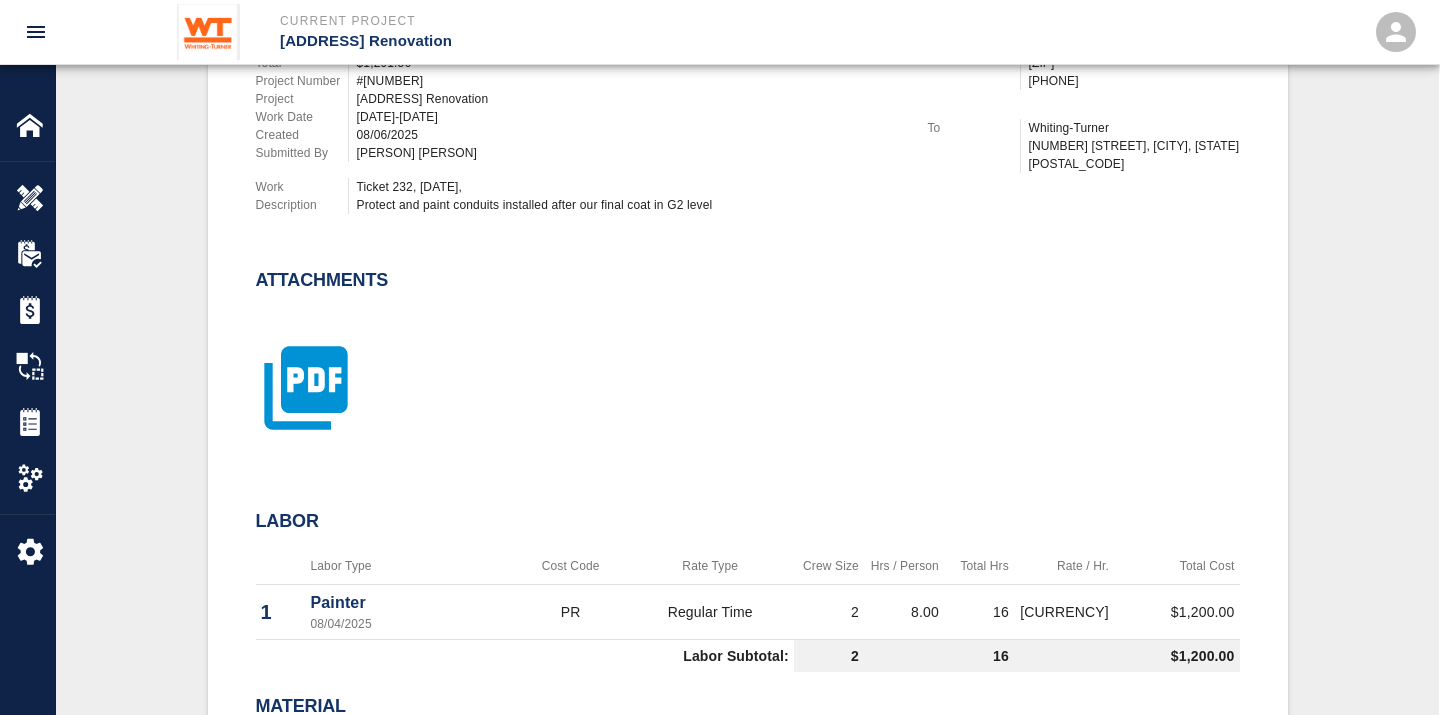 click 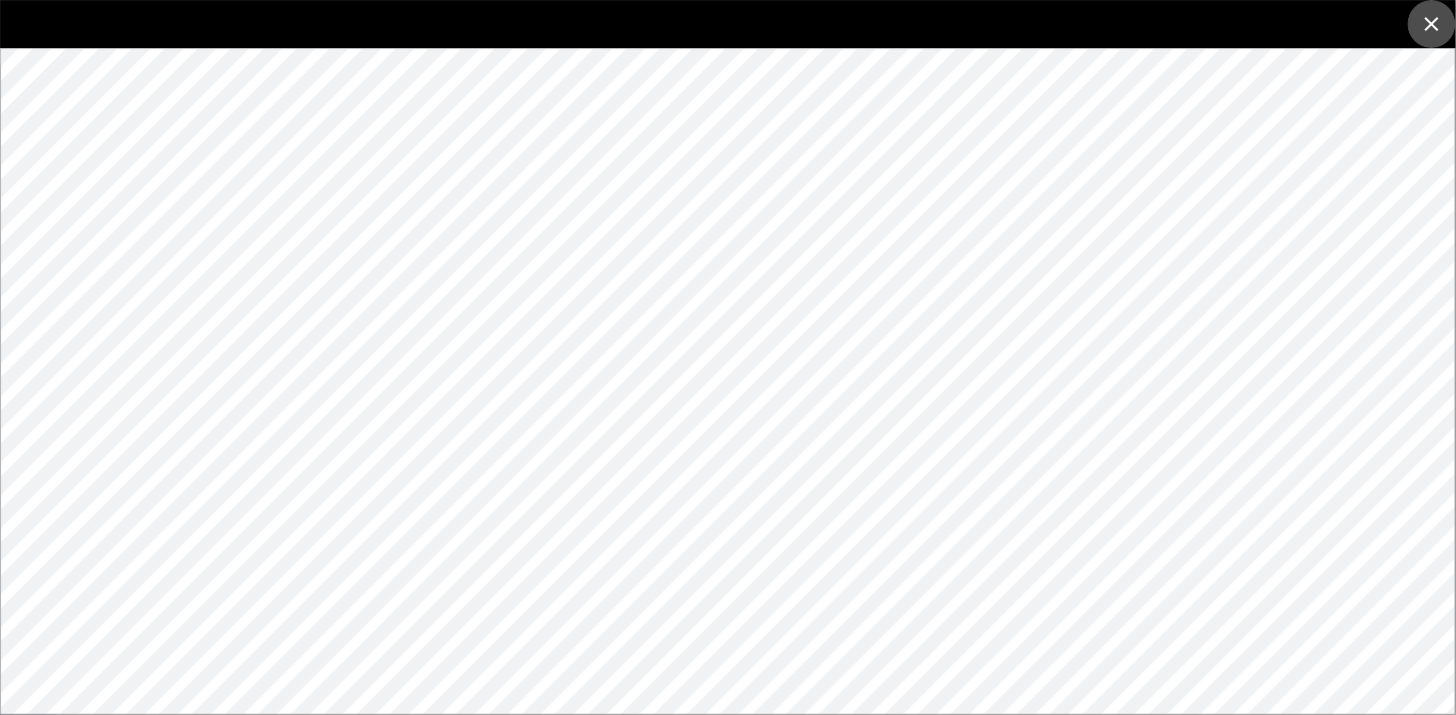 click 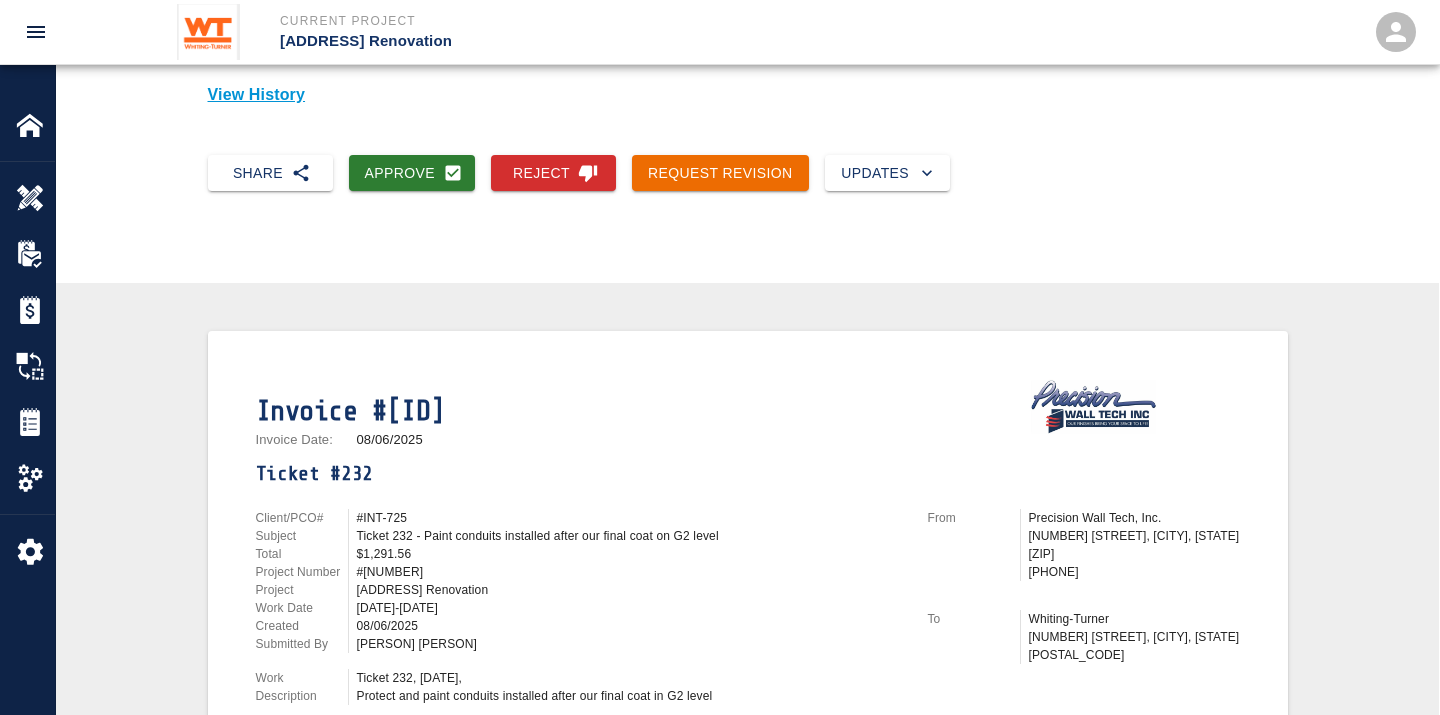 scroll, scrollTop: 0, scrollLeft: 0, axis: both 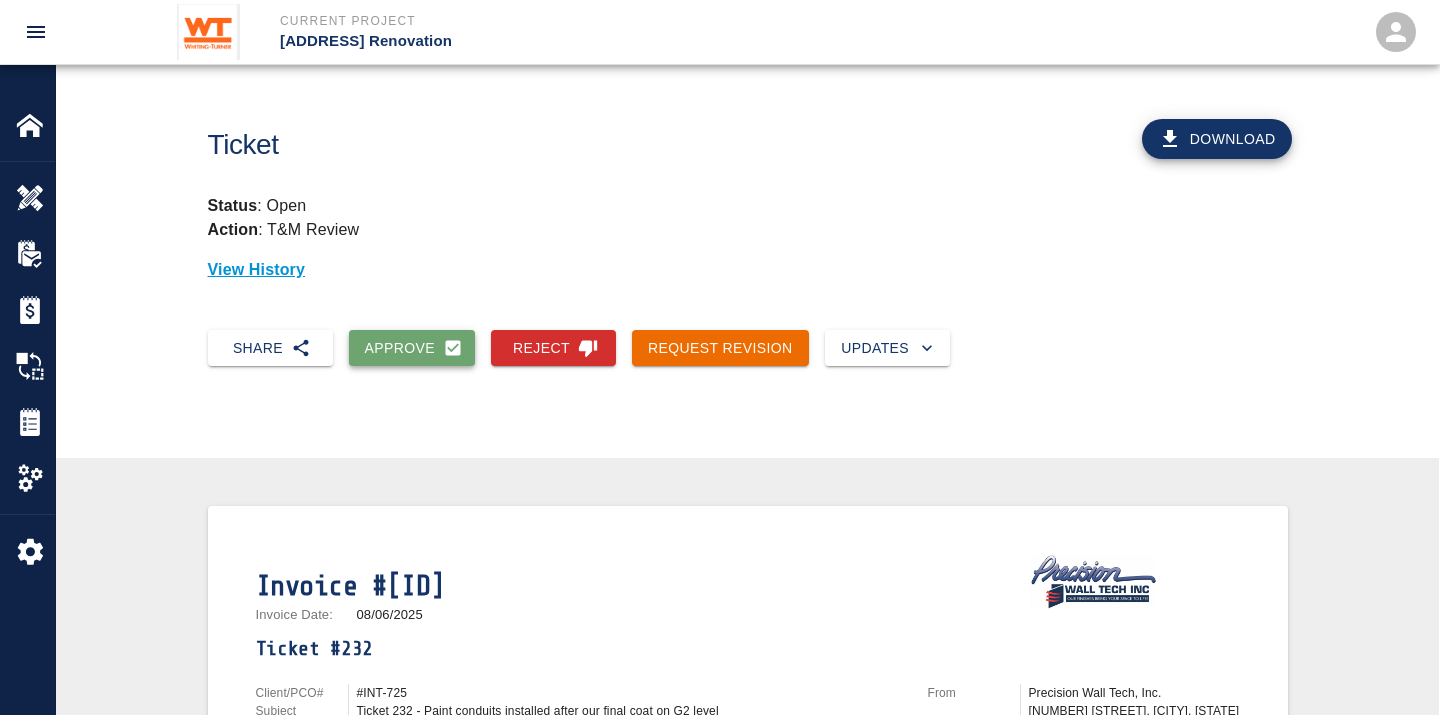 click on "Approve" at bounding box center (412, 348) 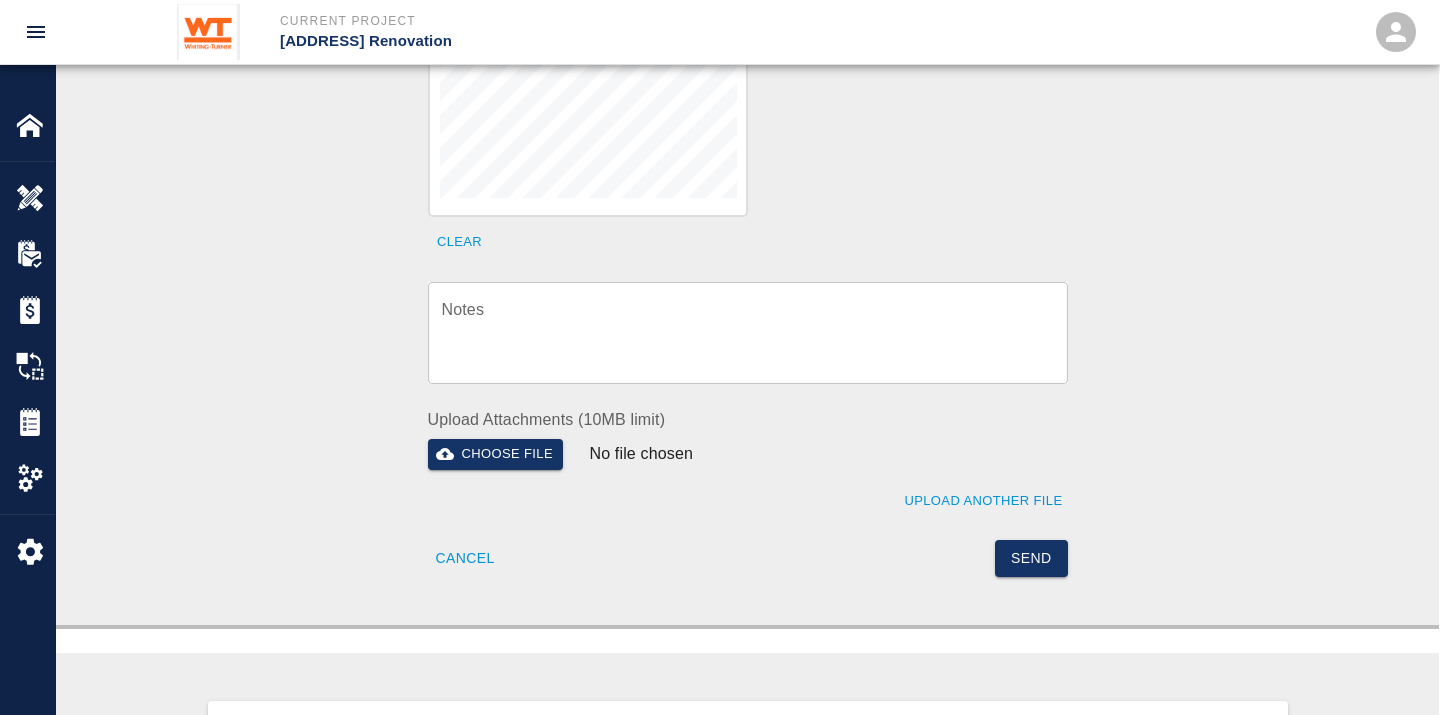 scroll, scrollTop: 777, scrollLeft: 0, axis: vertical 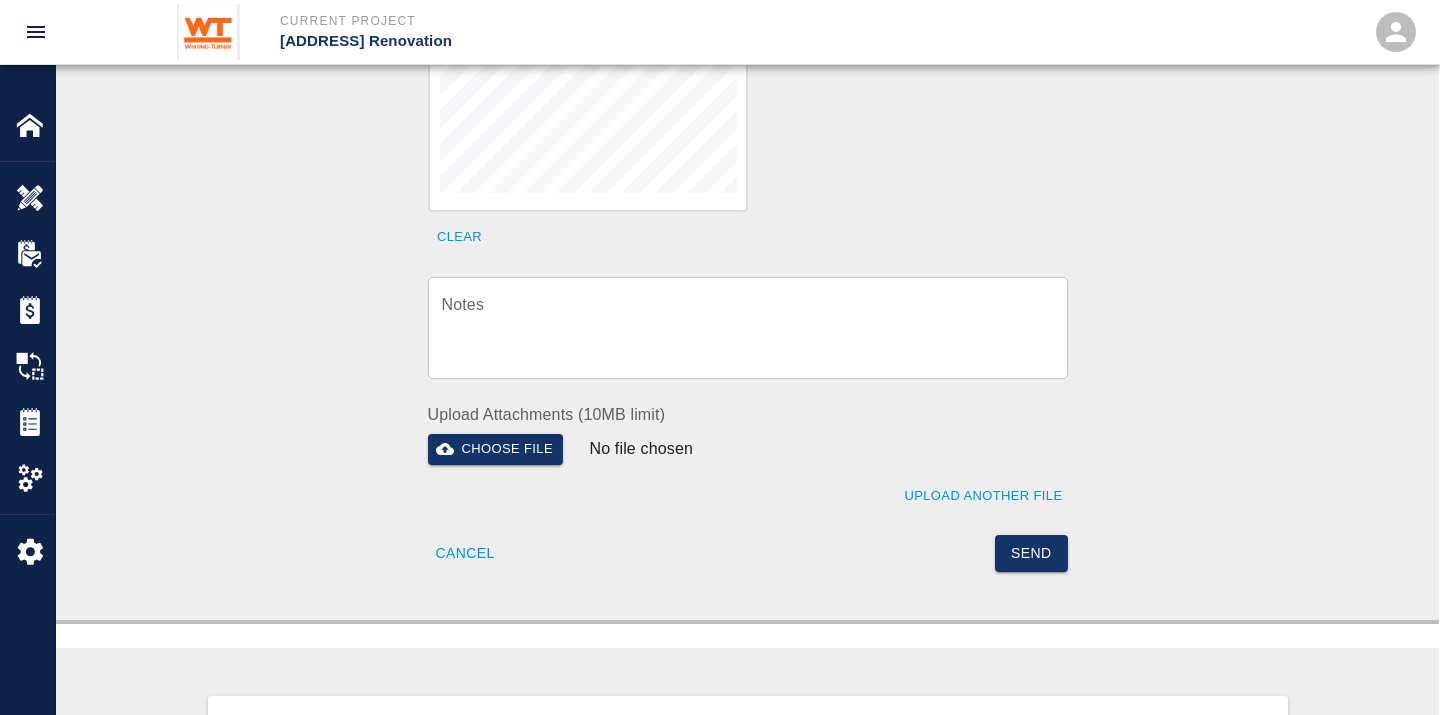 click on "Notes" at bounding box center (748, 327) 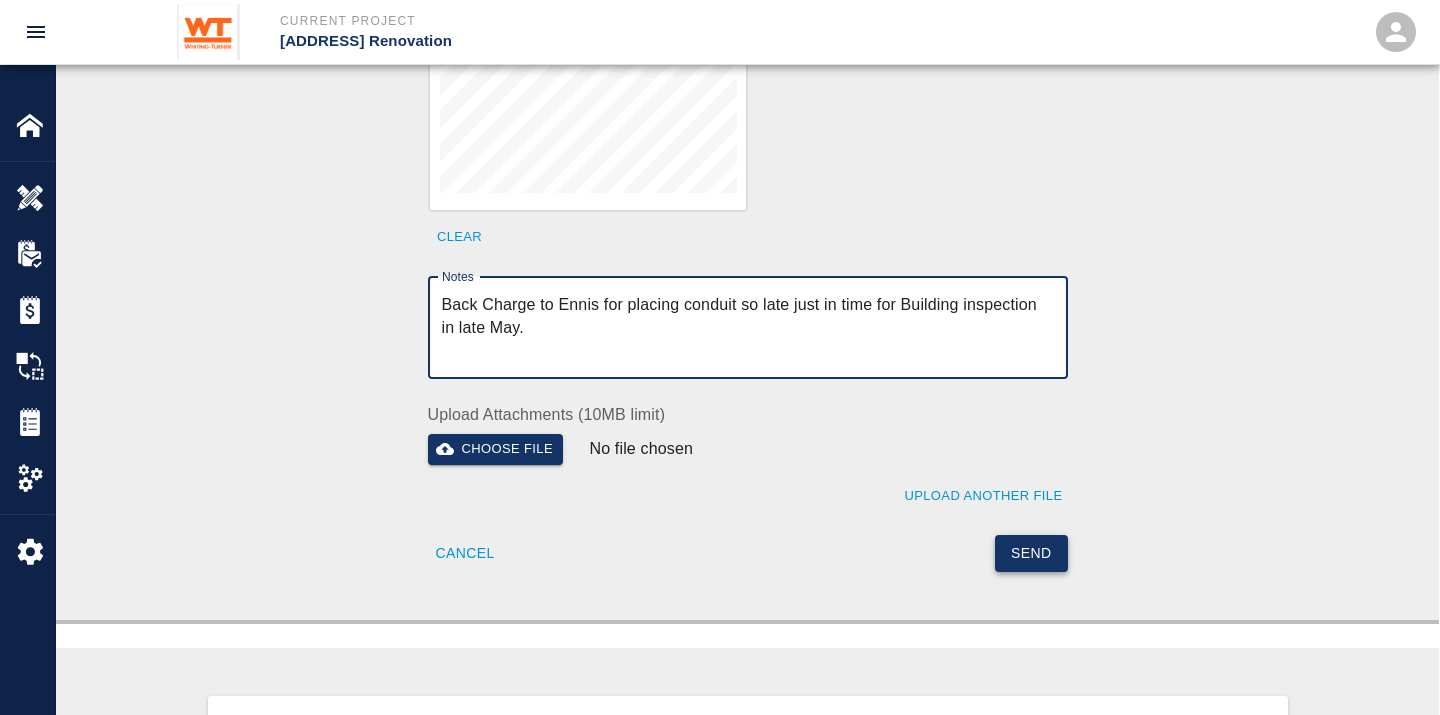 type on "Back Charge to Ennis for placing conduit so late just in time for Building inspection in late May." 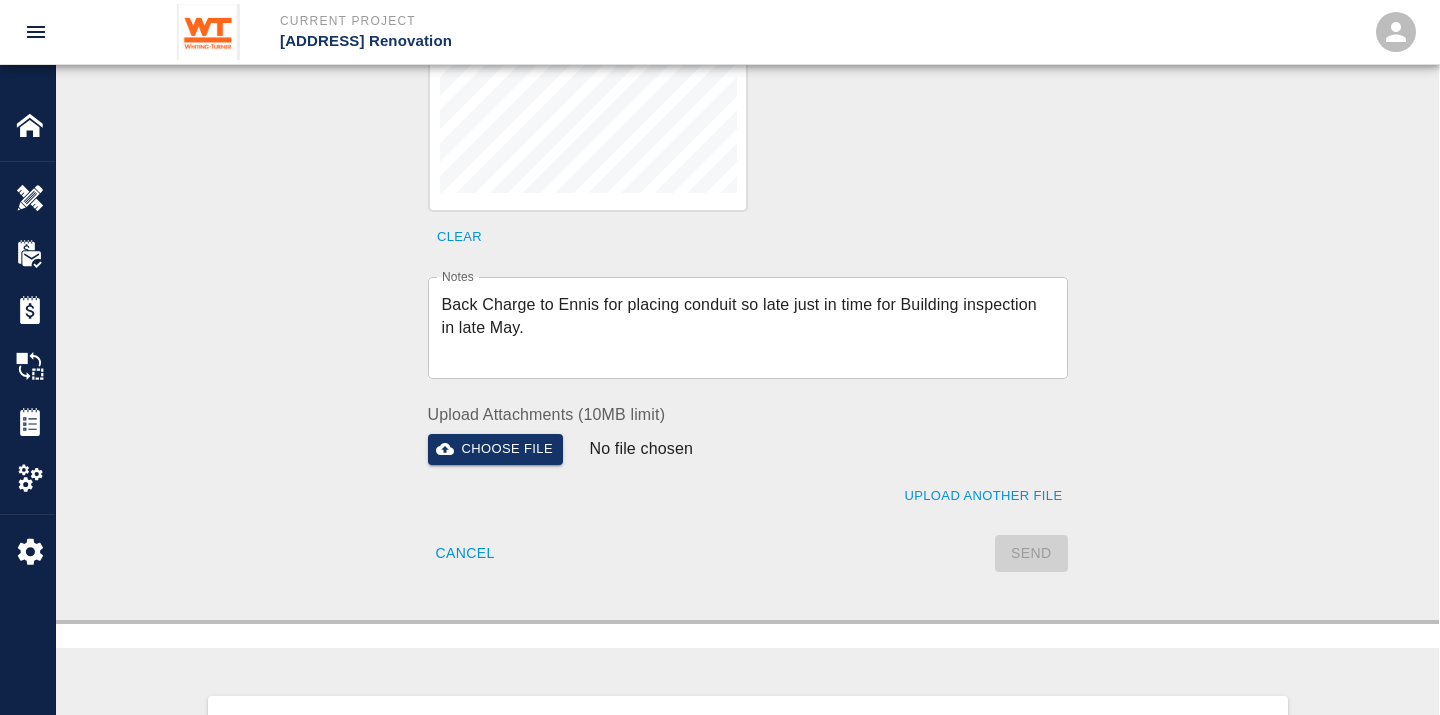type 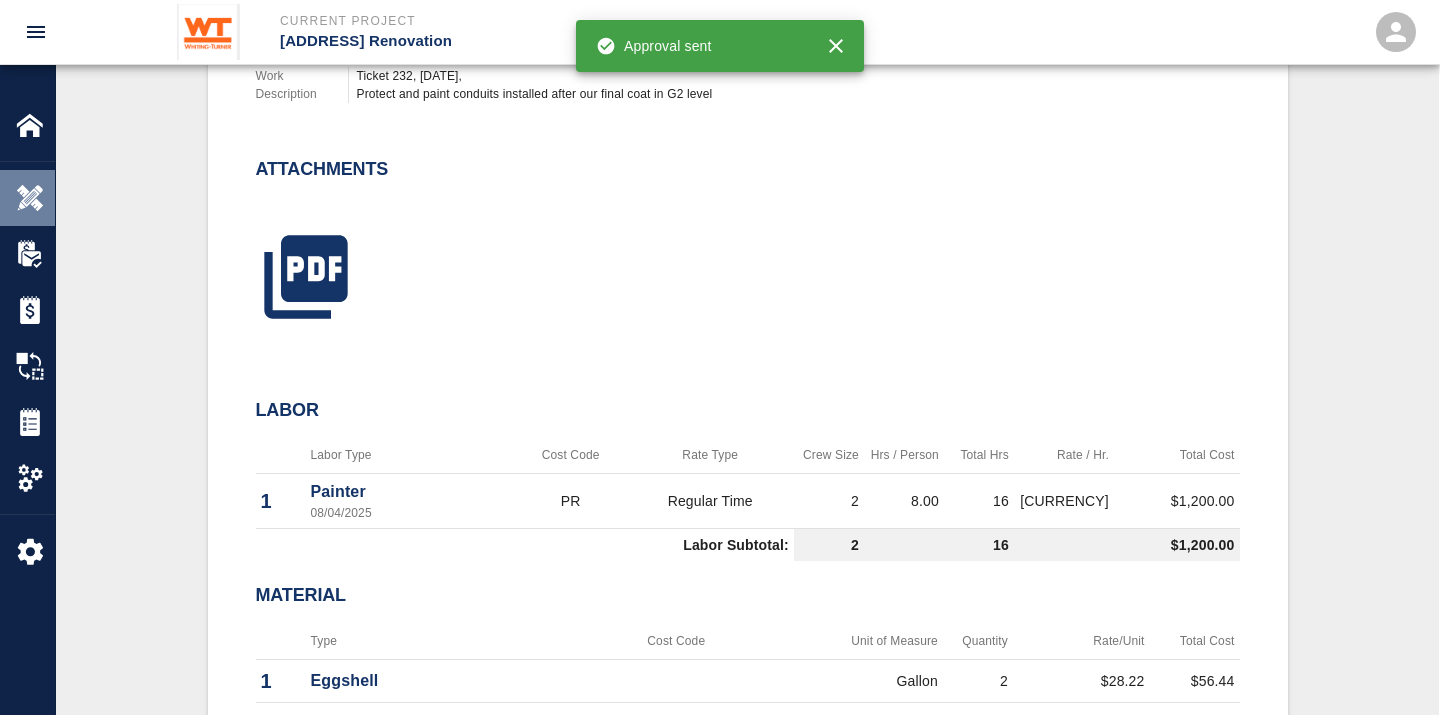 click at bounding box center [30, 198] 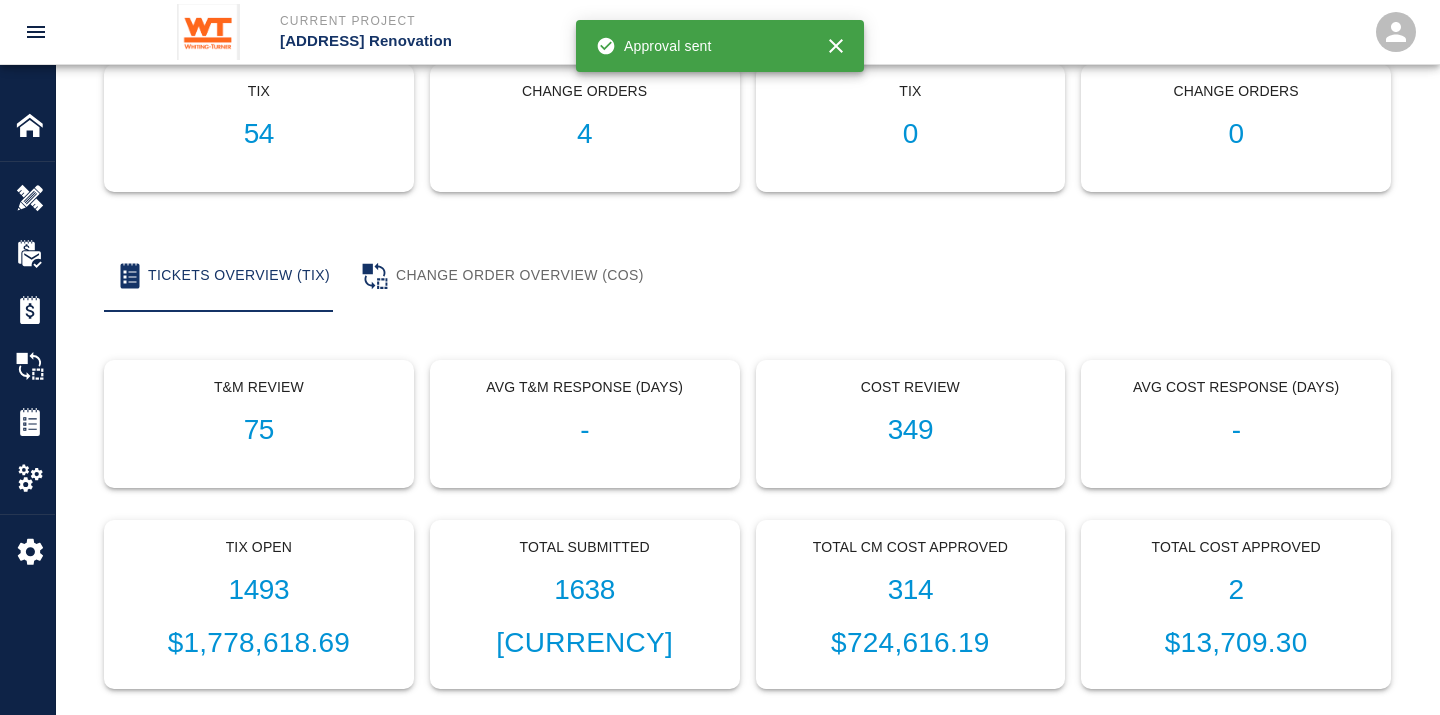 scroll, scrollTop: 0, scrollLeft: 0, axis: both 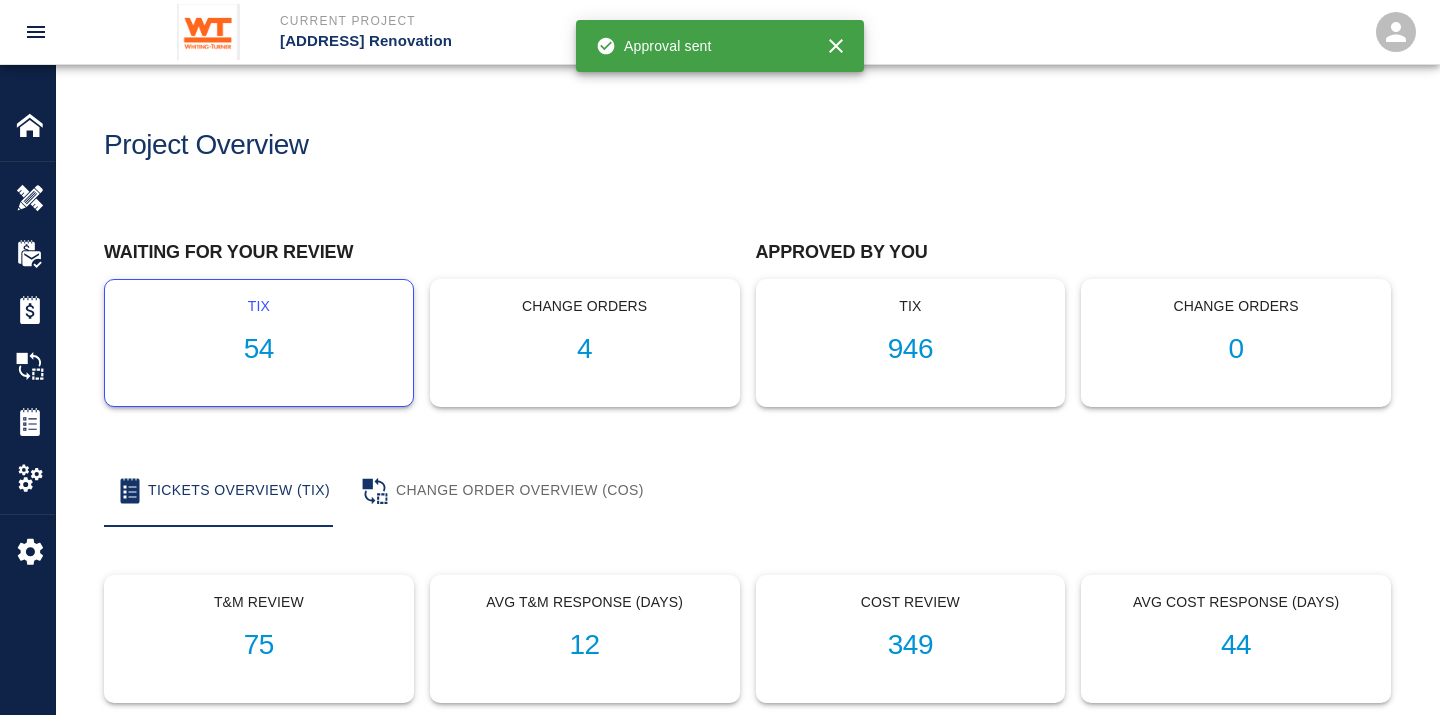 click on "54" at bounding box center (259, 349) 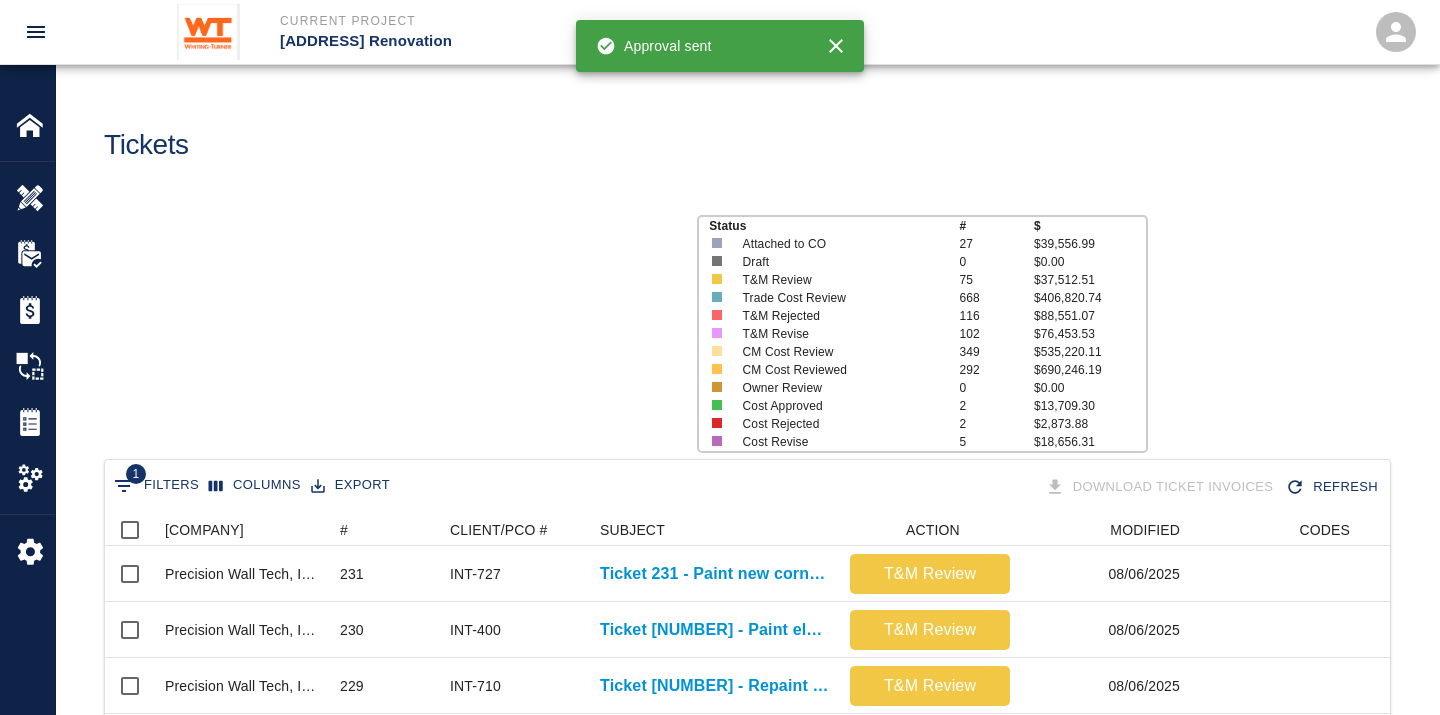 scroll, scrollTop: 17, scrollLeft: 17, axis: both 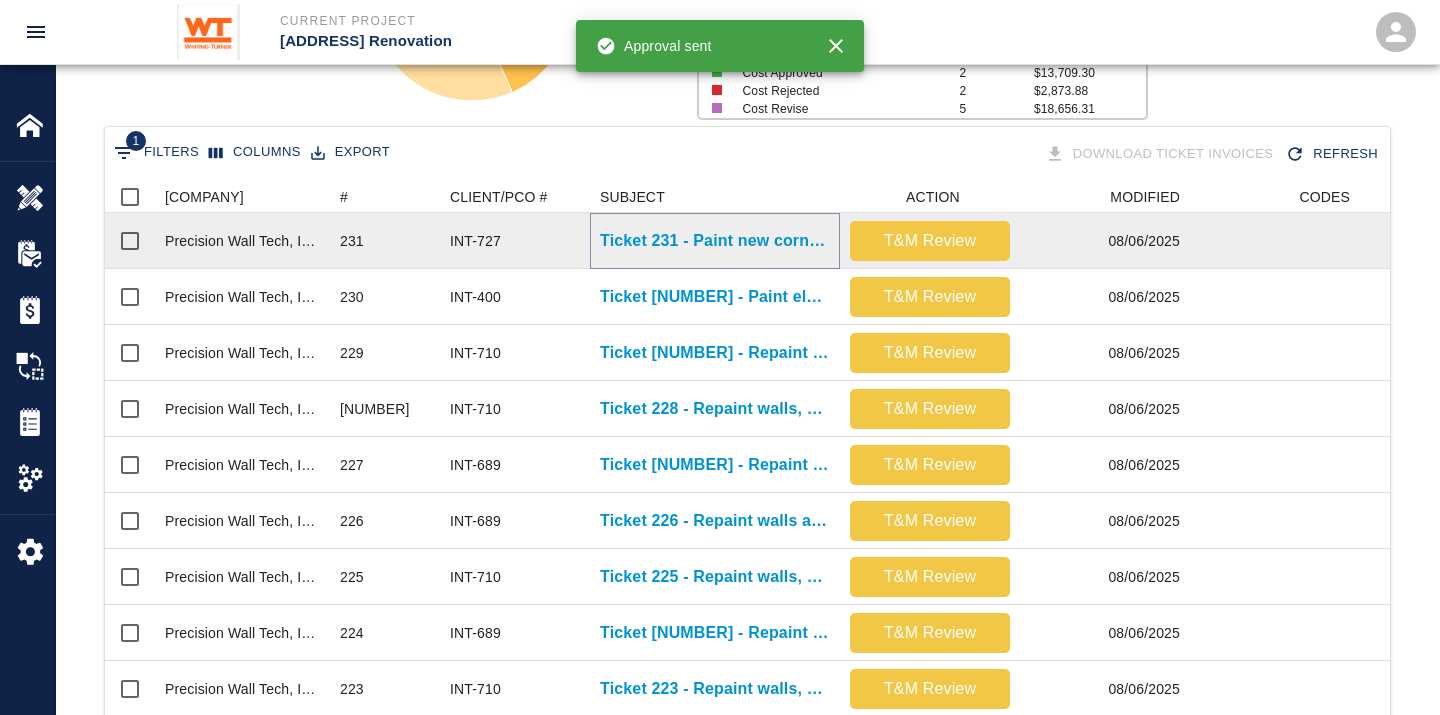 click on "Ticket 231 - Paint new corner guards on floors 2,3,4,5,6,7,8" at bounding box center (715, 241) 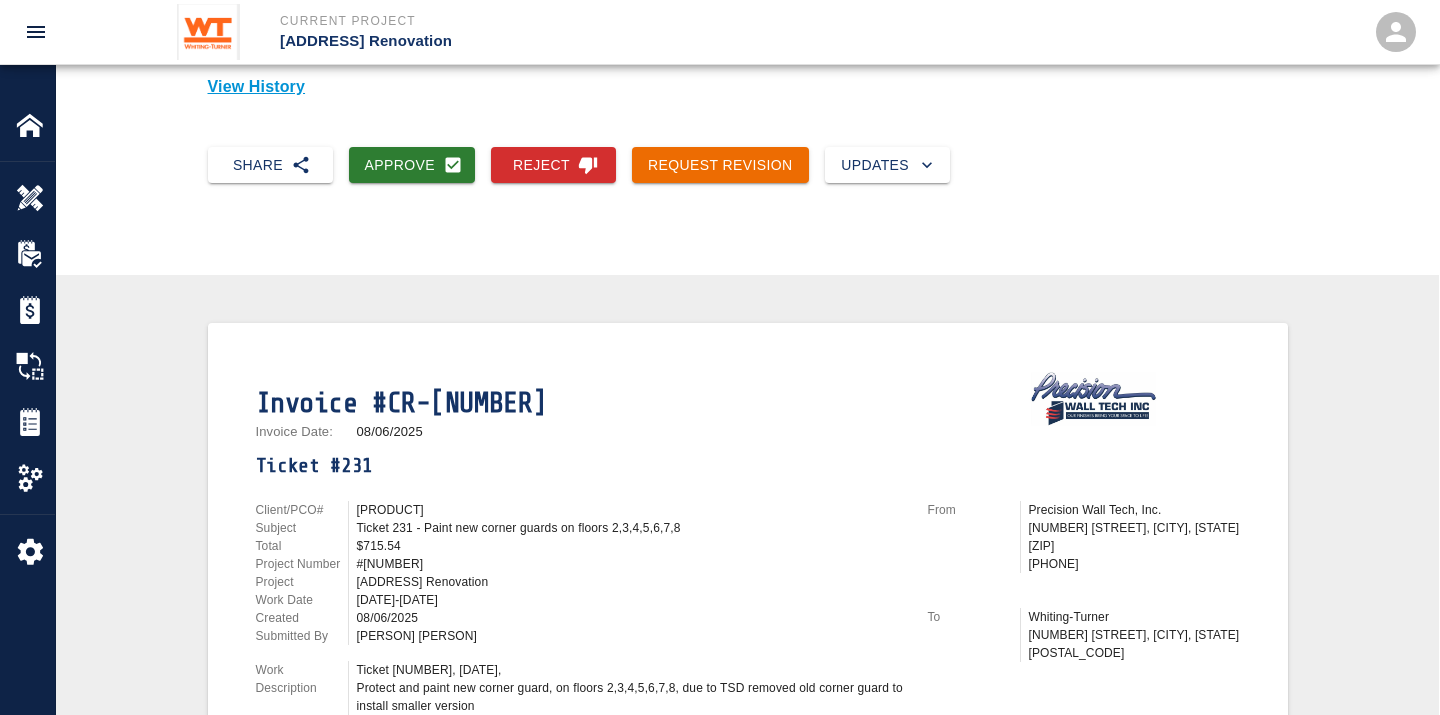 scroll, scrollTop: 111, scrollLeft: 0, axis: vertical 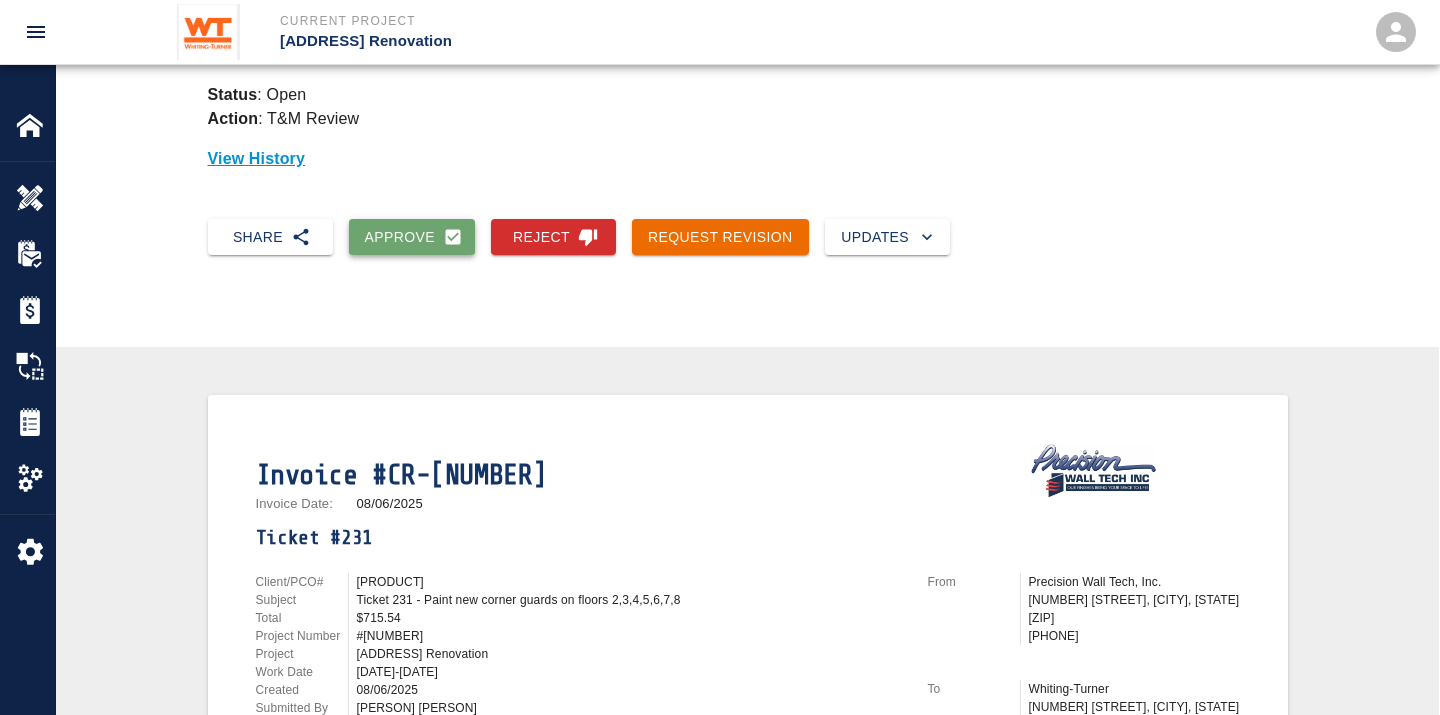 click on "Approve" at bounding box center (412, 237) 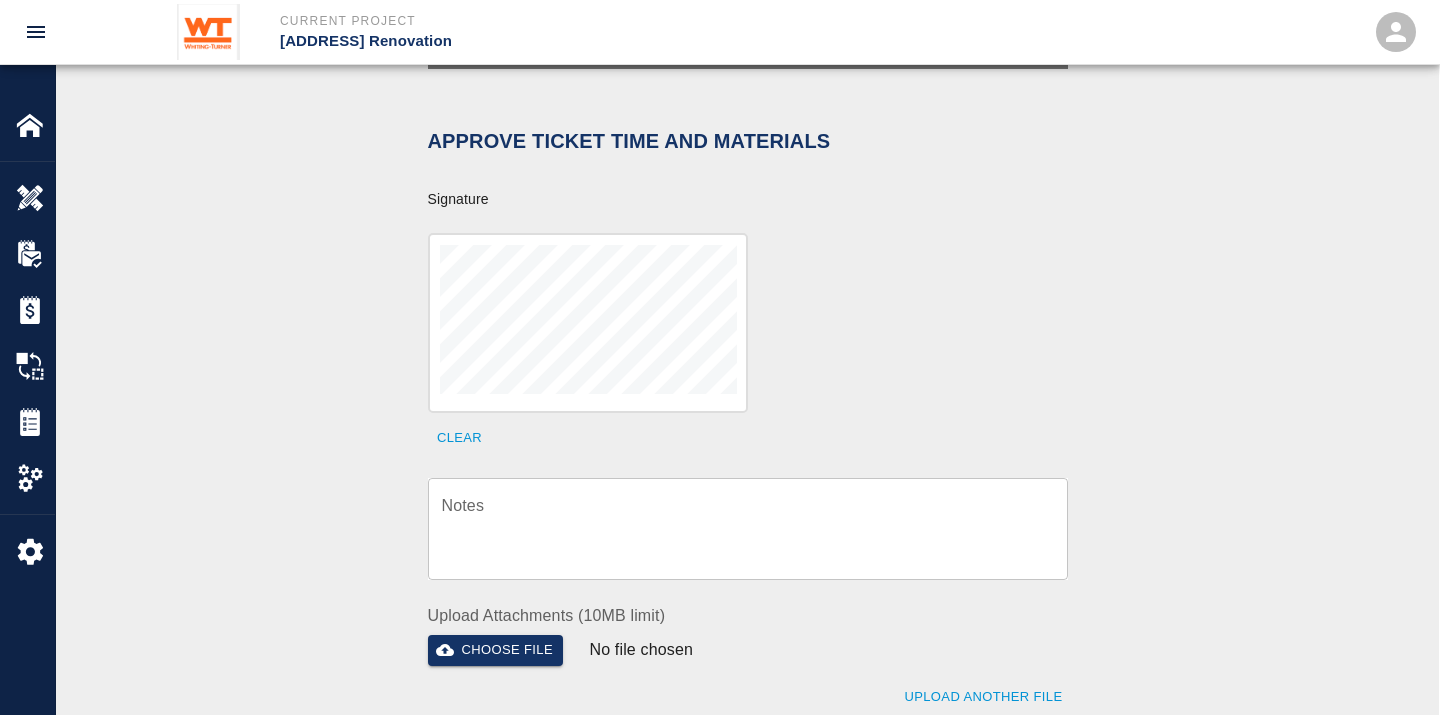 scroll, scrollTop: 777, scrollLeft: 0, axis: vertical 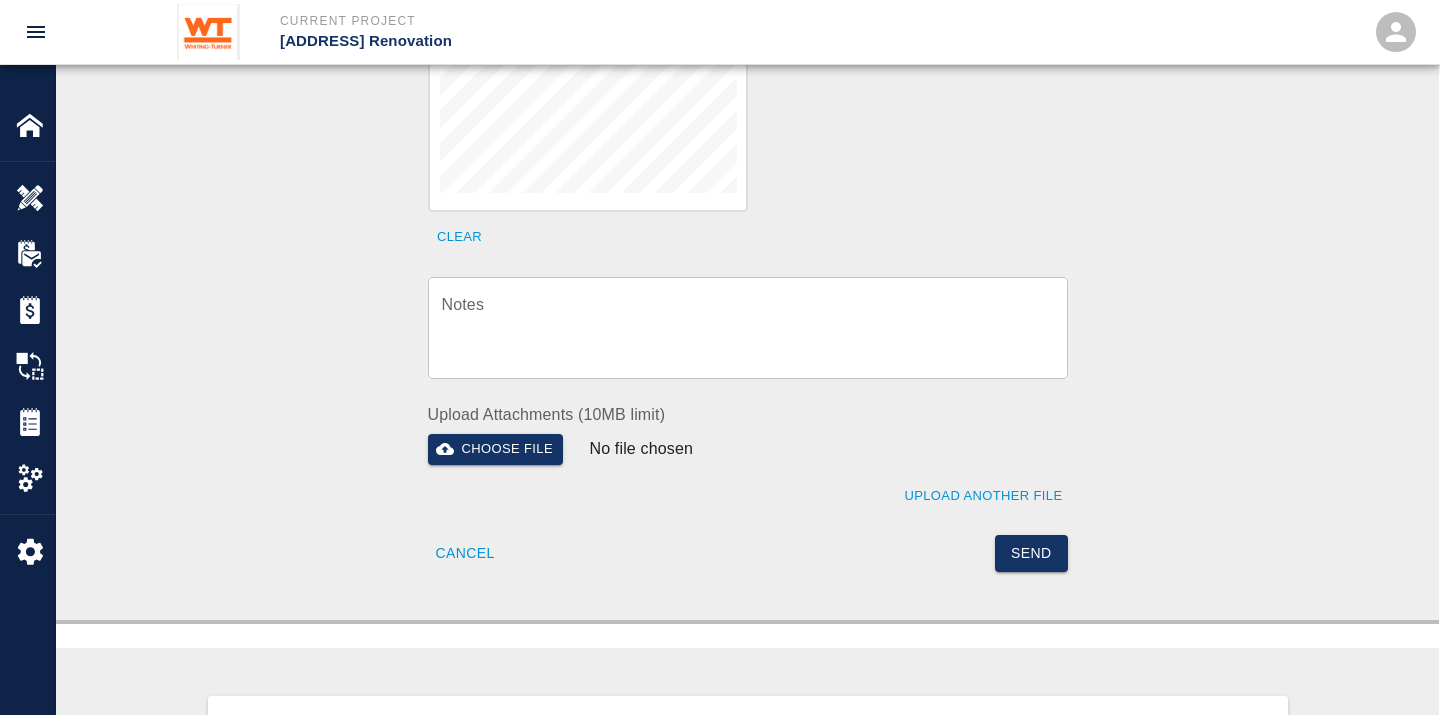 click on "Notes" at bounding box center (748, 327) 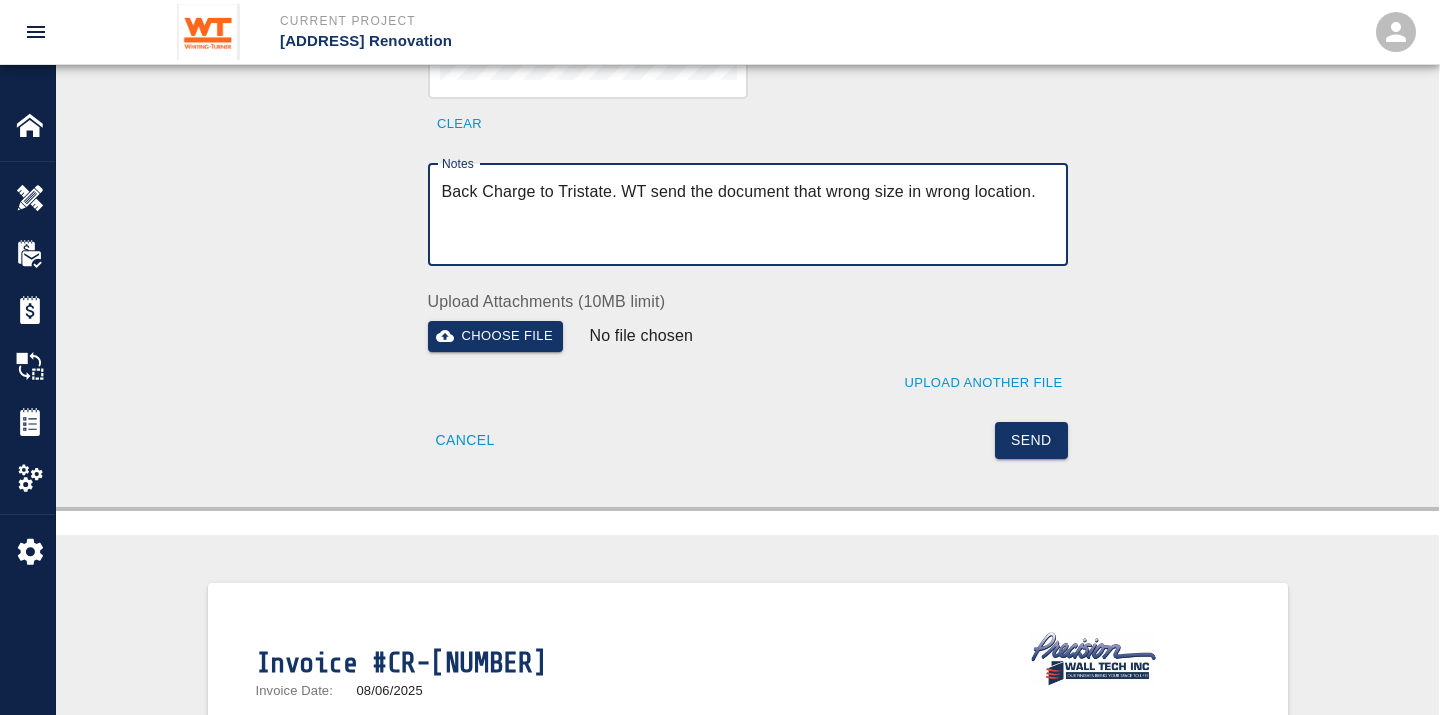 scroll, scrollTop: 888, scrollLeft: 0, axis: vertical 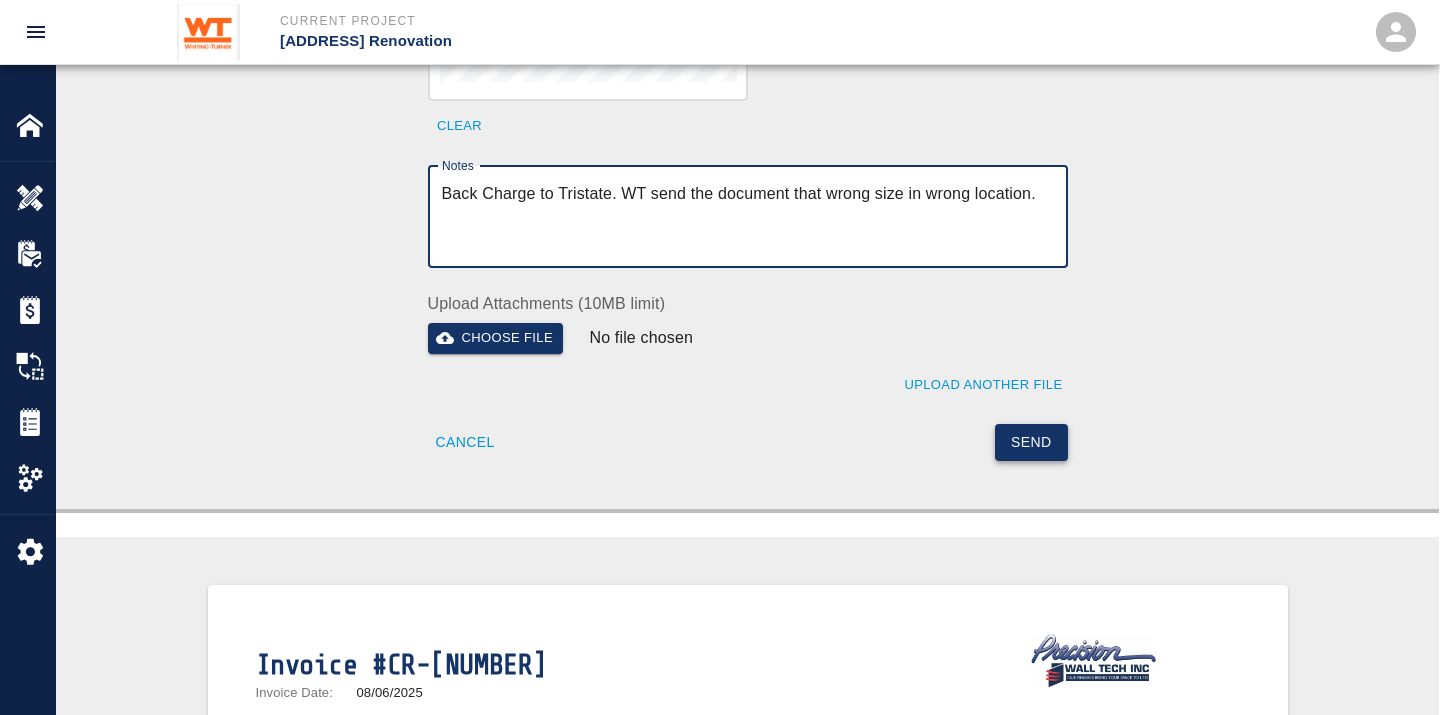 type on "Back Charge to Tristate. WT send the document that wrong size in wrong location." 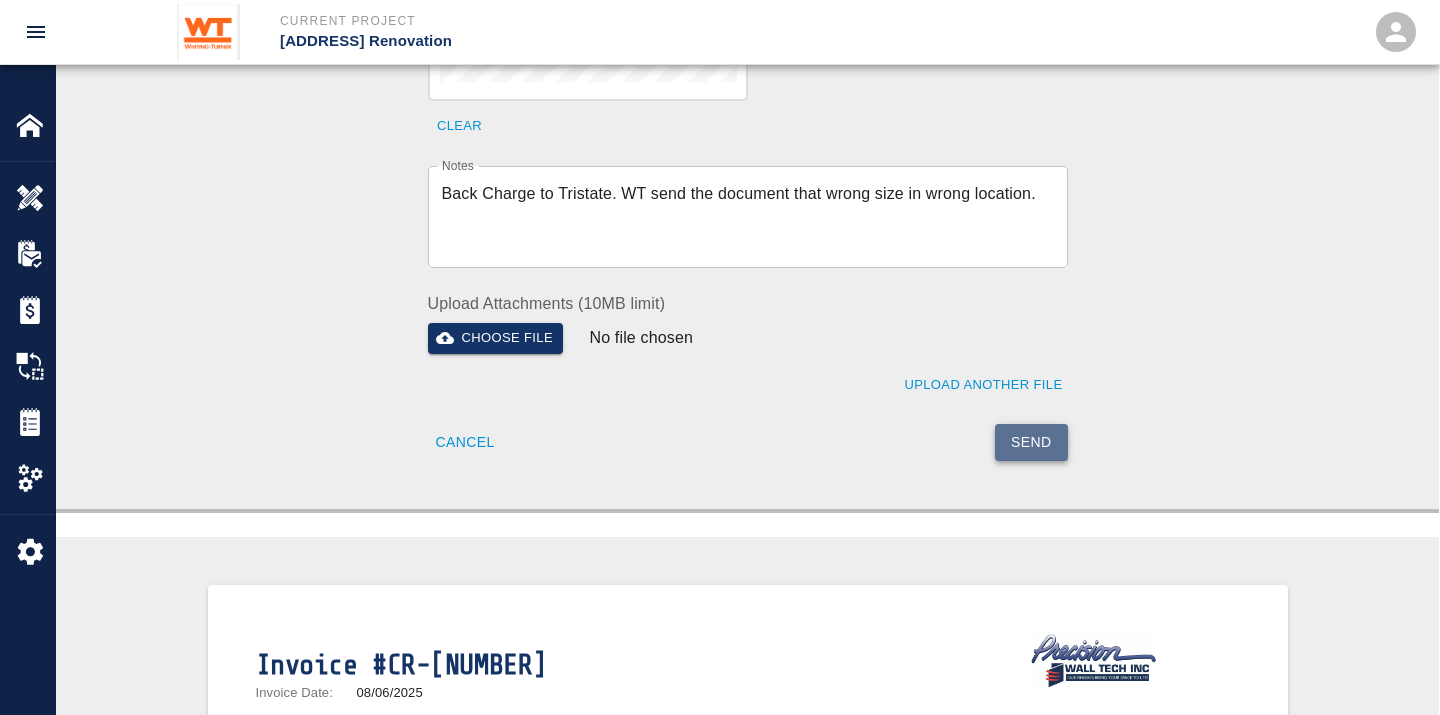click on "Send" at bounding box center [1031, 442] 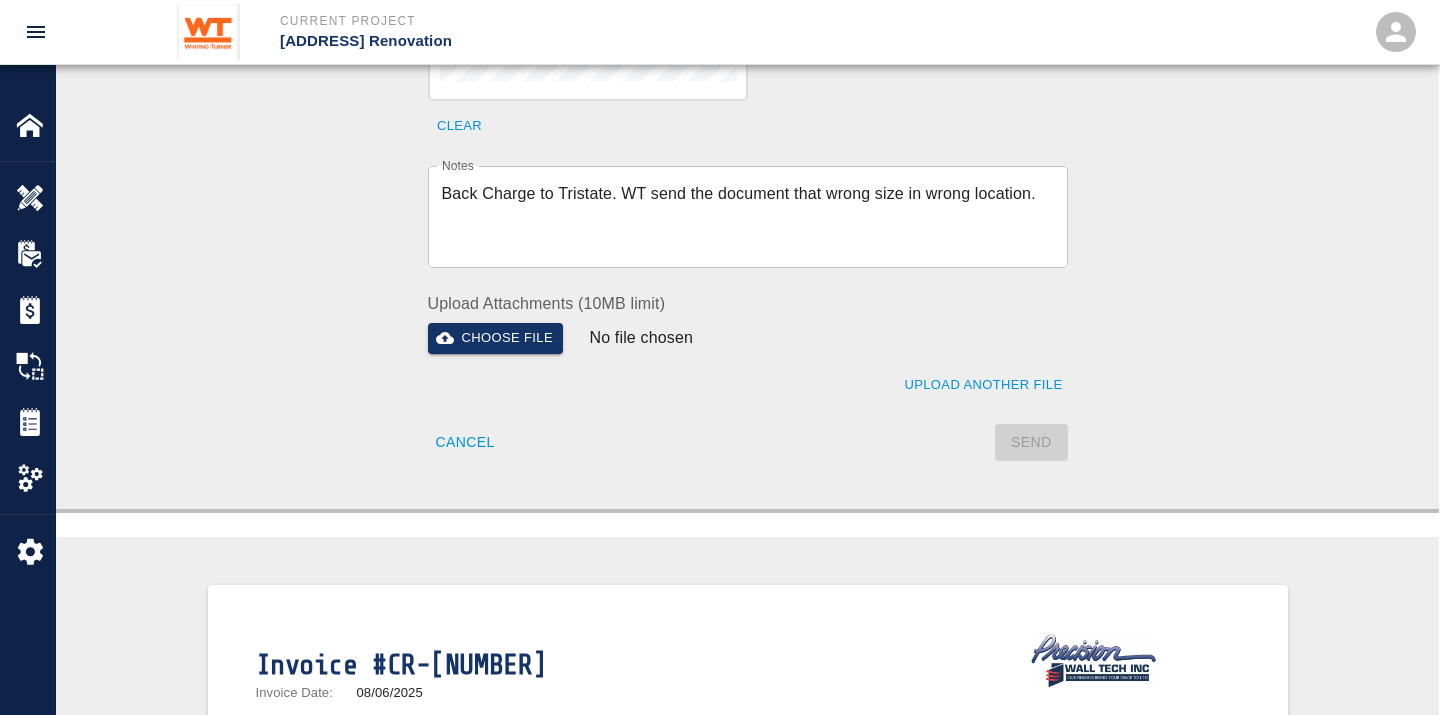 type 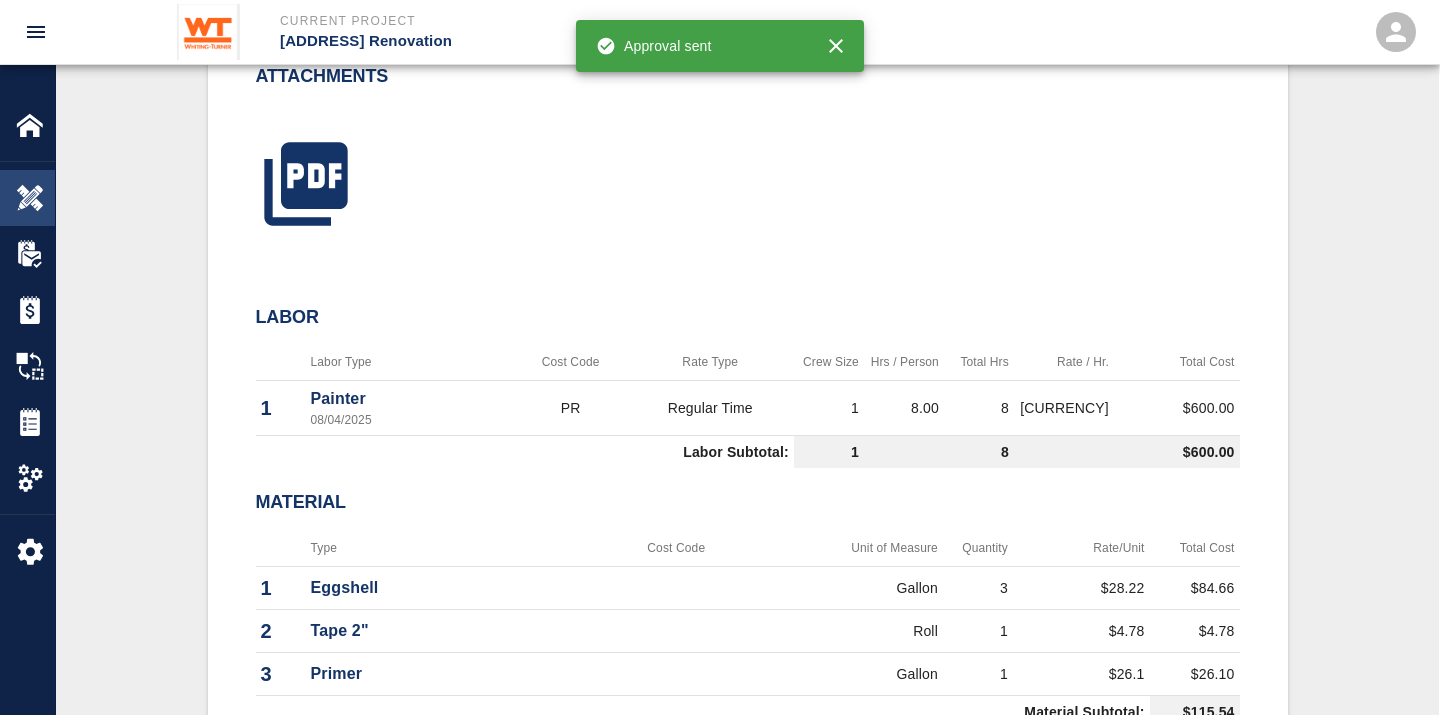 click at bounding box center [30, 198] 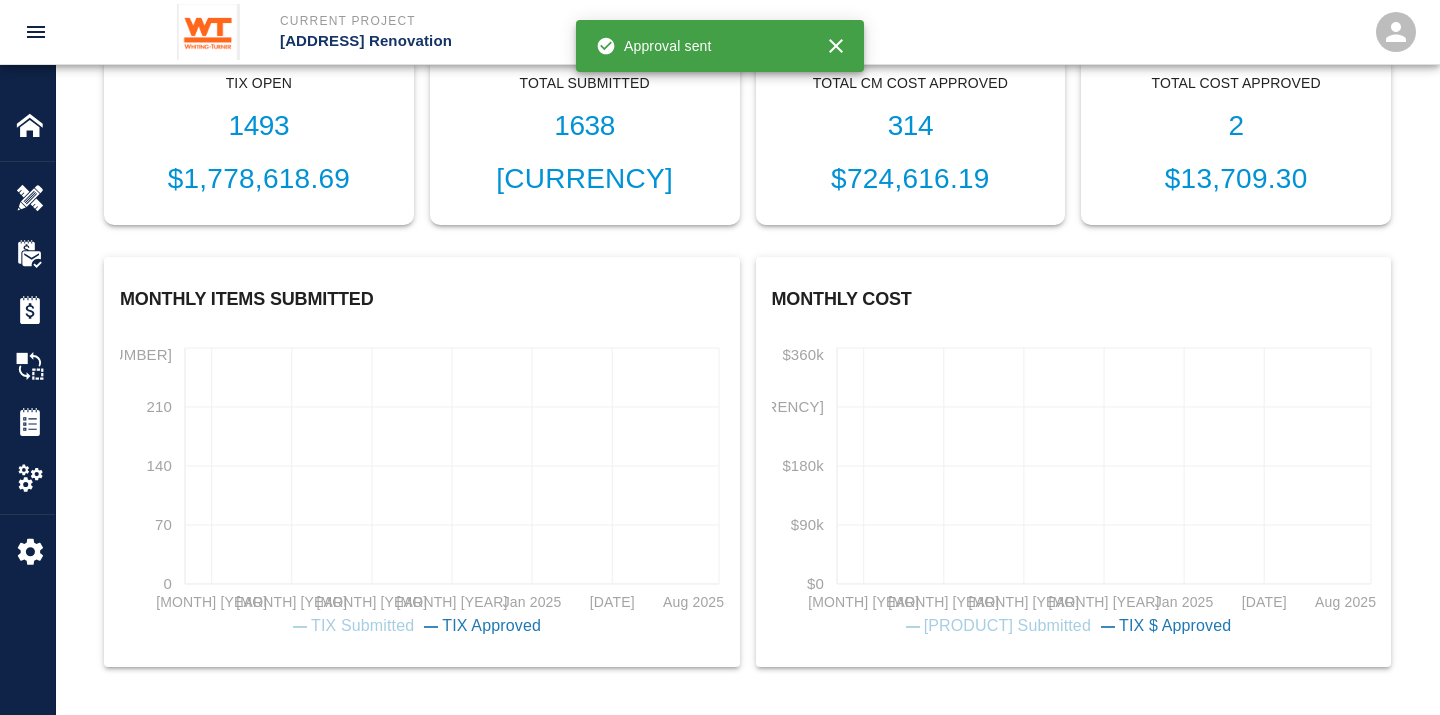 scroll, scrollTop: 678, scrollLeft: 0, axis: vertical 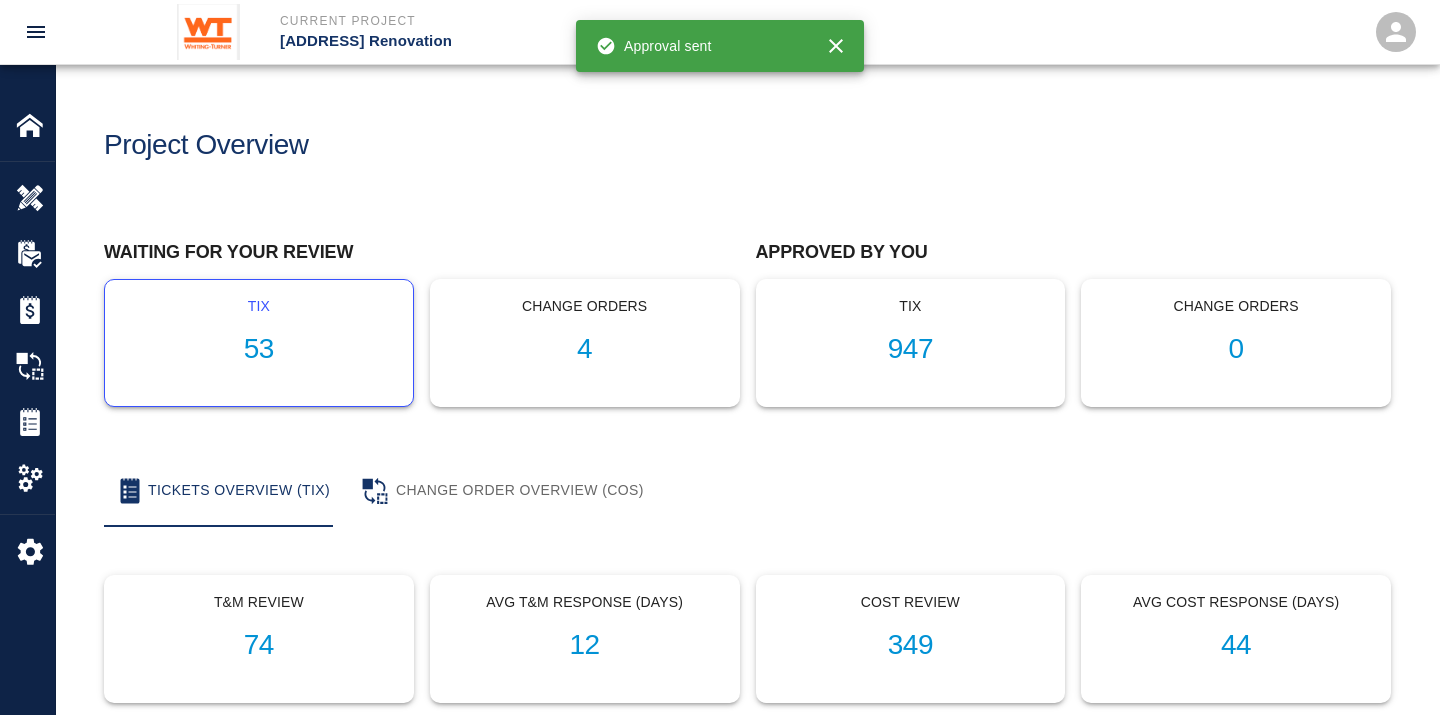 click on "53" at bounding box center [259, 349] 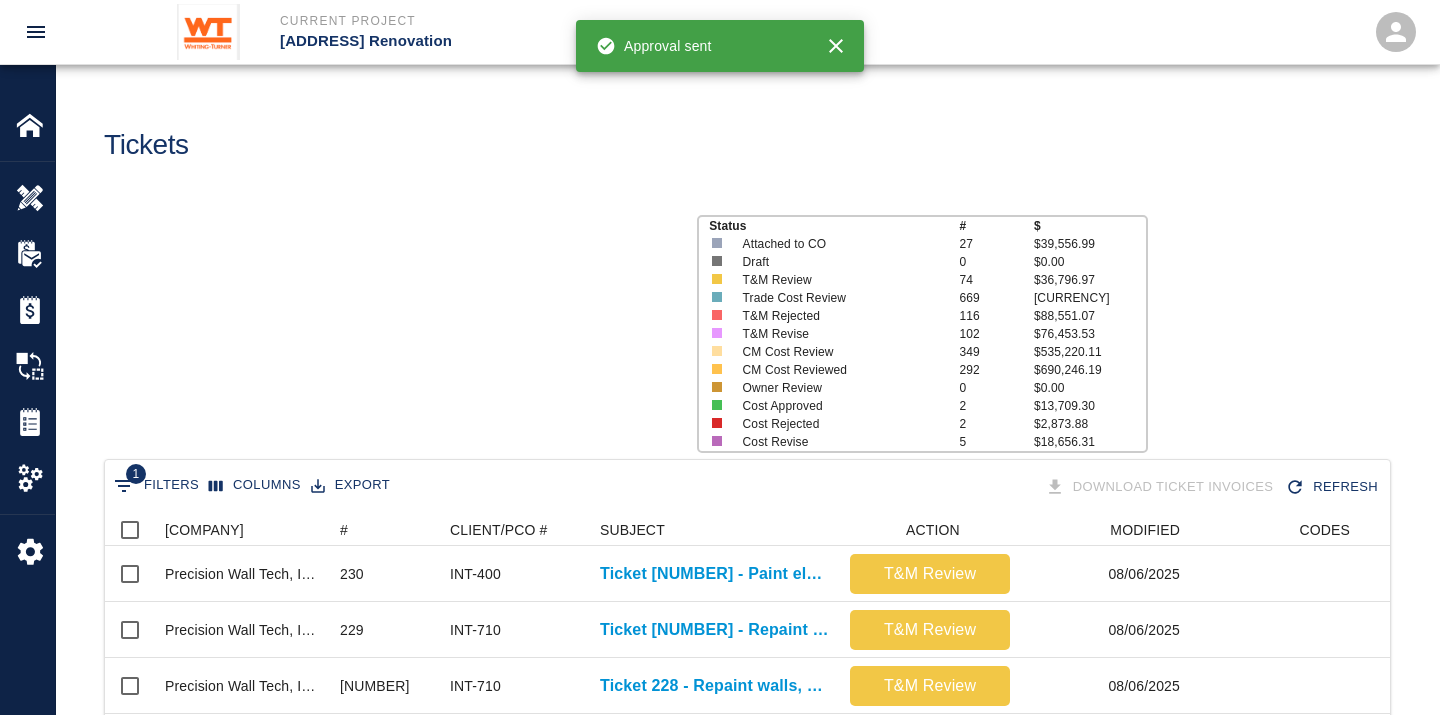 scroll, scrollTop: 17, scrollLeft: 17, axis: both 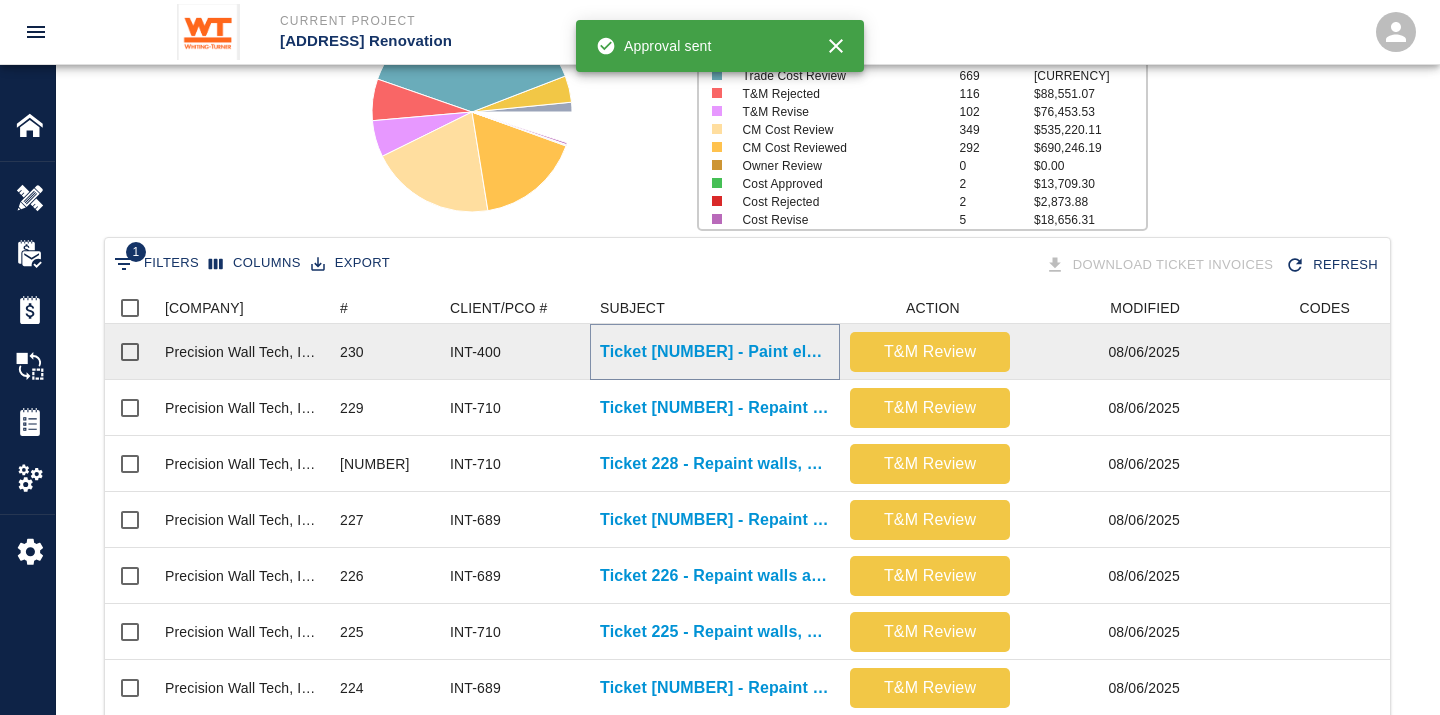 click on "Ticket [NUMBER] - Paint elevator doors on B1 level" at bounding box center [715, 352] 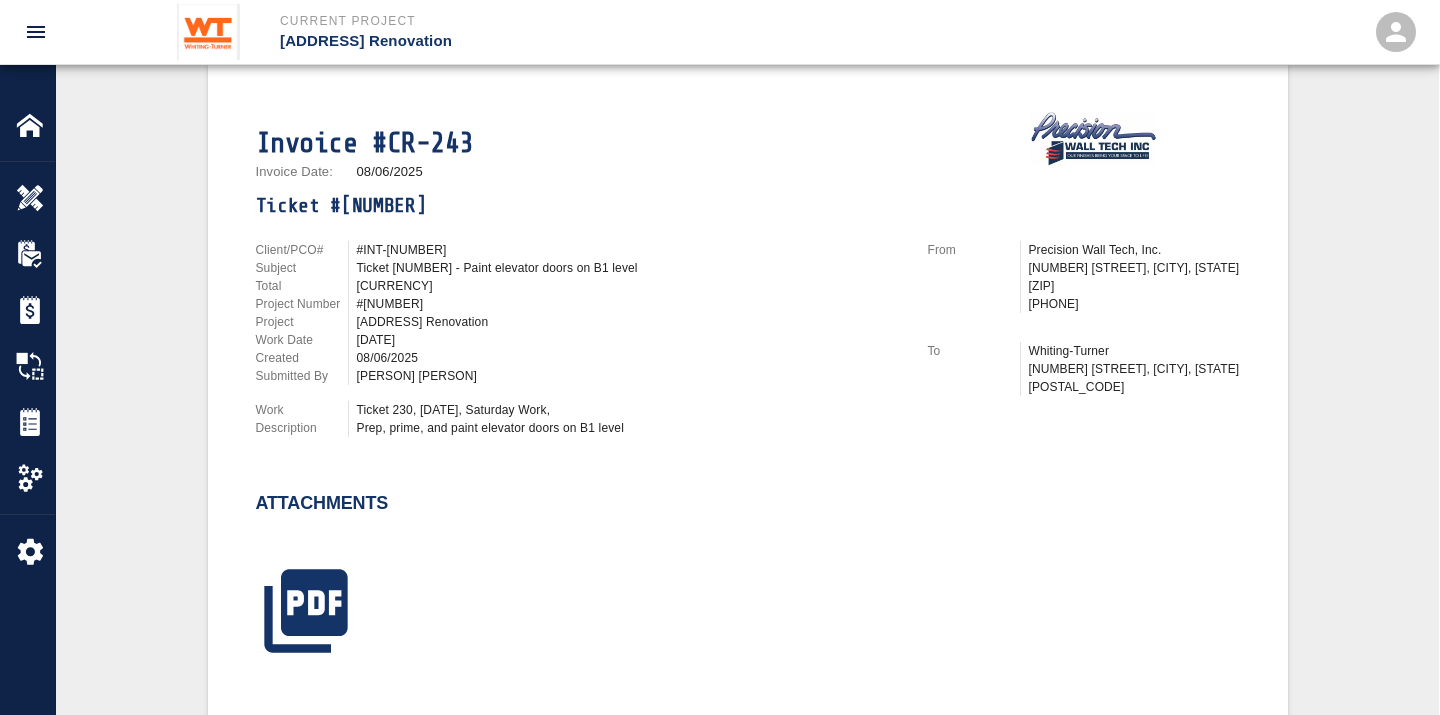 scroll, scrollTop: 222, scrollLeft: 0, axis: vertical 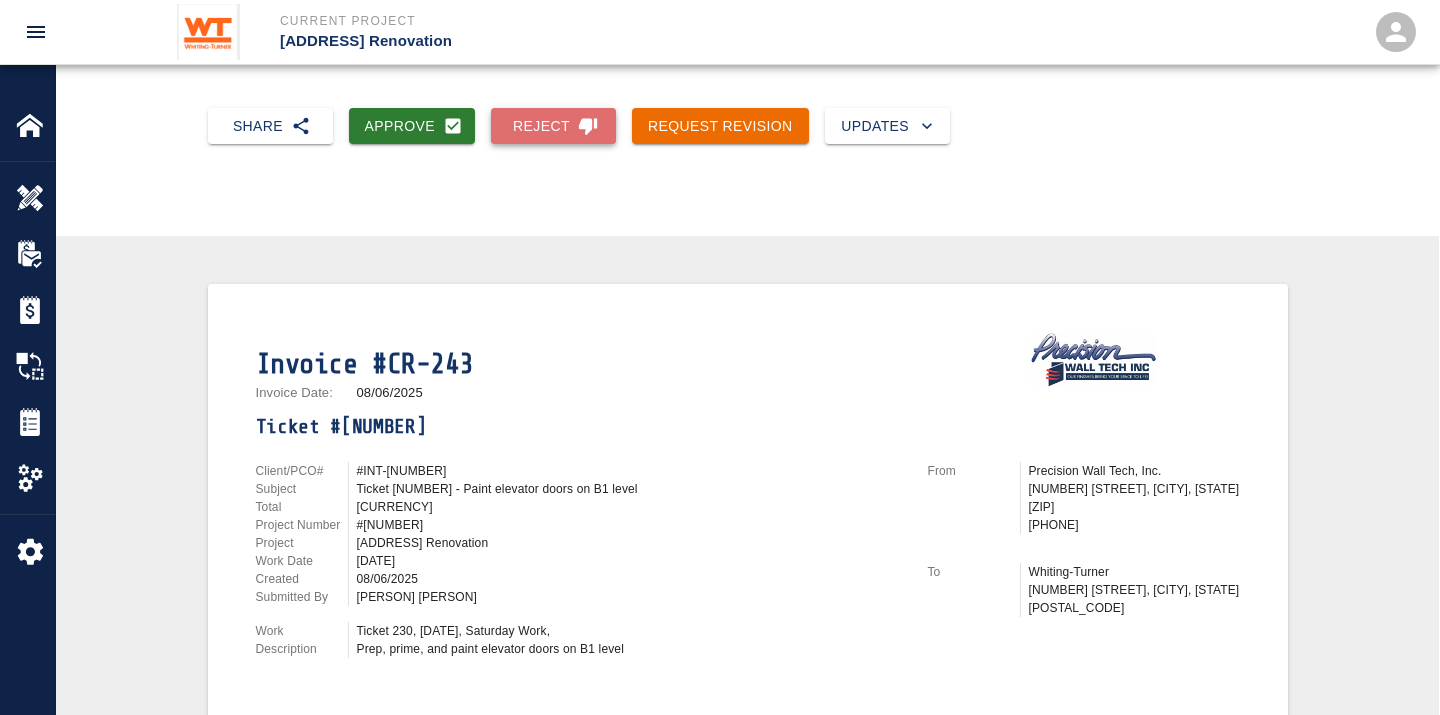 click on "Reject" at bounding box center (553, 126) 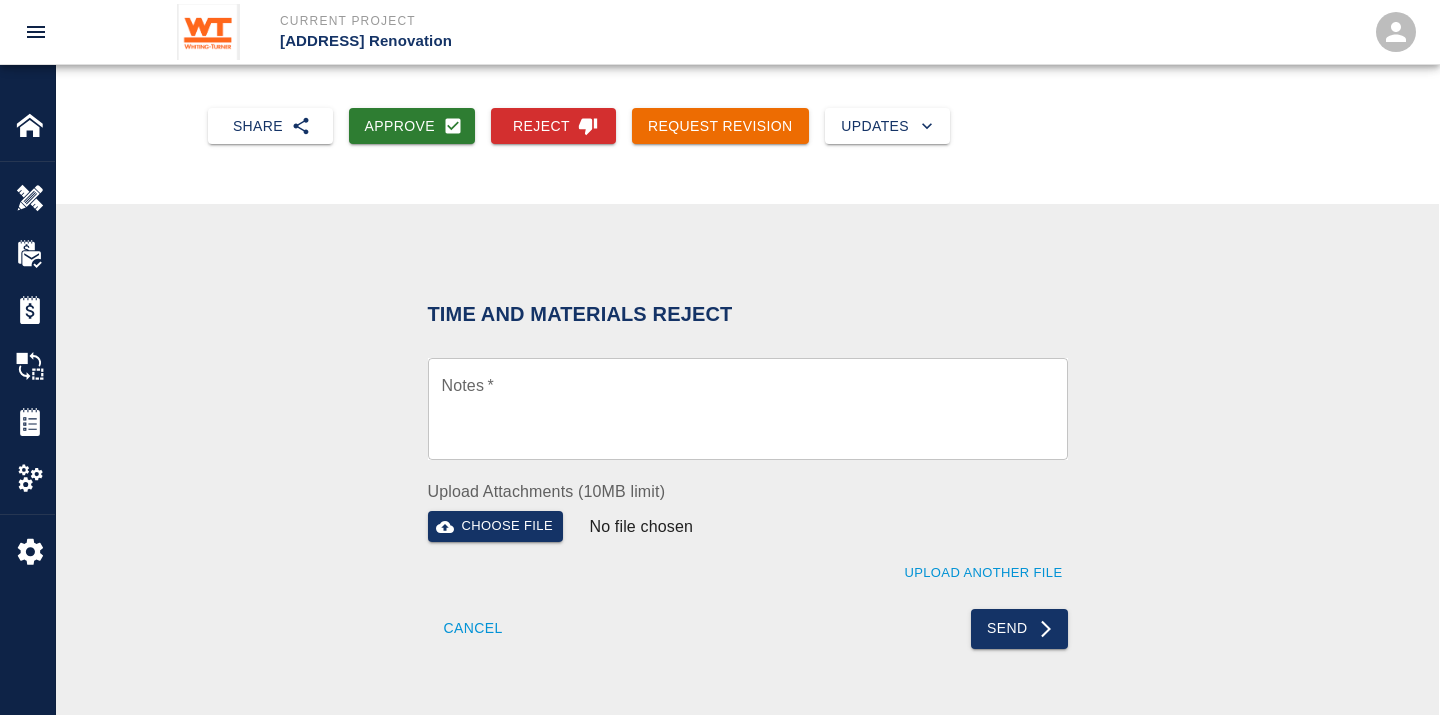 click on "Notes   *" at bounding box center [748, 409] 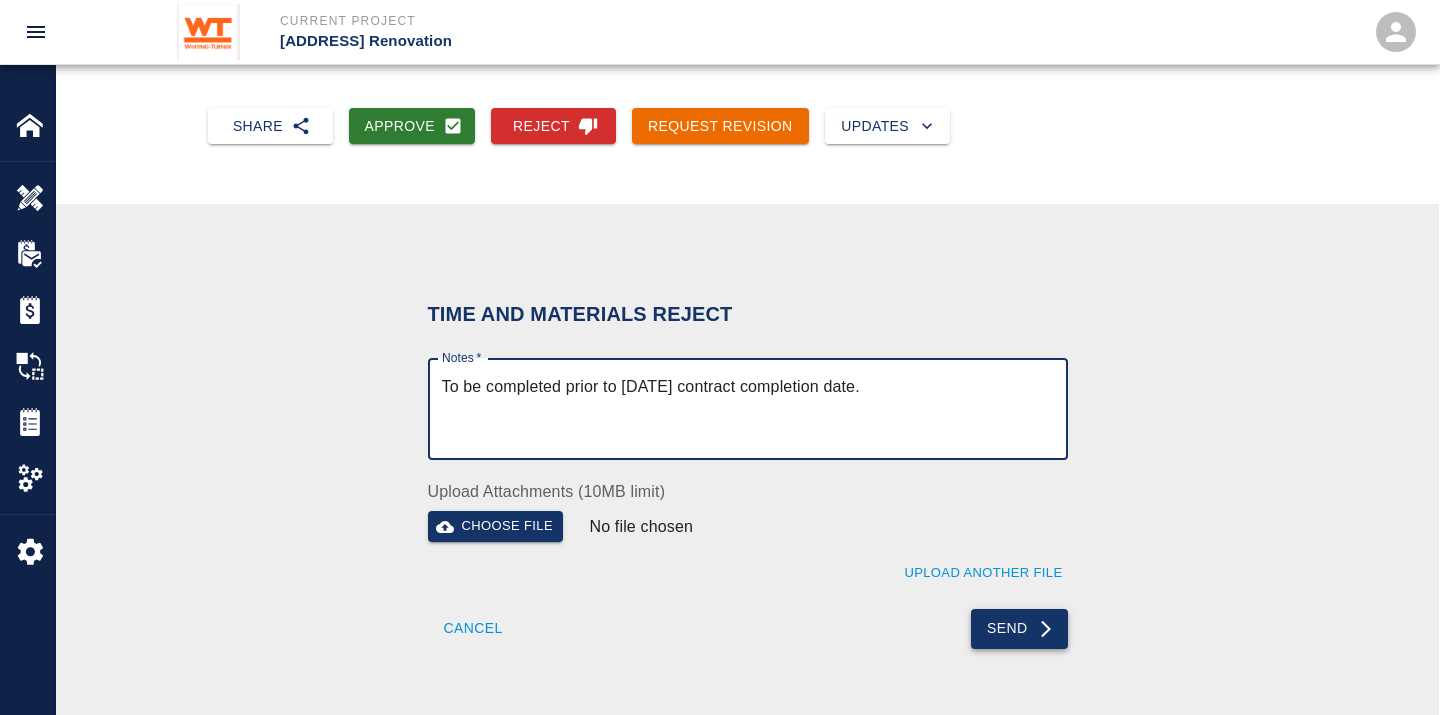 type on "To be completed prior to [DATE] contract completion date." 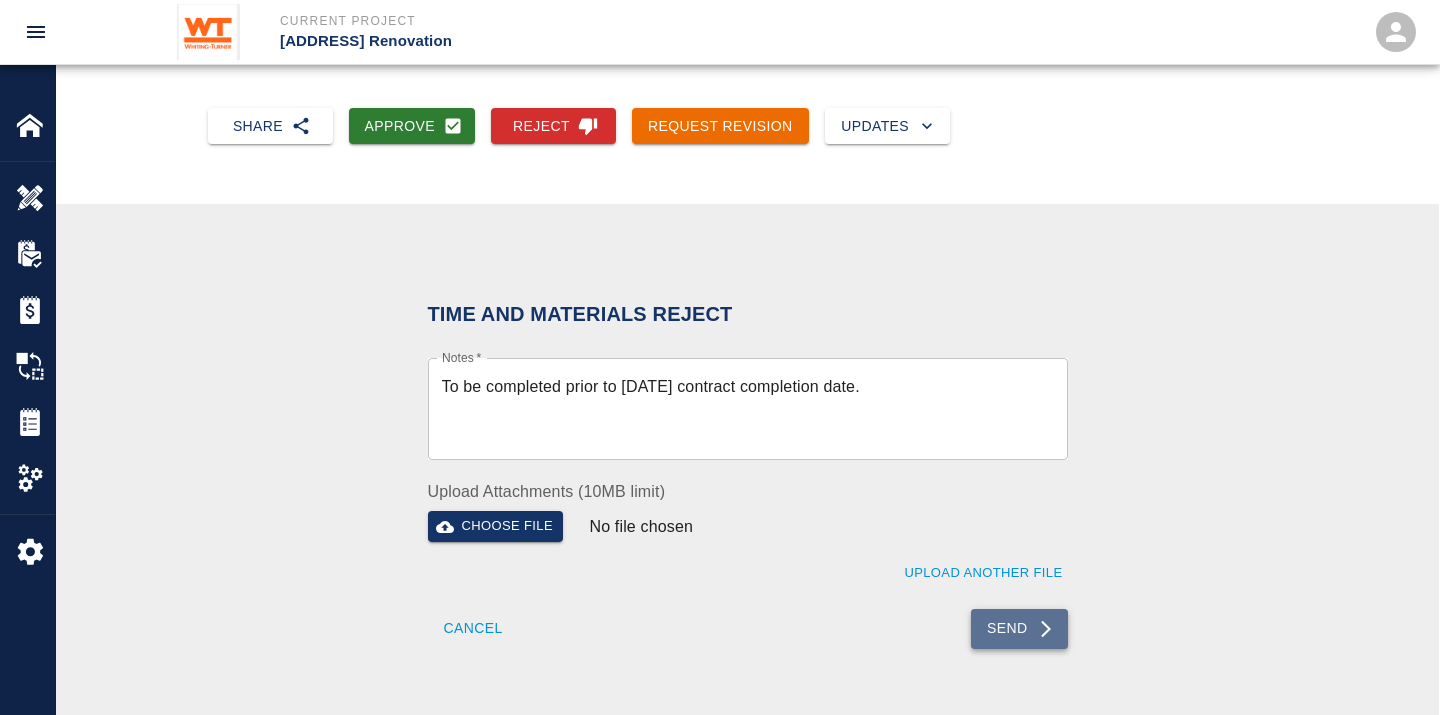 click 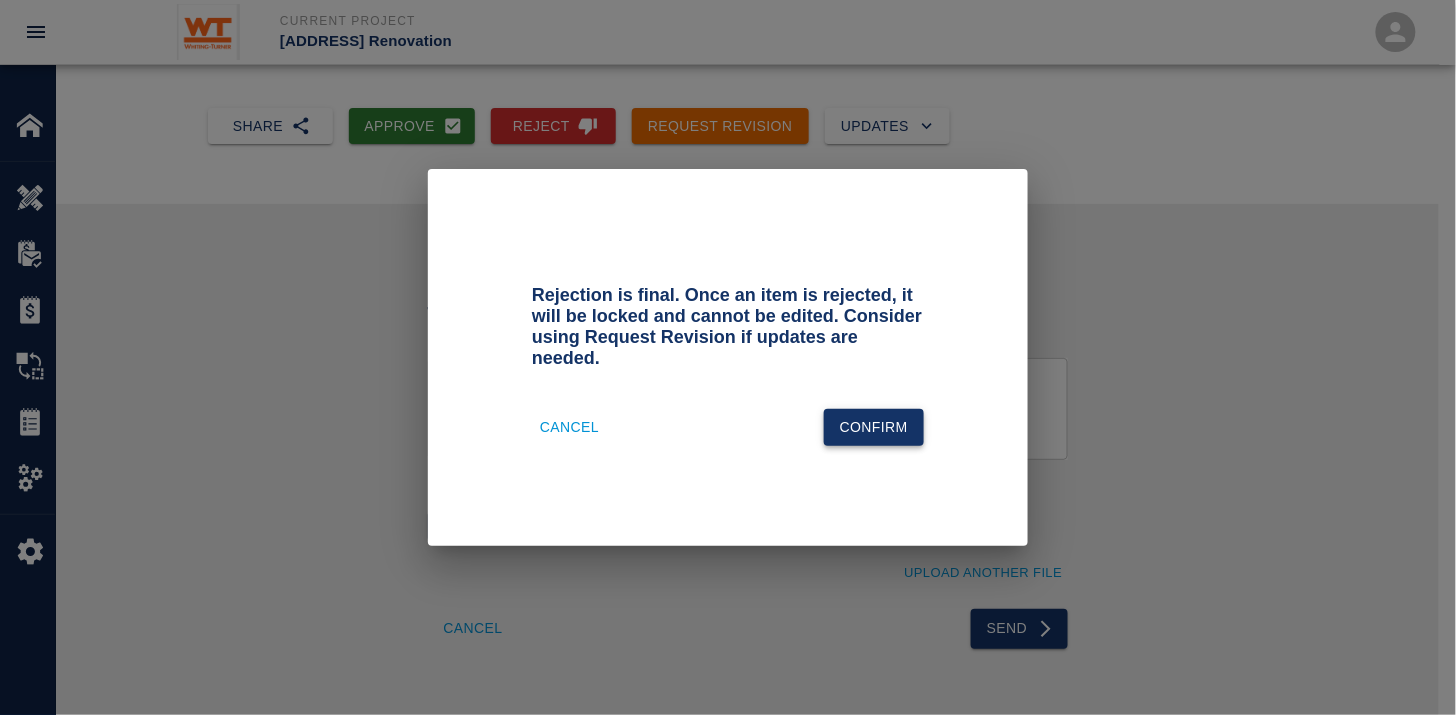 click on "Confirm" at bounding box center (874, 427) 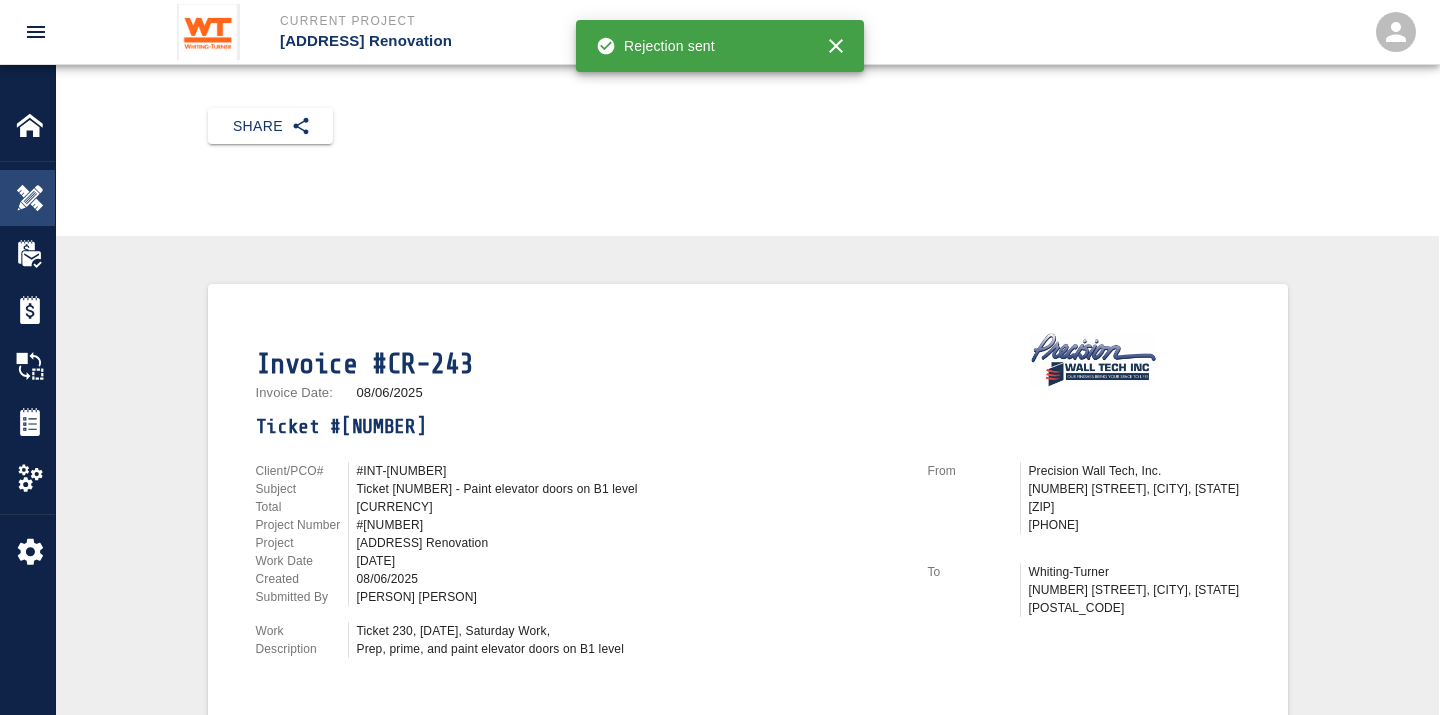 click at bounding box center (44, 198) 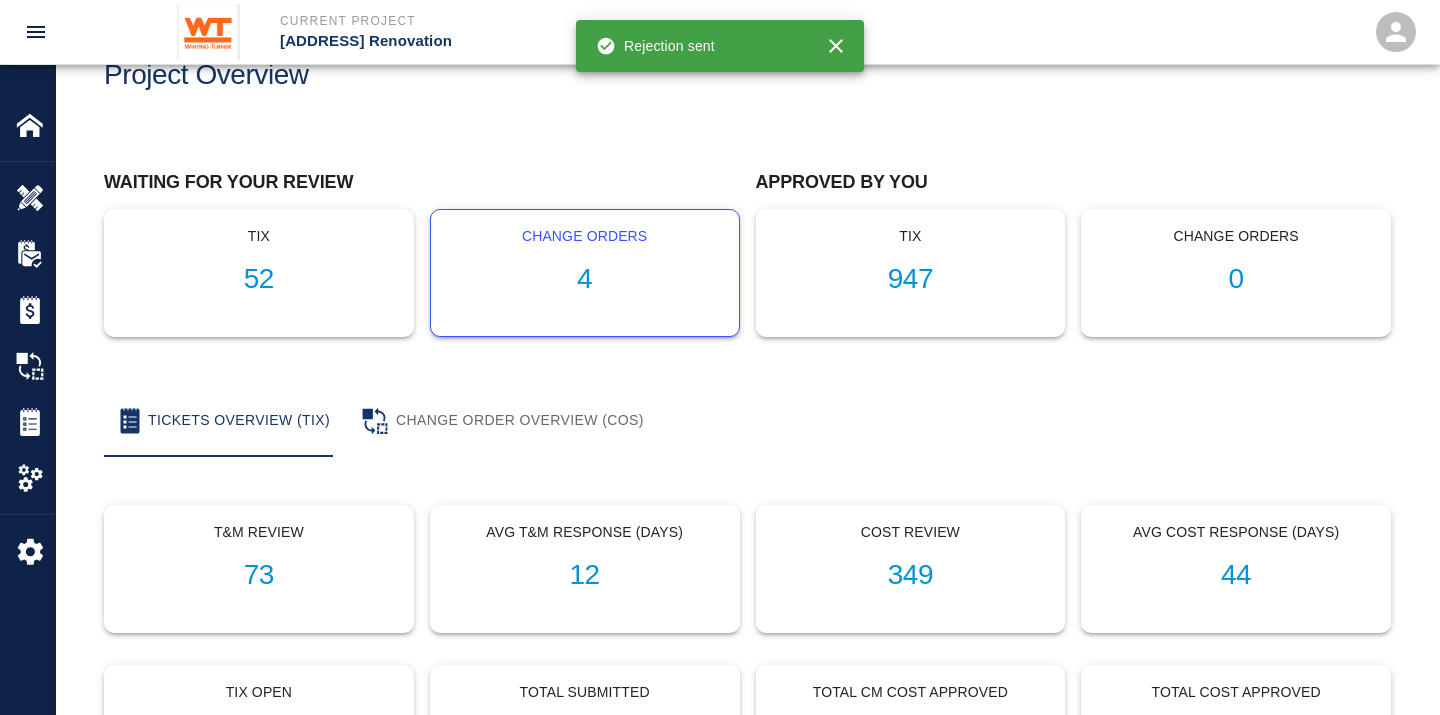 scroll, scrollTop: 0, scrollLeft: 0, axis: both 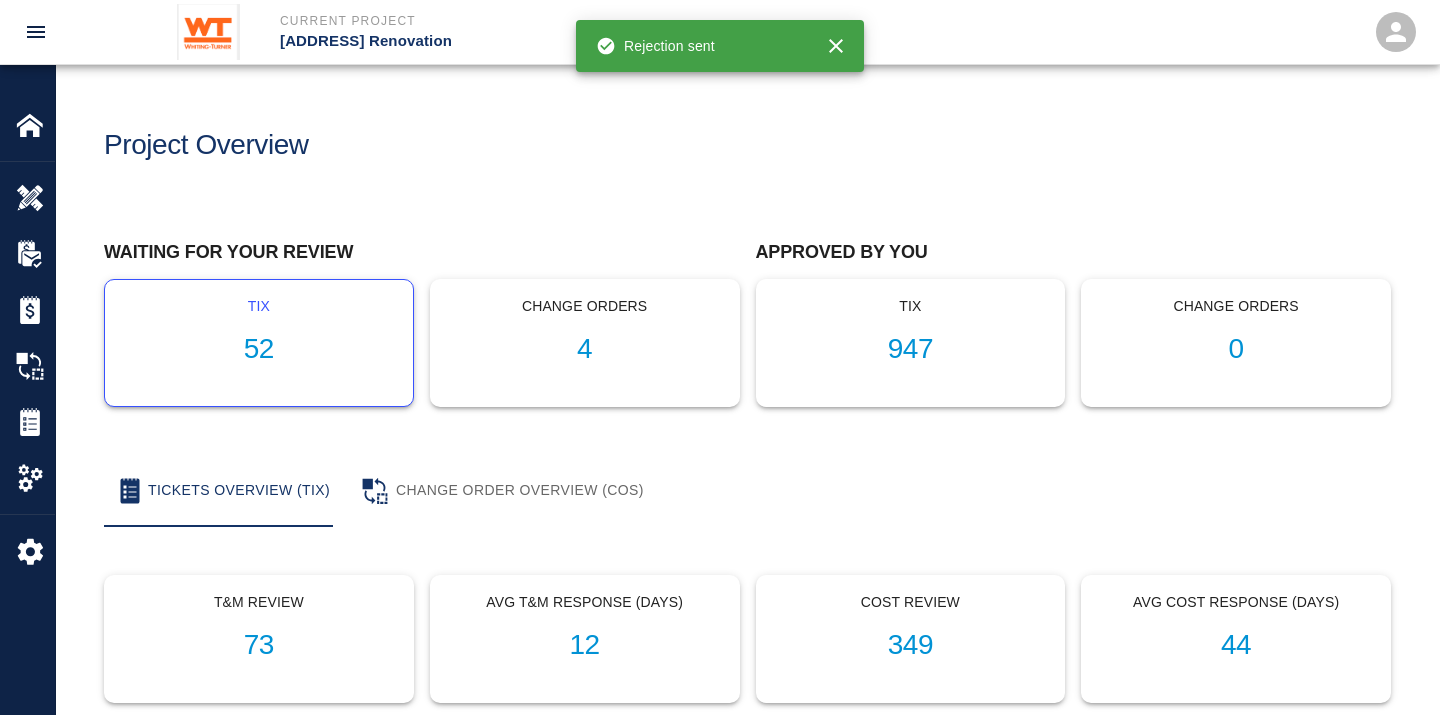 click on "52" at bounding box center (259, 349) 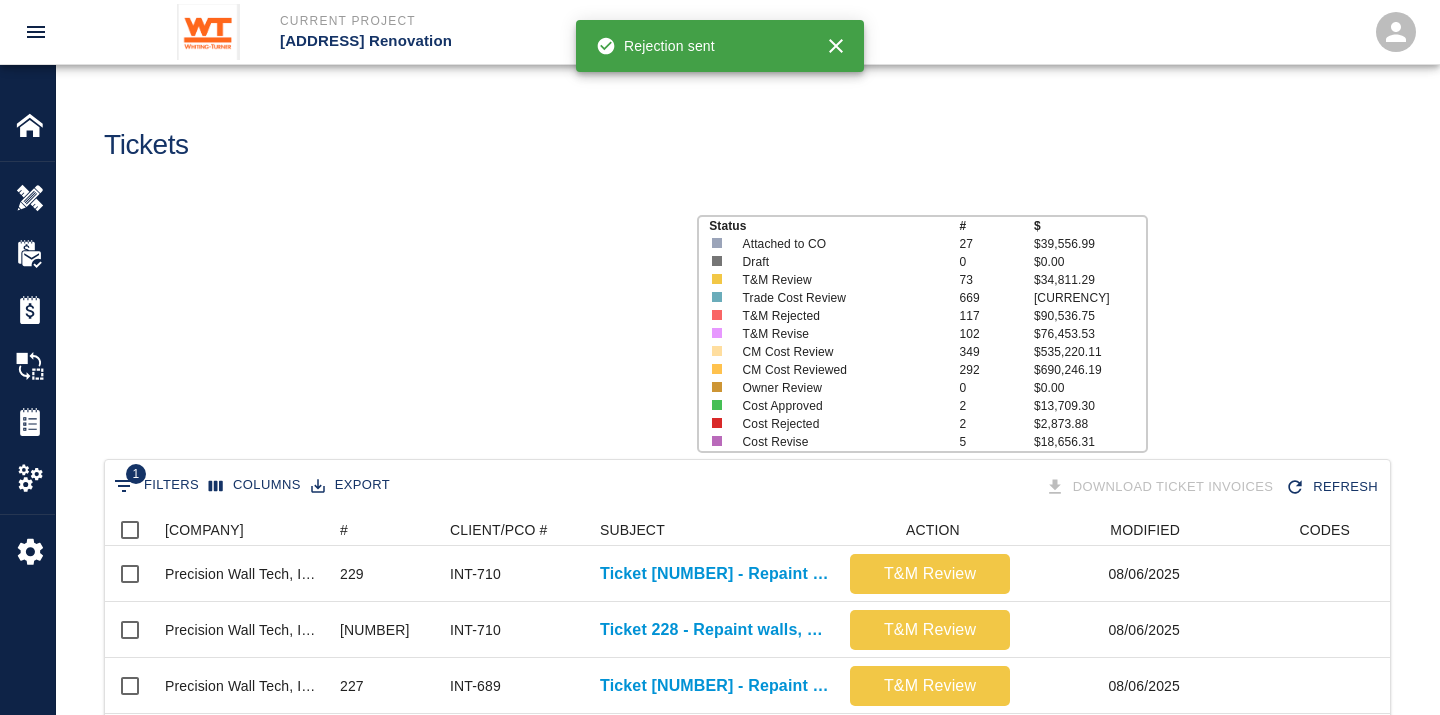 scroll, scrollTop: 17, scrollLeft: 17, axis: both 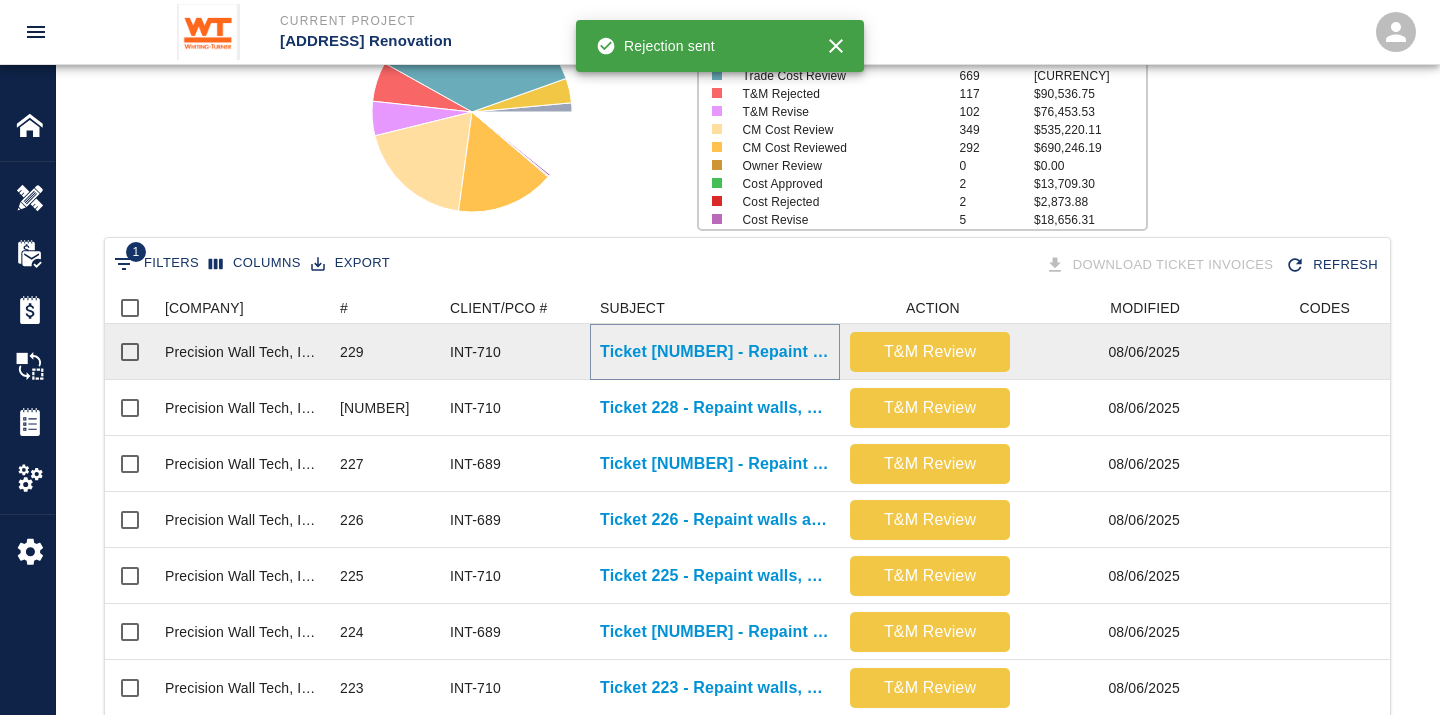 click on "Ticket [NUMBER] - Repaint walls and ceilings on 2nd floor" at bounding box center (715, 352) 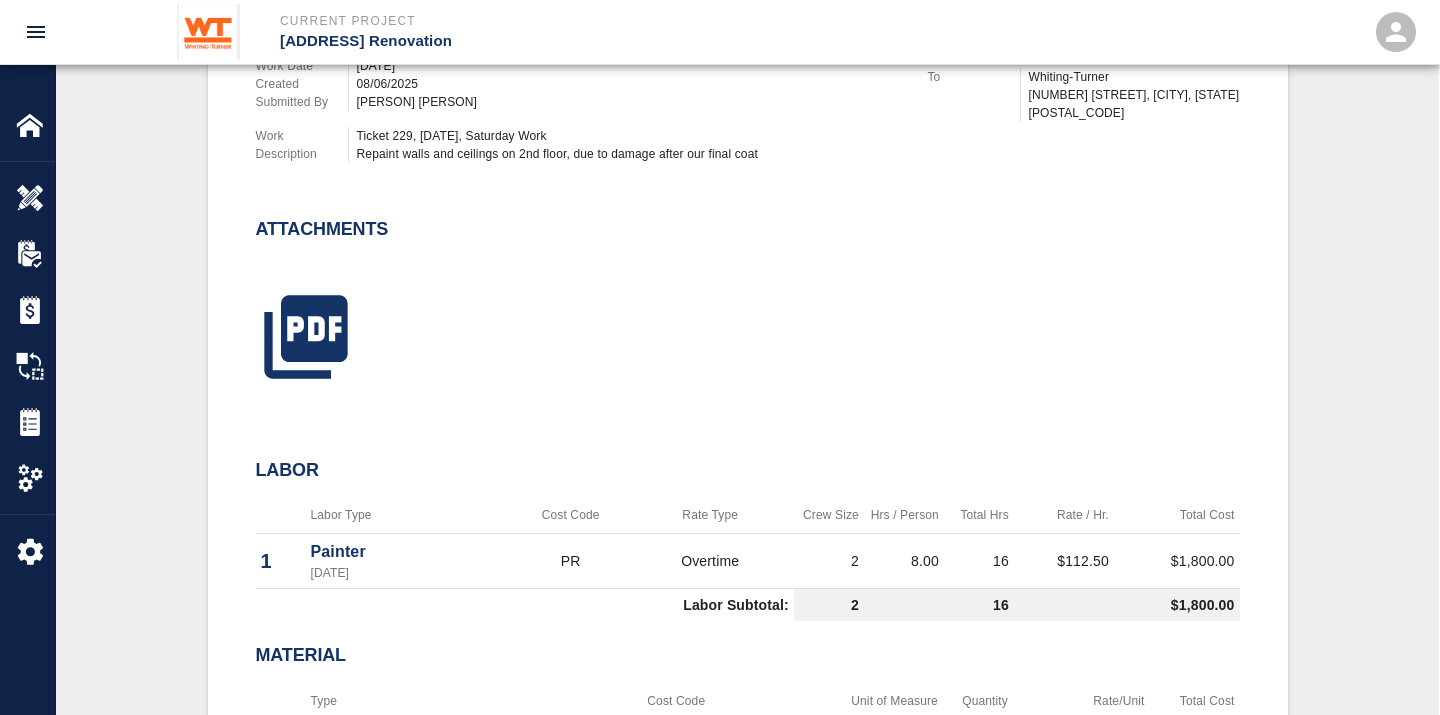 scroll, scrollTop: 777, scrollLeft: 0, axis: vertical 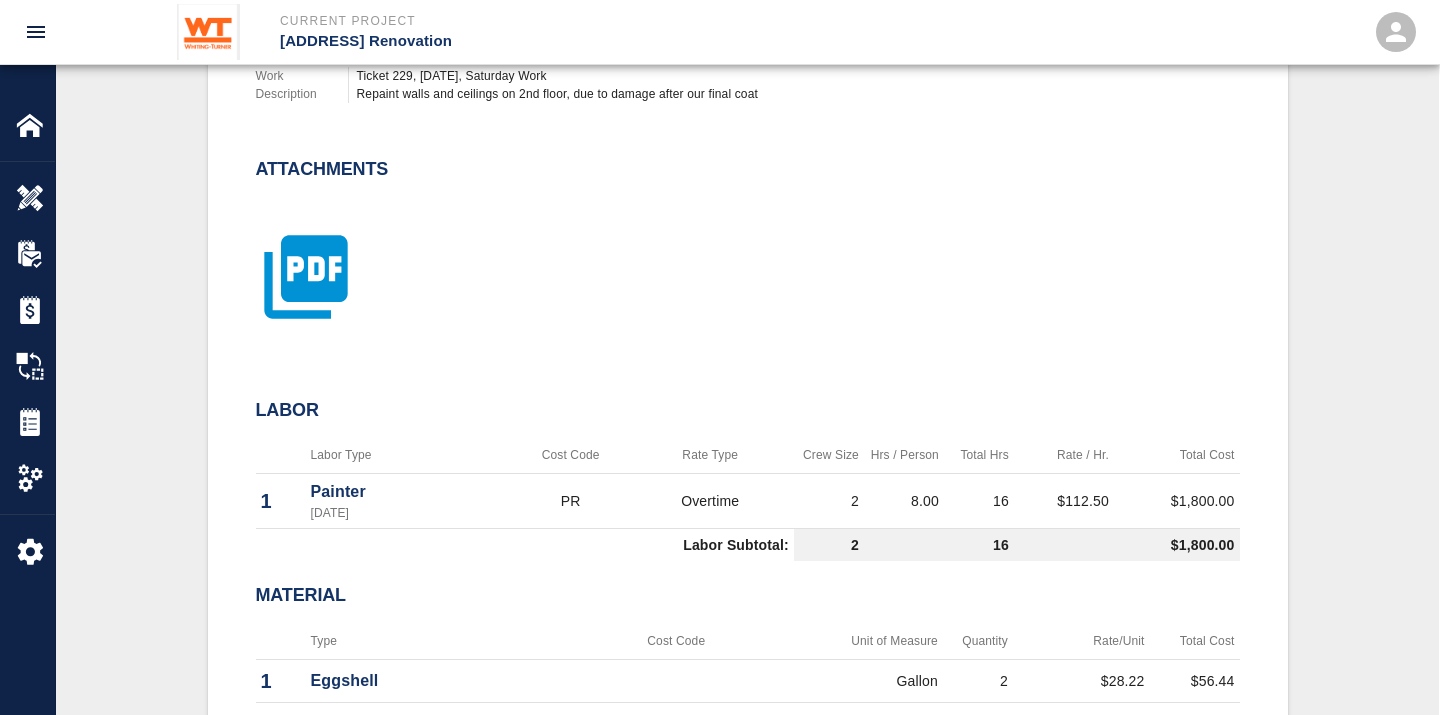 click 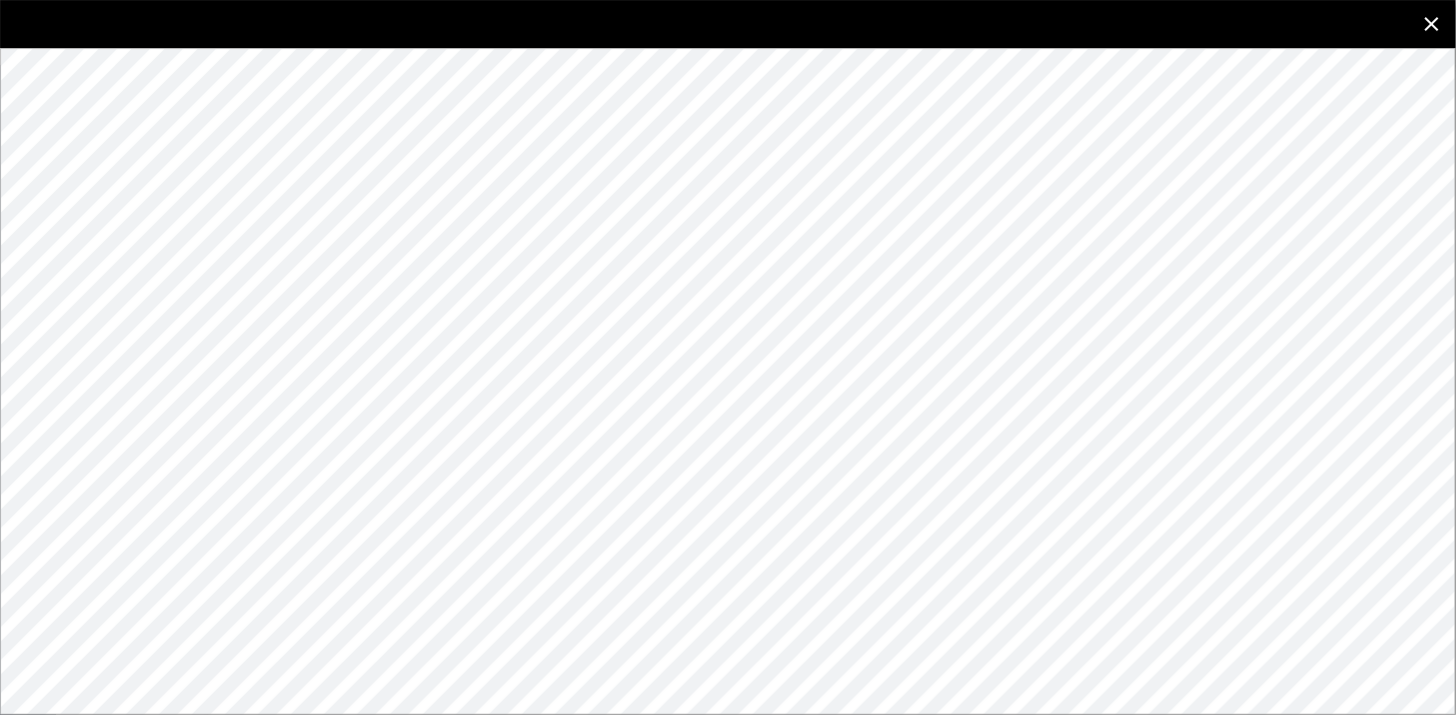 click 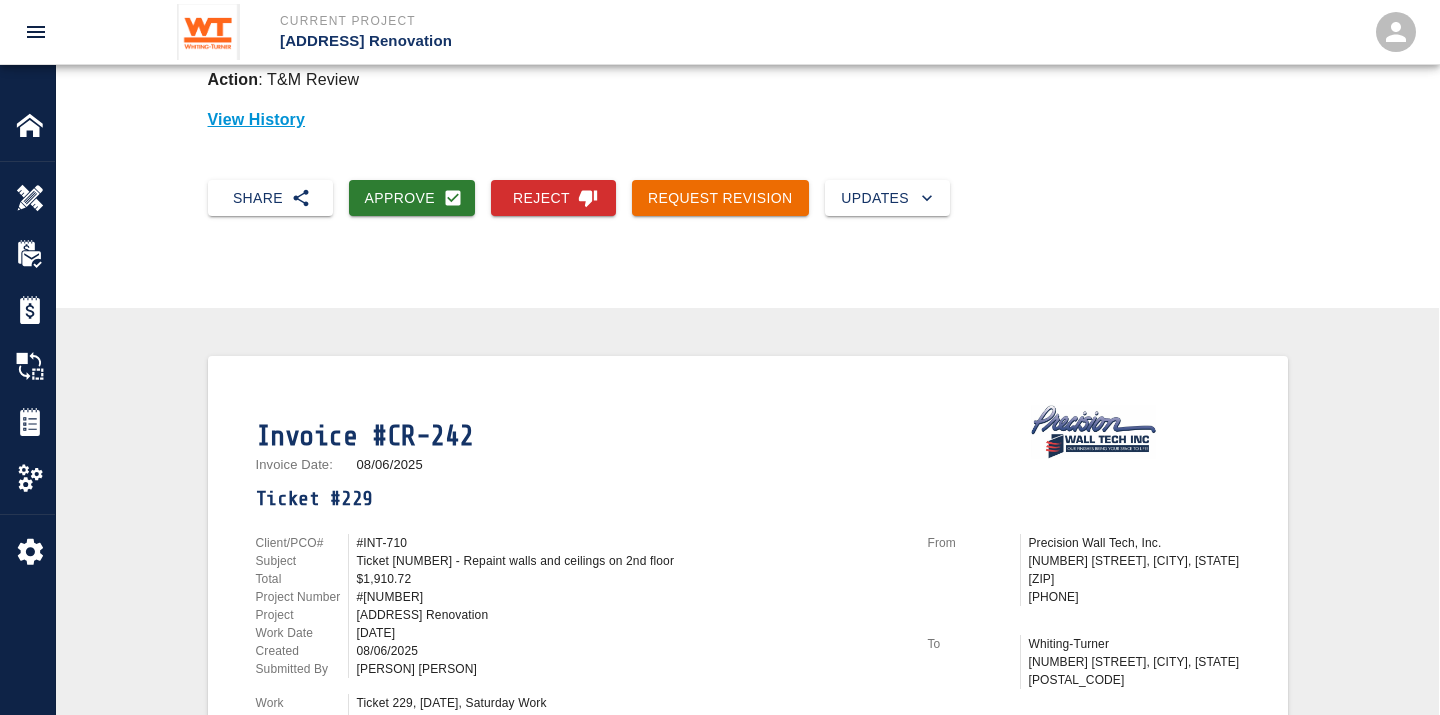 scroll, scrollTop: 111, scrollLeft: 0, axis: vertical 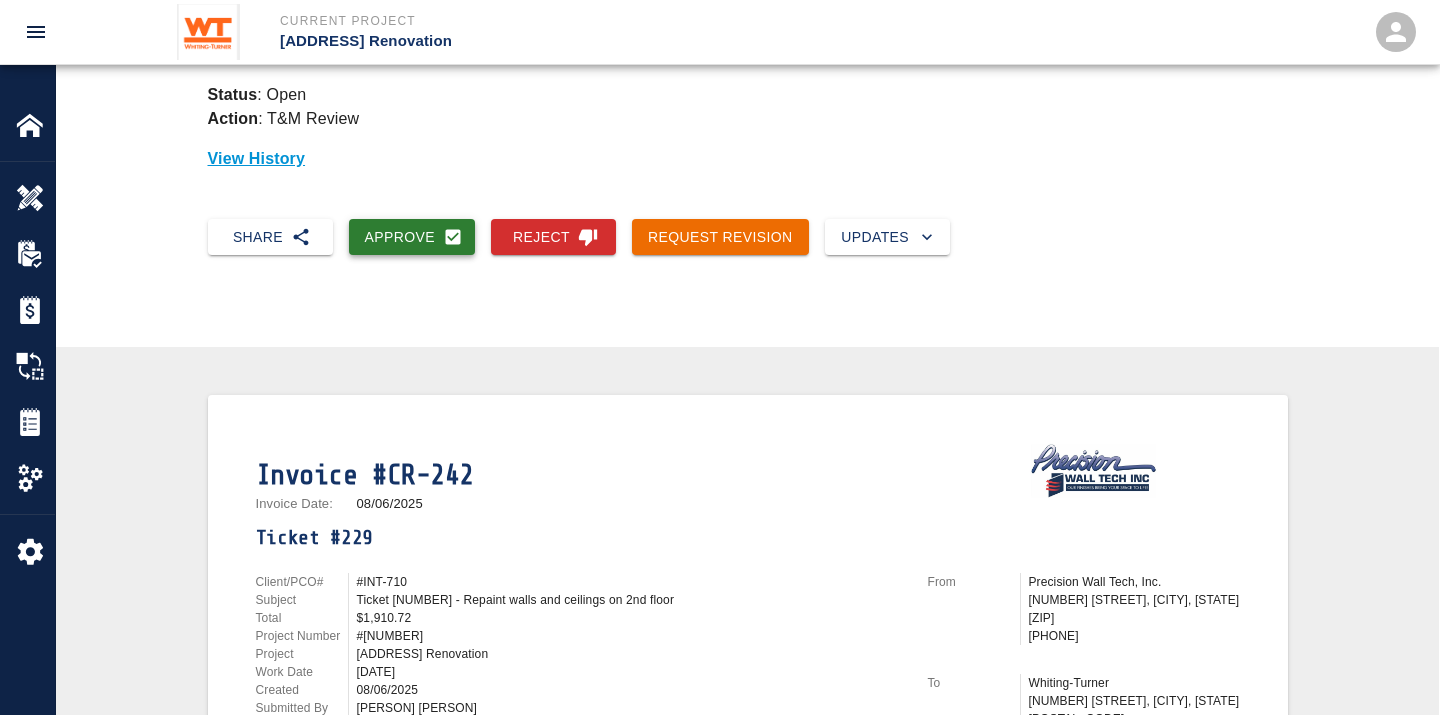 click on "Approve" at bounding box center [412, 237] 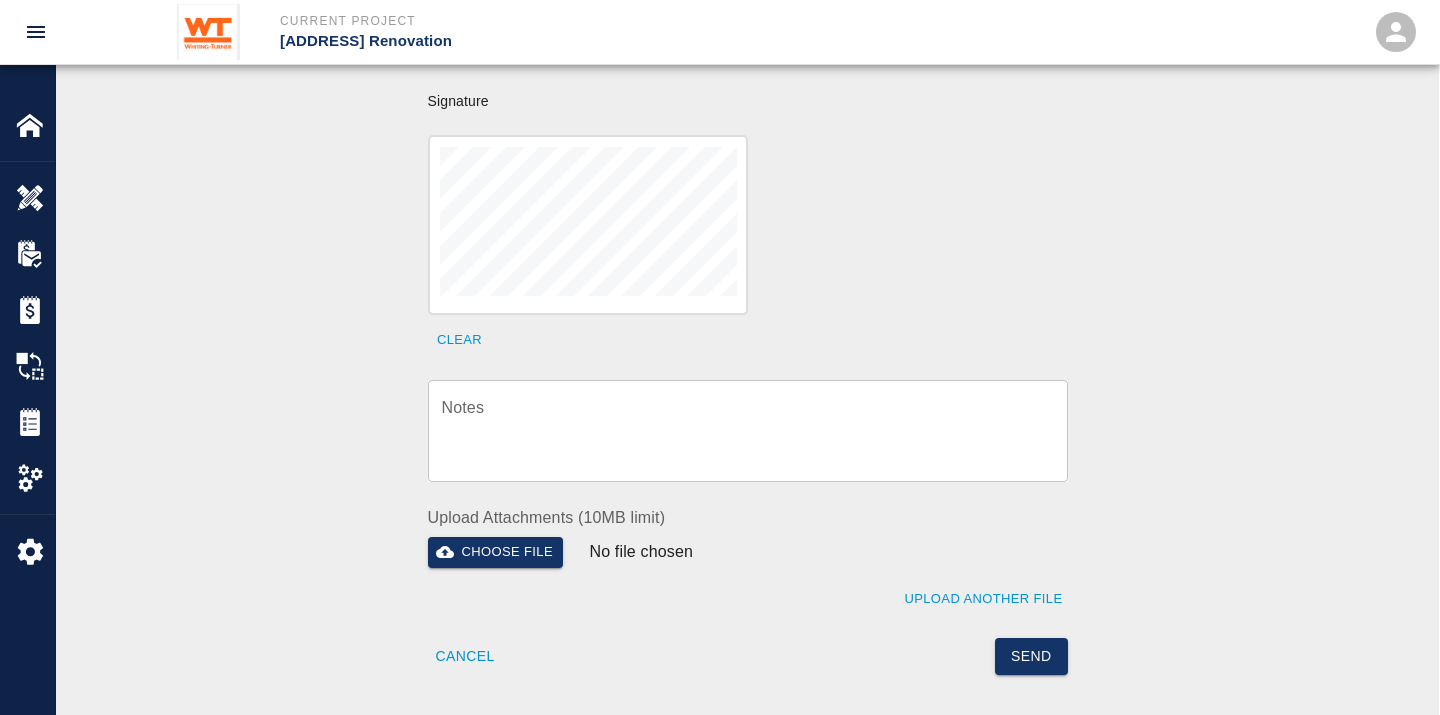 scroll, scrollTop: 666, scrollLeft: 0, axis: vertical 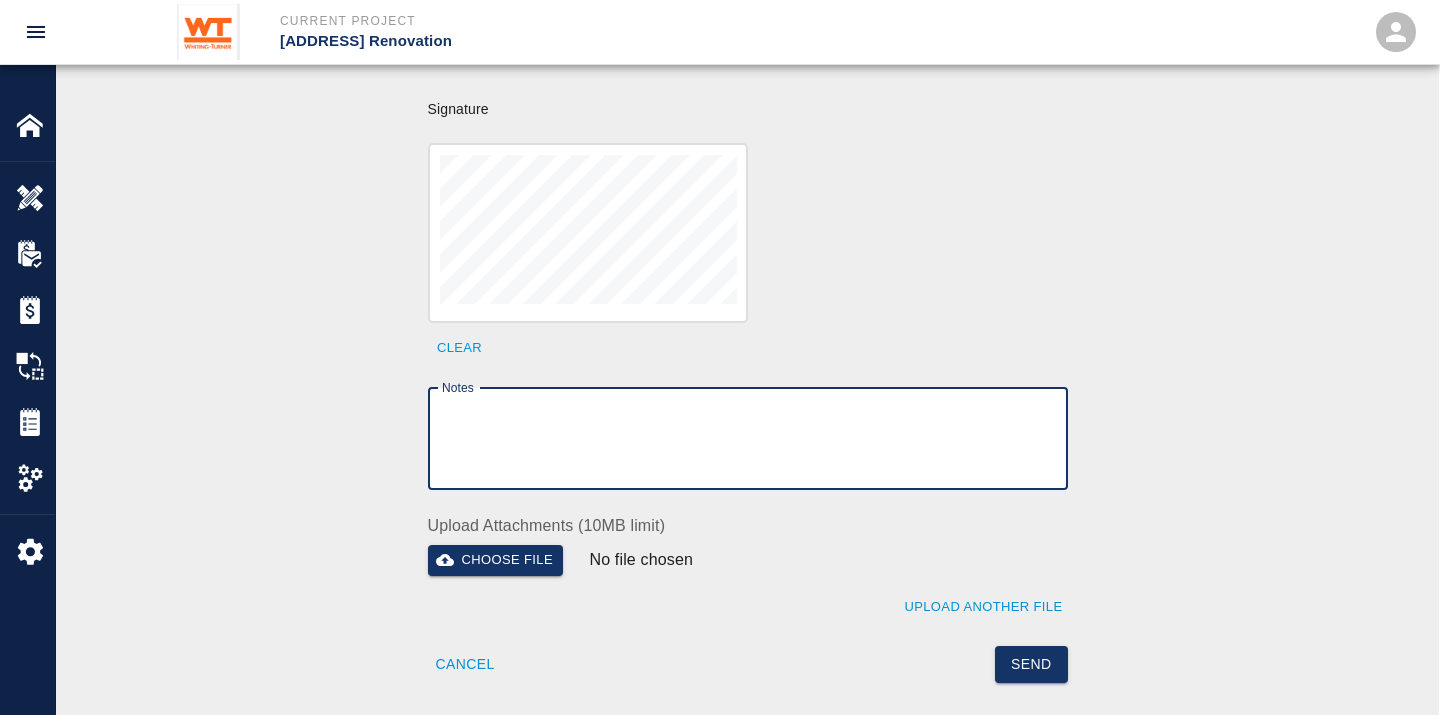 click on "Notes" at bounding box center (748, 438) 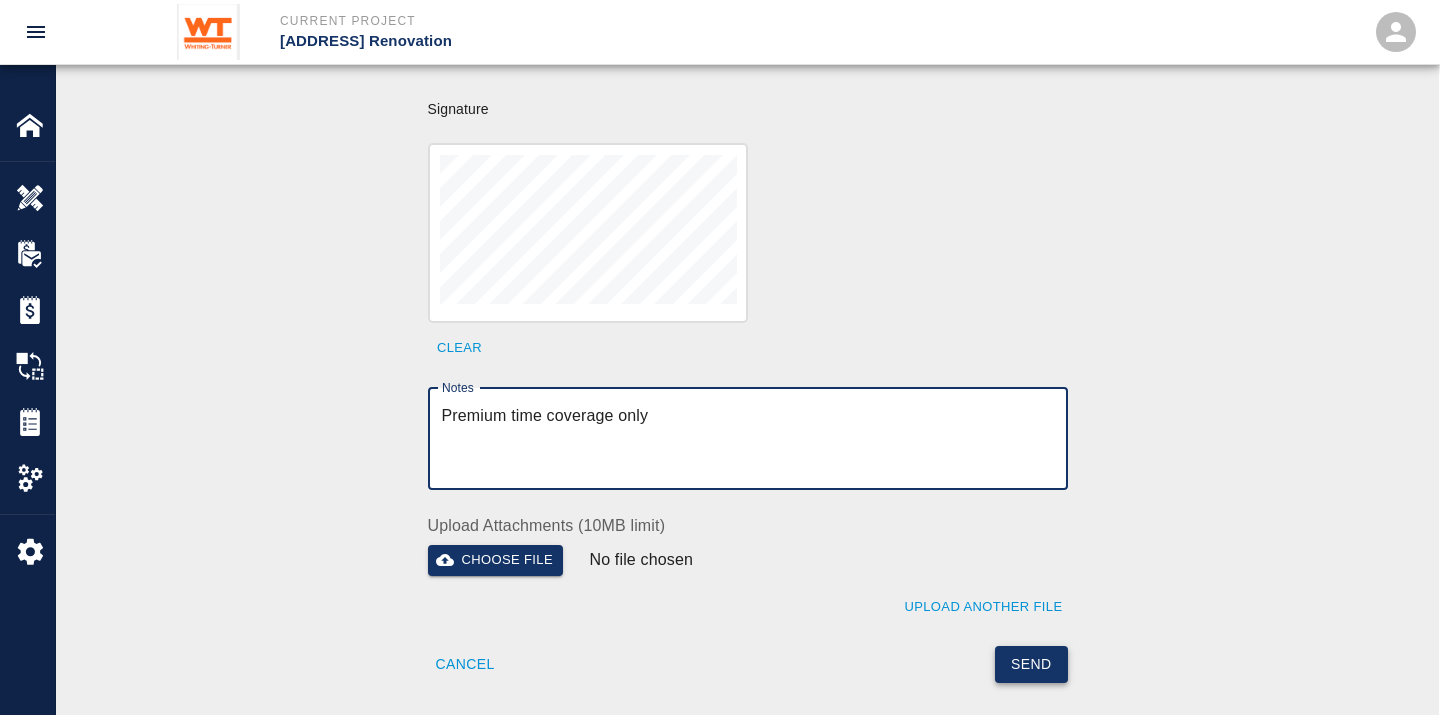 type on "Premium time coverage only" 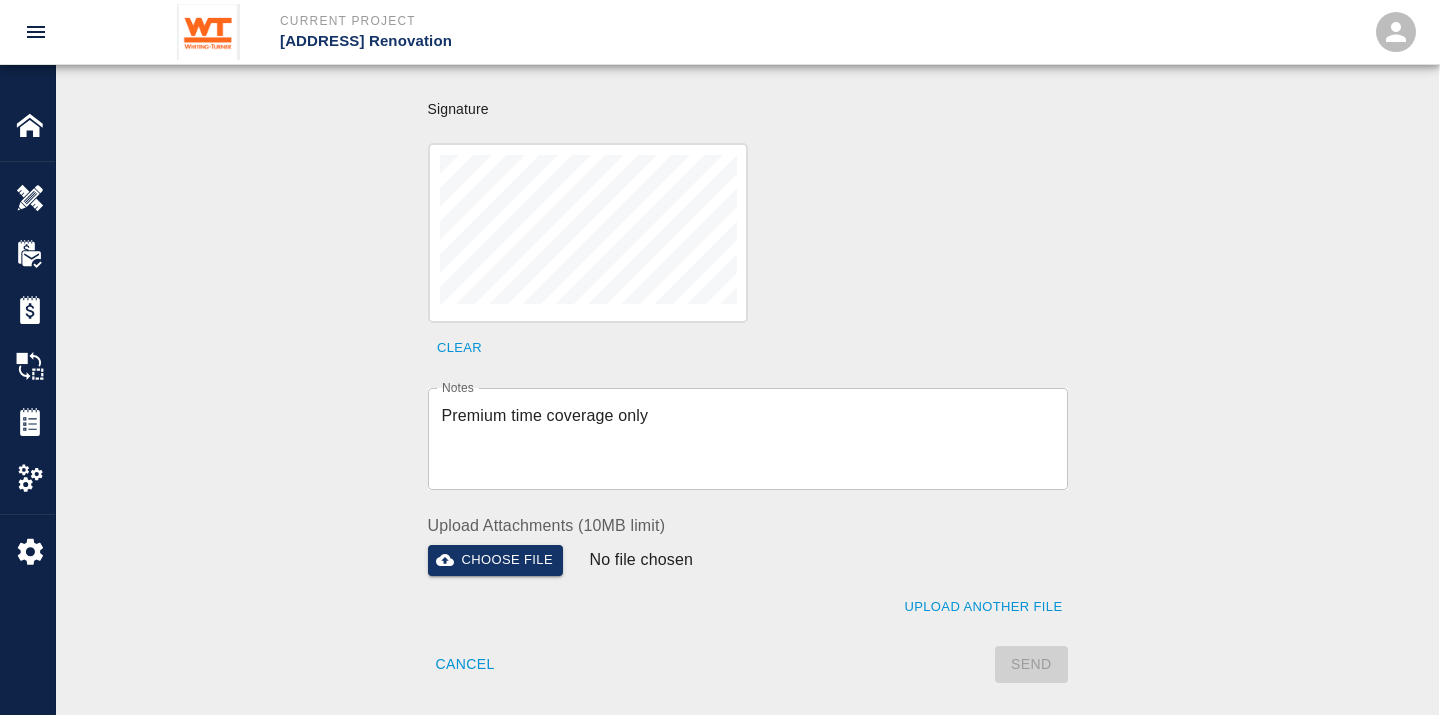 type 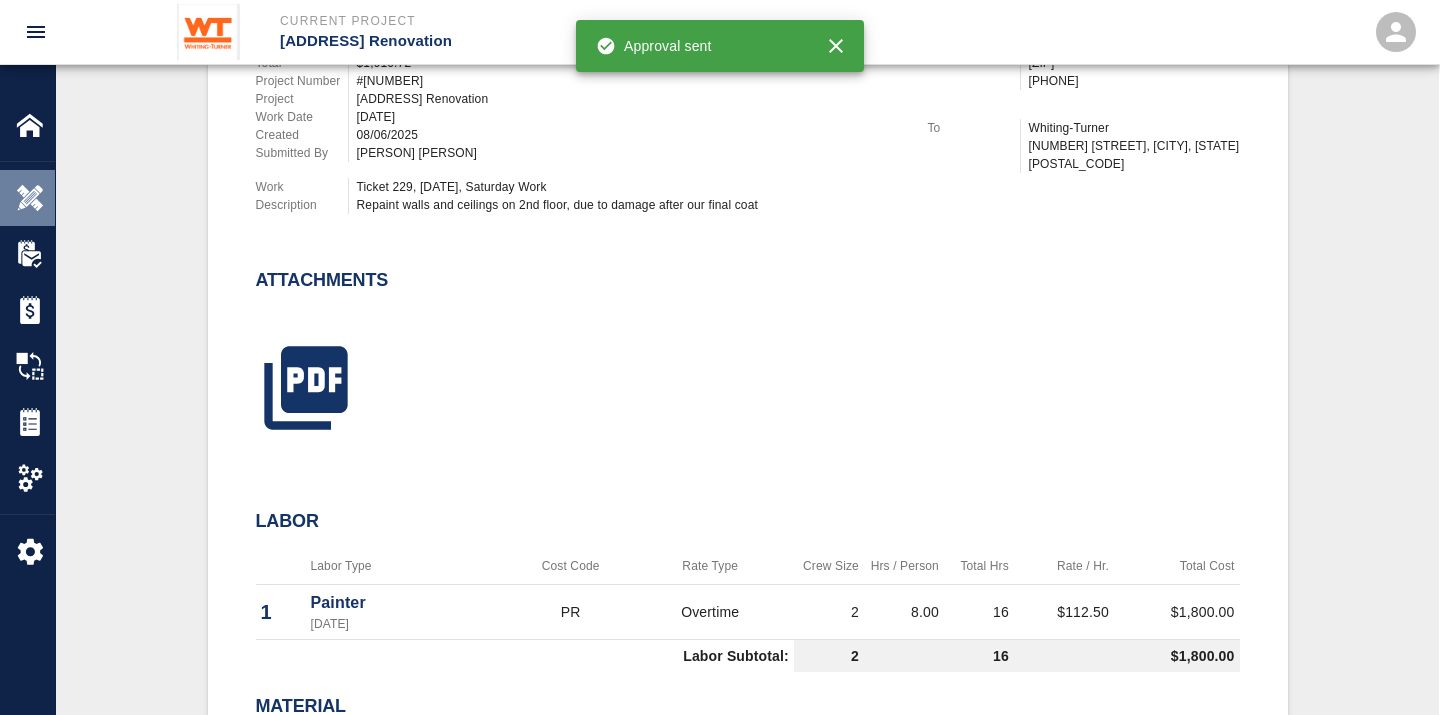 click at bounding box center [30, 198] 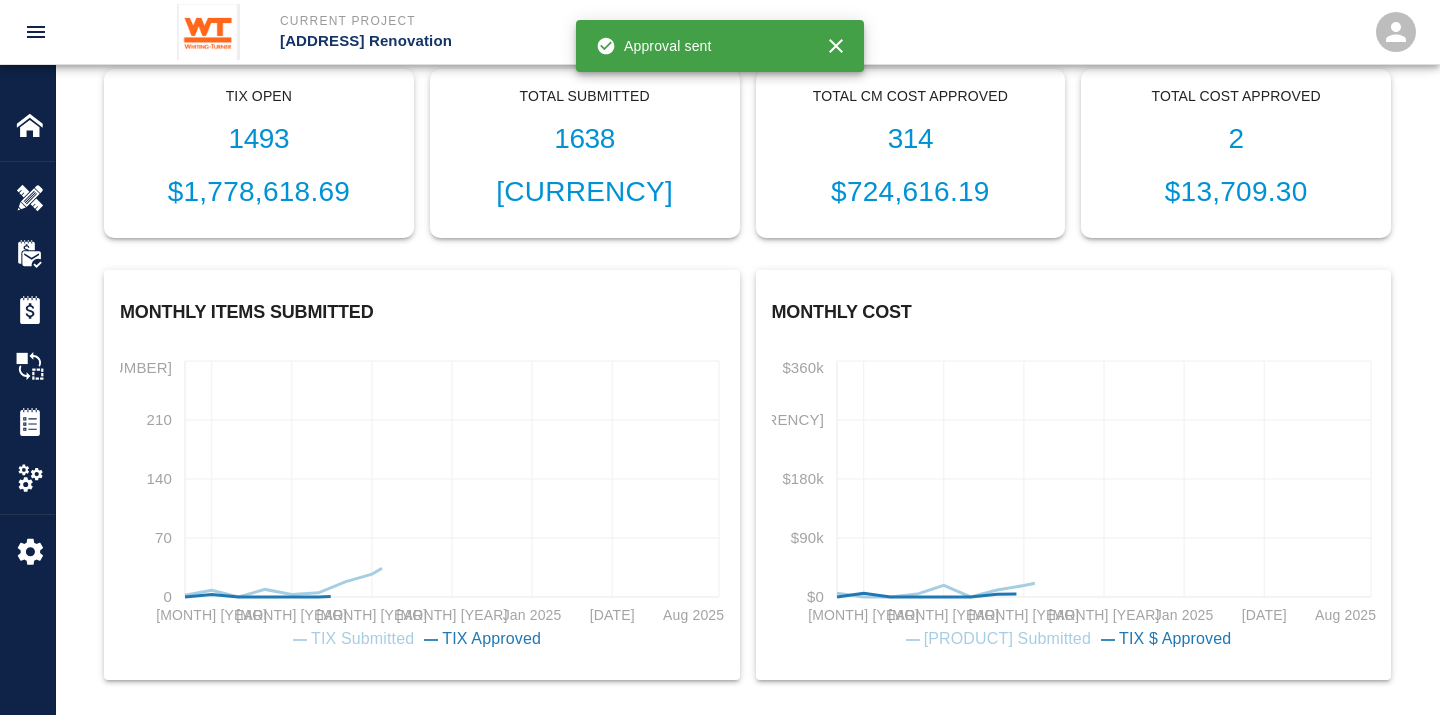 scroll, scrollTop: 0, scrollLeft: 0, axis: both 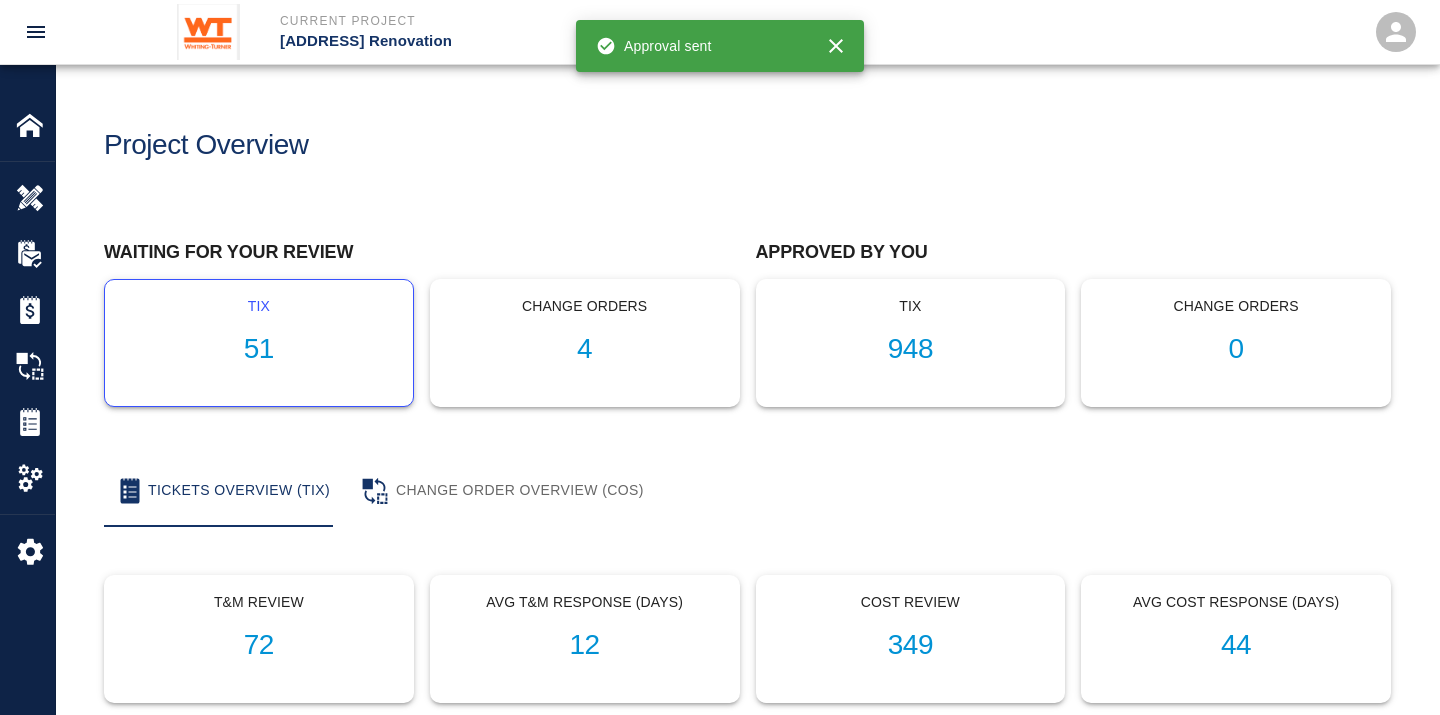 click on "51" at bounding box center (259, 349) 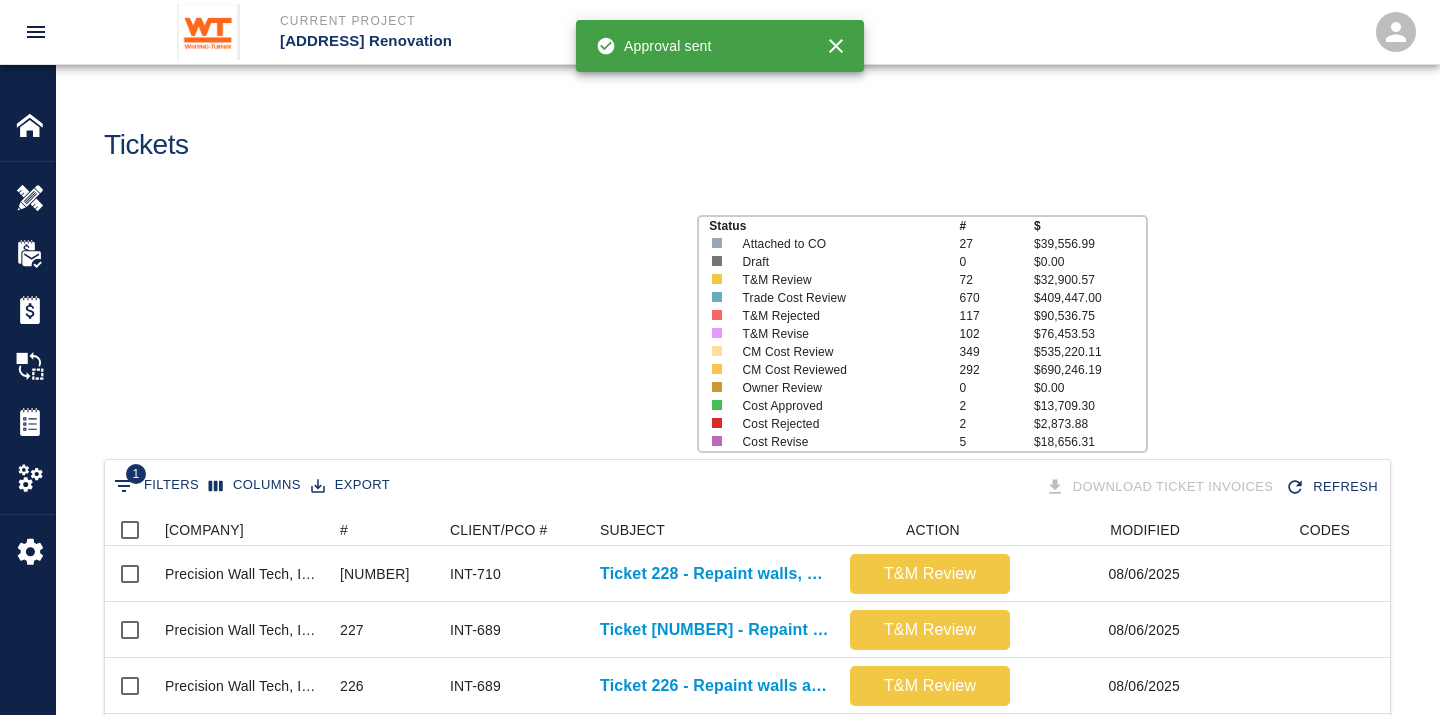 scroll, scrollTop: 17, scrollLeft: 17, axis: both 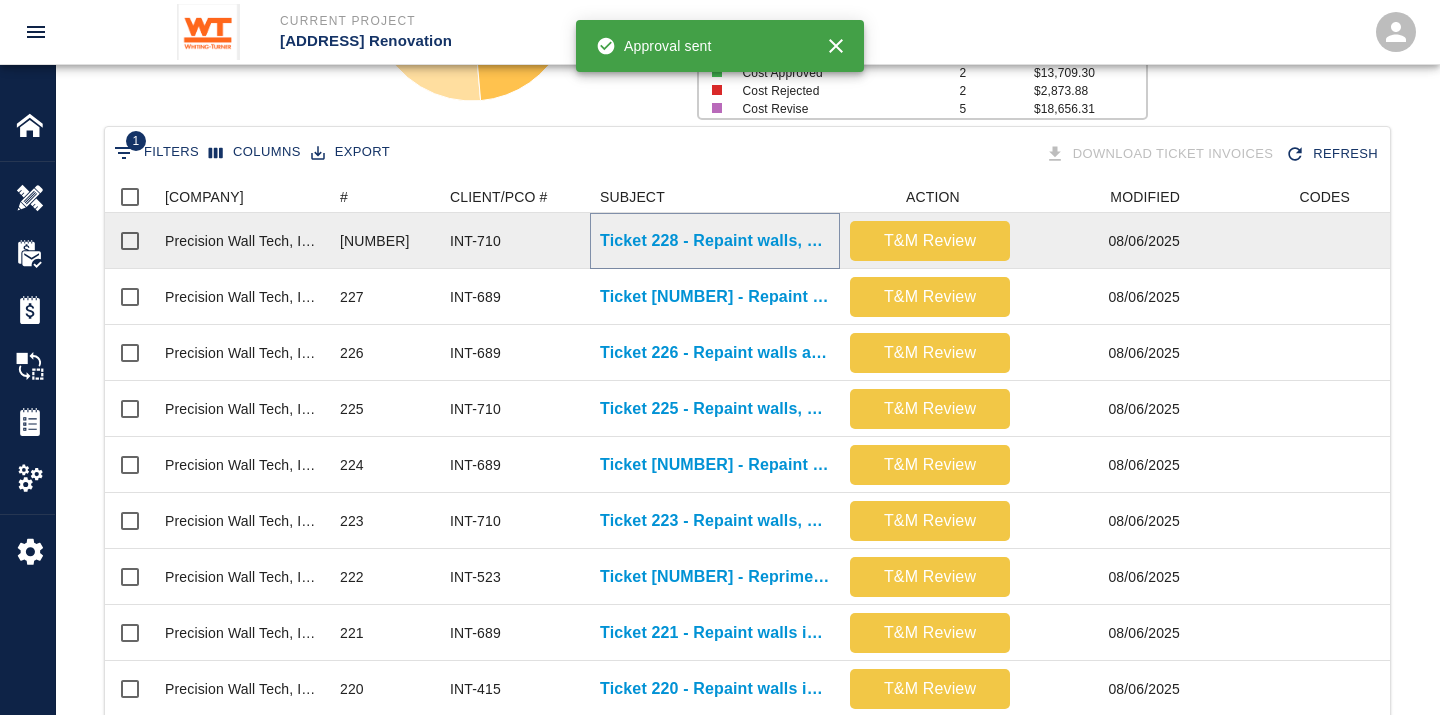 click on "Ticket 228 - Repaint walls, ceilings, doors, and frames on 2nd floor" at bounding box center [715, 241] 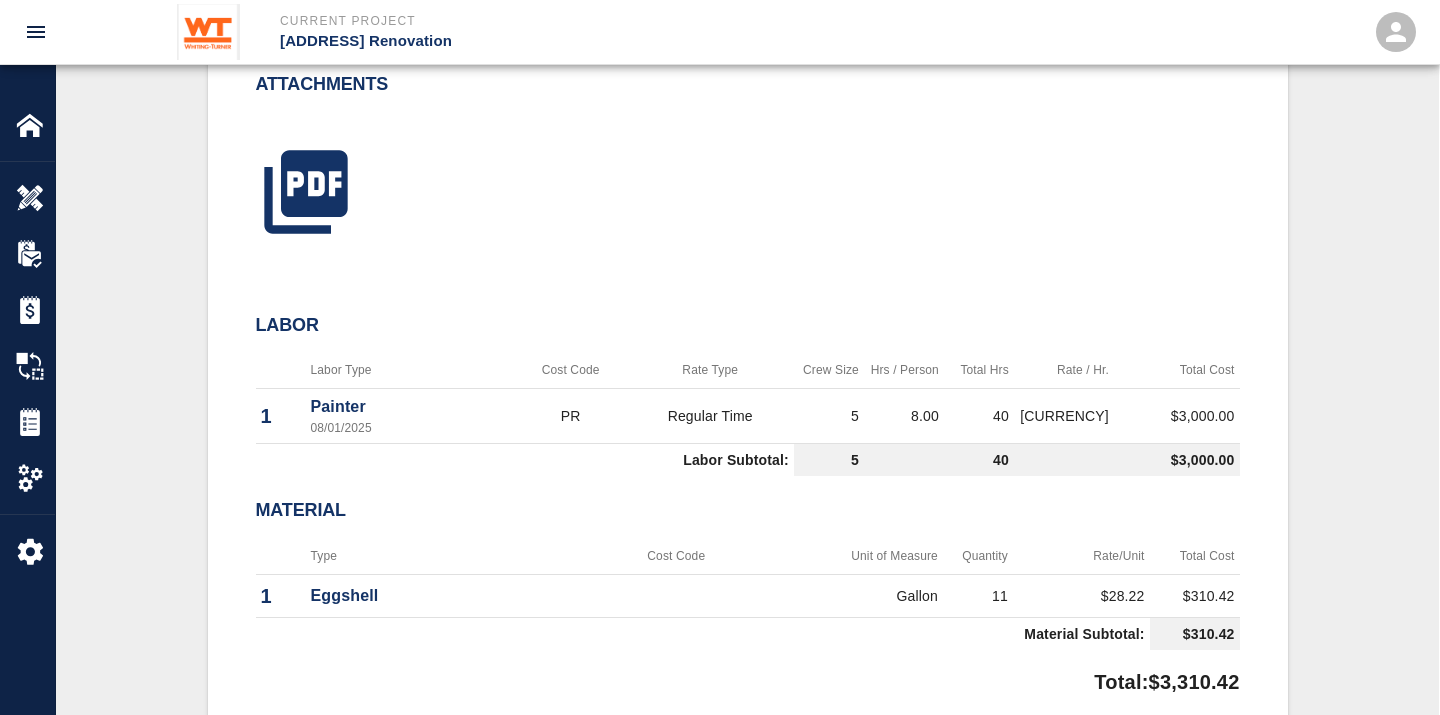 scroll, scrollTop: 888, scrollLeft: 0, axis: vertical 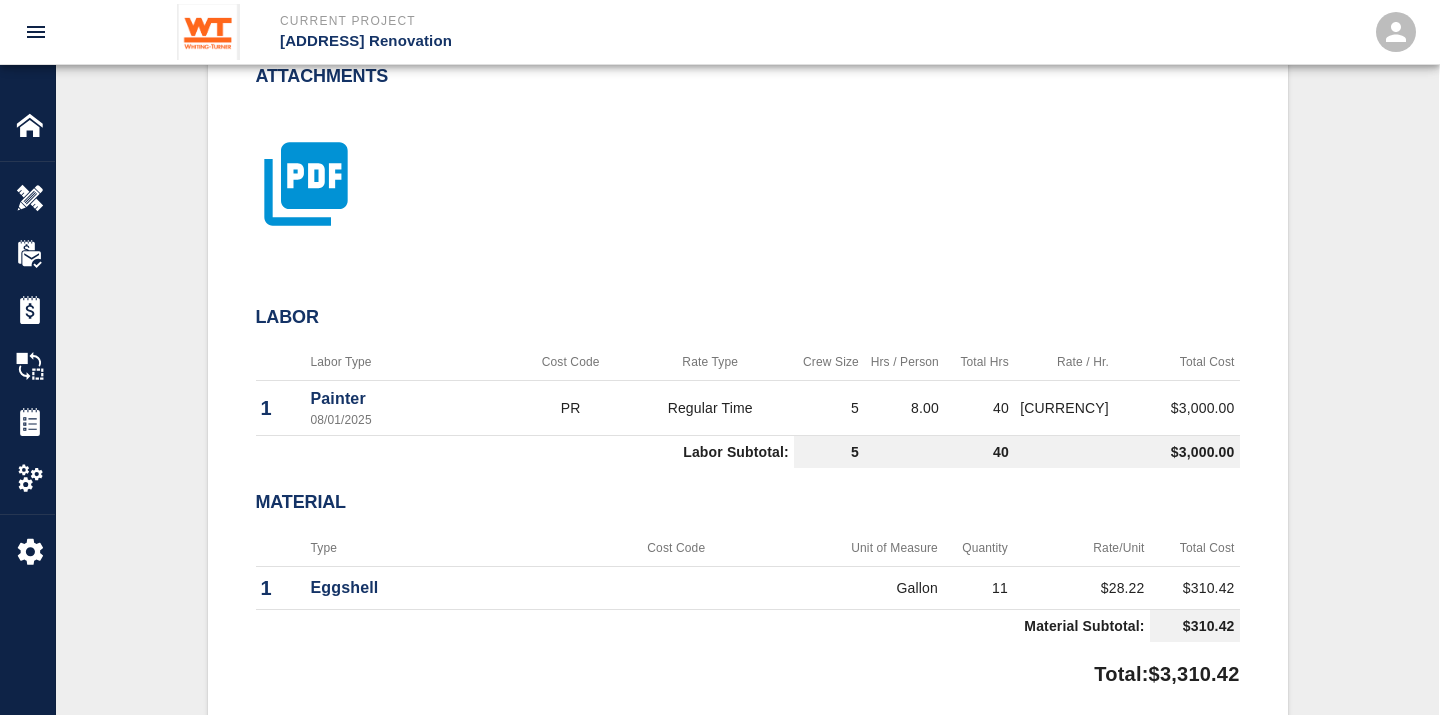 click 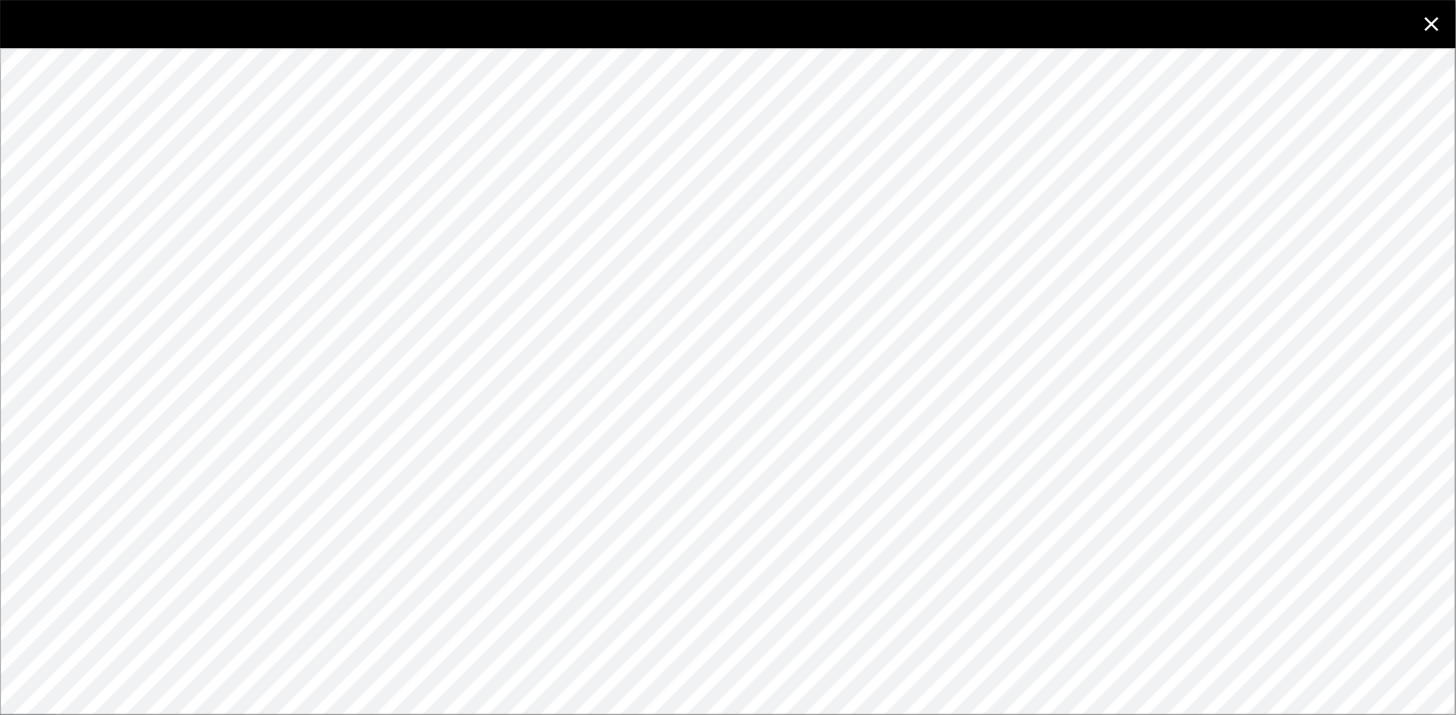 click 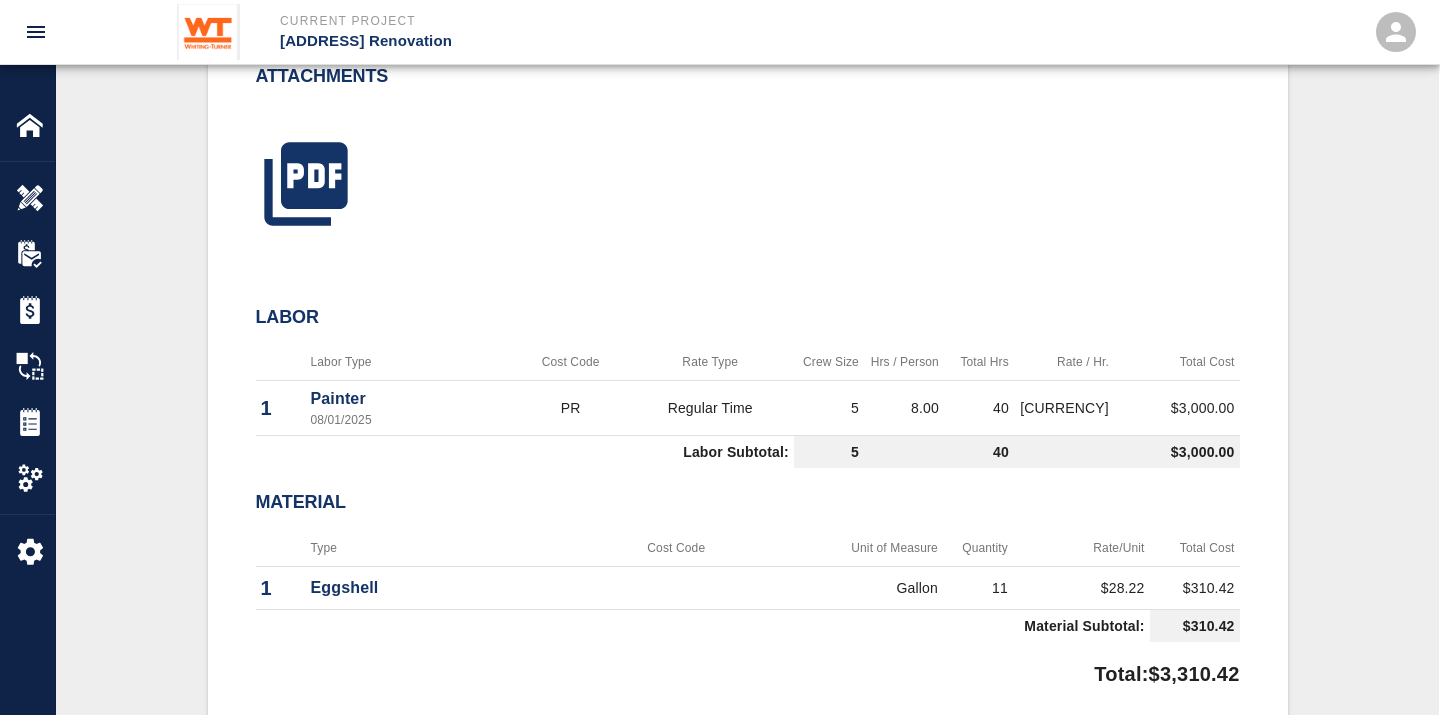scroll, scrollTop: 0, scrollLeft: 0, axis: both 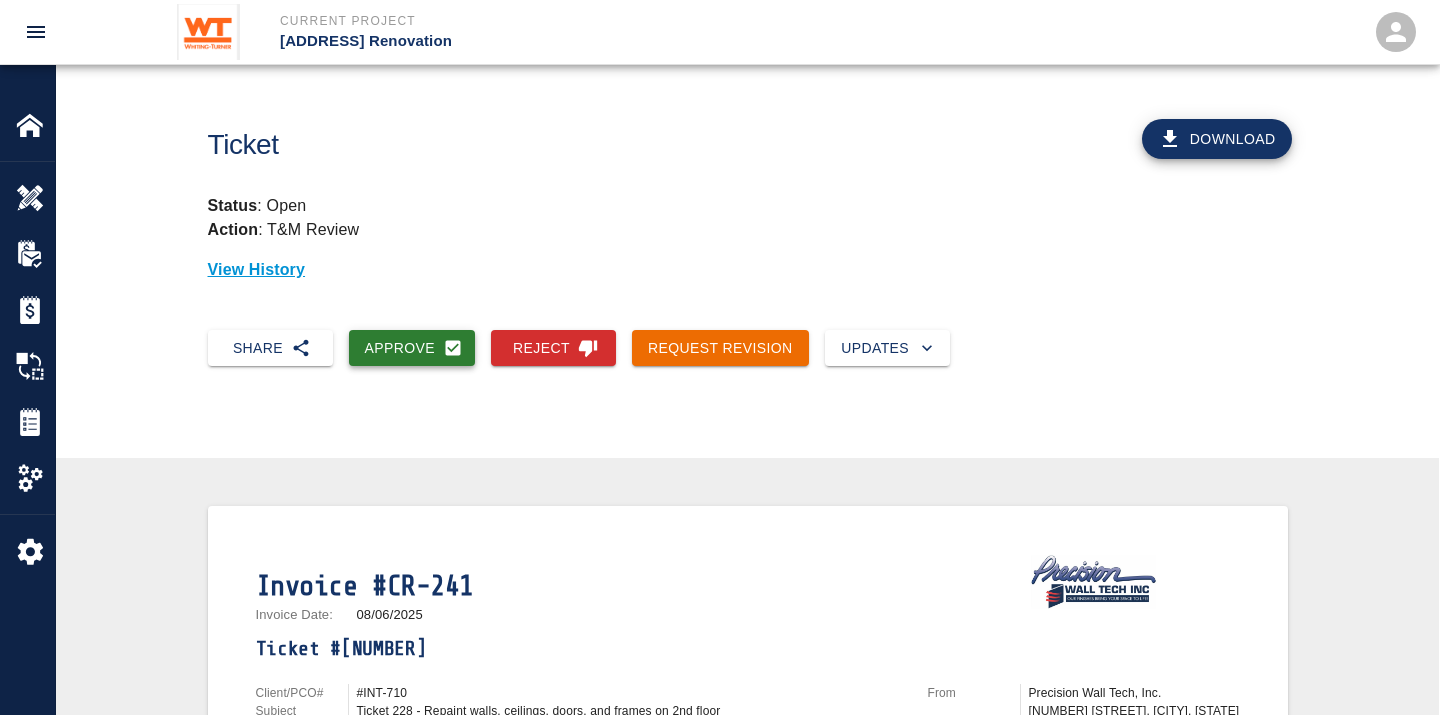 click on "Approve" at bounding box center [412, 348] 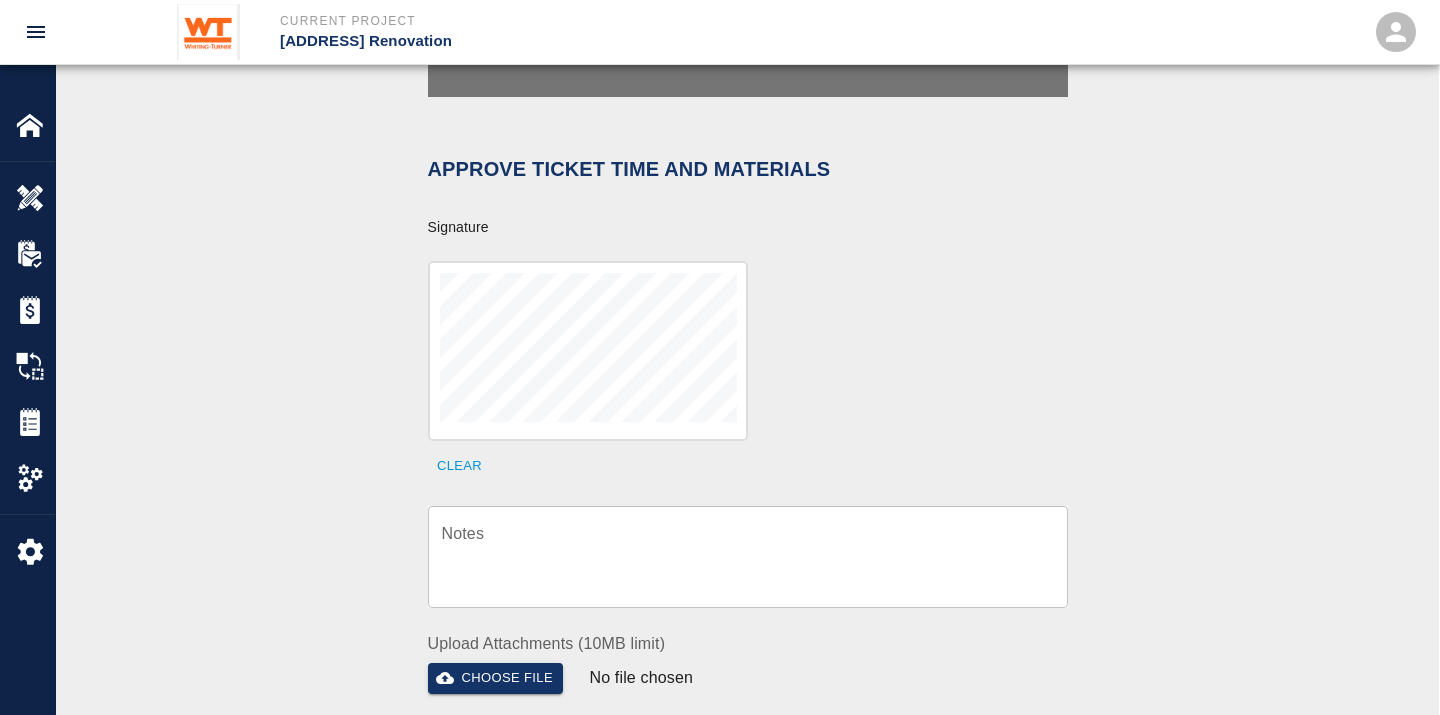 scroll, scrollTop: 666, scrollLeft: 0, axis: vertical 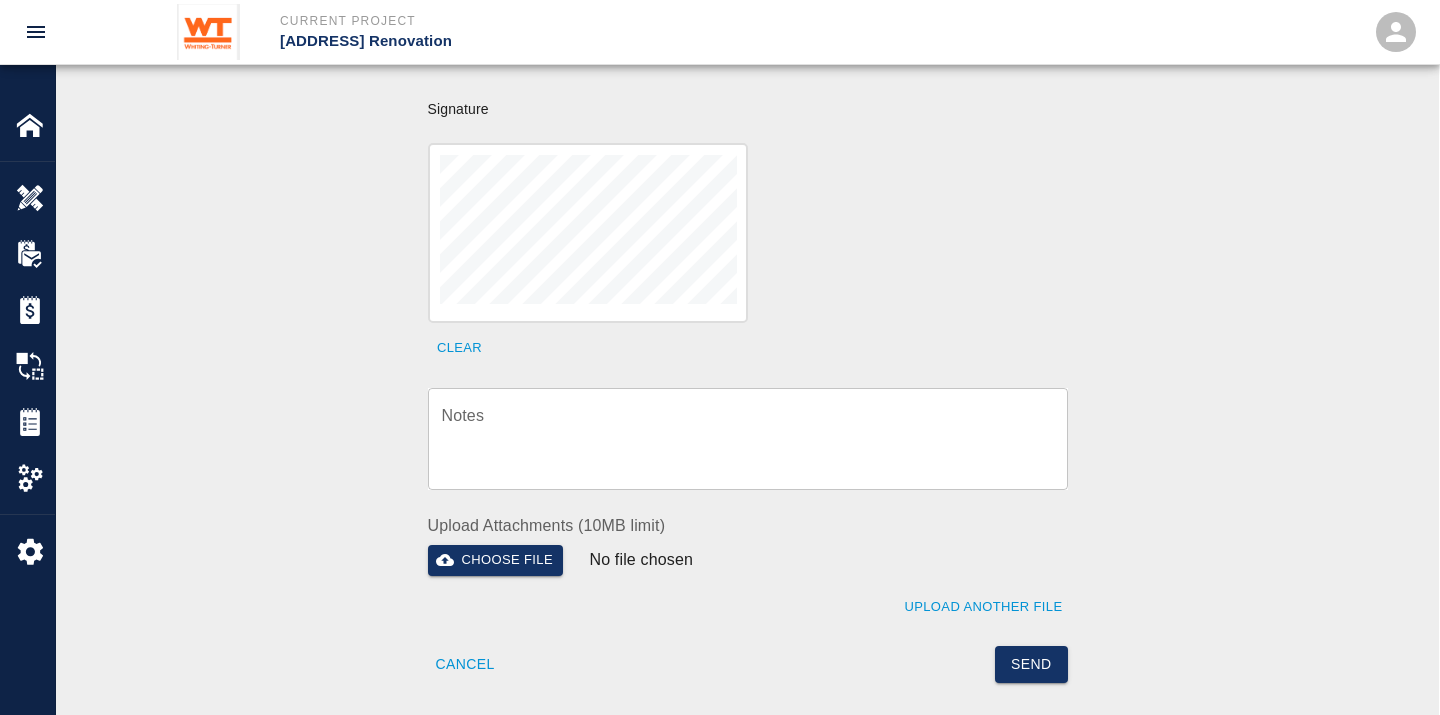 click on "Notes" at bounding box center (748, 438) 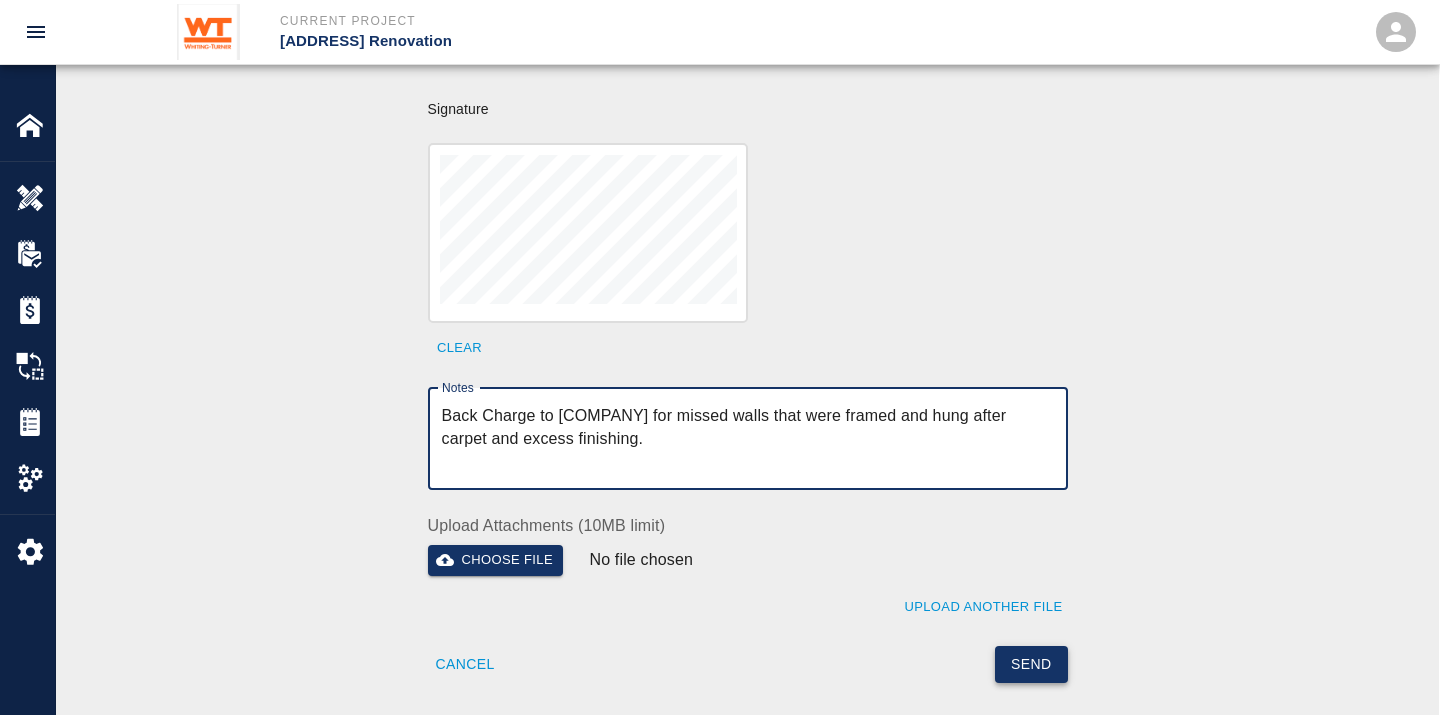 type on "Back Charge to [COMPANY] for missed walls that were framed and hung after carpet and excess finishing." 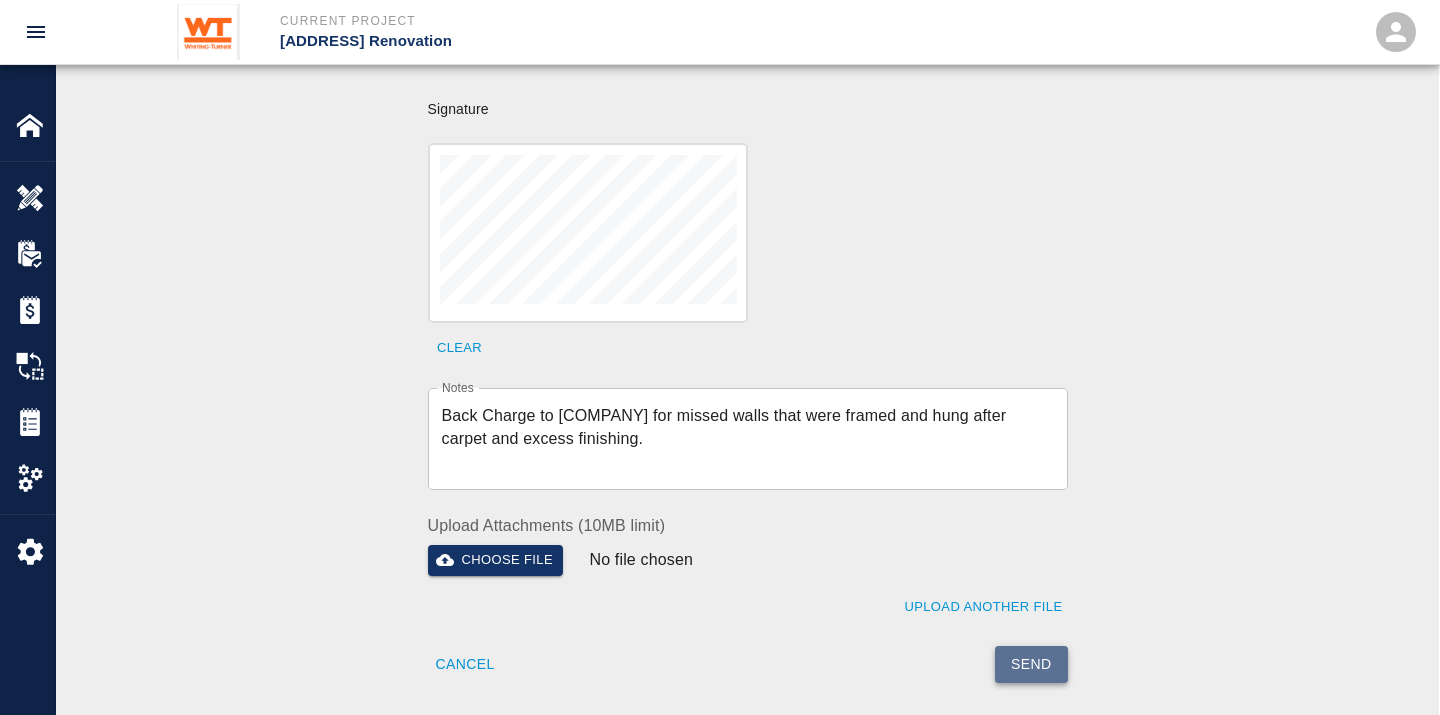 click on "Send" at bounding box center (1031, 664) 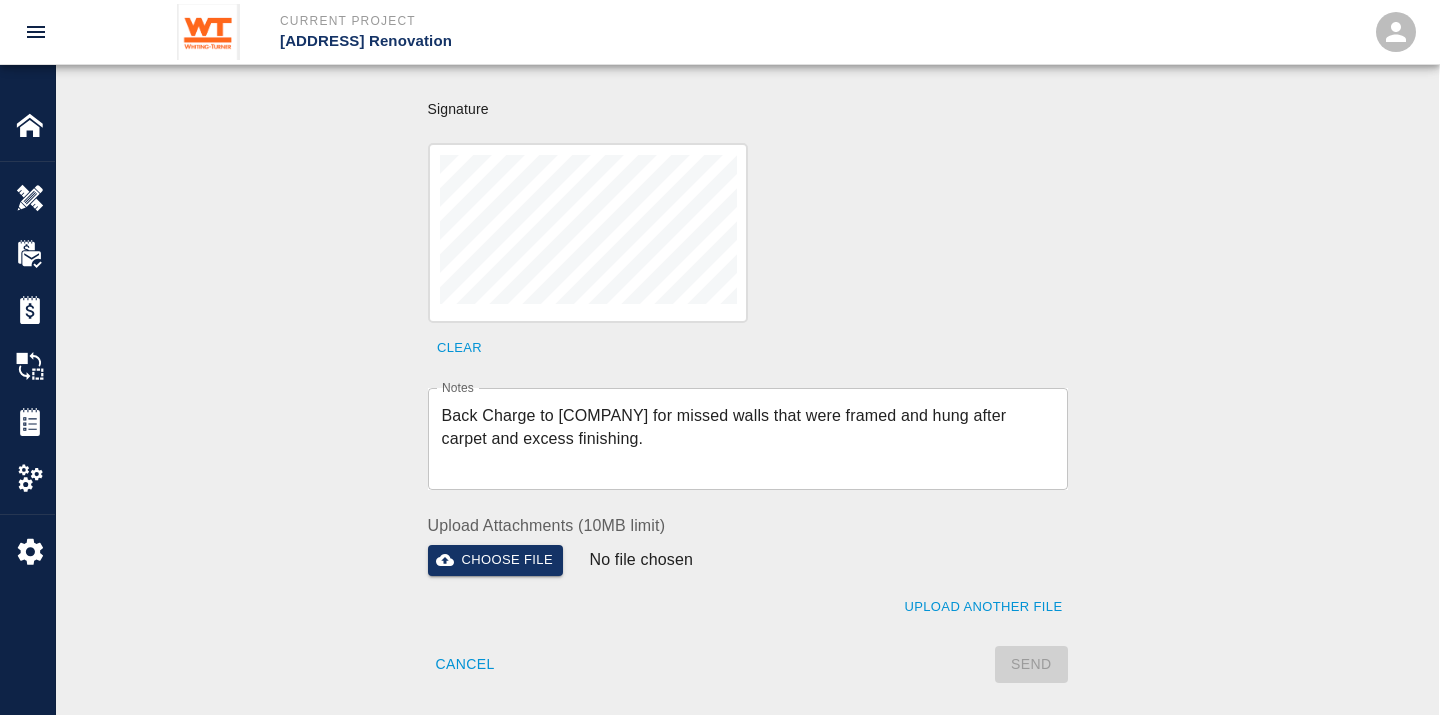 type 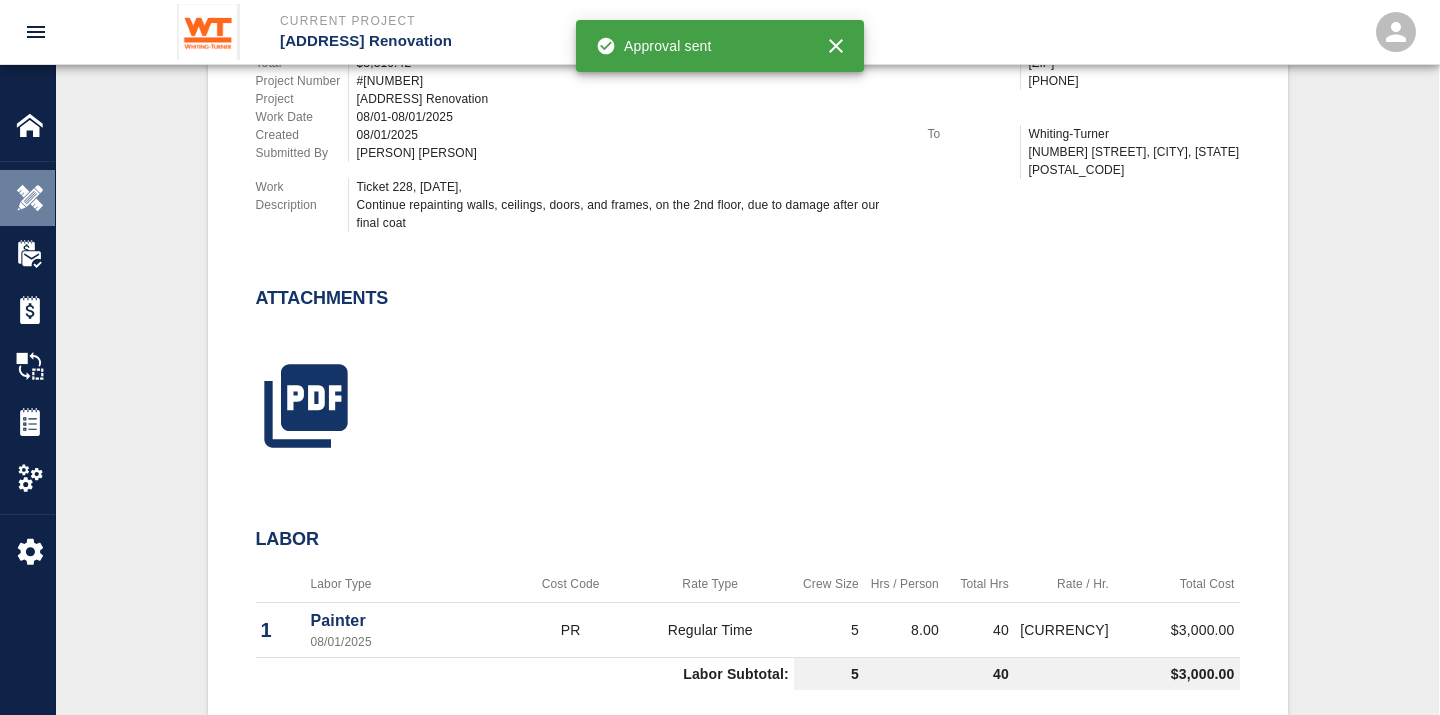 click at bounding box center [30, 198] 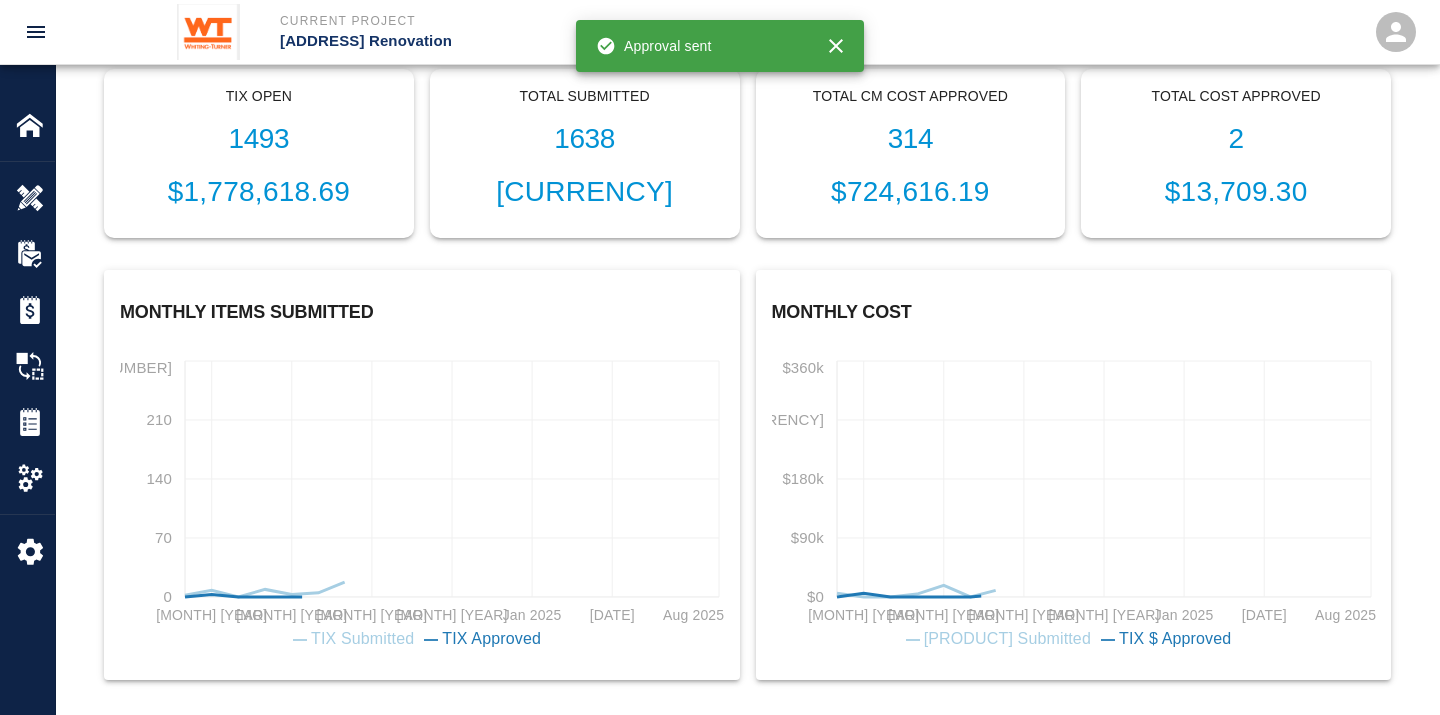 scroll, scrollTop: 0, scrollLeft: 0, axis: both 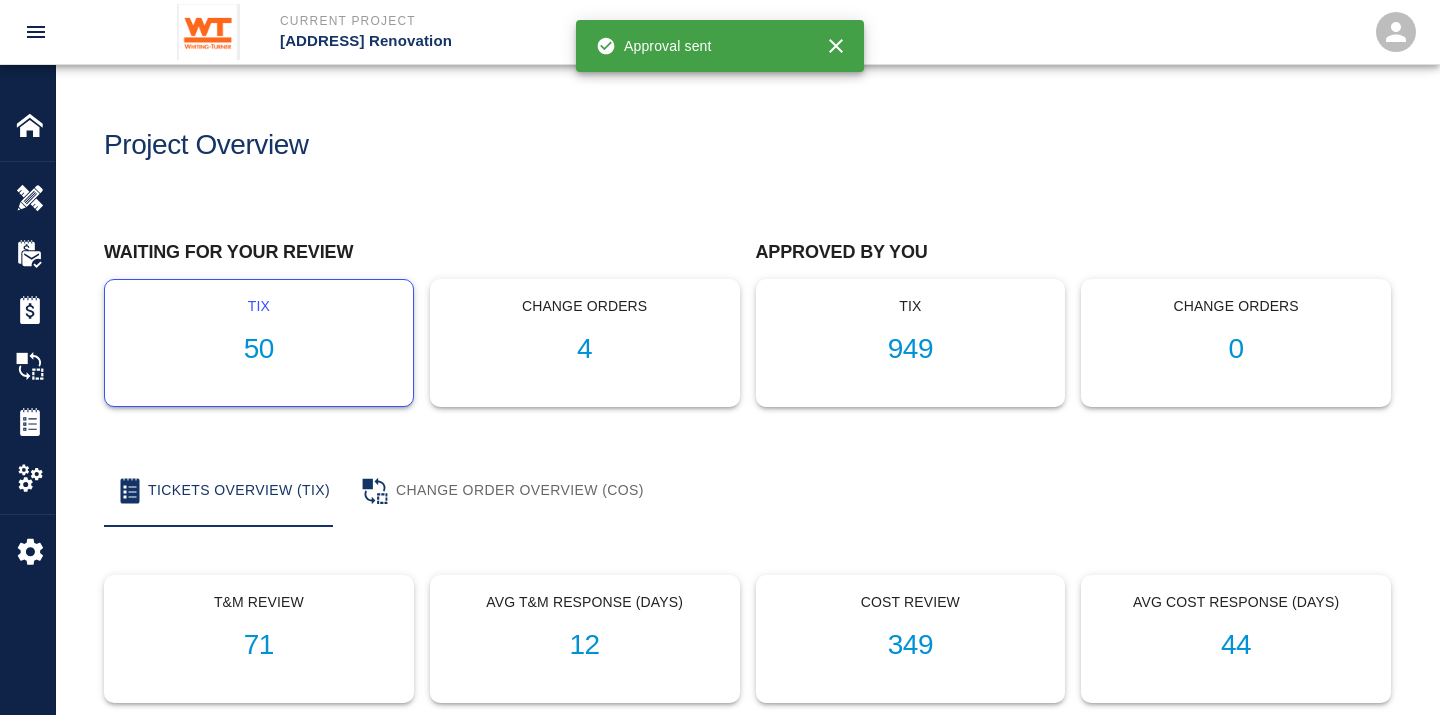click on "50" at bounding box center (259, 349) 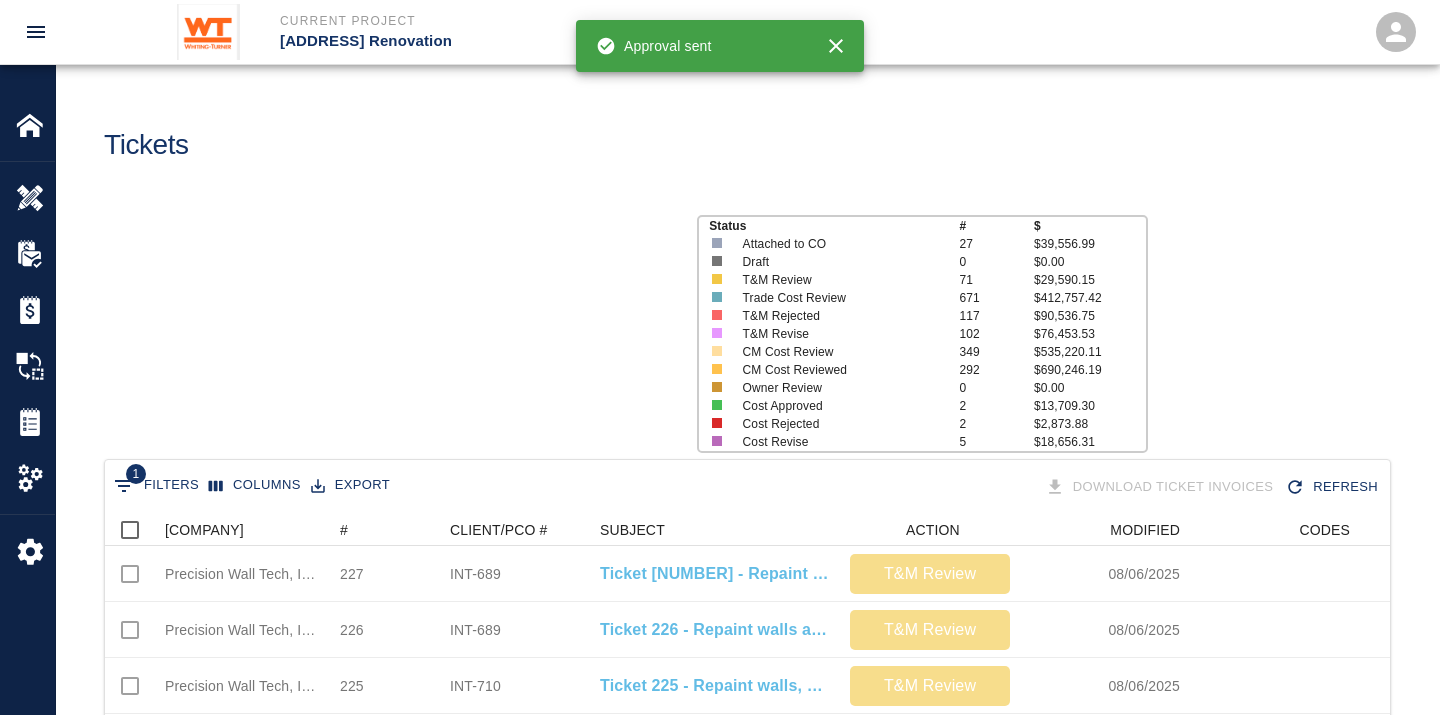 scroll, scrollTop: 17, scrollLeft: 17, axis: both 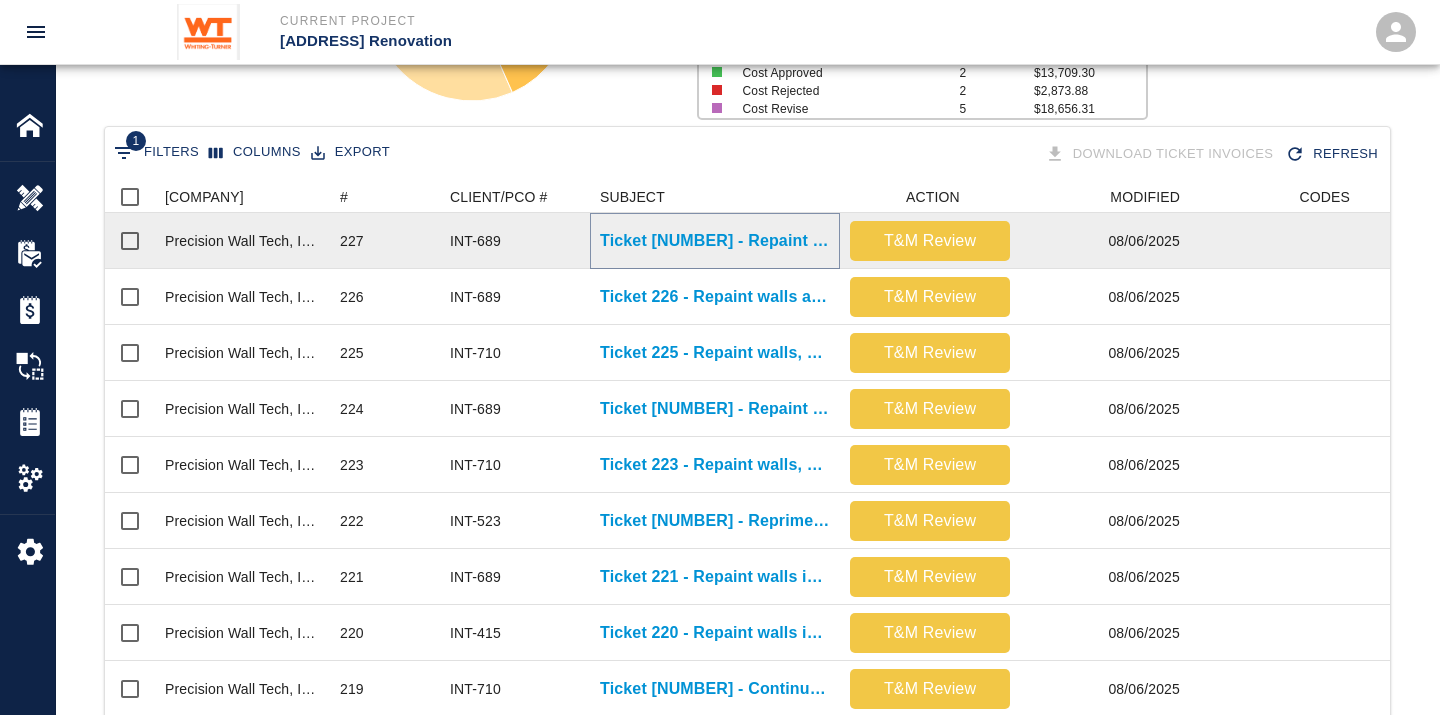 click on "Ticket [NUMBER] - Repaint walls and handrails in stair 4 and 5" at bounding box center [715, 241] 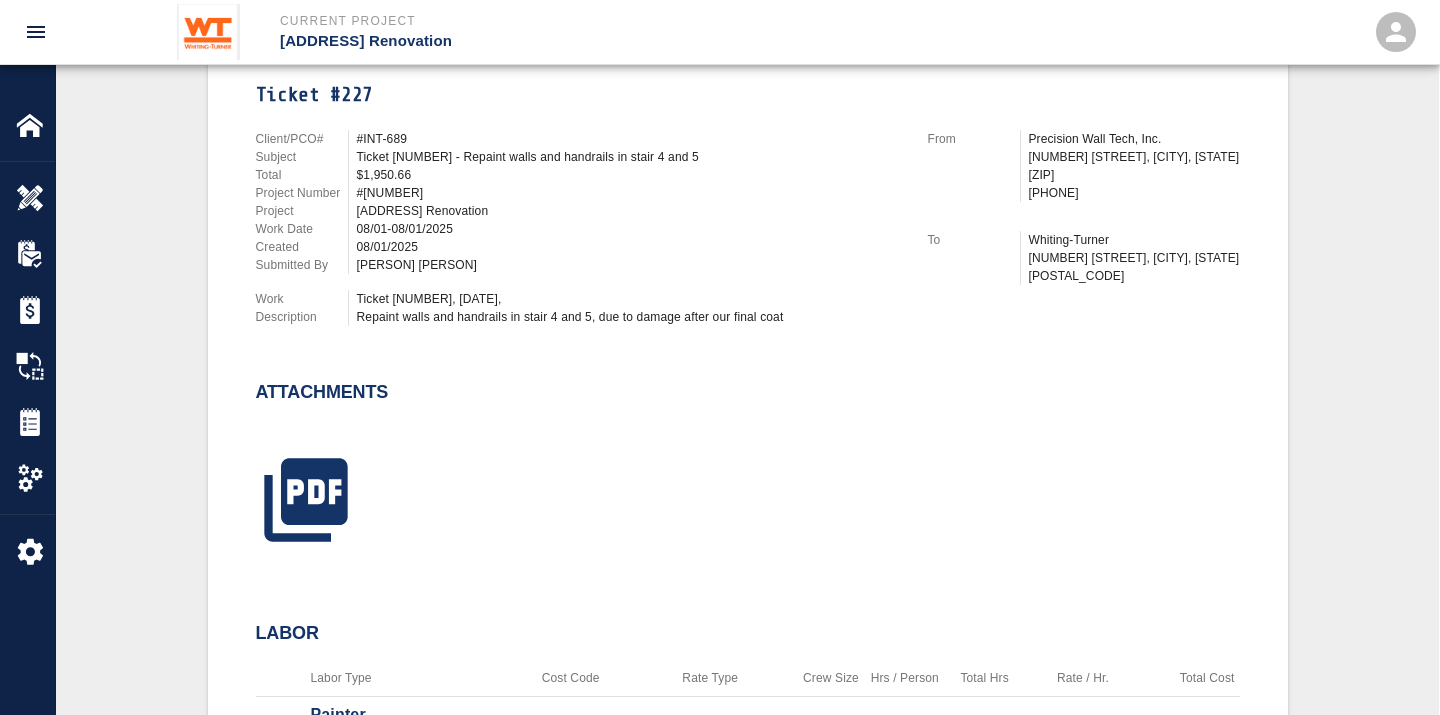 scroll, scrollTop: 555, scrollLeft: 0, axis: vertical 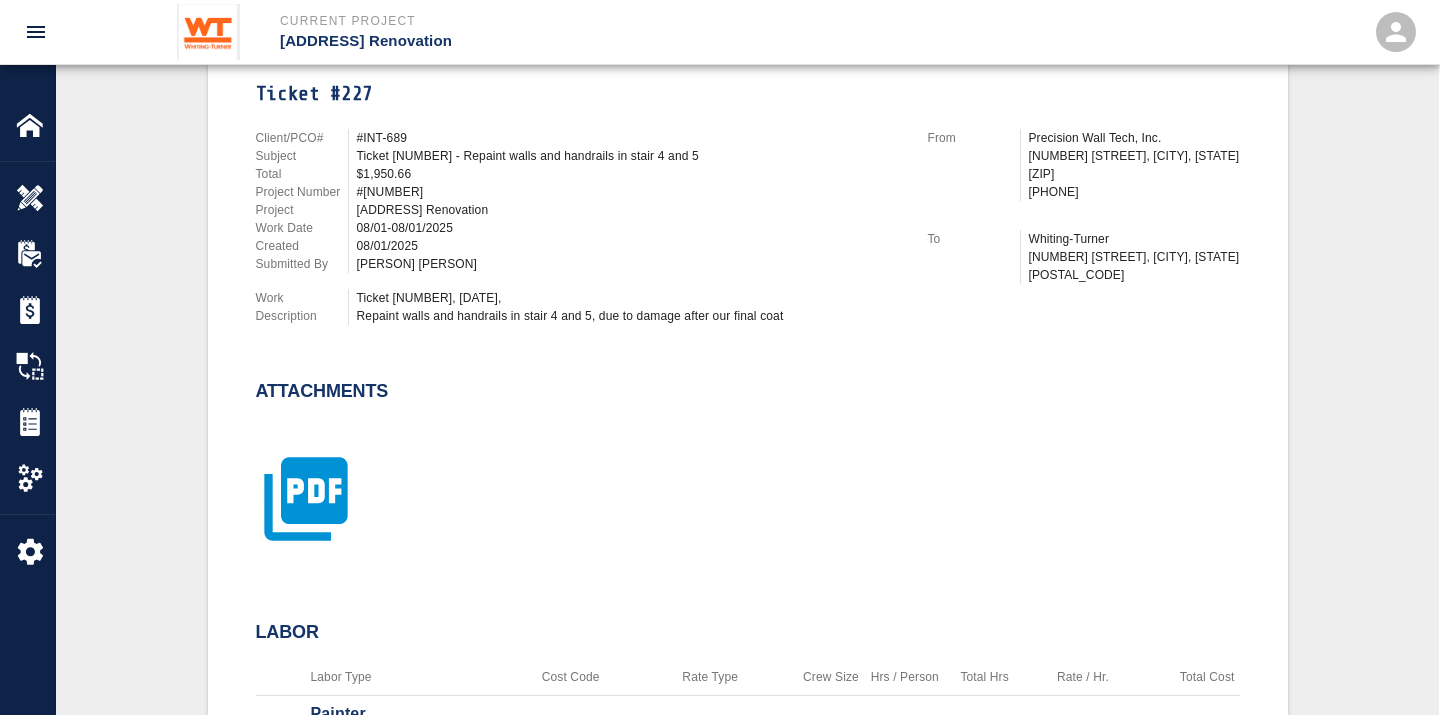 click 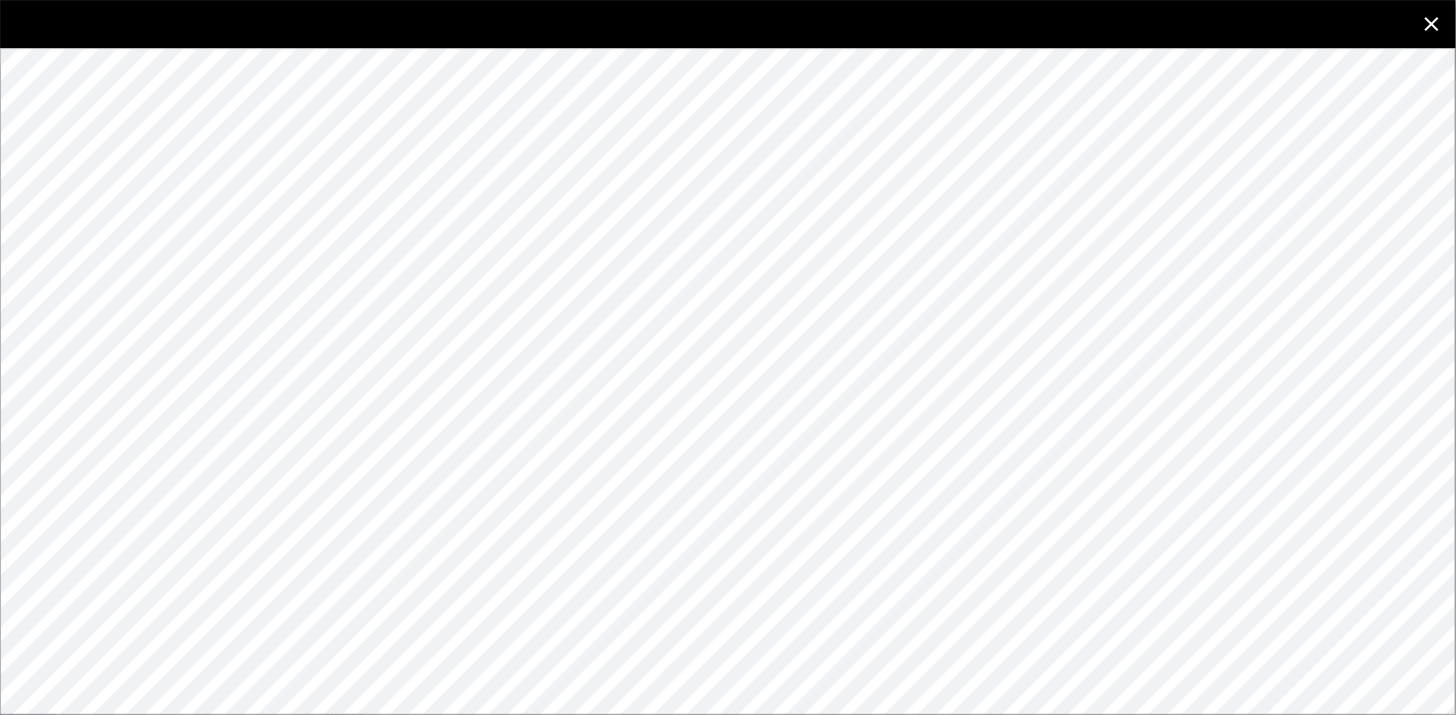 click 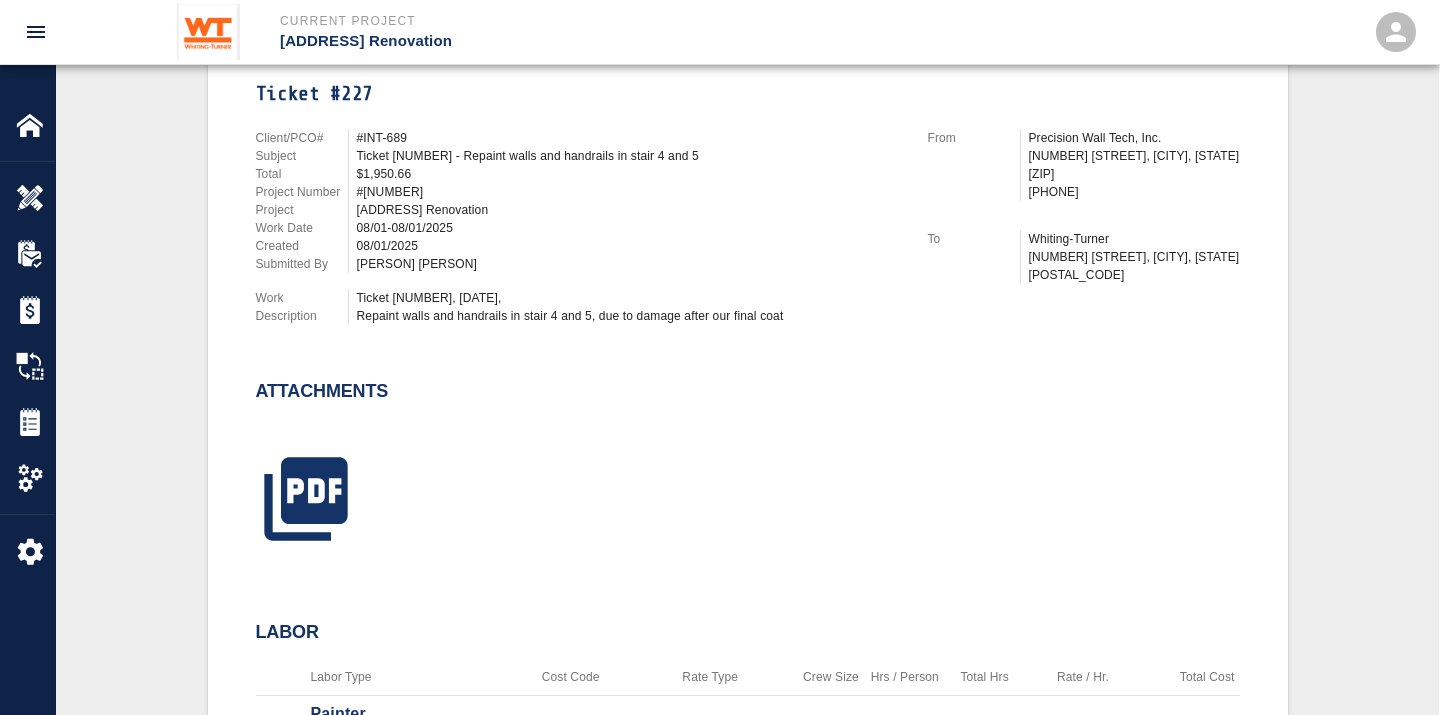 scroll, scrollTop: 0, scrollLeft: 0, axis: both 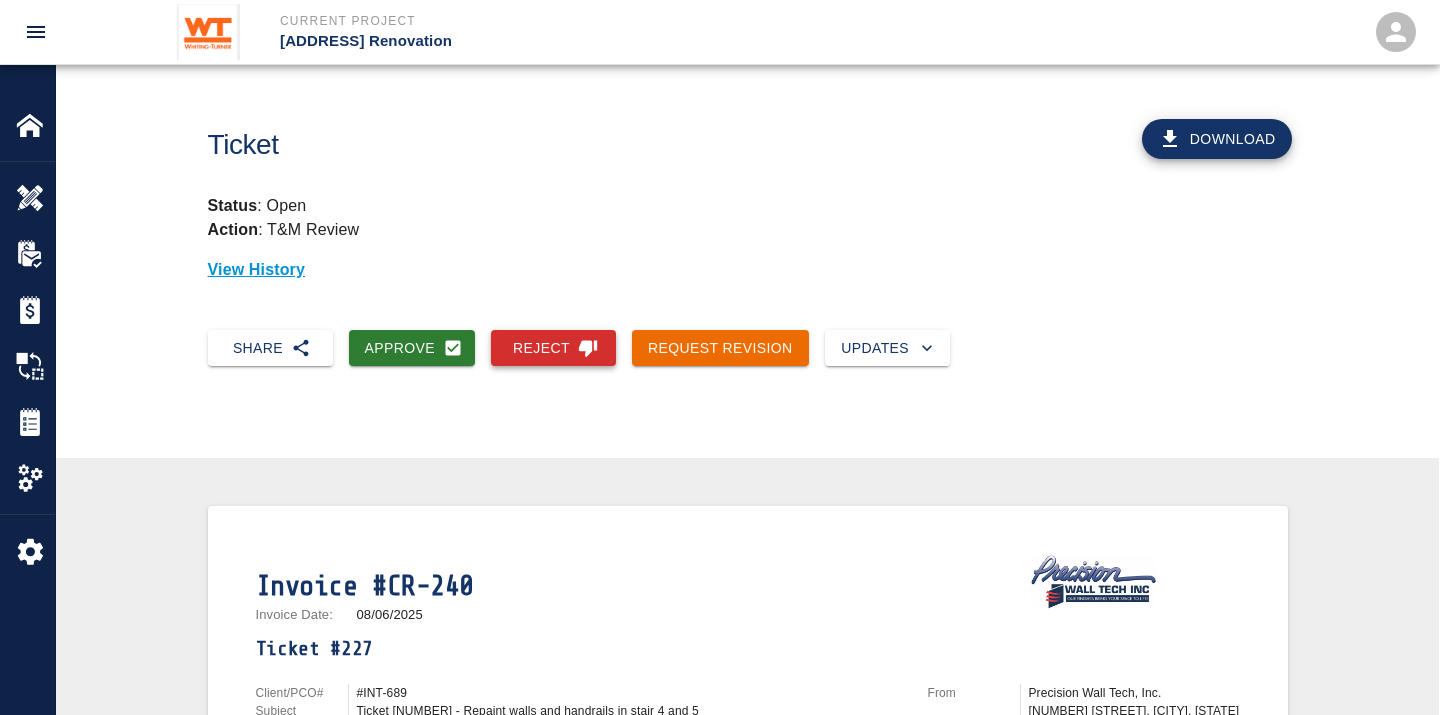 click on "Reject" at bounding box center [553, 348] 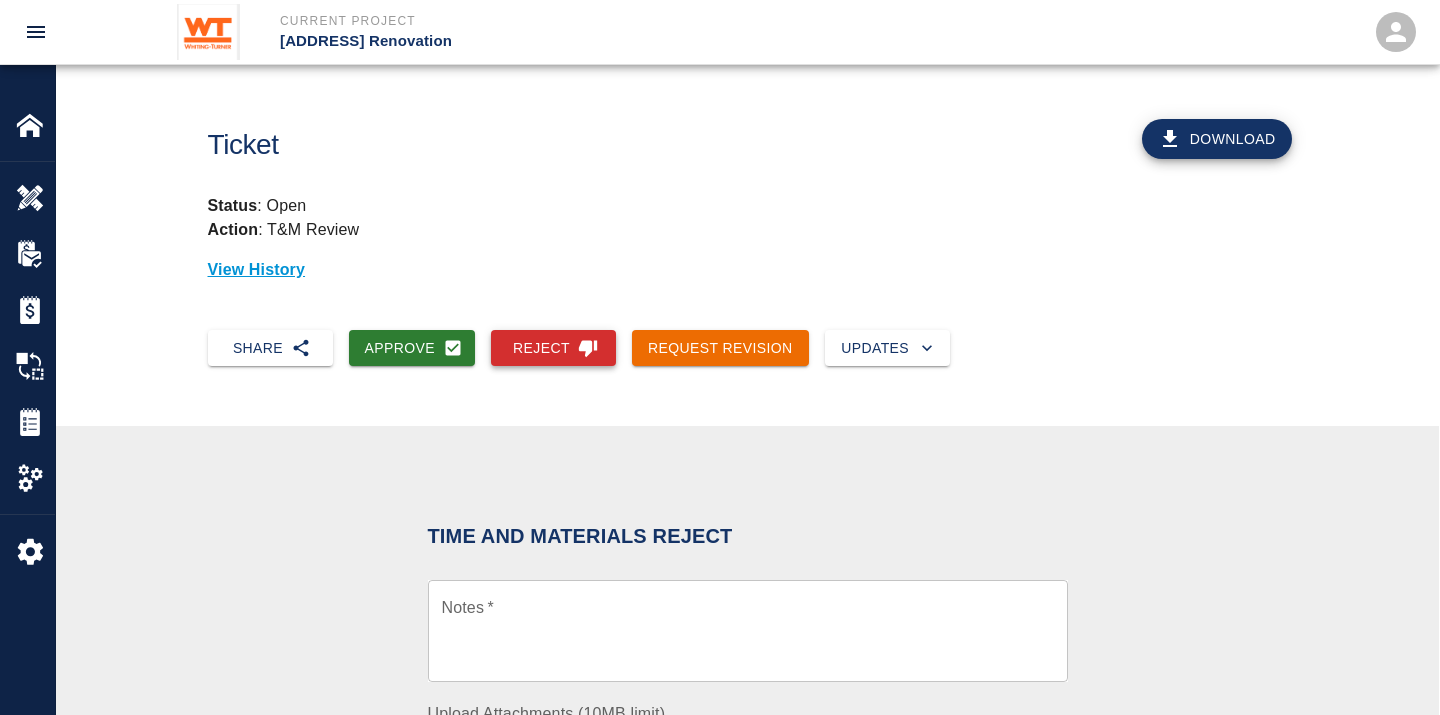 scroll, scrollTop: 444, scrollLeft: 0, axis: vertical 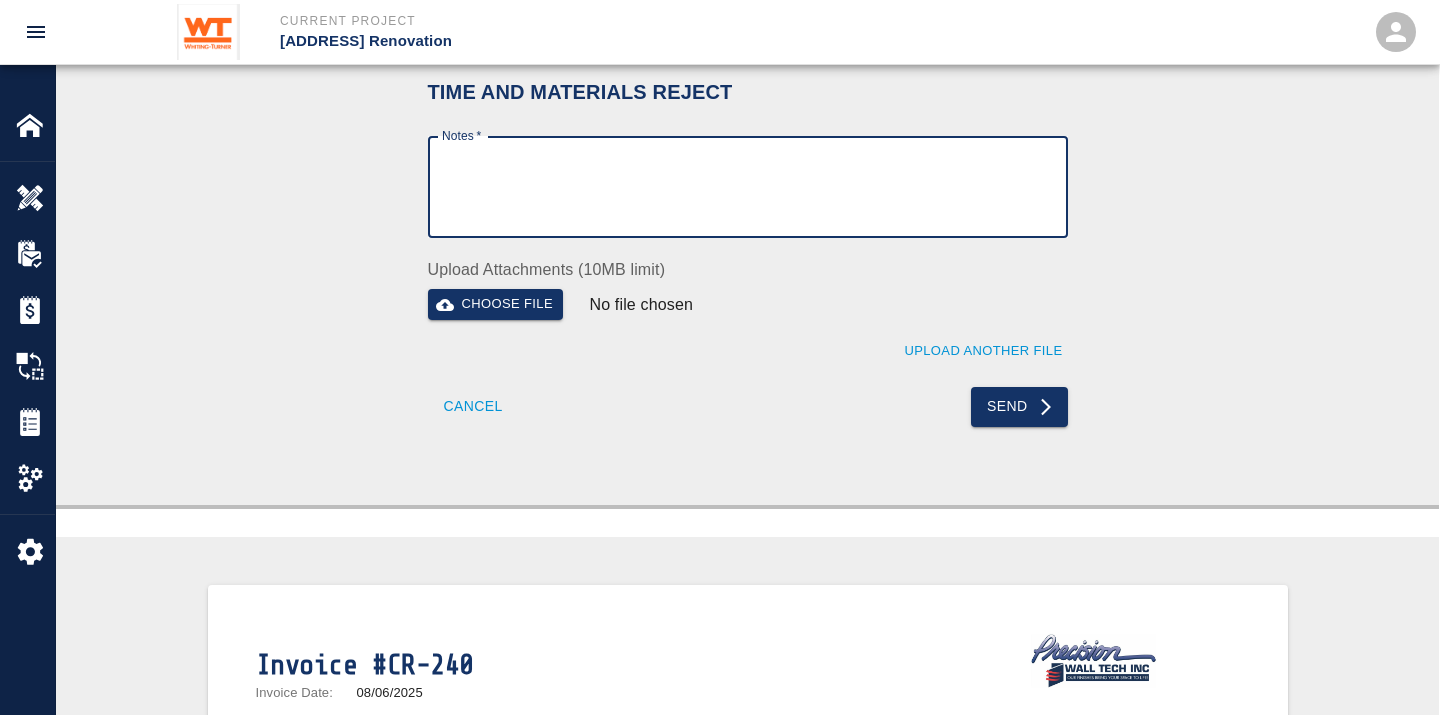 click on "Notes   *" at bounding box center (748, 187) 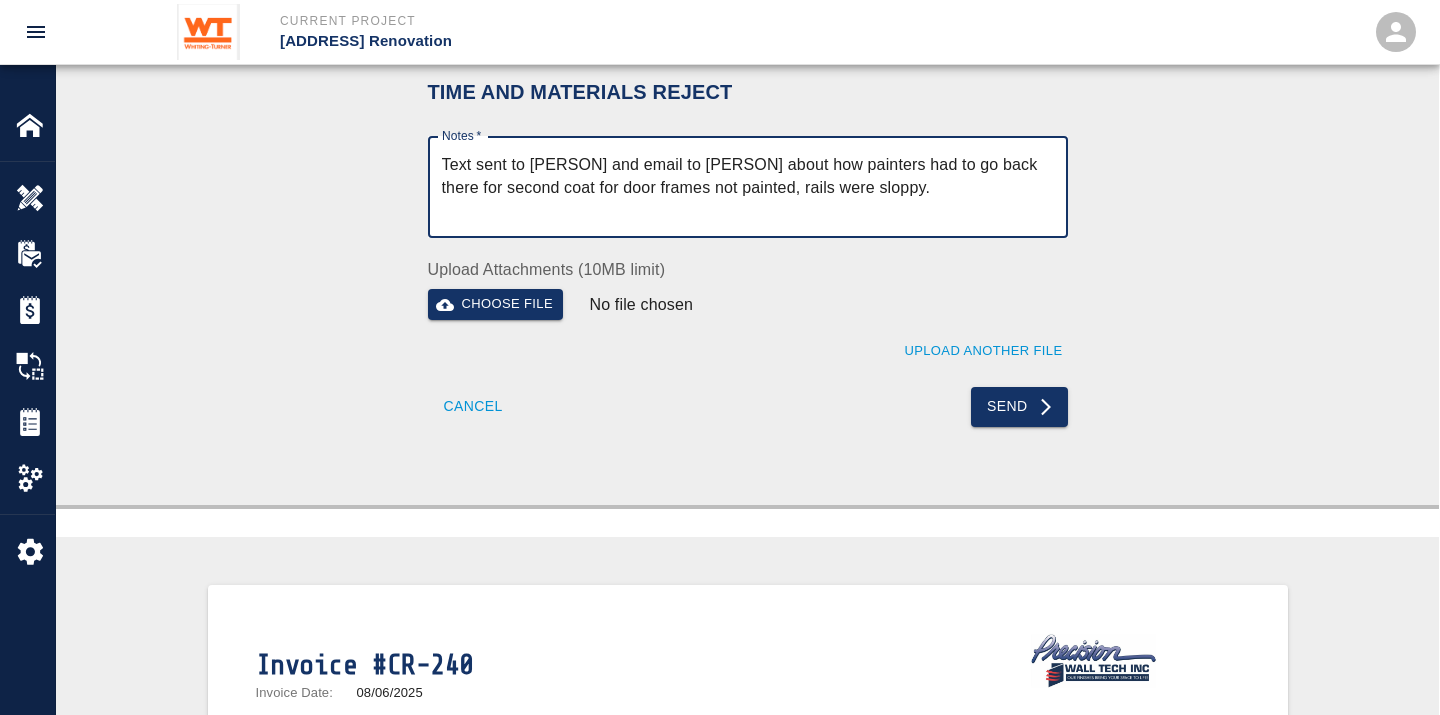 click on "Text sent to [PERSON] and email to [PERSON] about how painters had to go back there for second coat for door frames not painted, rails were sloppy." at bounding box center (748, 187) 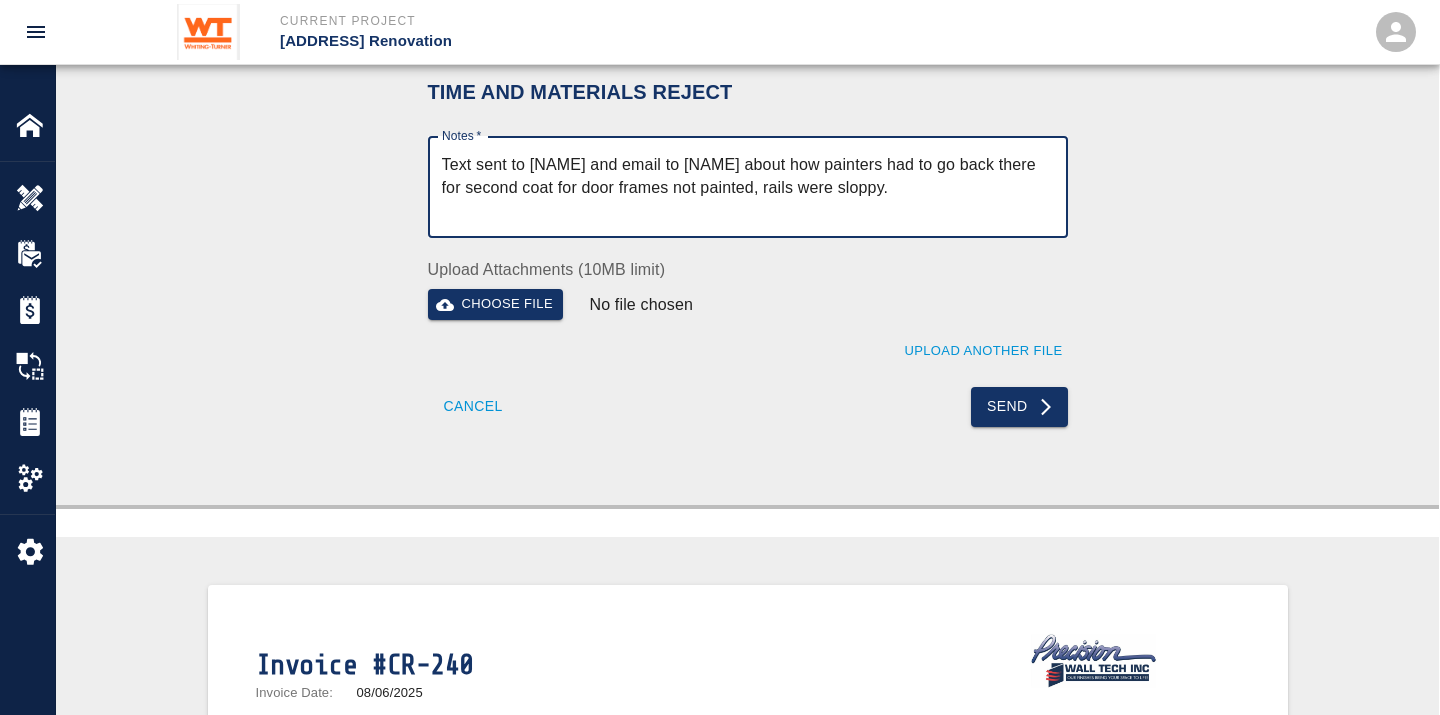 click on "Text sent to [NAME] and email to [NAME] about how painters had to go back there for second coat for door frames not painted, rails were sloppy." at bounding box center [748, 187] 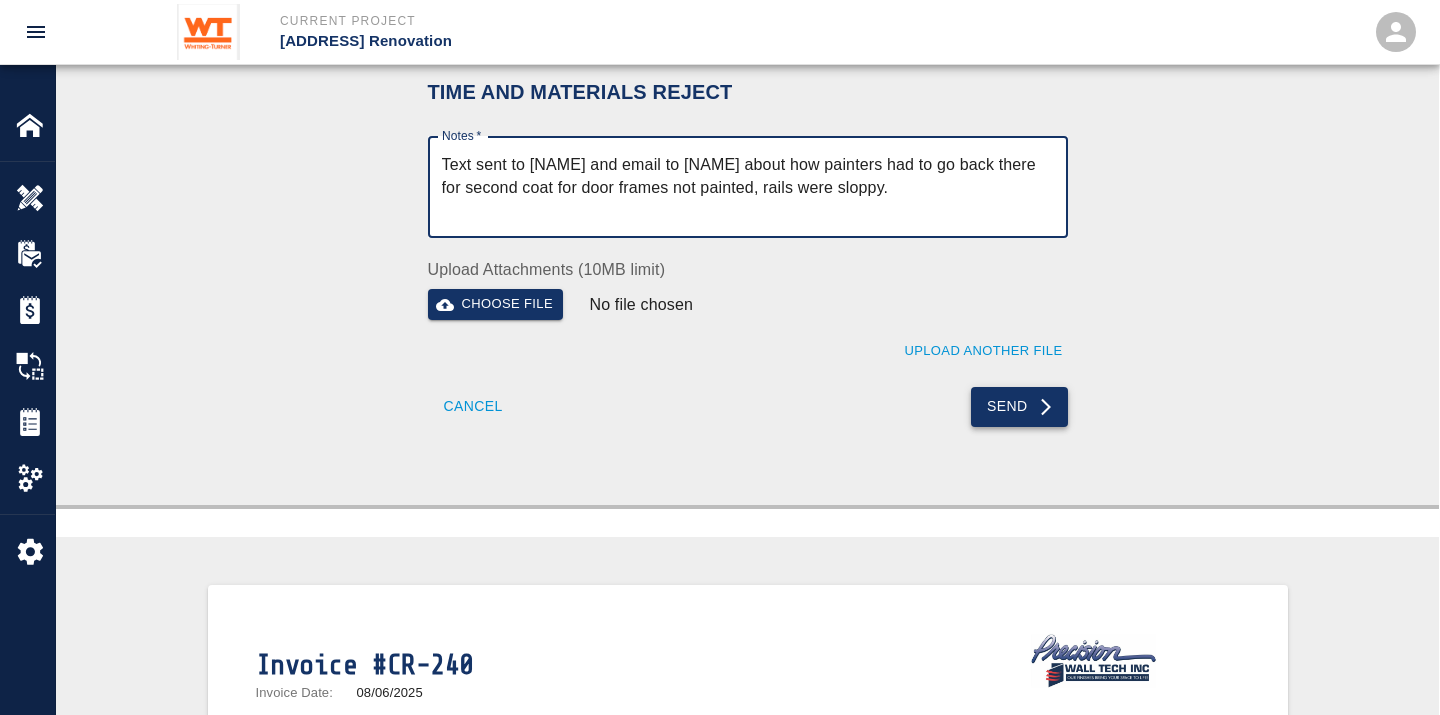 type on "Text sent to [NAME] and email to [NAME] about how painters had to go back there for second coat for door frames not painted, rails were sloppy." 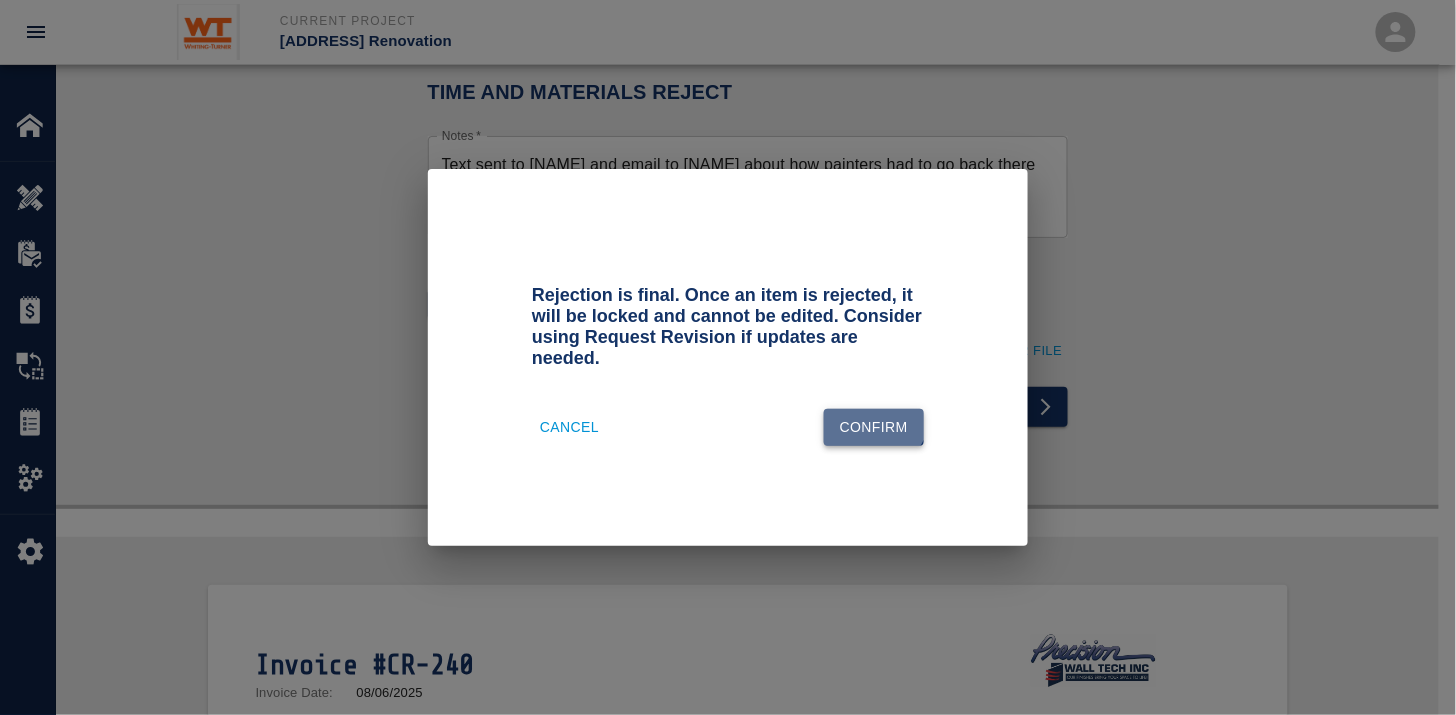 click on "Confirm" at bounding box center [874, 427] 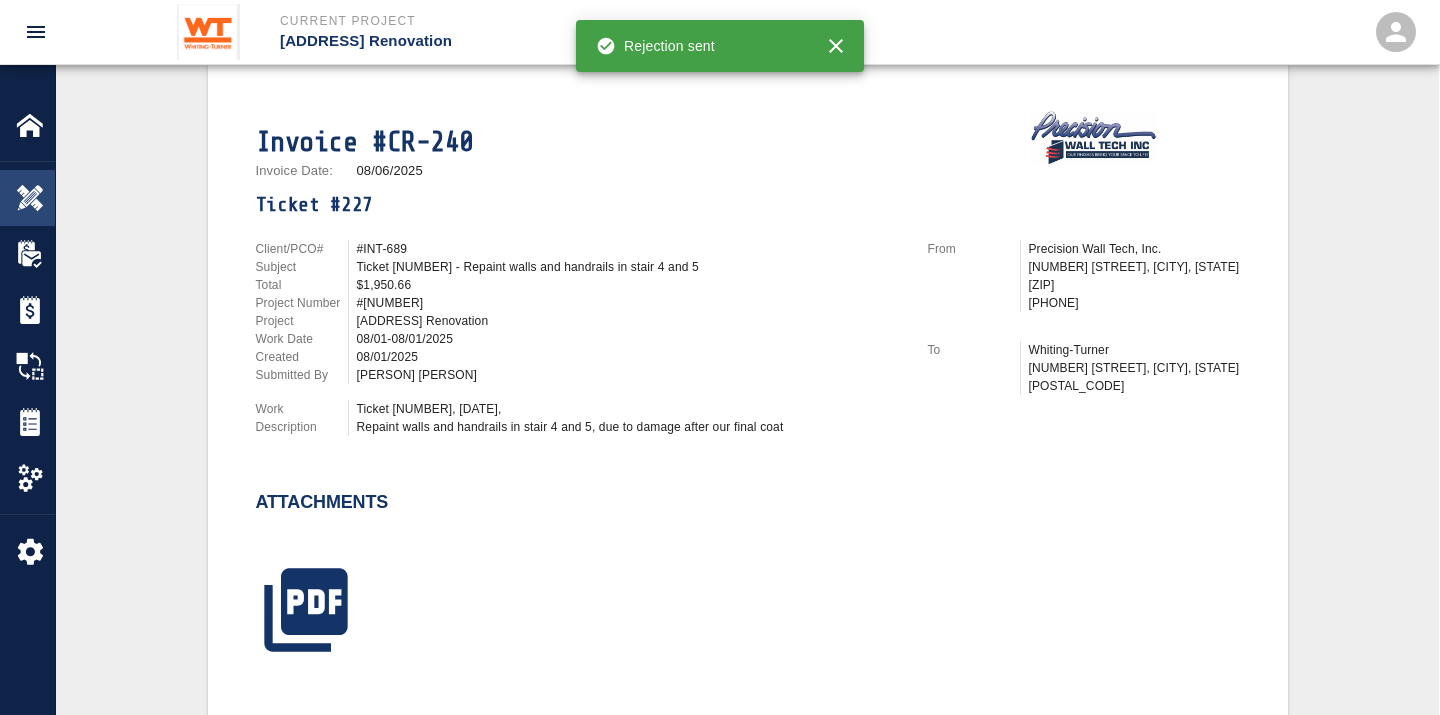 click on "Overview" at bounding box center (27, 198) 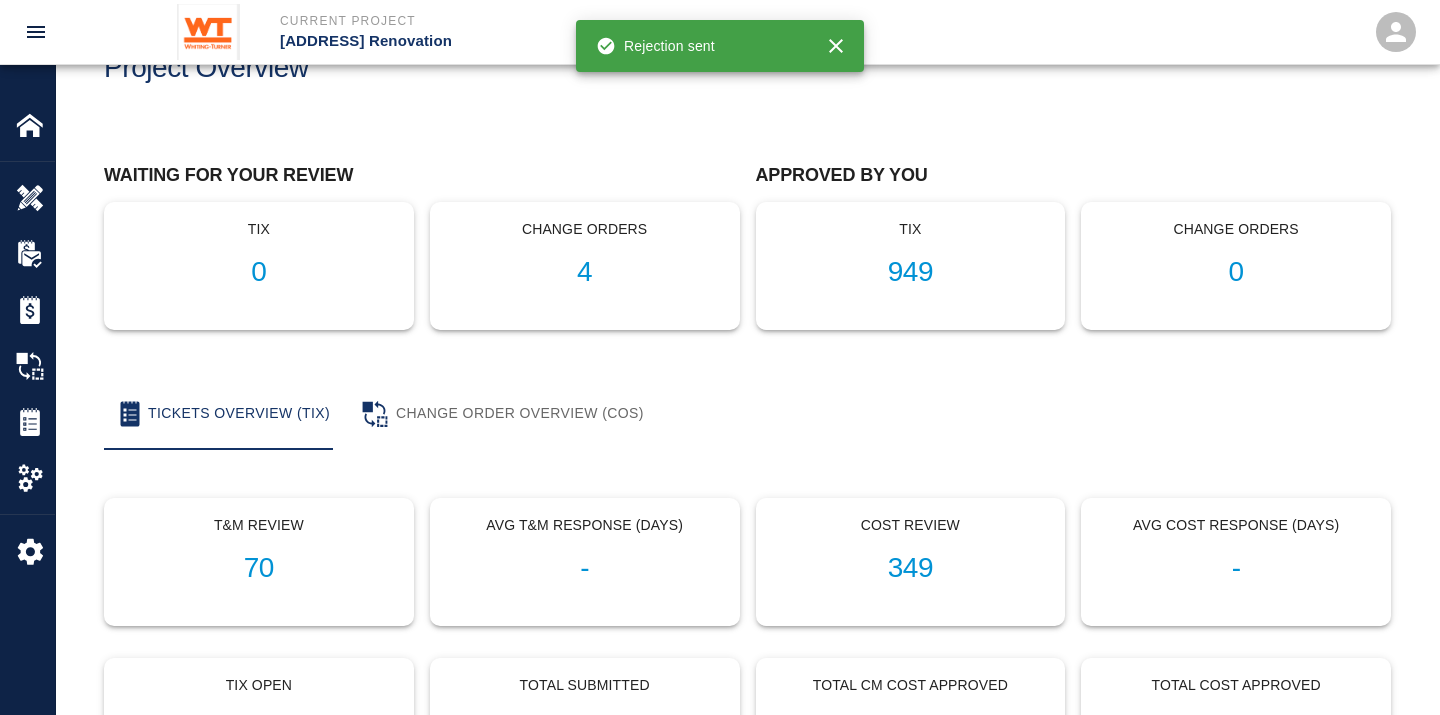 scroll, scrollTop: 0, scrollLeft: 0, axis: both 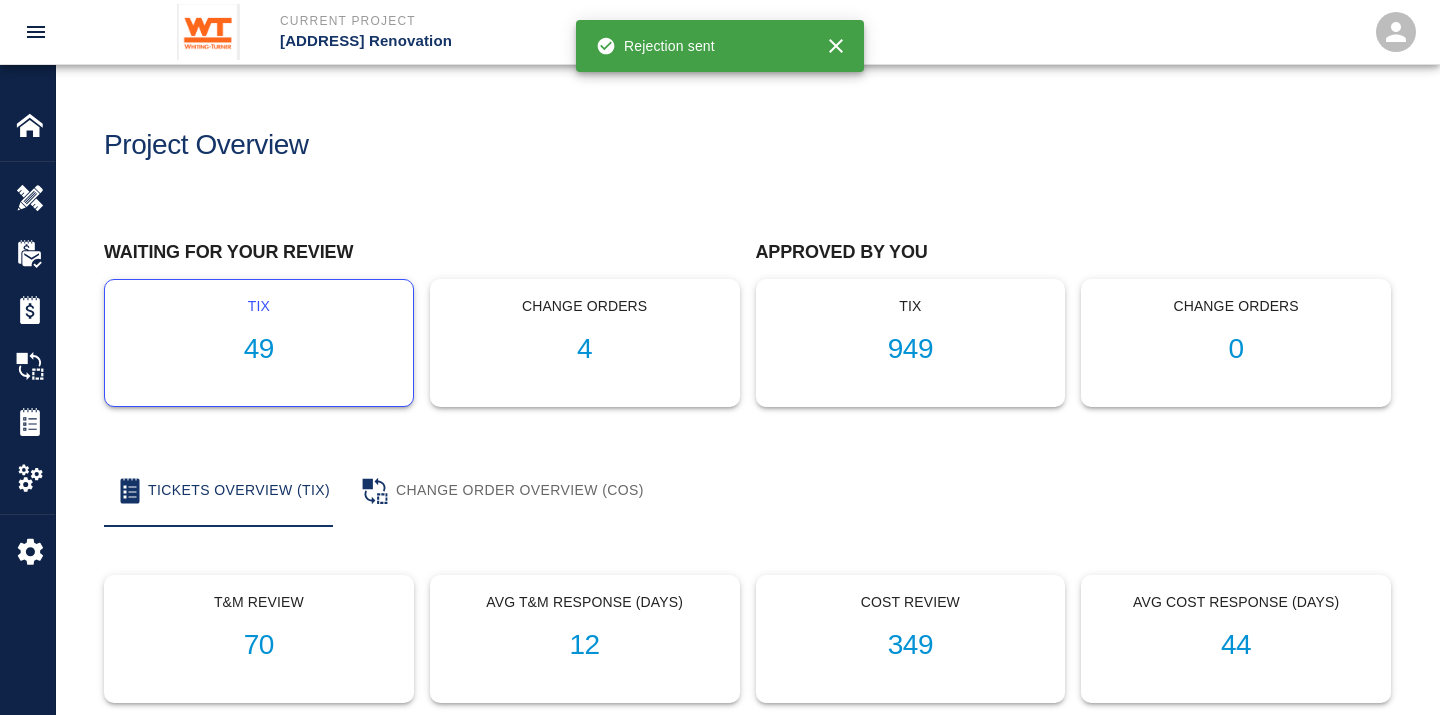 click on "49" at bounding box center (259, 349) 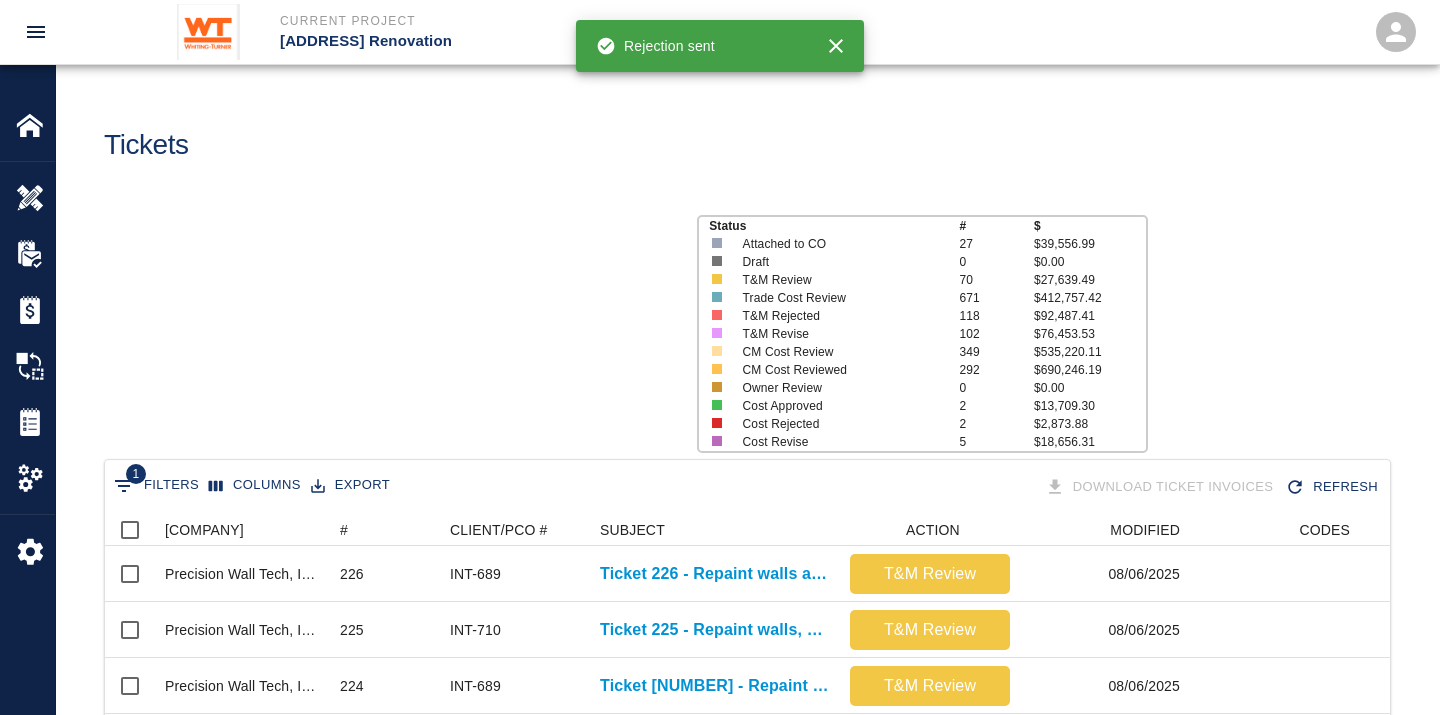 scroll, scrollTop: 17, scrollLeft: 17, axis: both 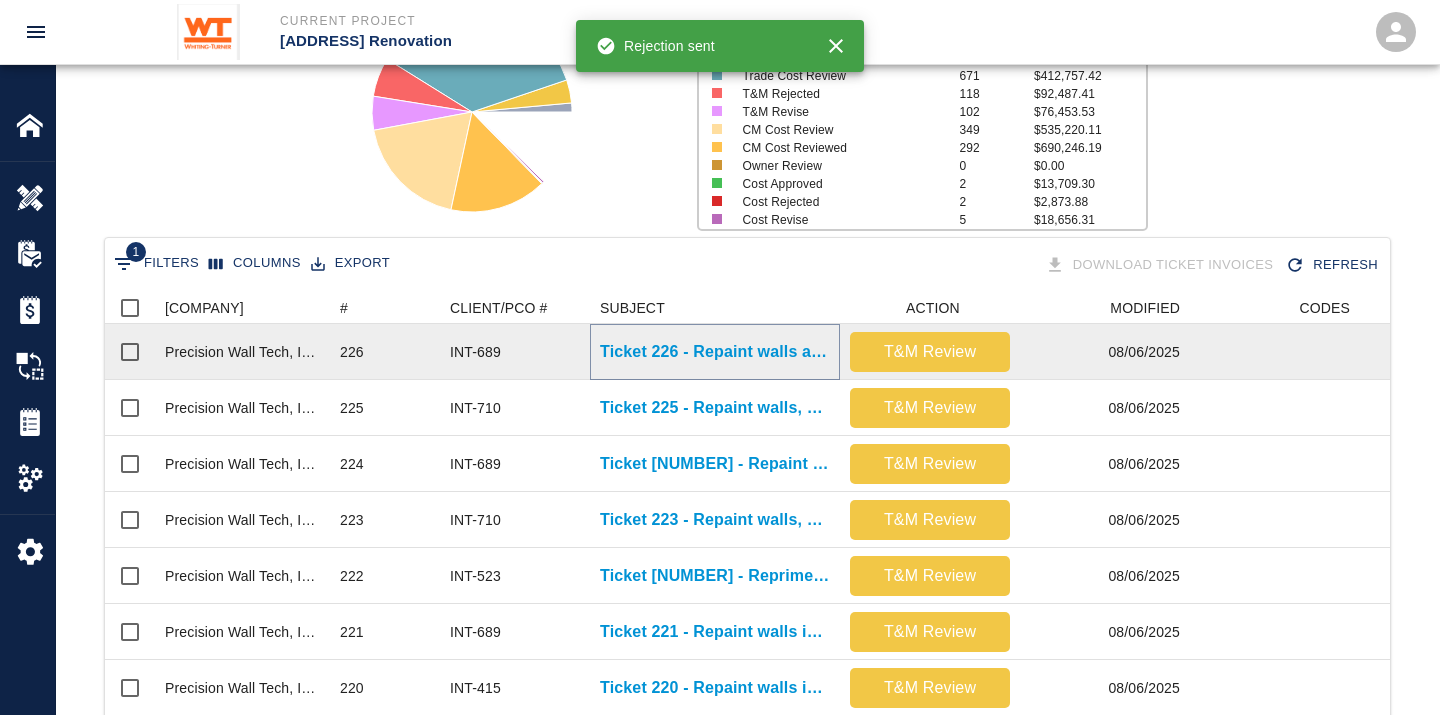 click on "Ticket 226 - Repaint walls and handrails in stair 2, from 2nd floor to G2 level" at bounding box center (715, 352) 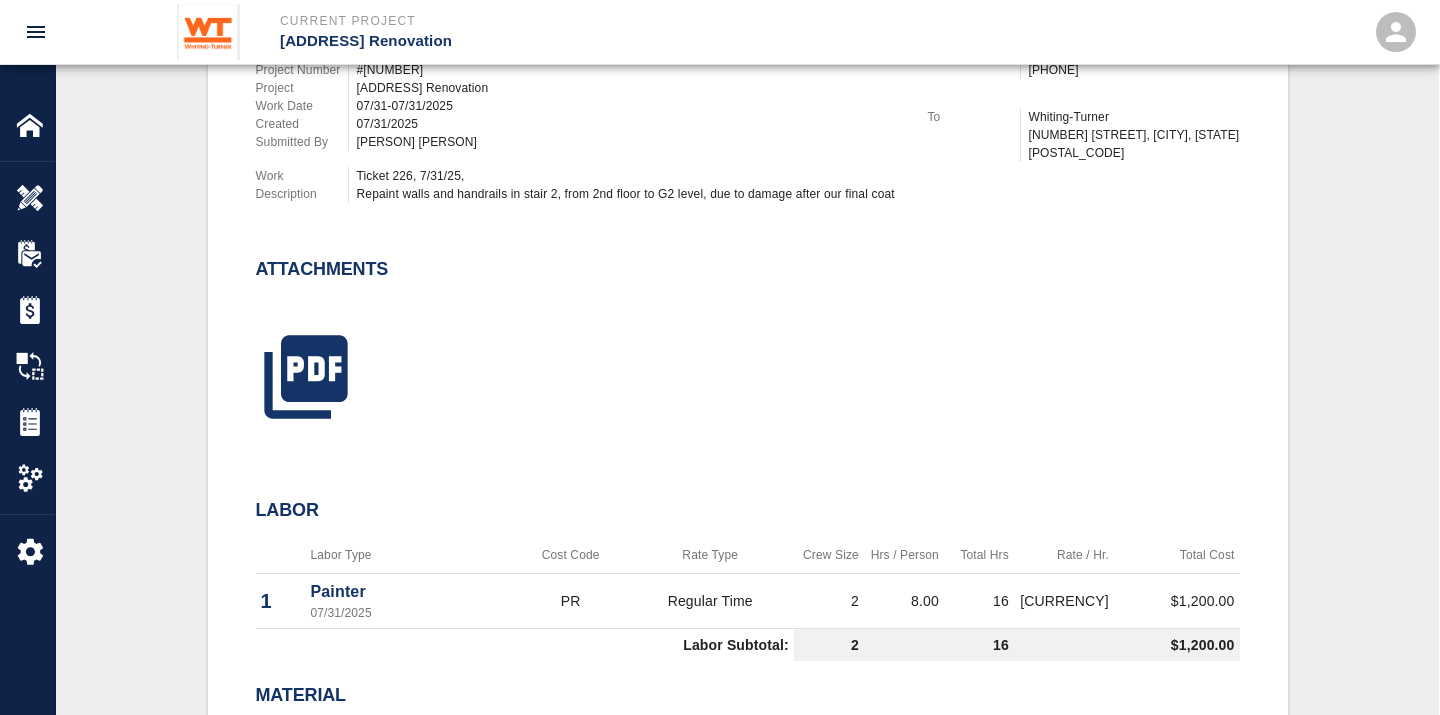 scroll, scrollTop: 777, scrollLeft: 0, axis: vertical 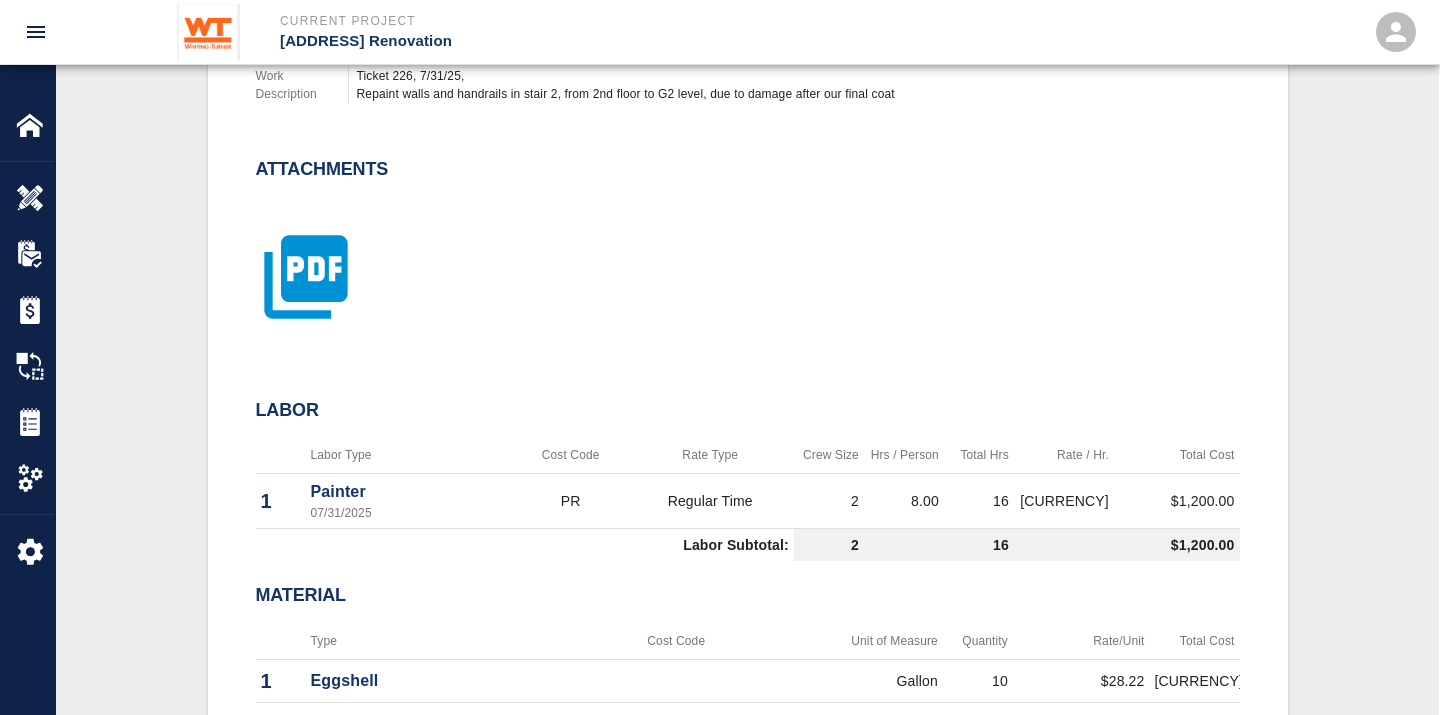 click 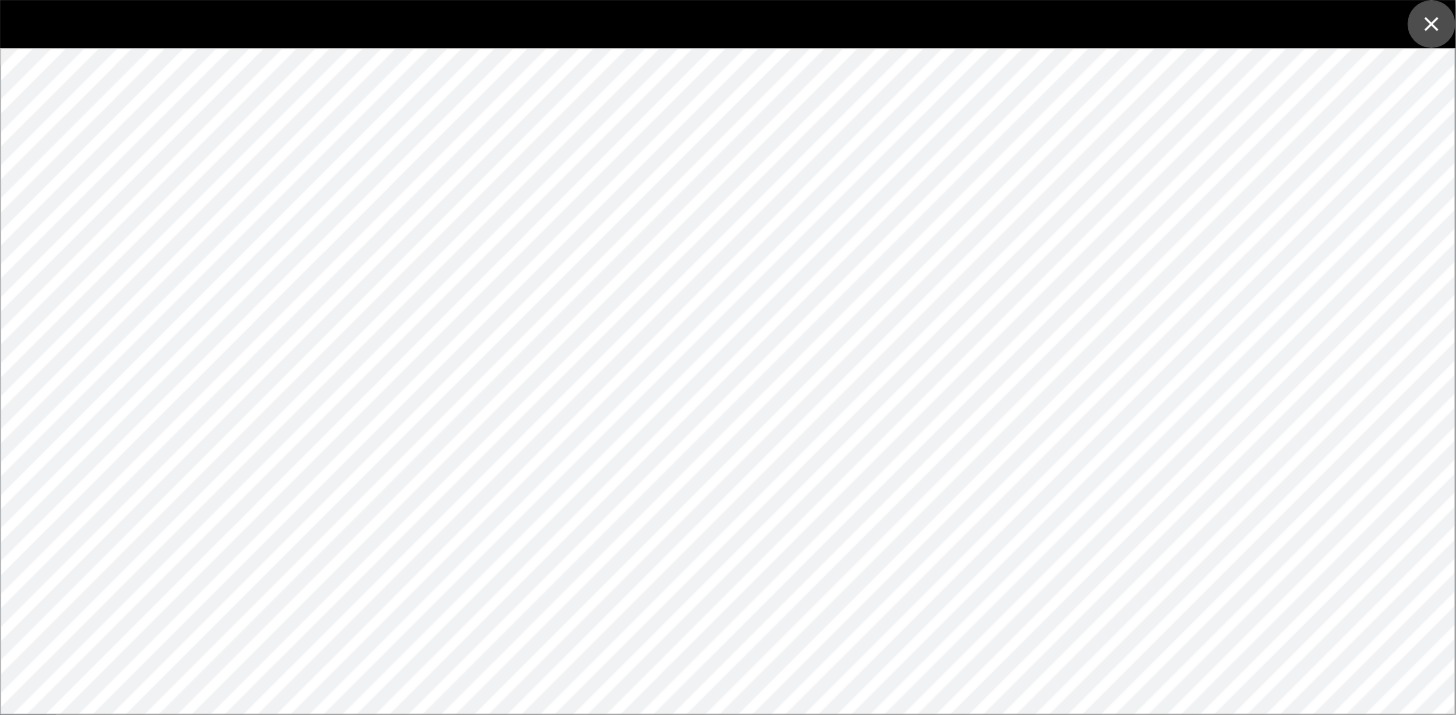 click at bounding box center (1432, 24) 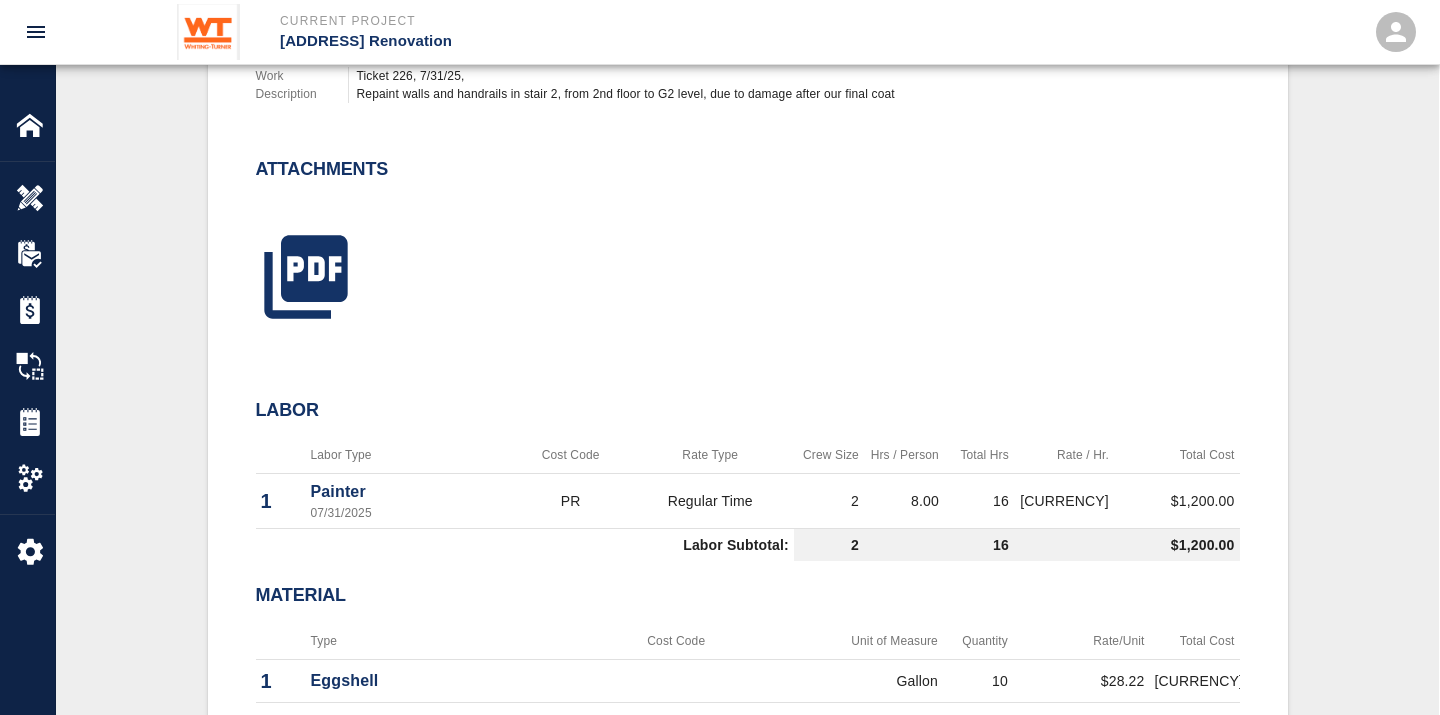 scroll, scrollTop: 0, scrollLeft: 0, axis: both 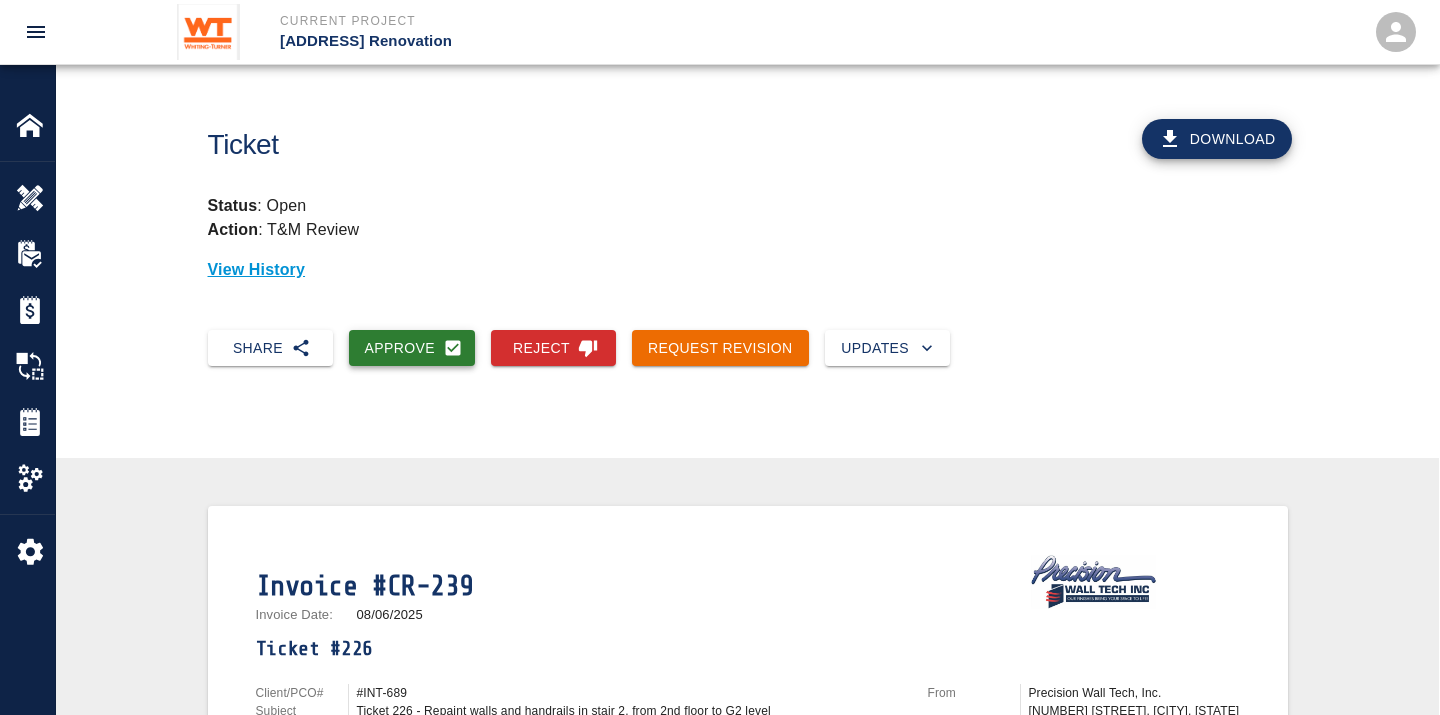 click on "Approve" at bounding box center (412, 348) 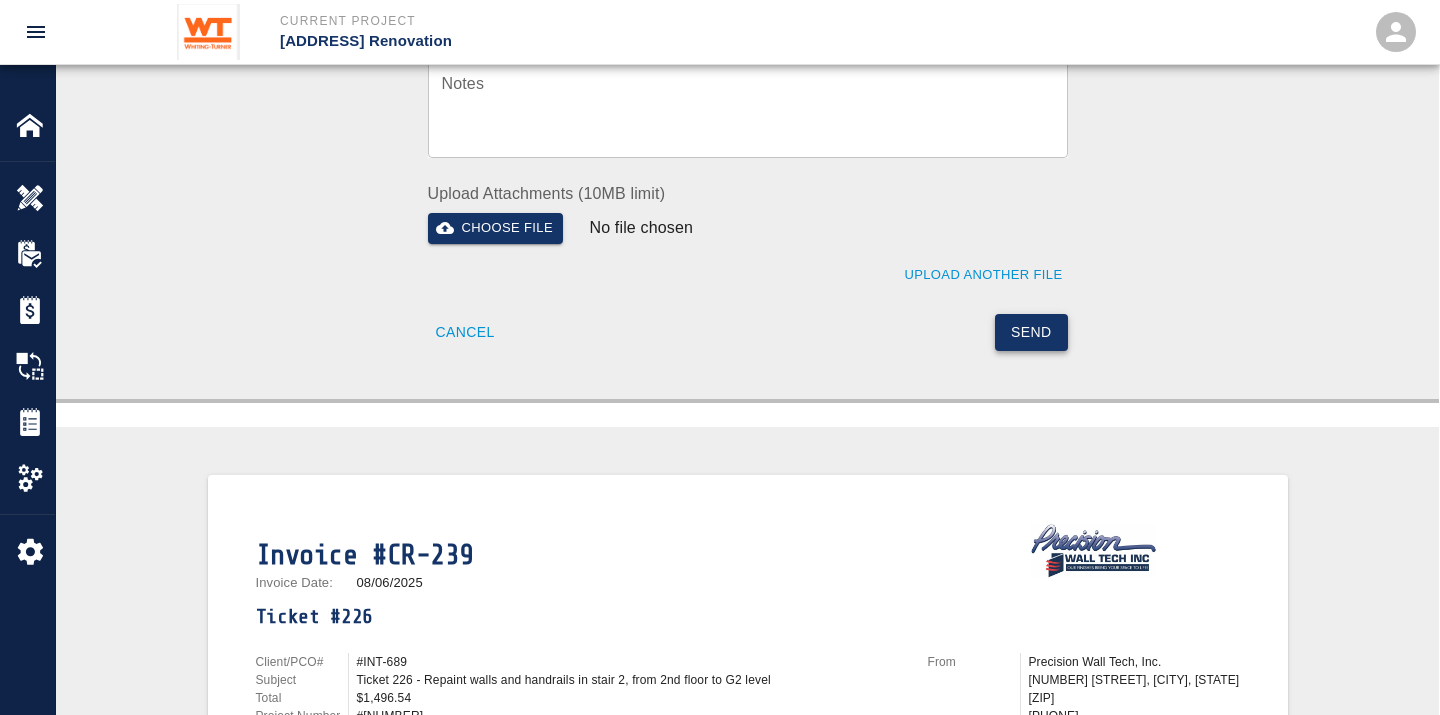 scroll, scrollTop: 1000, scrollLeft: 0, axis: vertical 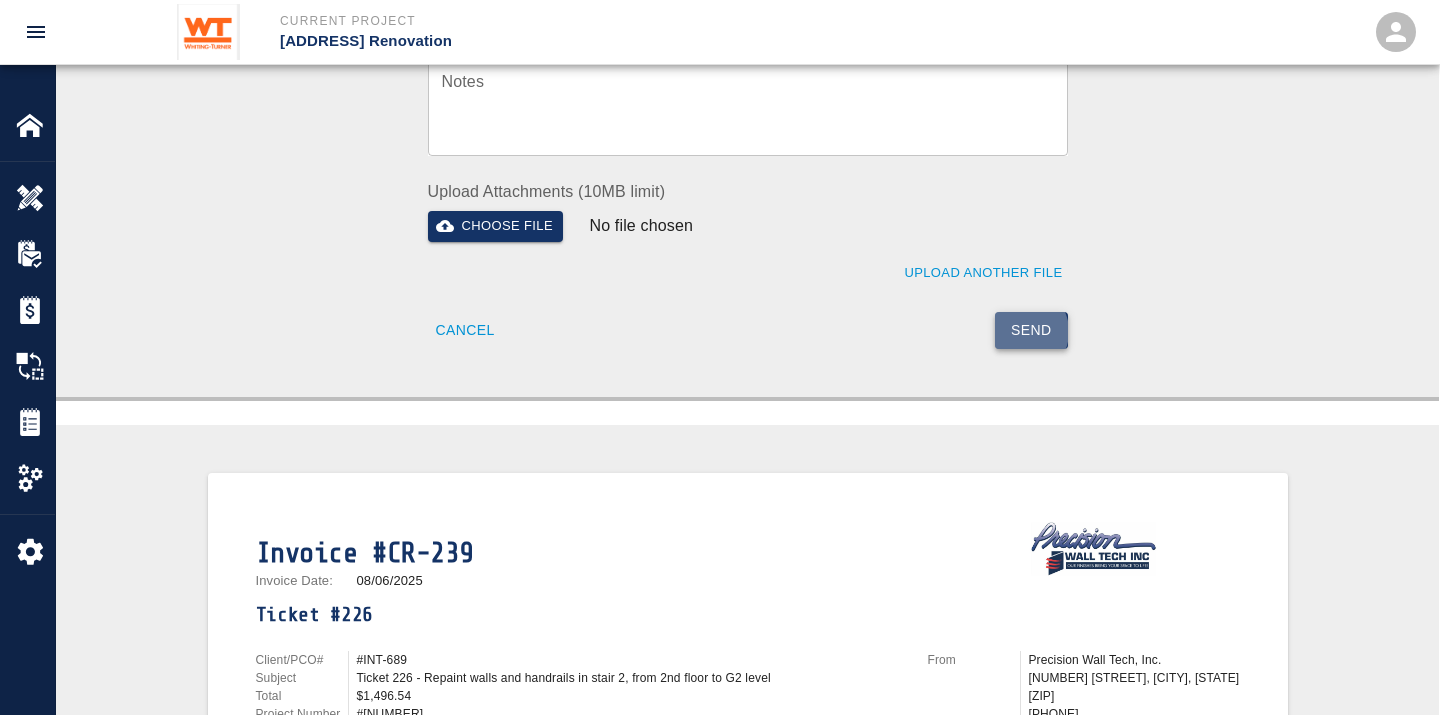 click on "Send" at bounding box center (1031, 330) 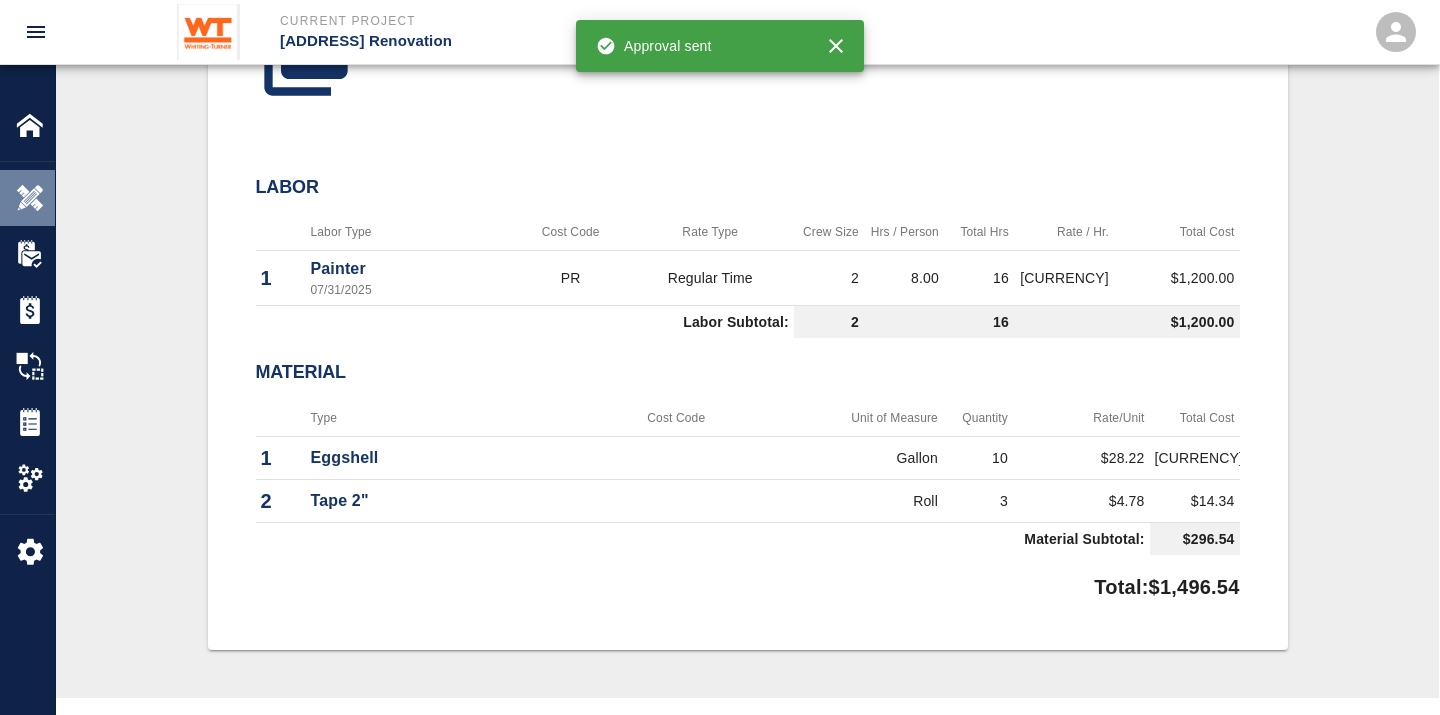 click at bounding box center (30, 198) 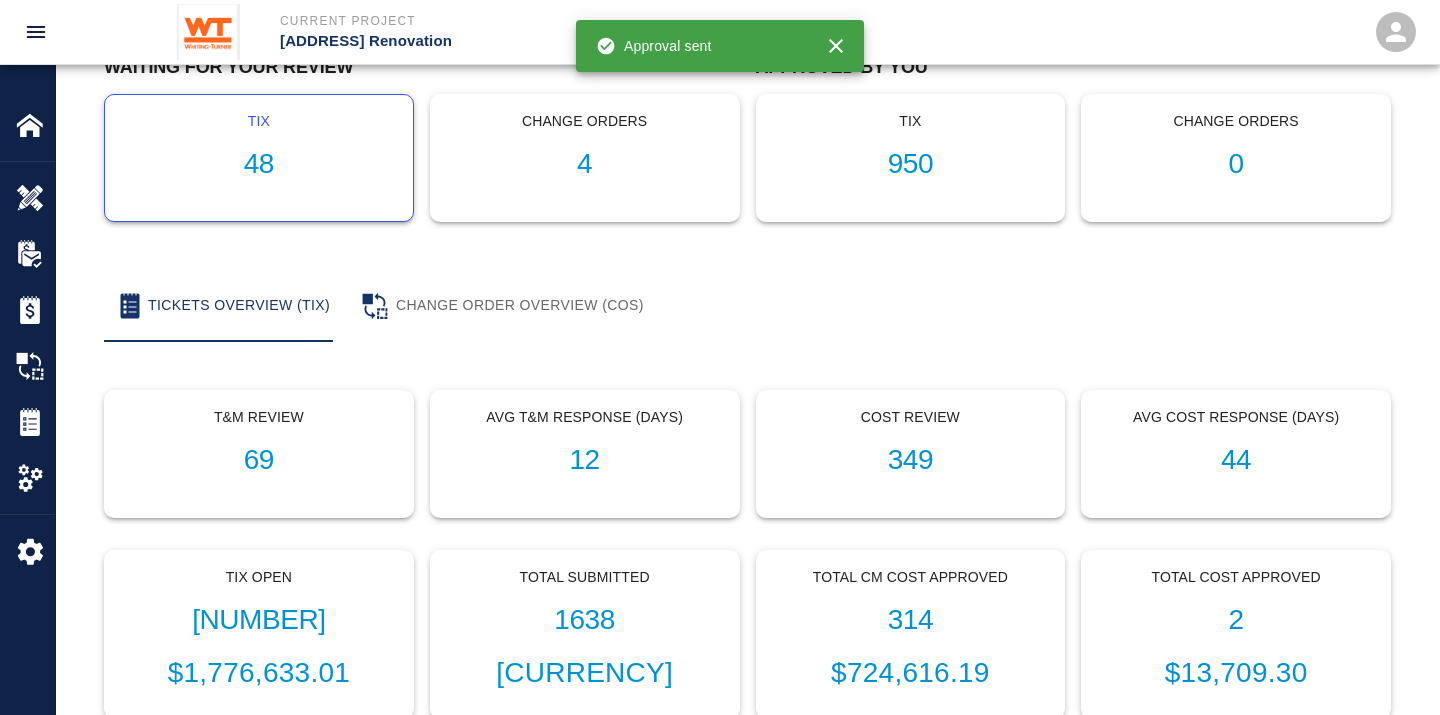 scroll, scrollTop: 0, scrollLeft: 0, axis: both 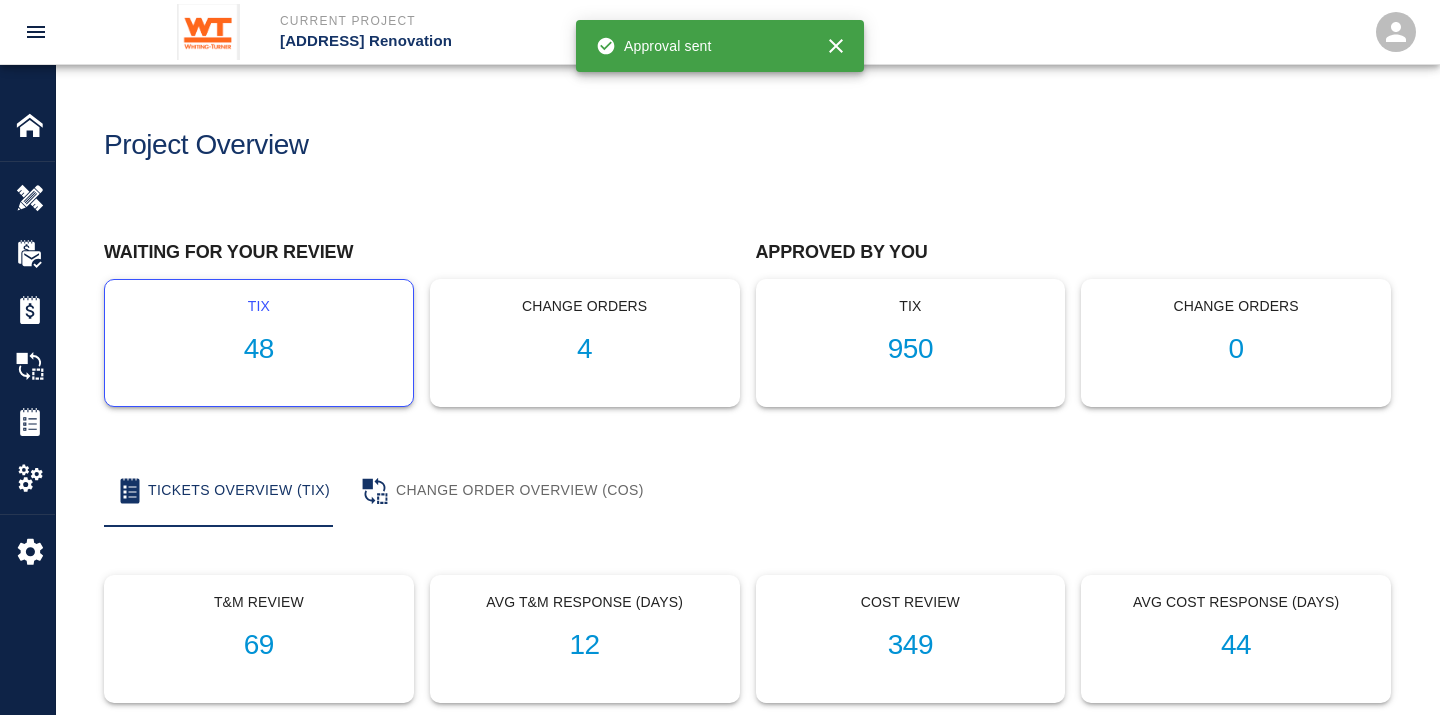 click on "48" at bounding box center [259, 349] 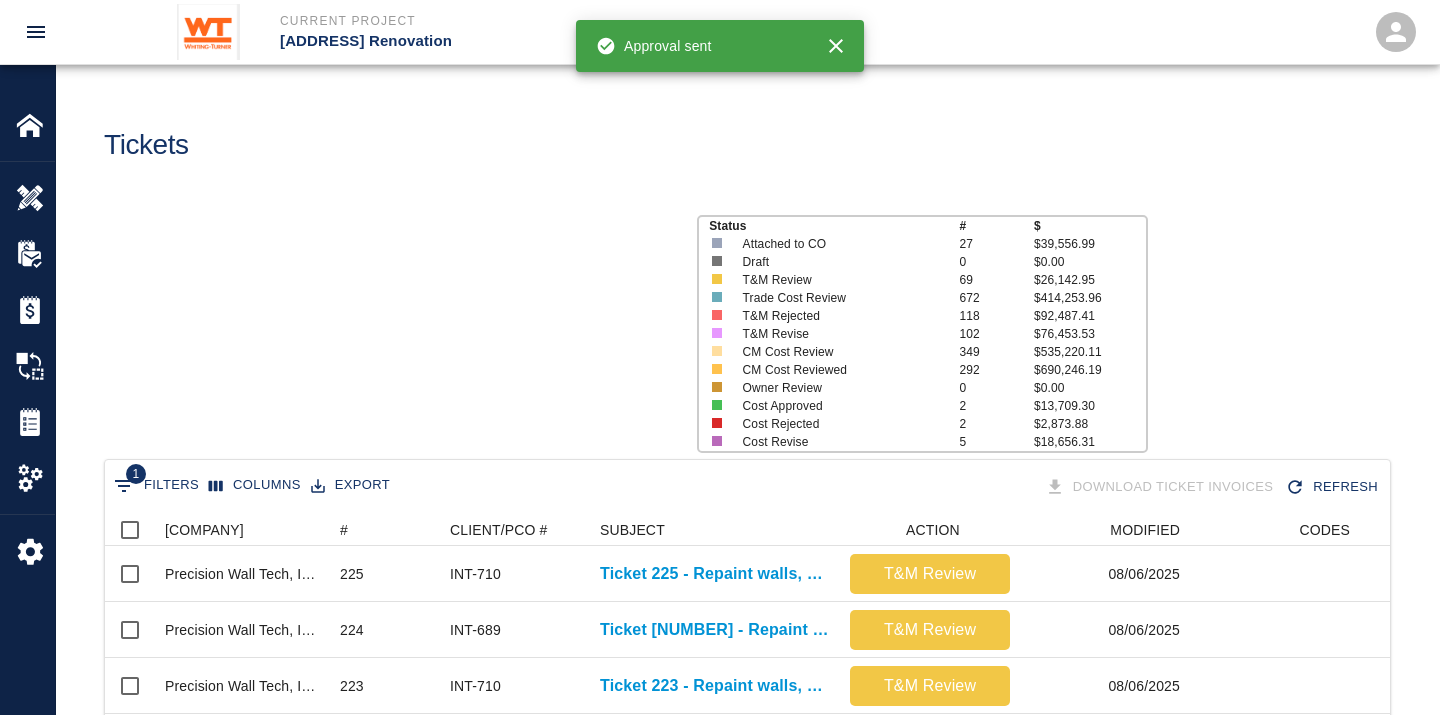 scroll, scrollTop: 17, scrollLeft: 17, axis: both 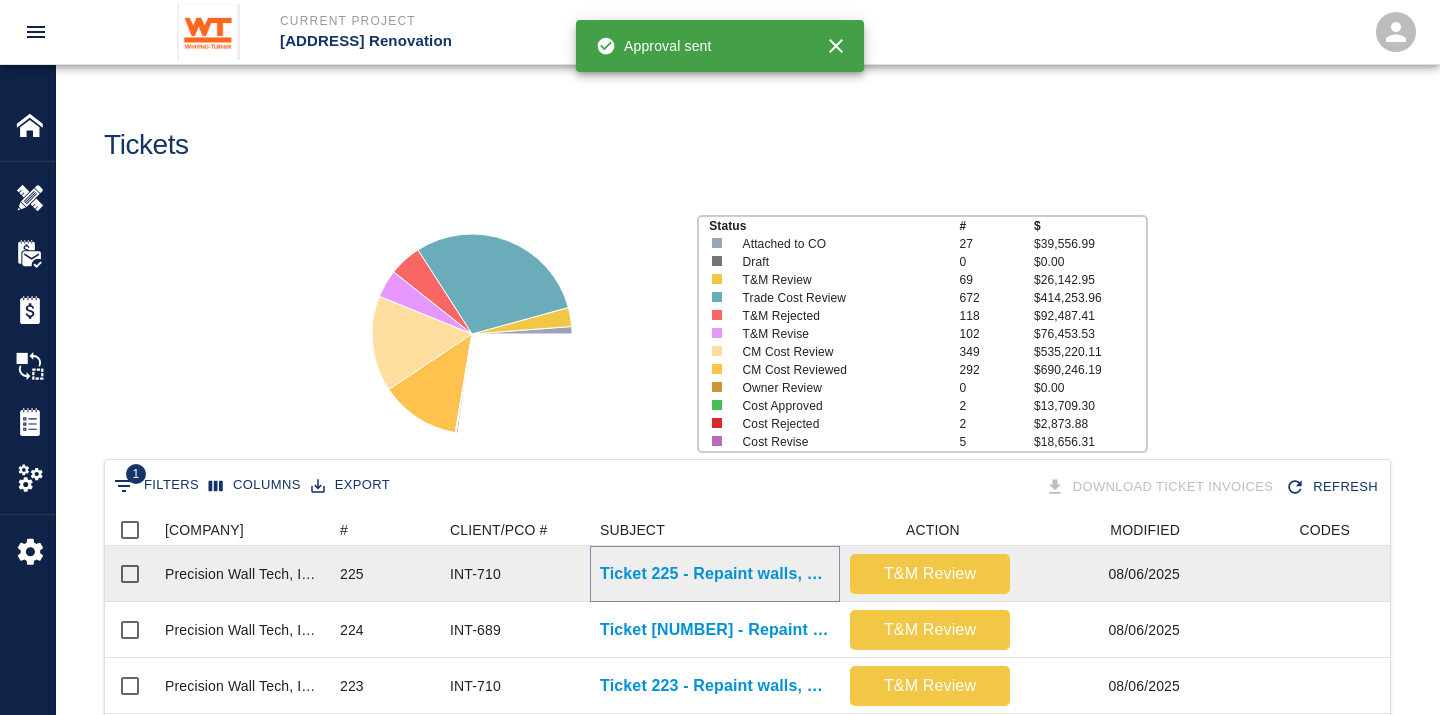 click on "Ticket 225 - Repaint walls, ceilings, doors, and frames on the 3rd floor" at bounding box center [715, 574] 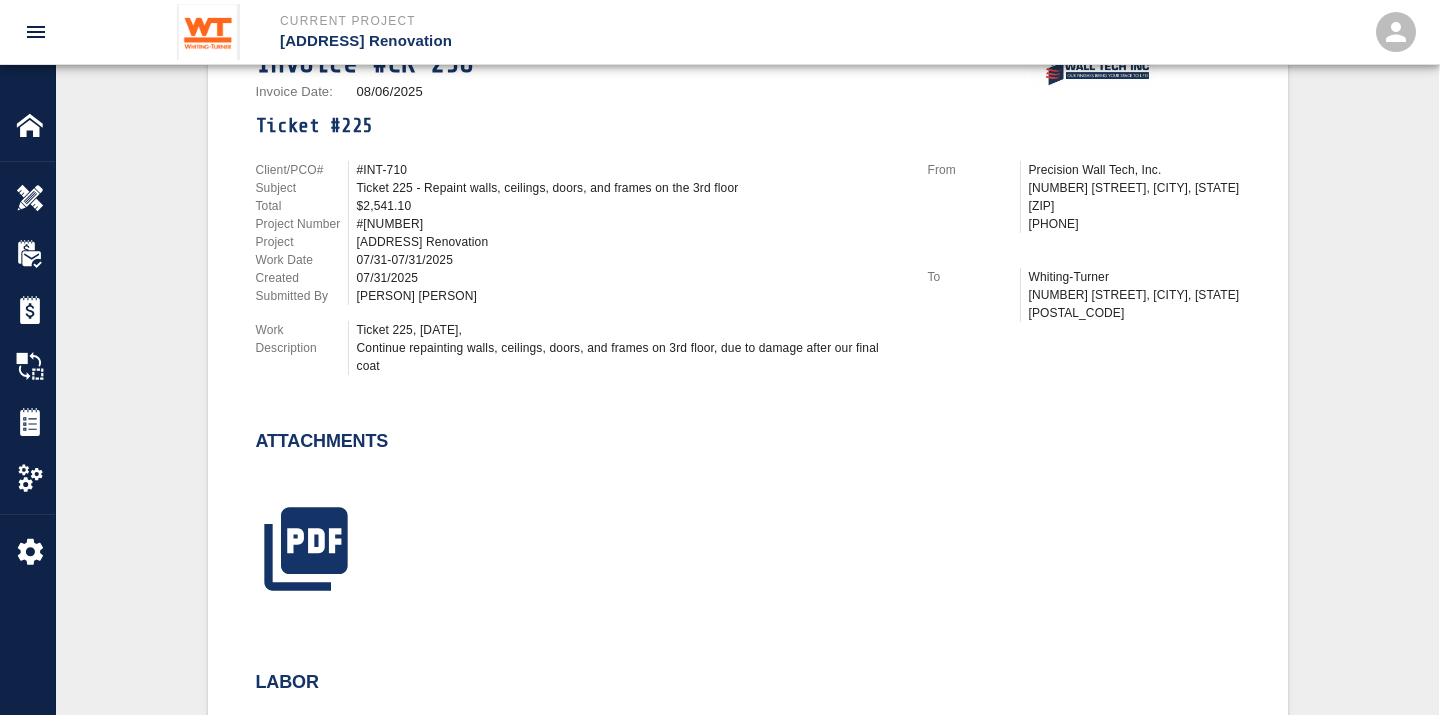 scroll, scrollTop: 555, scrollLeft: 0, axis: vertical 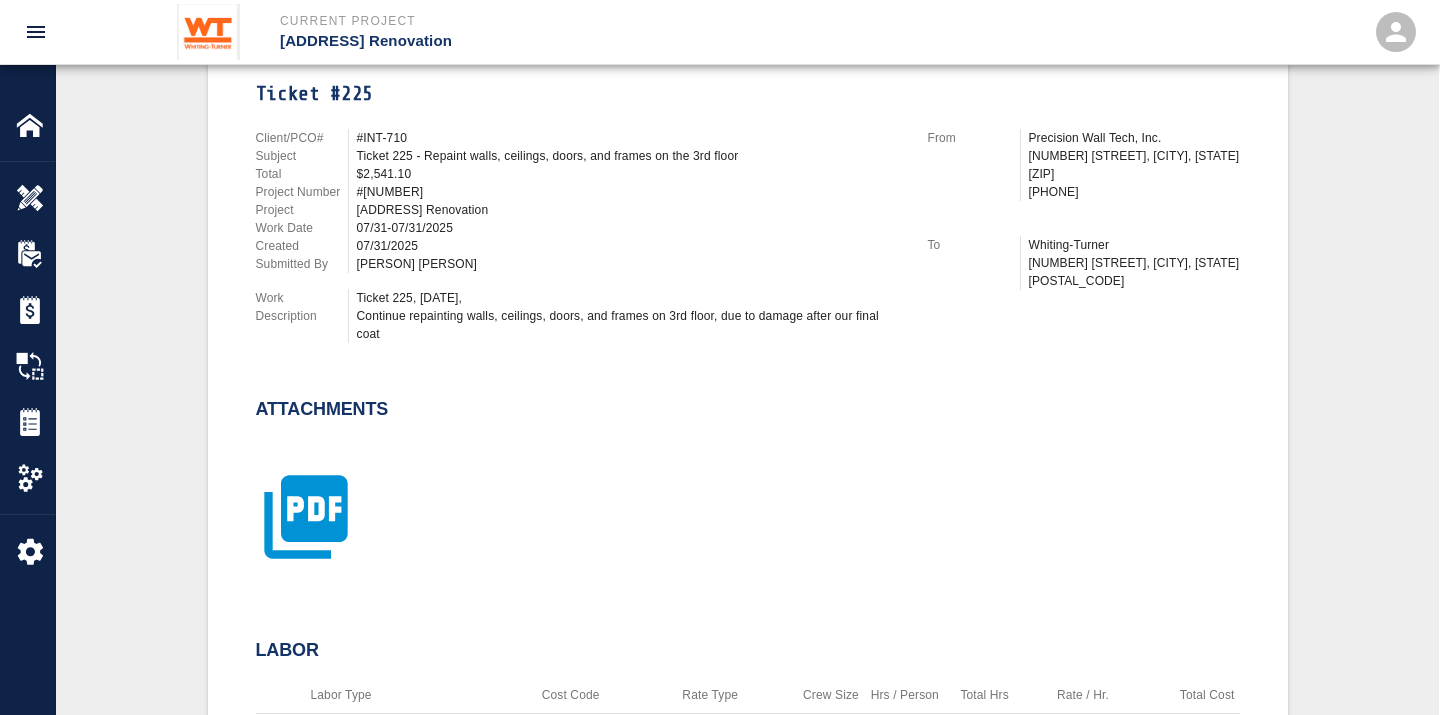 click 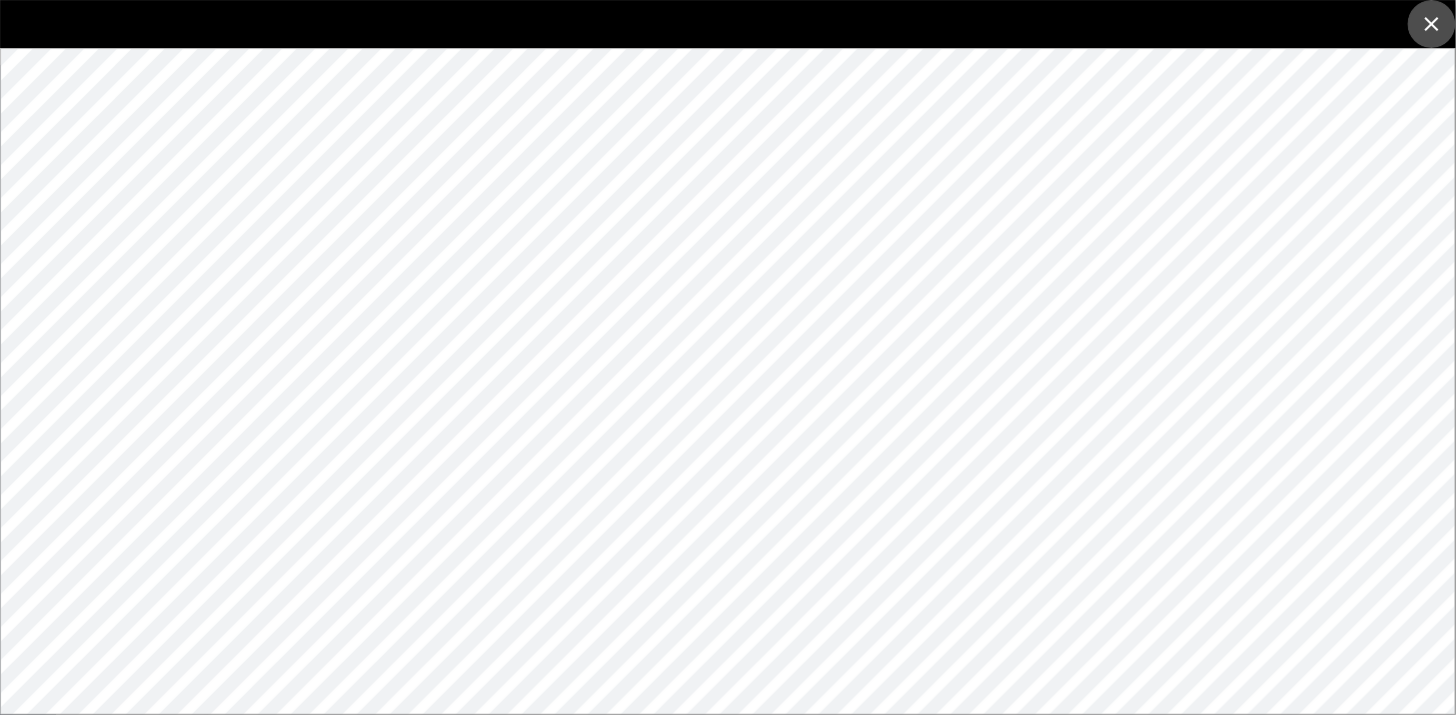 click 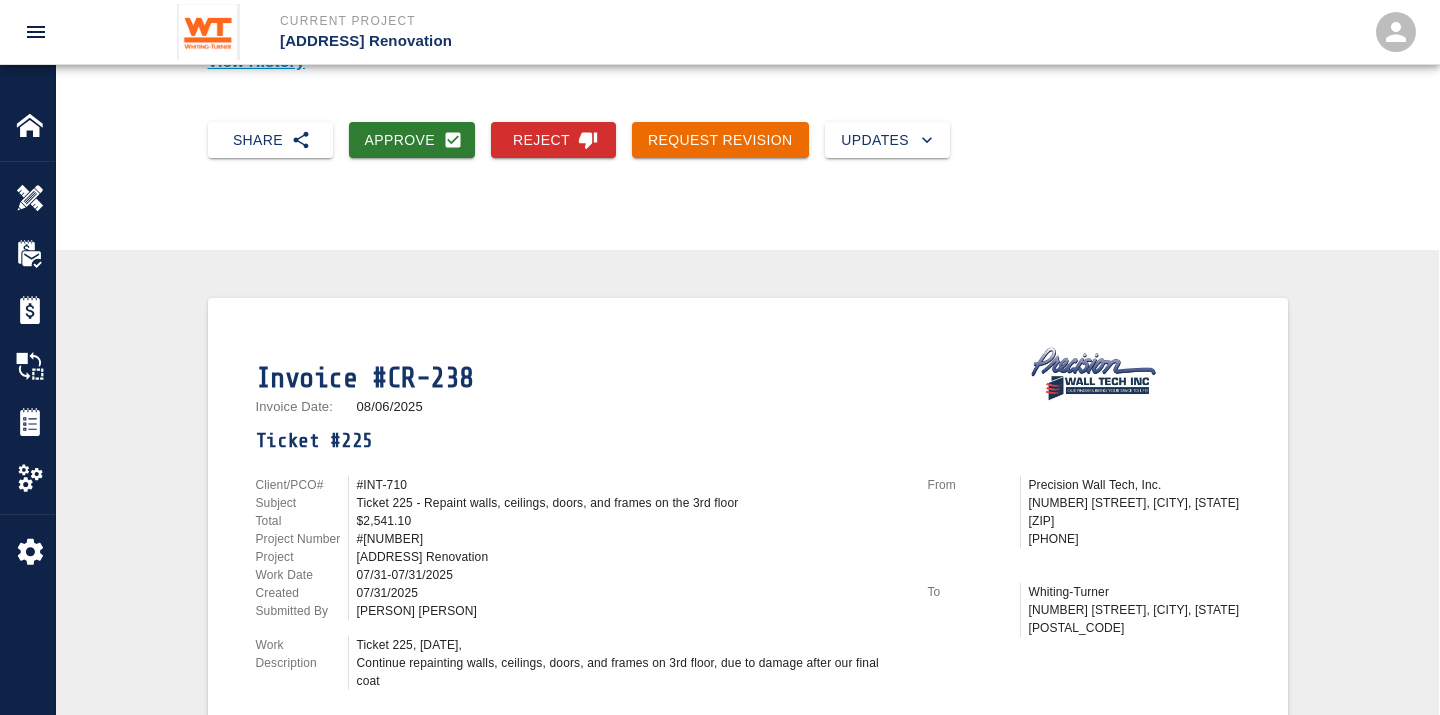 scroll, scrollTop: 111, scrollLeft: 0, axis: vertical 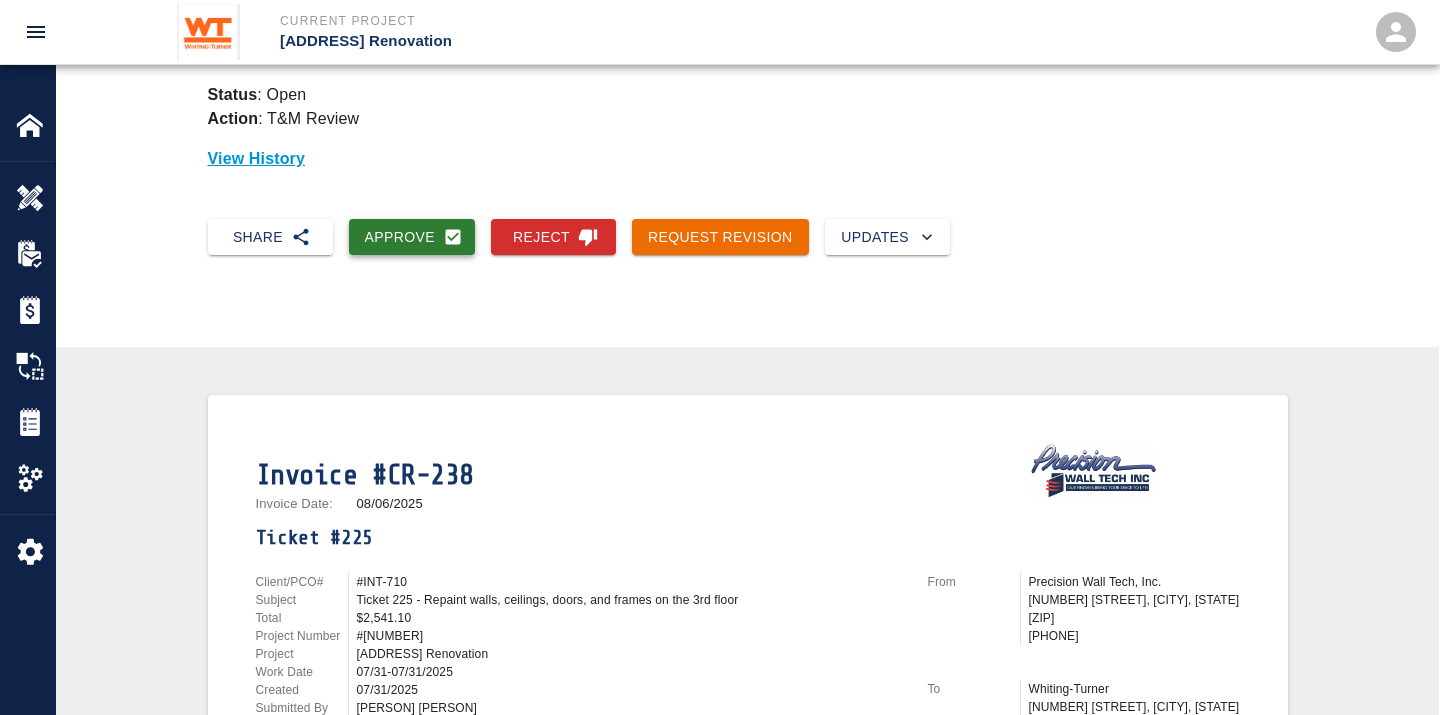 click on "Approve" at bounding box center (412, 237) 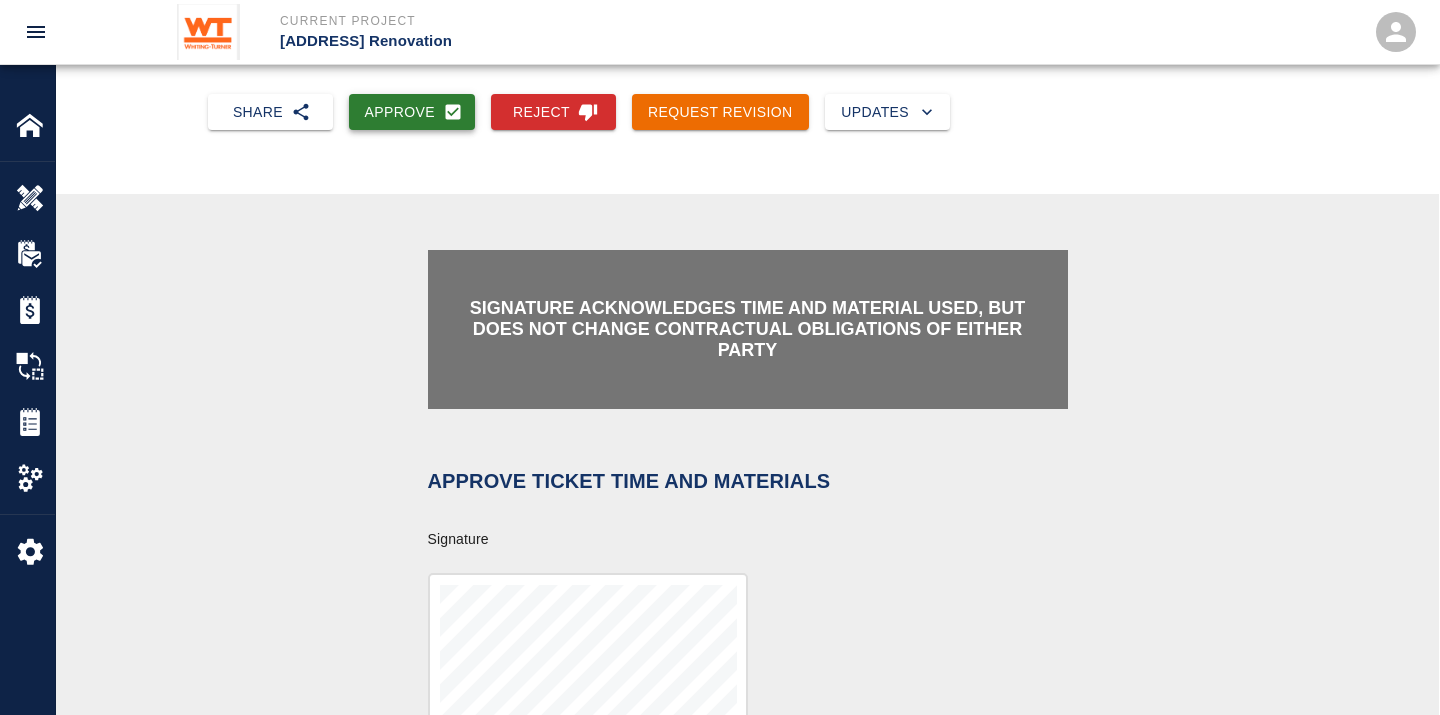 scroll, scrollTop: 555, scrollLeft: 0, axis: vertical 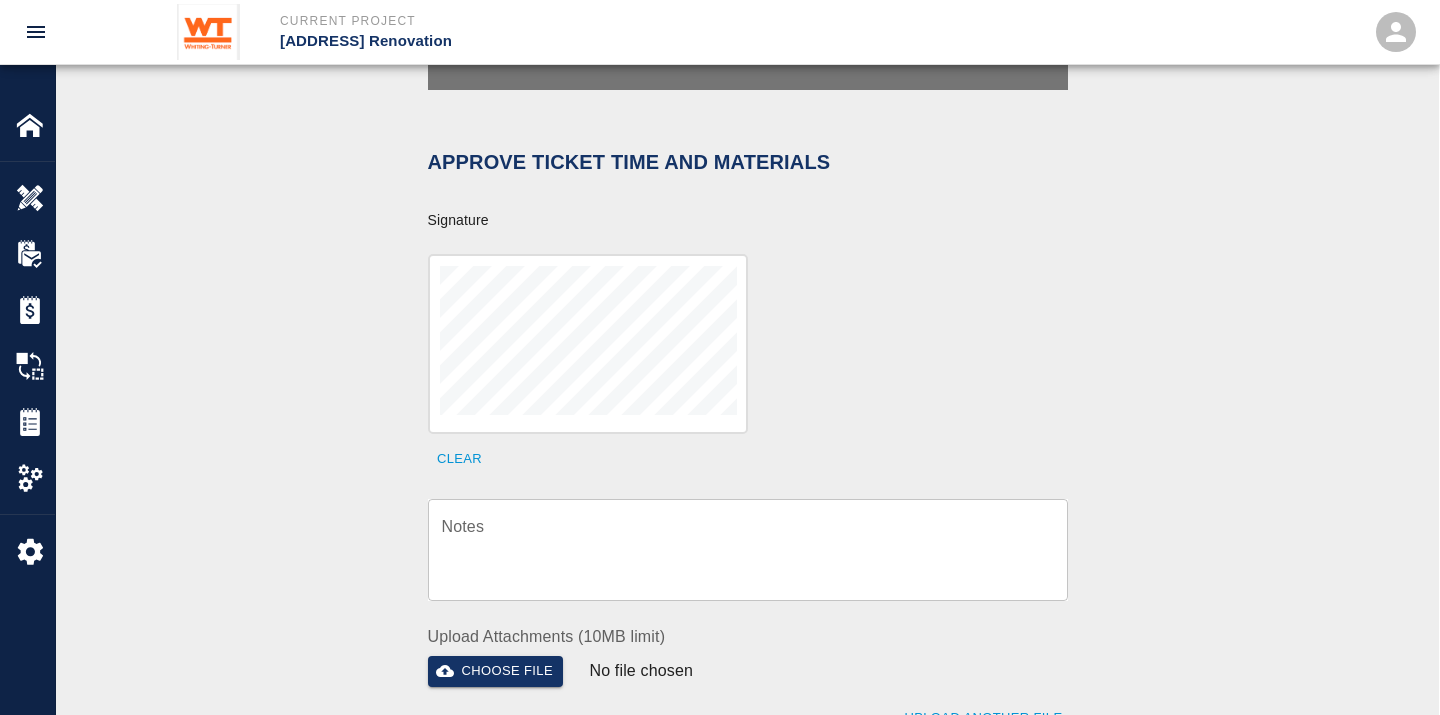 click on "Notes" at bounding box center (748, 549) 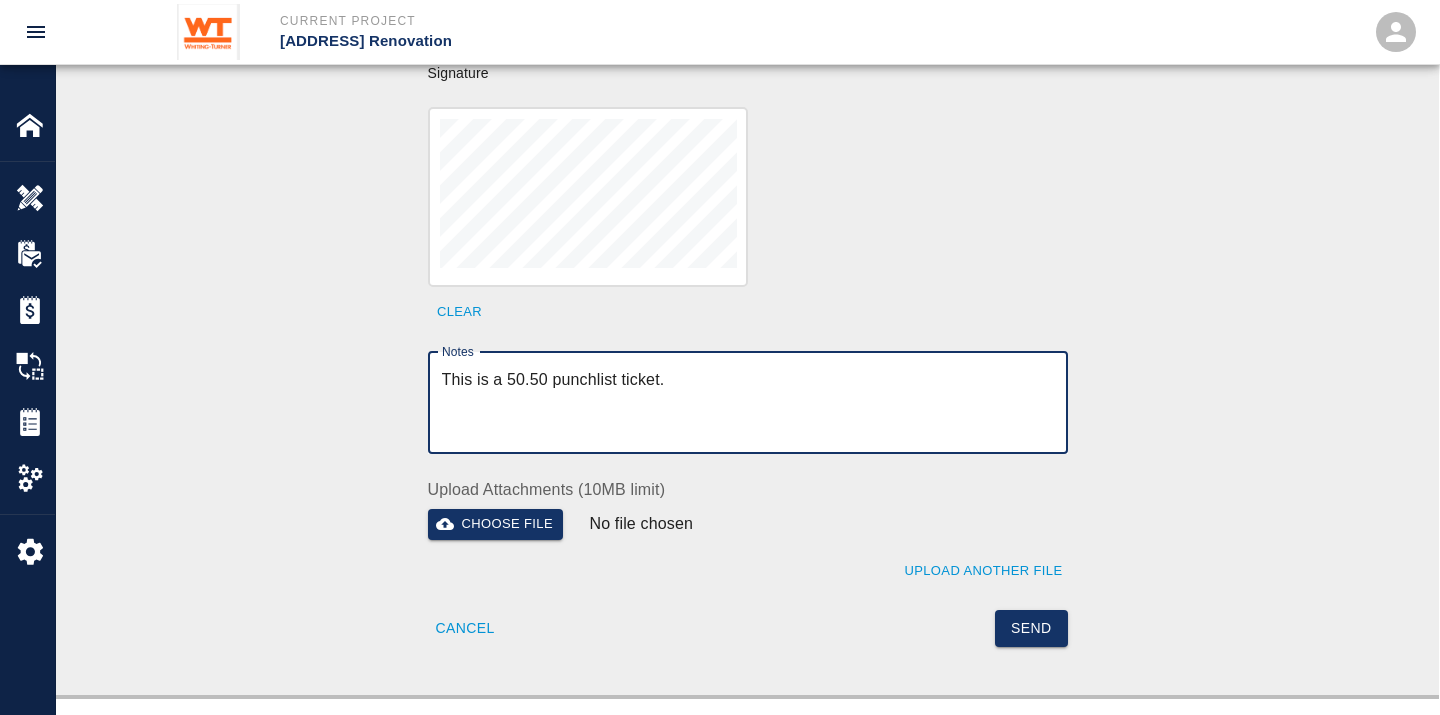 scroll, scrollTop: 777, scrollLeft: 0, axis: vertical 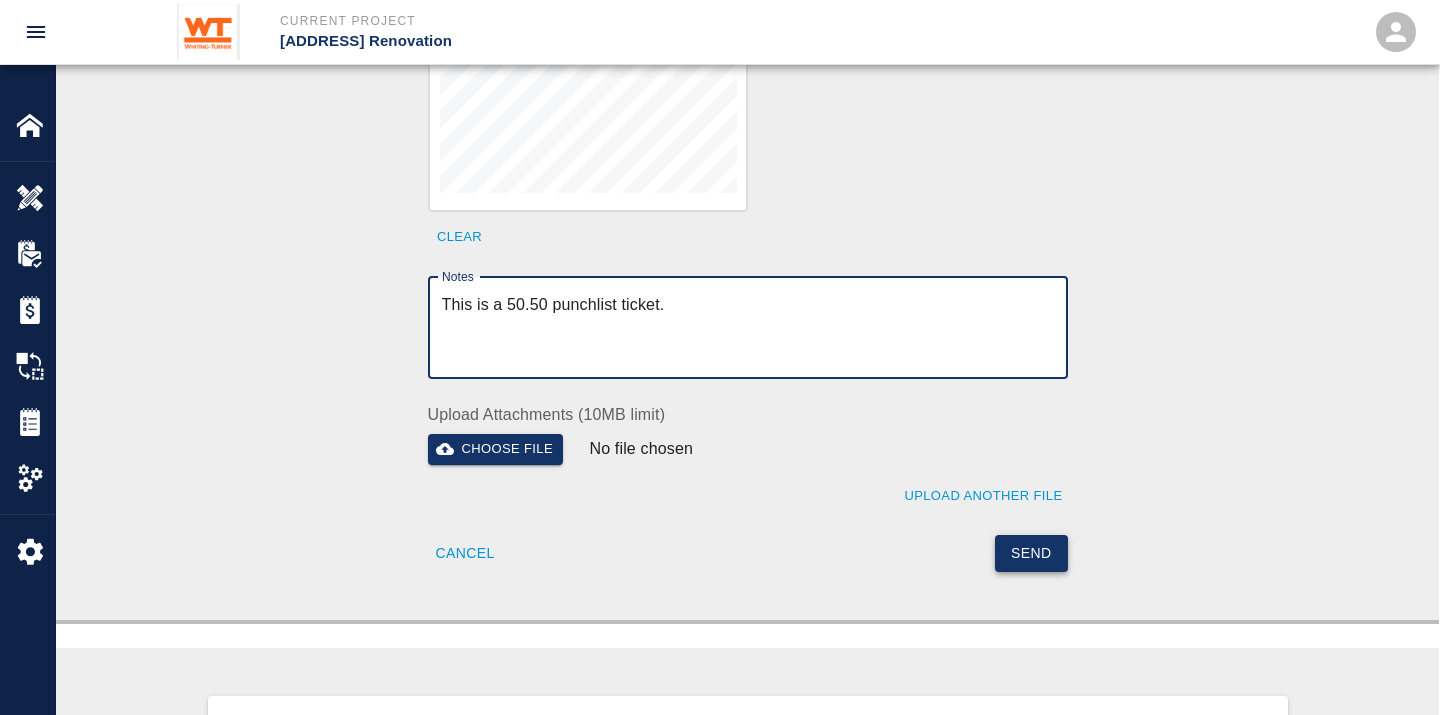 type on "This is a 50.50 punchlist ticket." 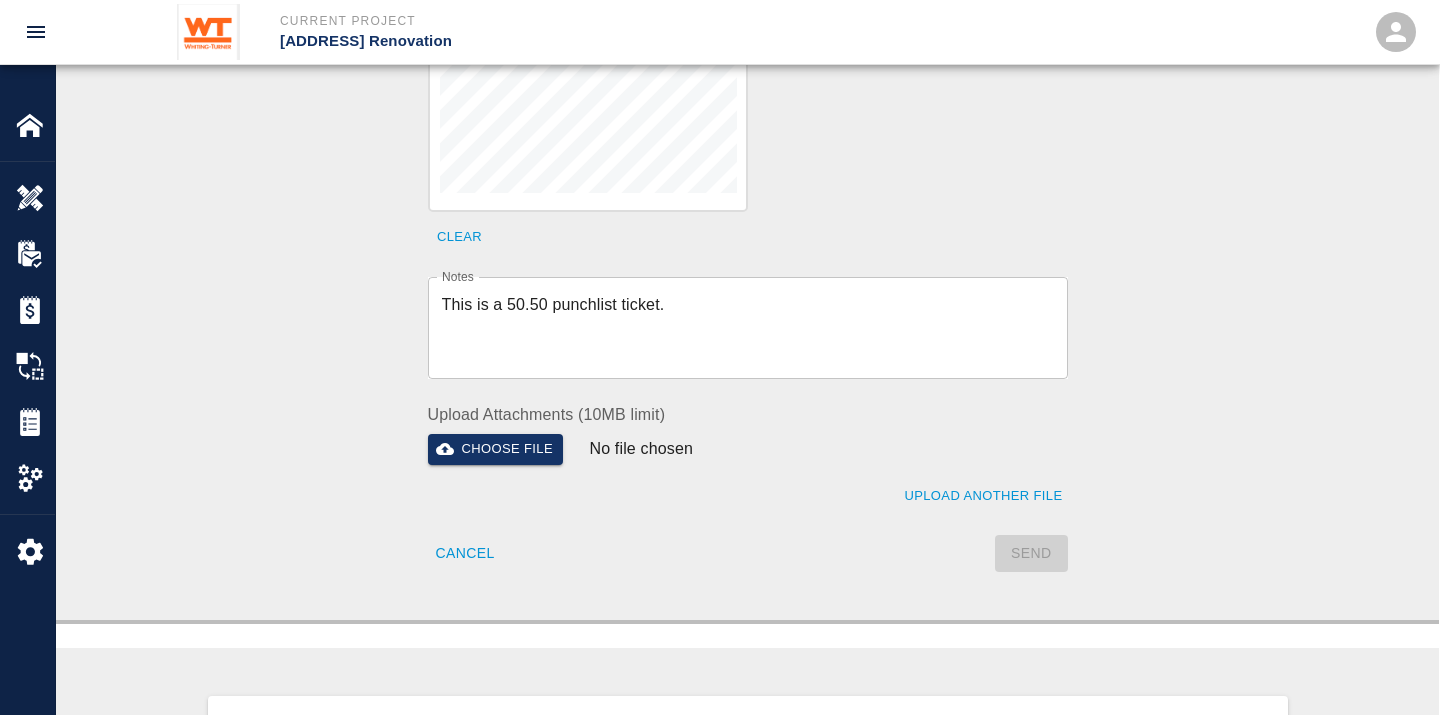 type 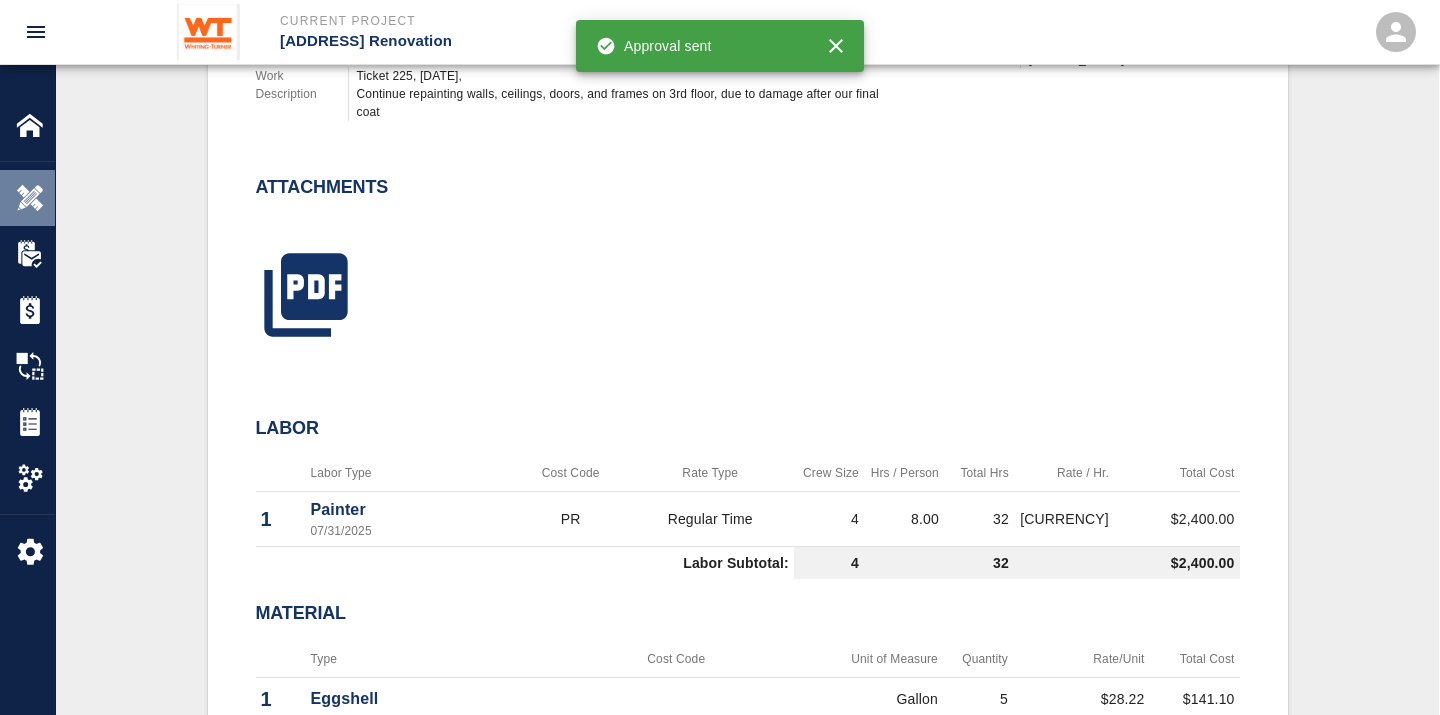 click at bounding box center (30, 198) 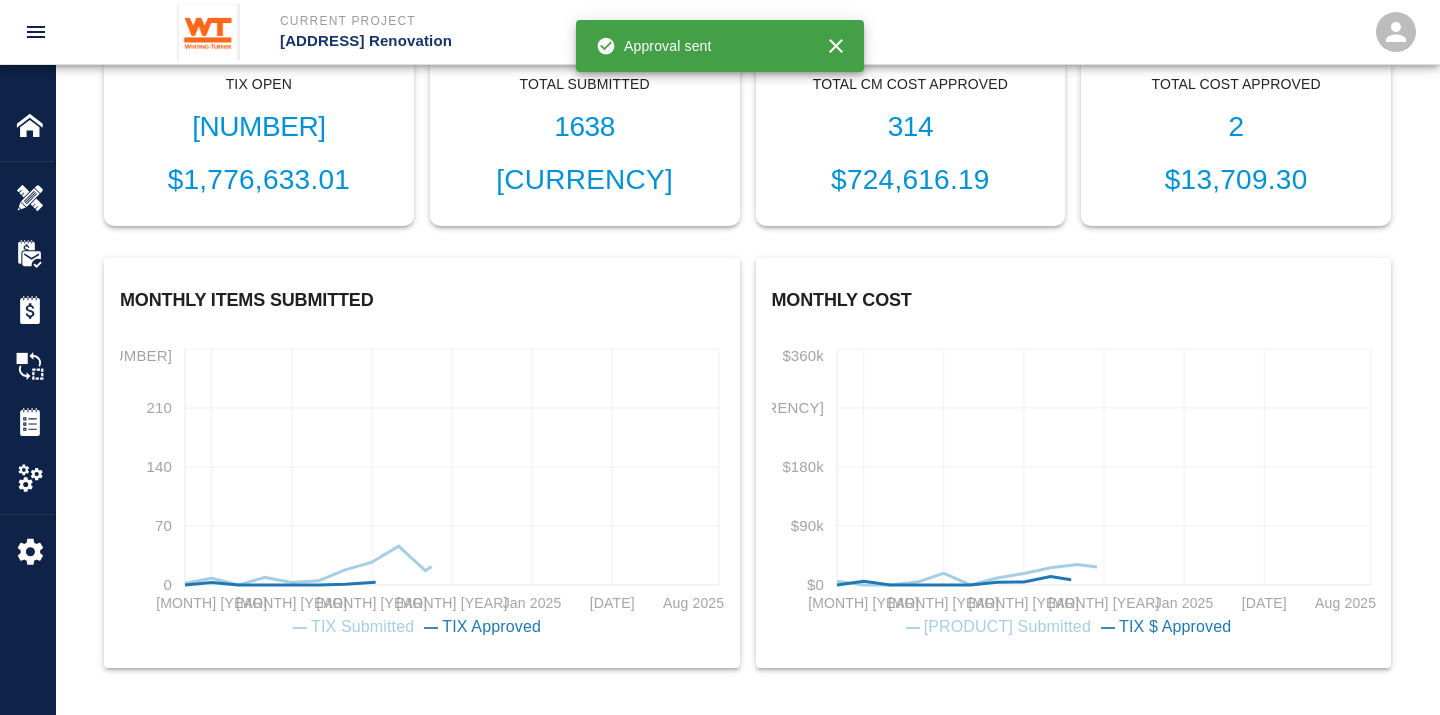 scroll, scrollTop: 0, scrollLeft: 0, axis: both 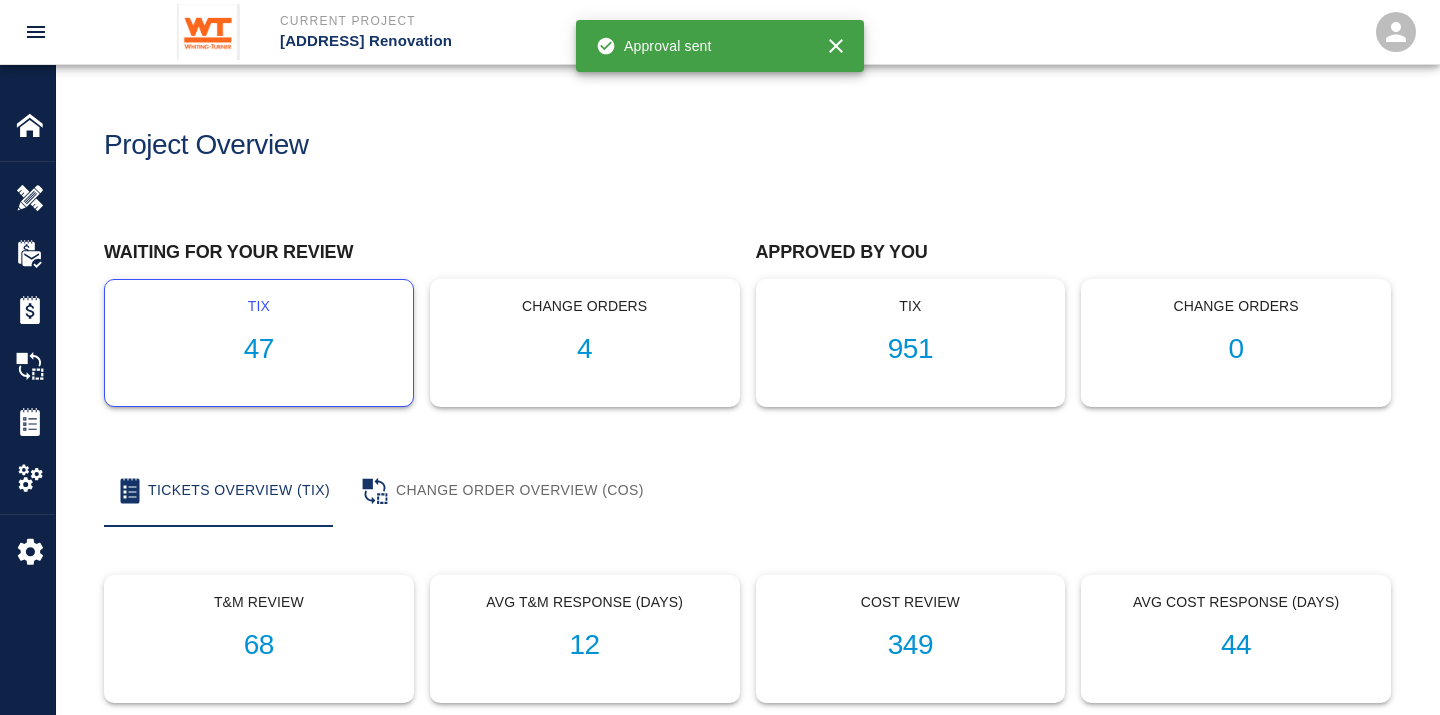 click on "47" at bounding box center [259, 349] 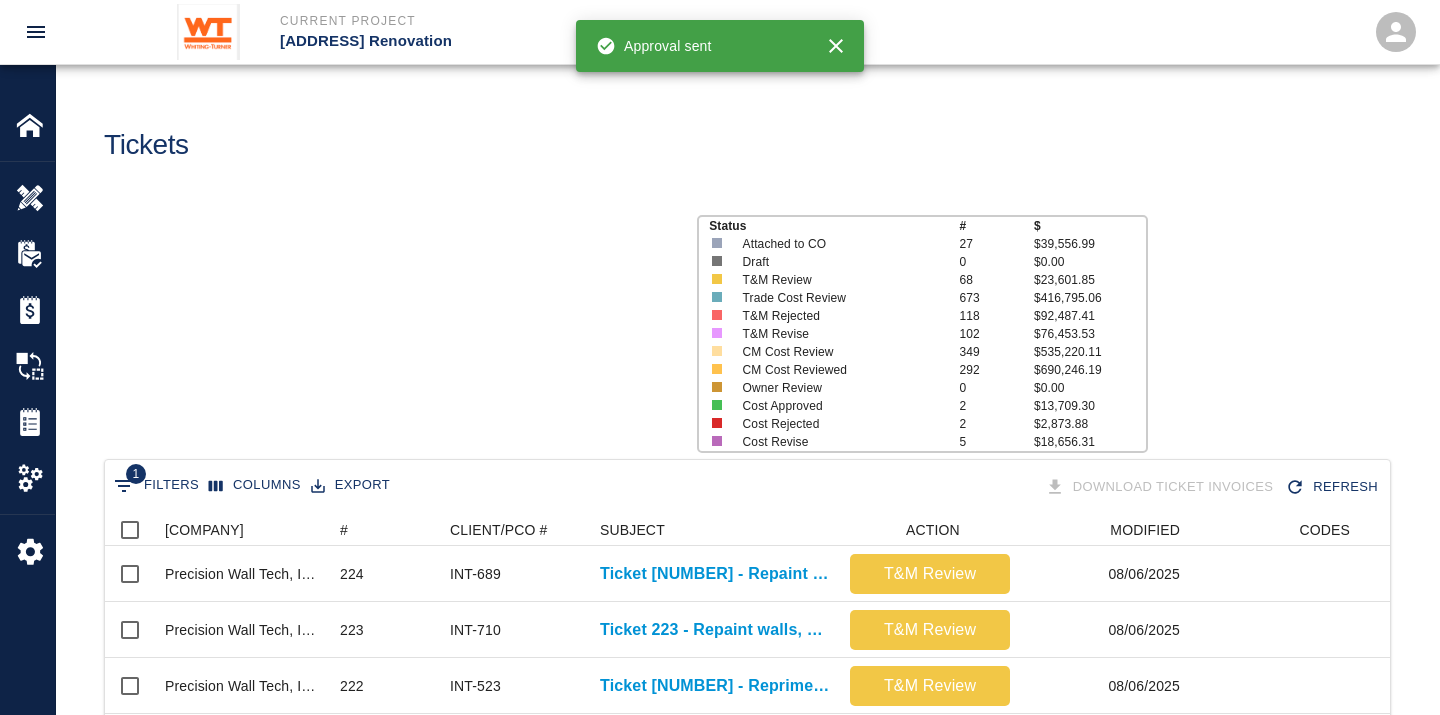 scroll, scrollTop: 17, scrollLeft: 17, axis: both 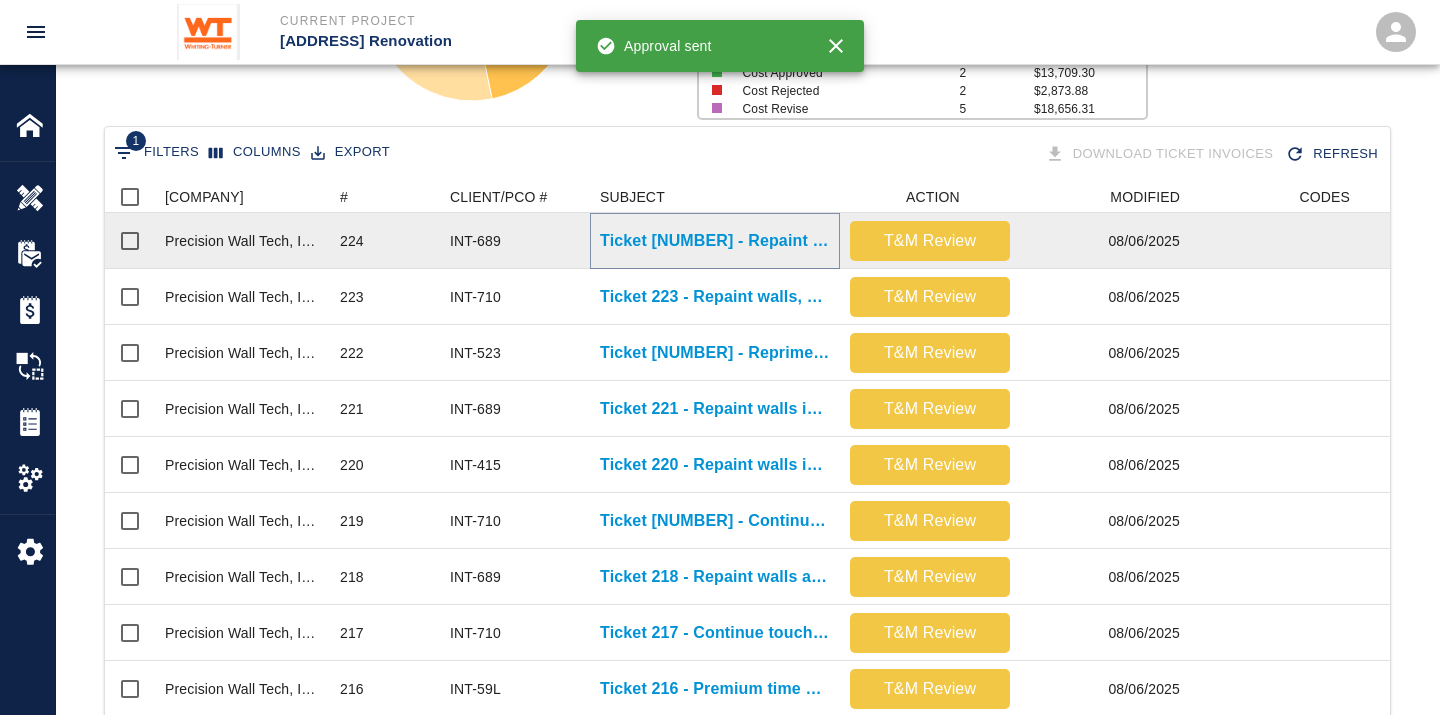 click on "Ticket [NUMBER] - Repaint walls and handrails in stair 2" at bounding box center [715, 241] 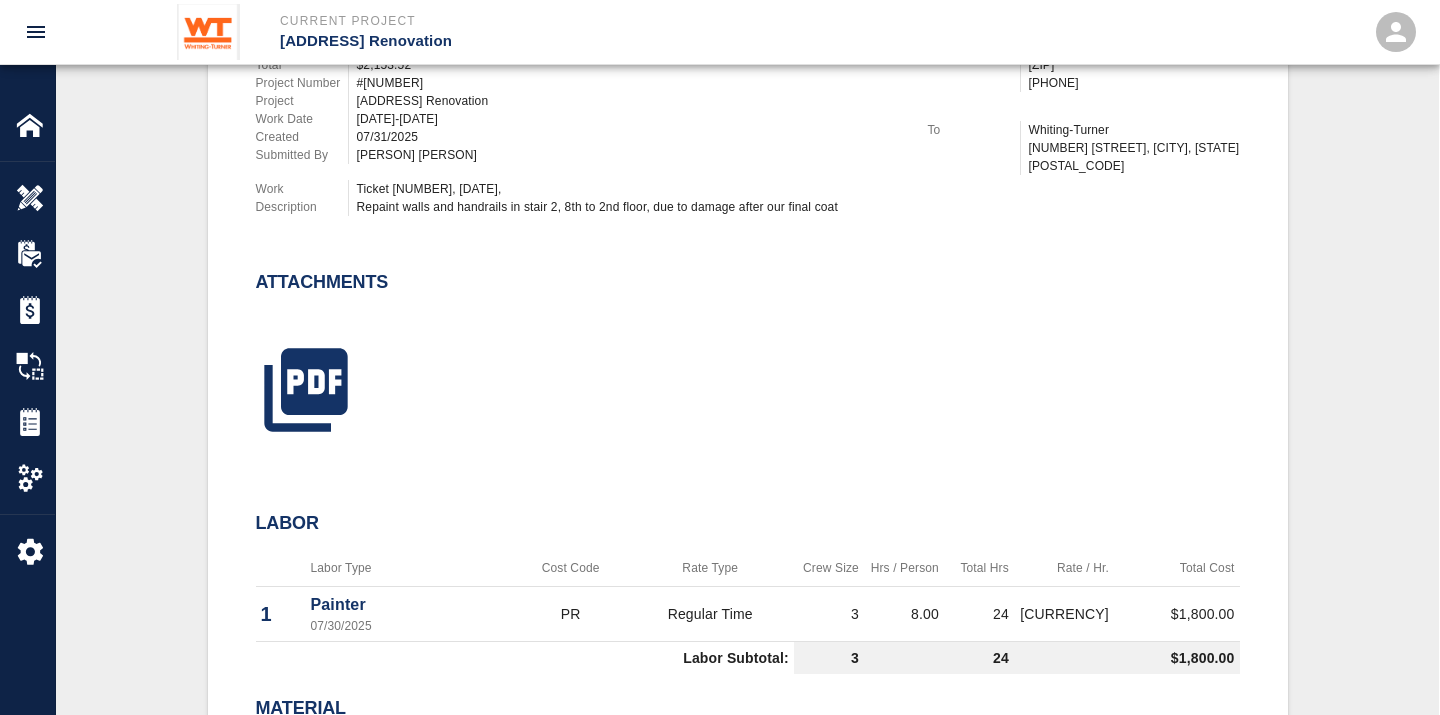 scroll, scrollTop: 666, scrollLeft: 0, axis: vertical 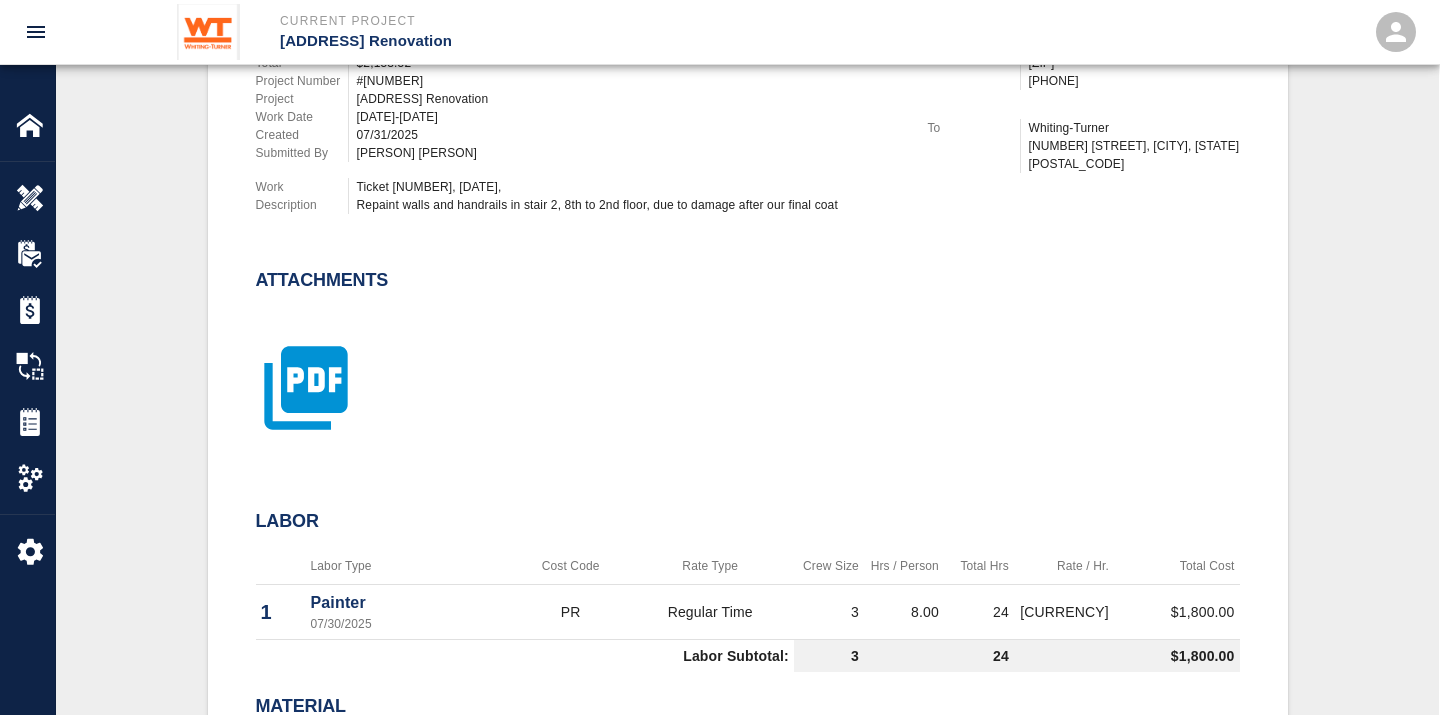 click 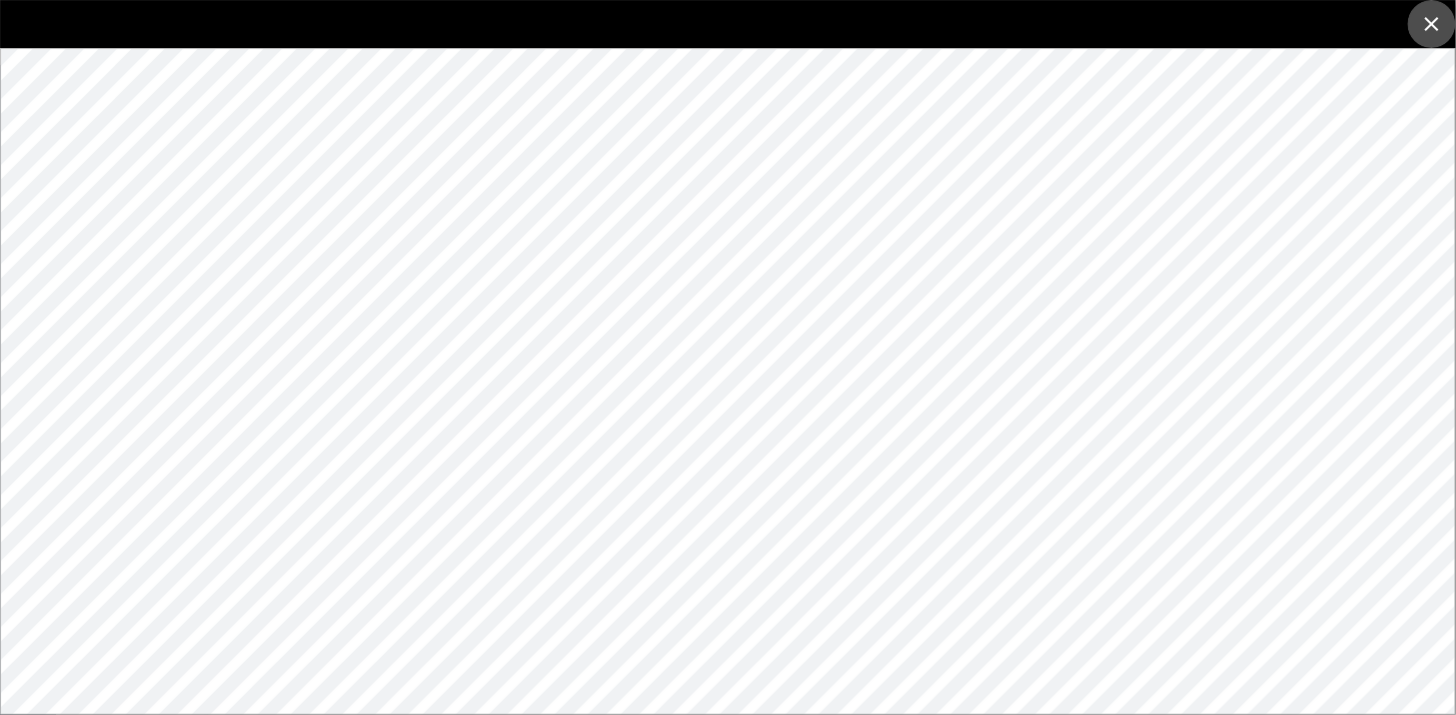 click 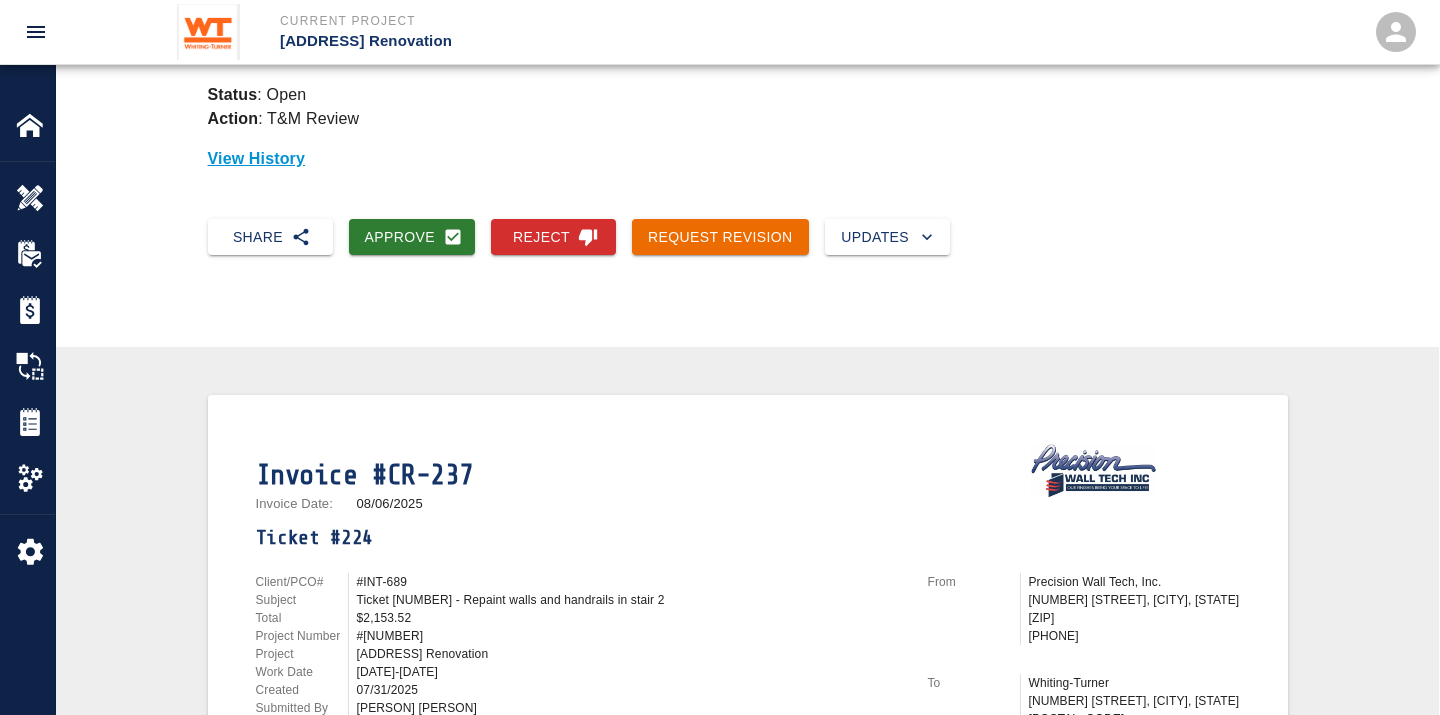 scroll, scrollTop: 0, scrollLeft: 0, axis: both 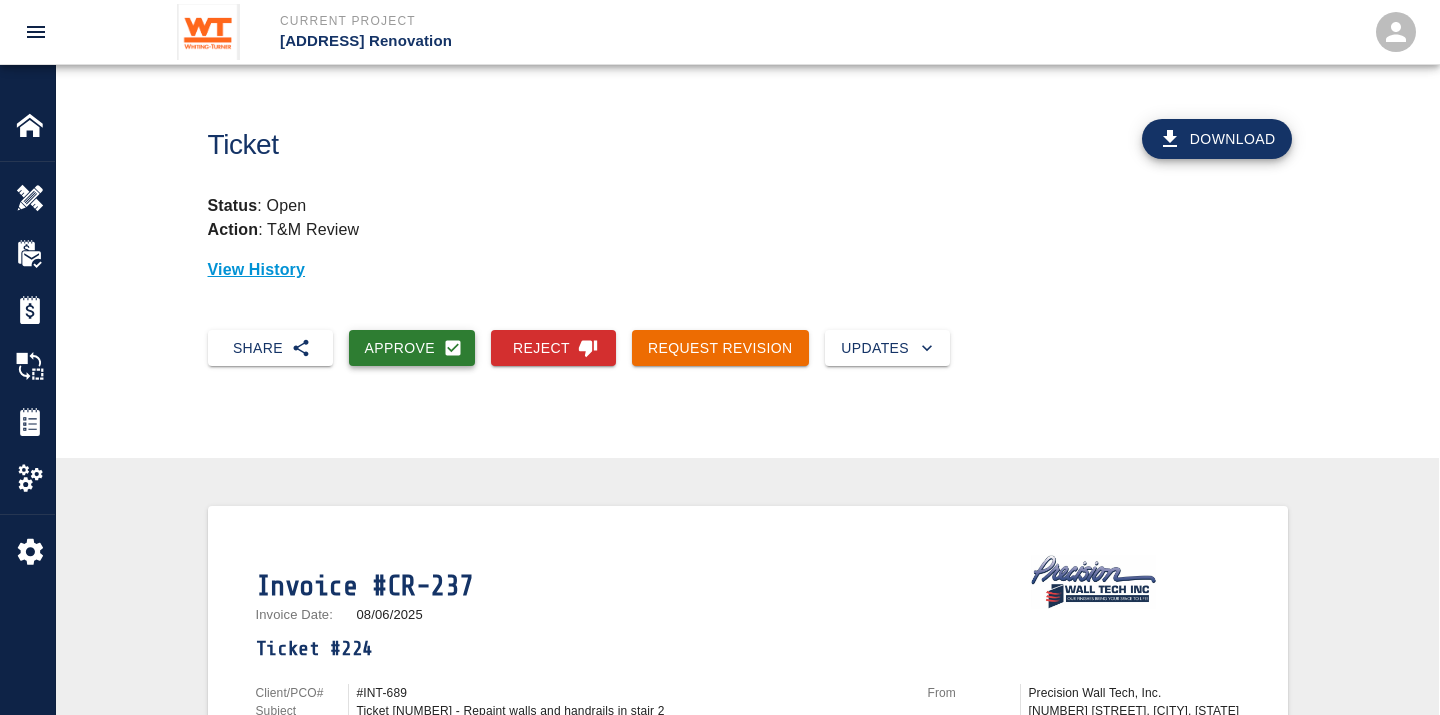 click on "Approve" at bounding box center [412, 348] 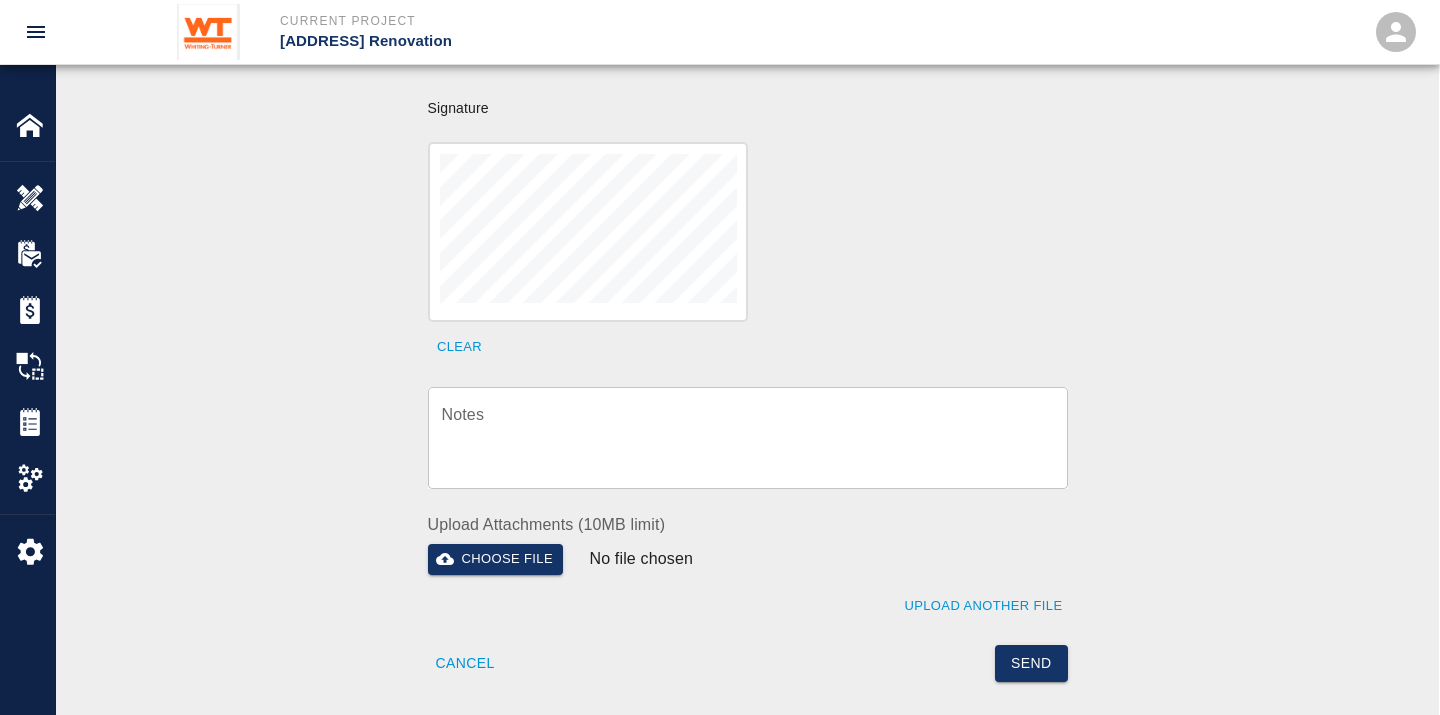 scroll, scrollTop: 666, scrollLeft: 0, axis: vertical 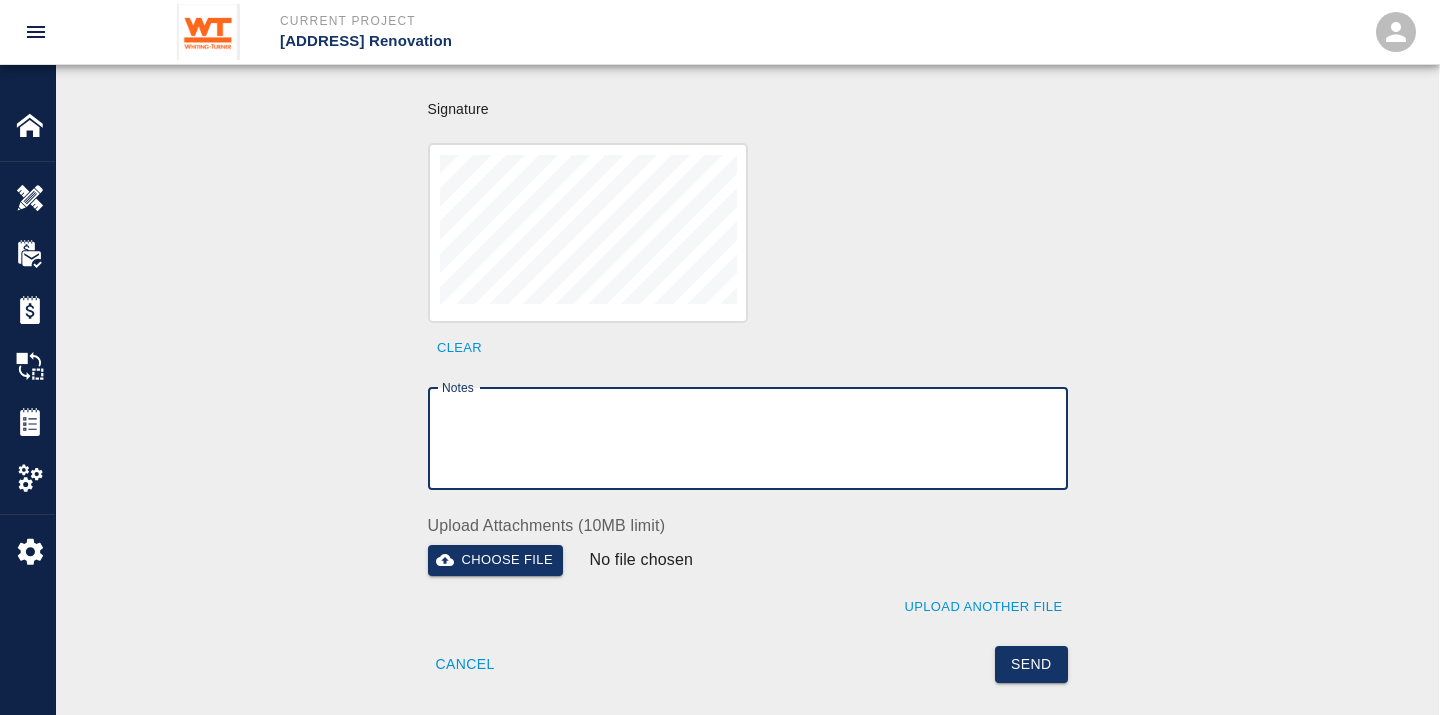 click on "Notes" at bounding box center [748, 438] 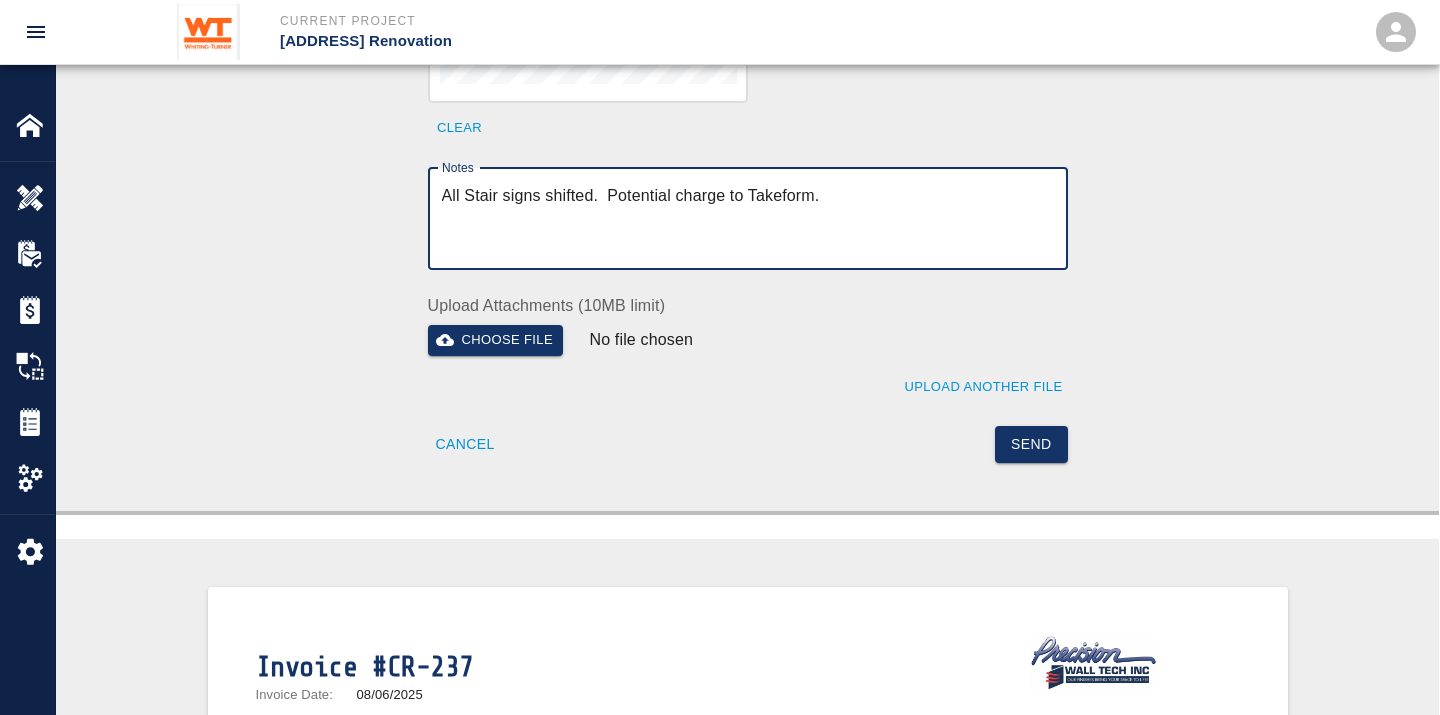 scroll, scrollTop: 888, scrollLeft: 0, axis: vertical 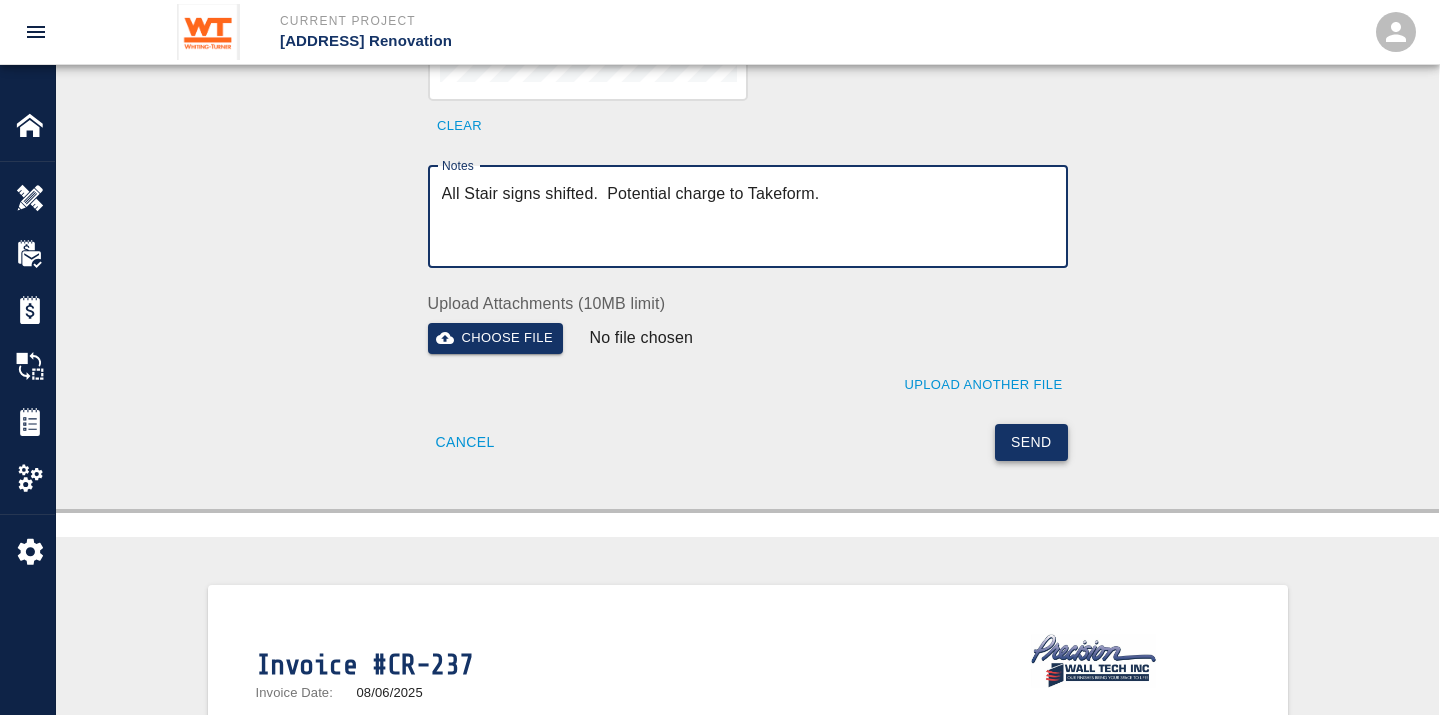 type on "All Stair signs shifted.  Potential charge to Takeform." 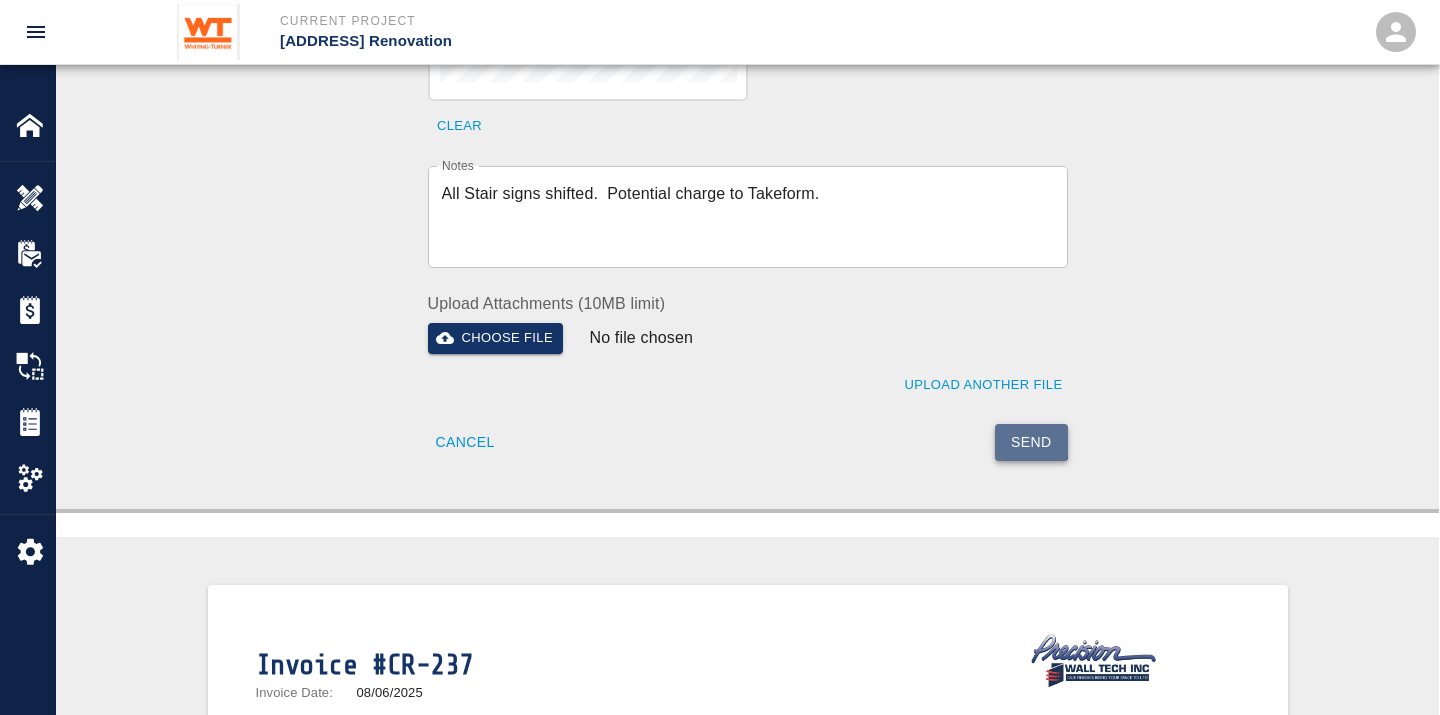 click on "Send" at bounding box center [1031, 442] 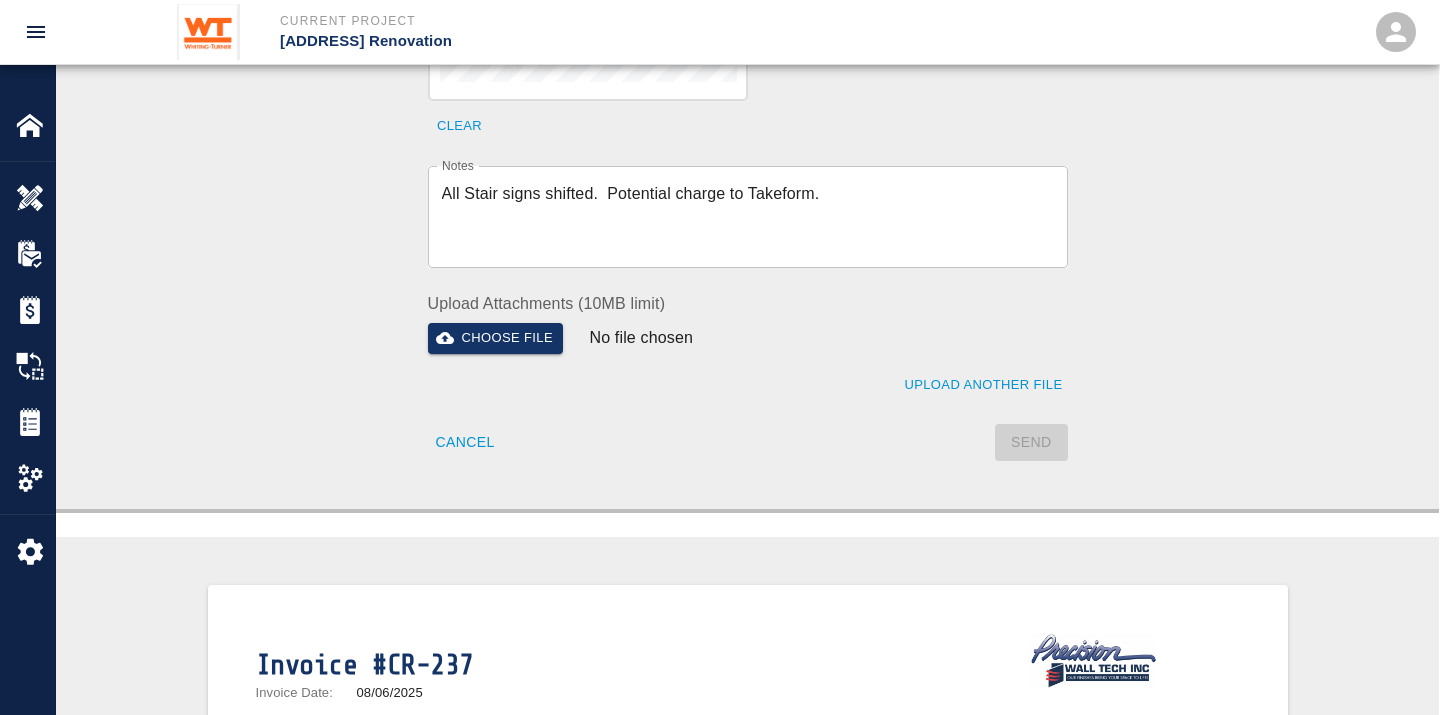 type 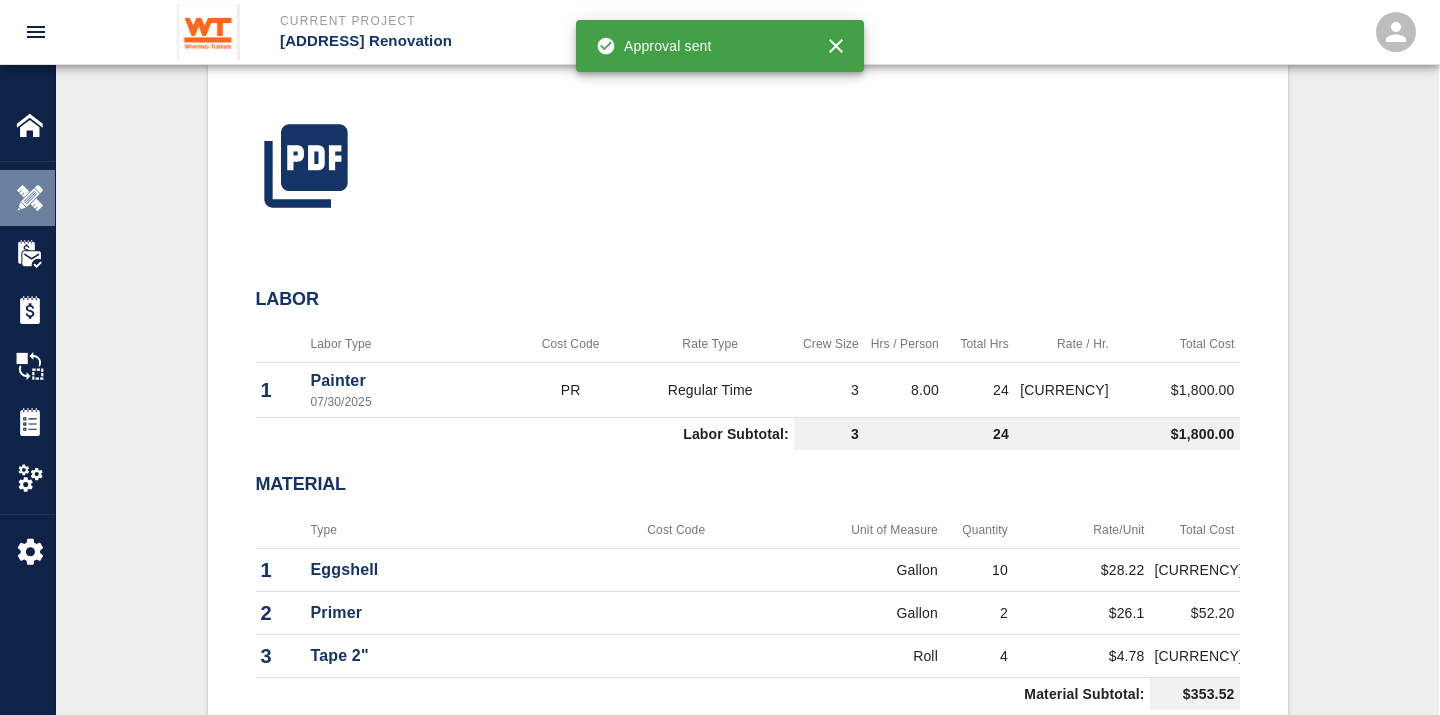 click at bounding box center [30, 198] 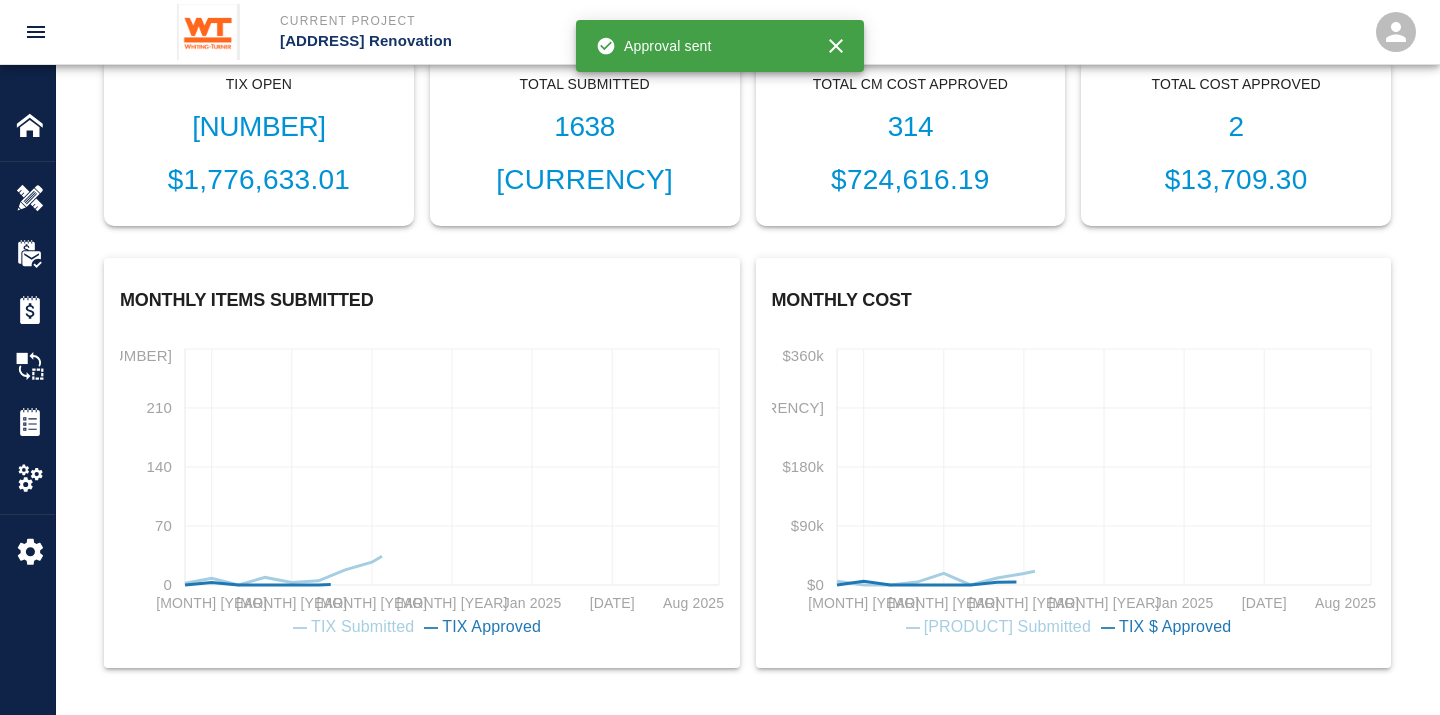 scroll, scrollTop: 0, scrollLeft: 0, axis: both 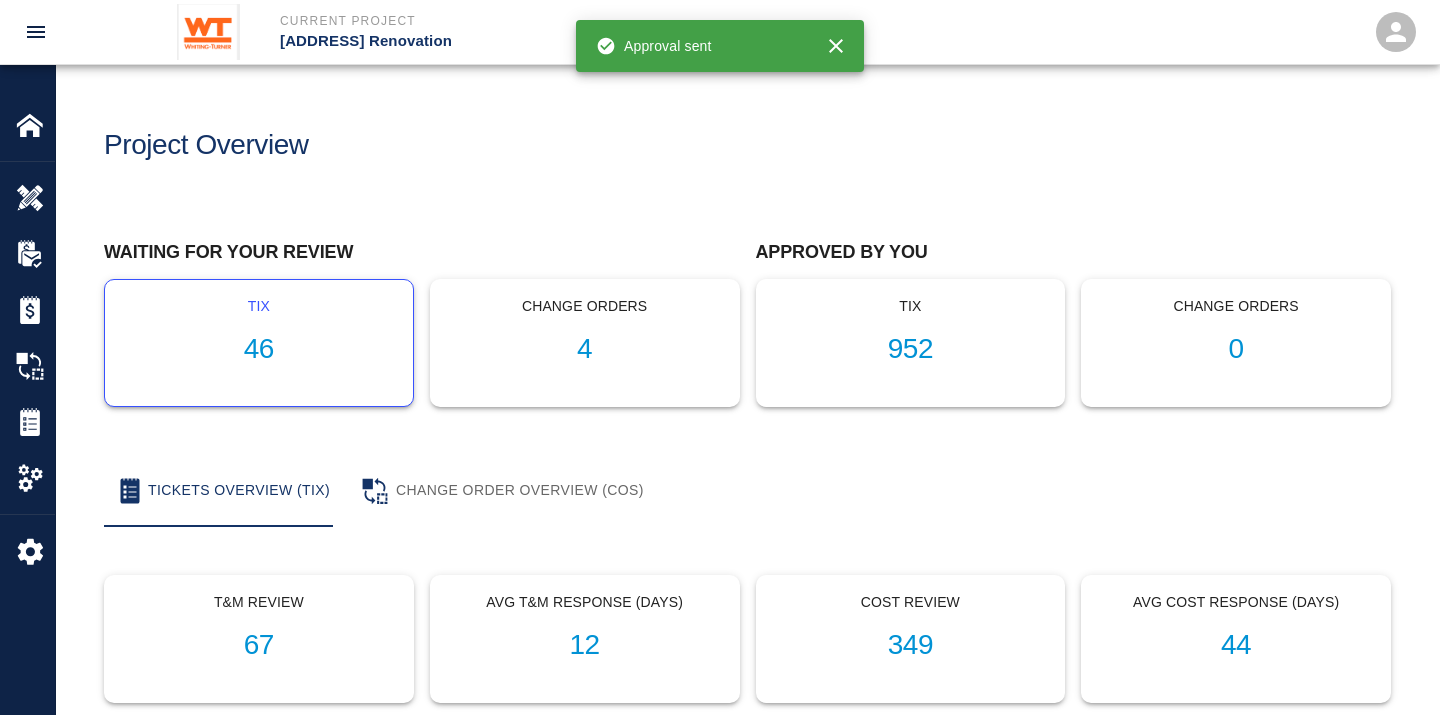 click on "46" at bounding box center [259, 349] 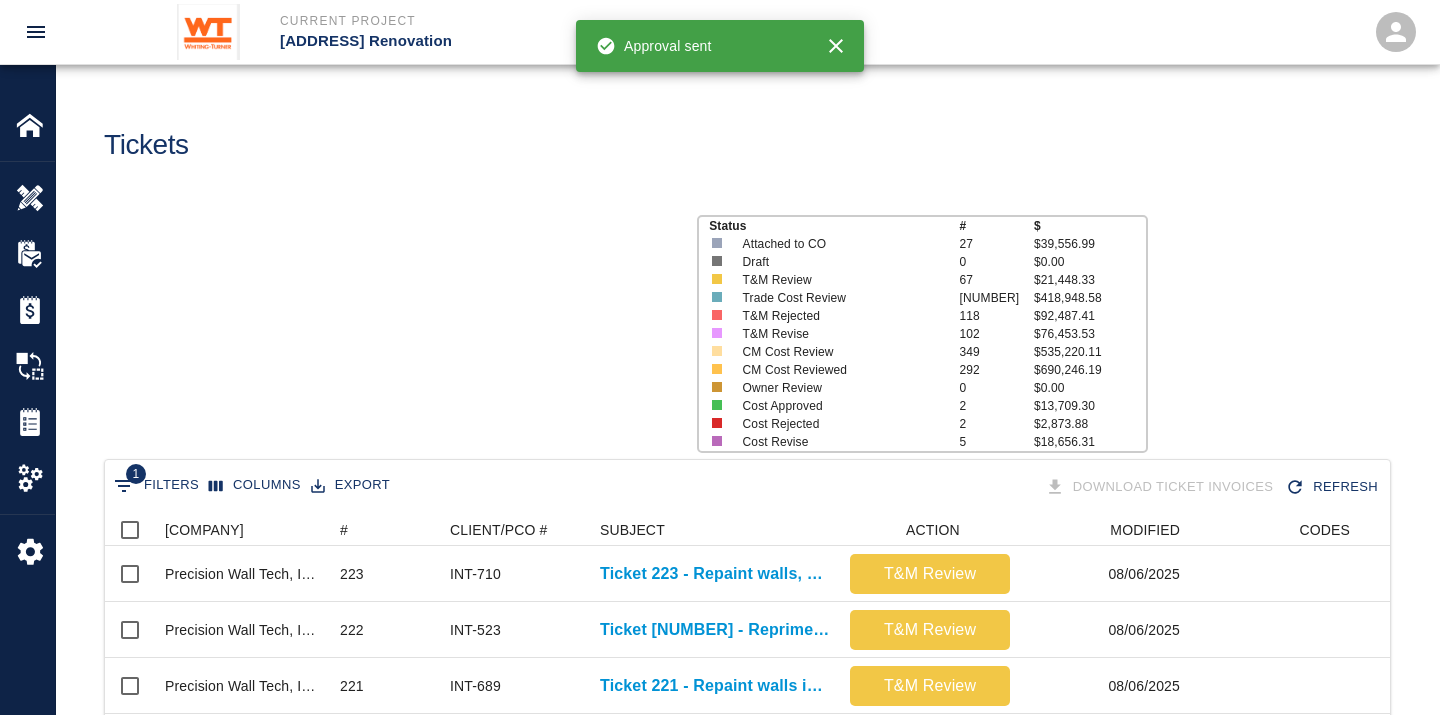 scroll, scrollTop: 17, scrollLeft: 17, axis: both 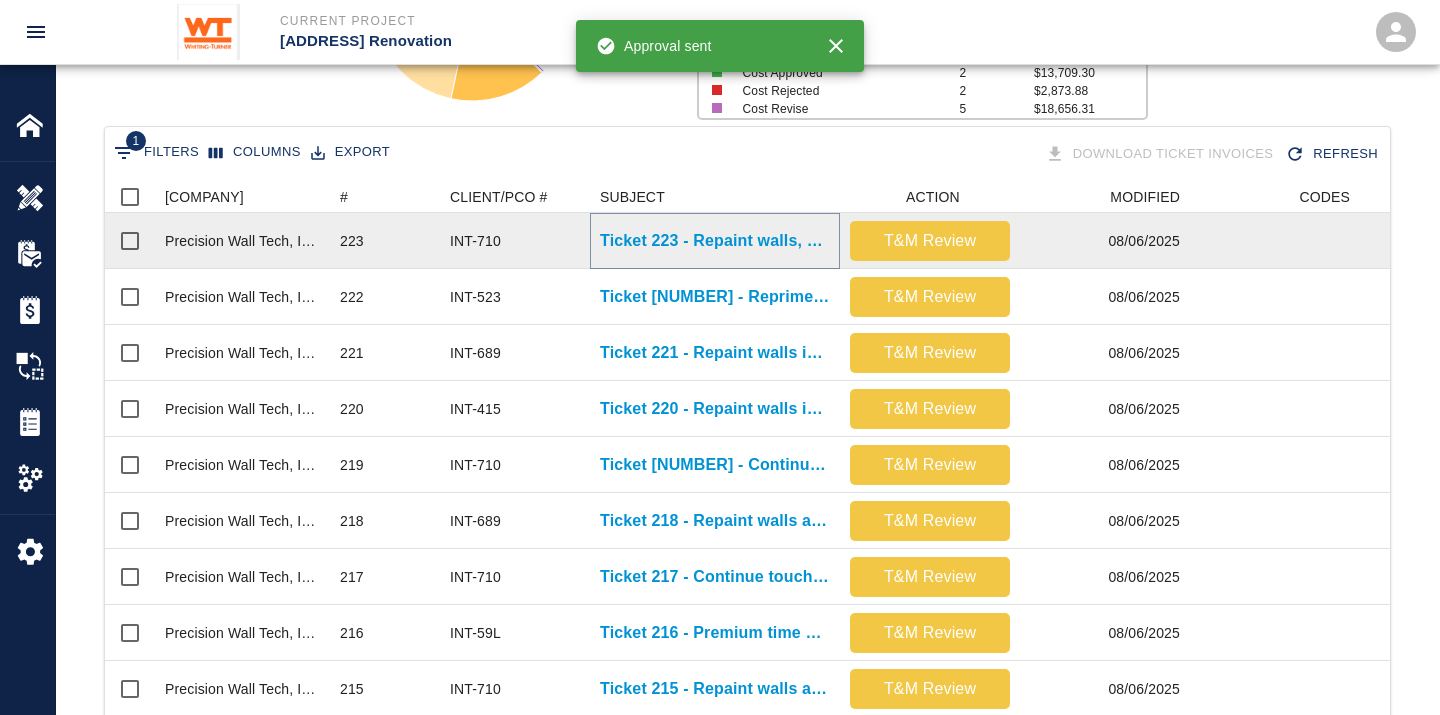 click on "Ticket 223 - Repaint walls, ceilings, doors, and frames, on floors 4 and 5" at bounding box center [715, 241] 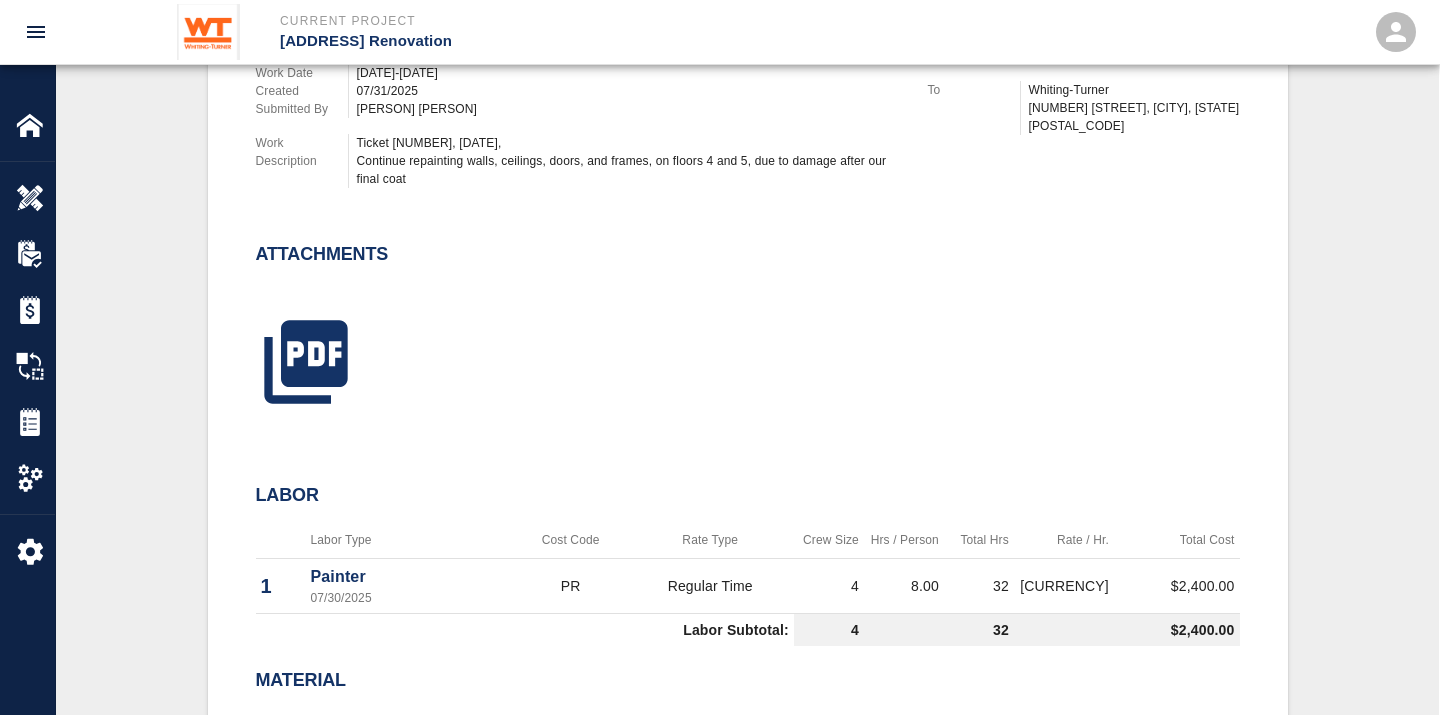 scroll, scrollTop: 777, scrollLeft: 0, axis: vertical 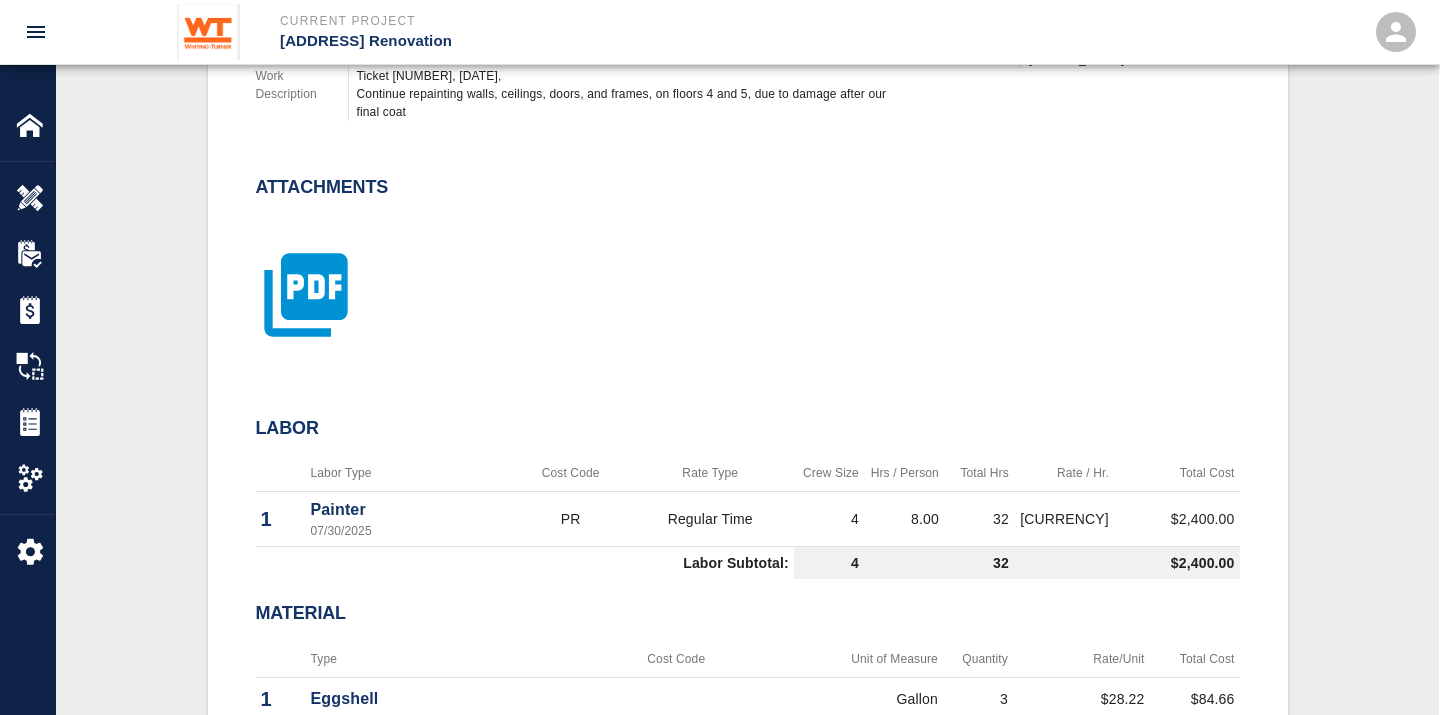 click 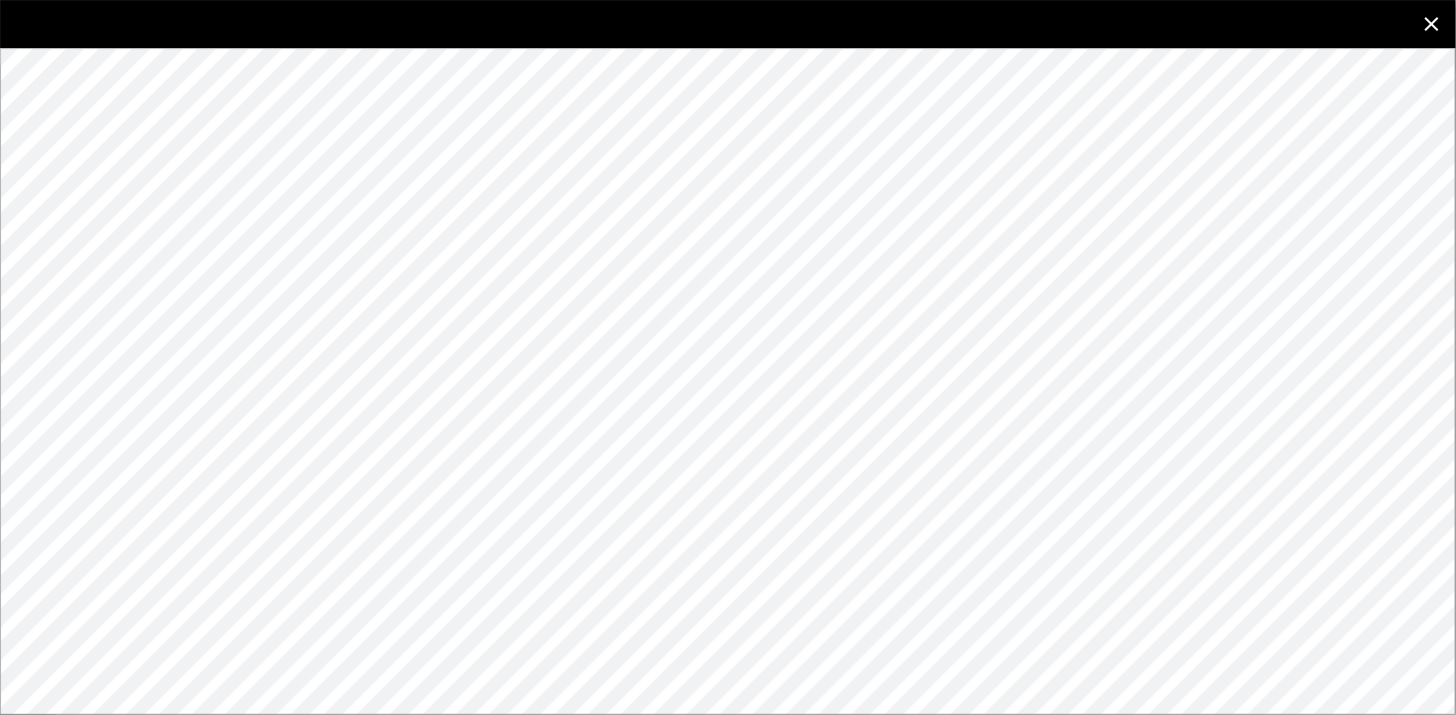 click 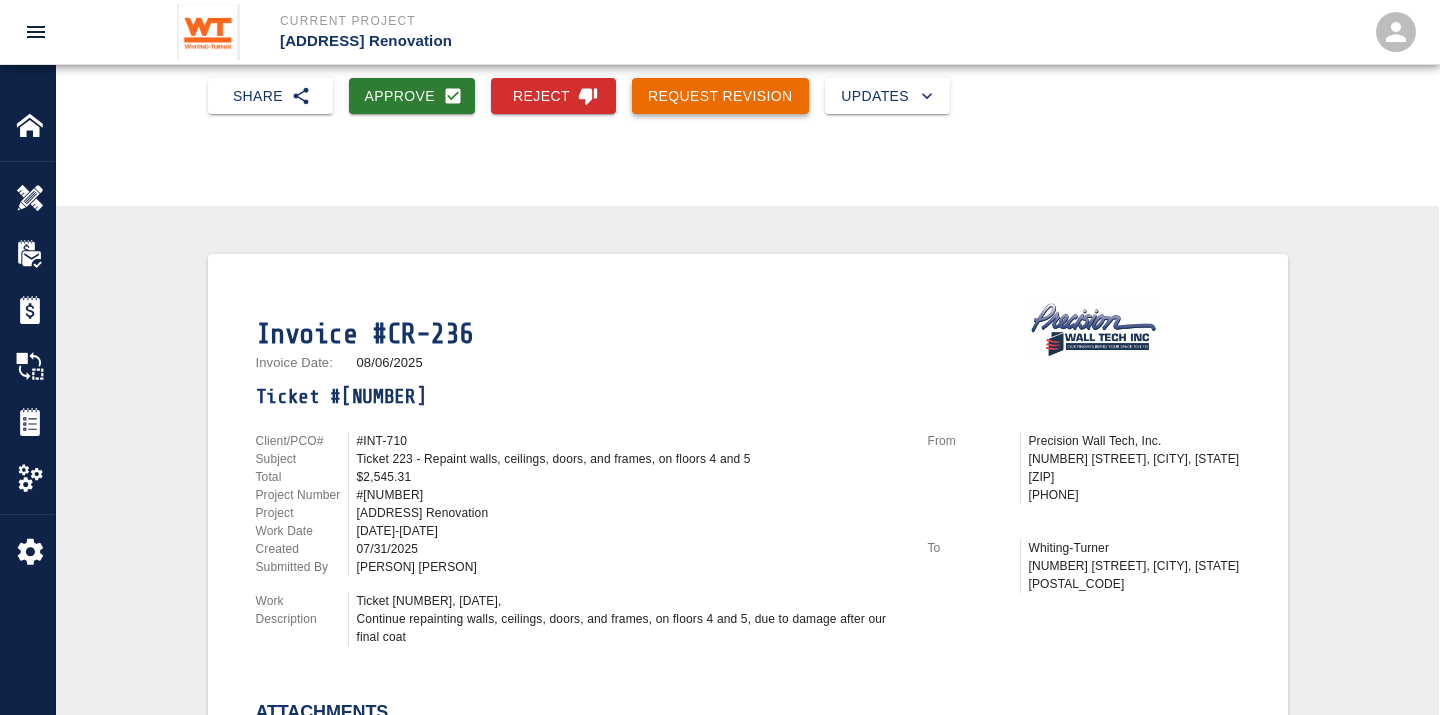 scroll, scrollTop: 0, scrollLeft: 0, axis: both 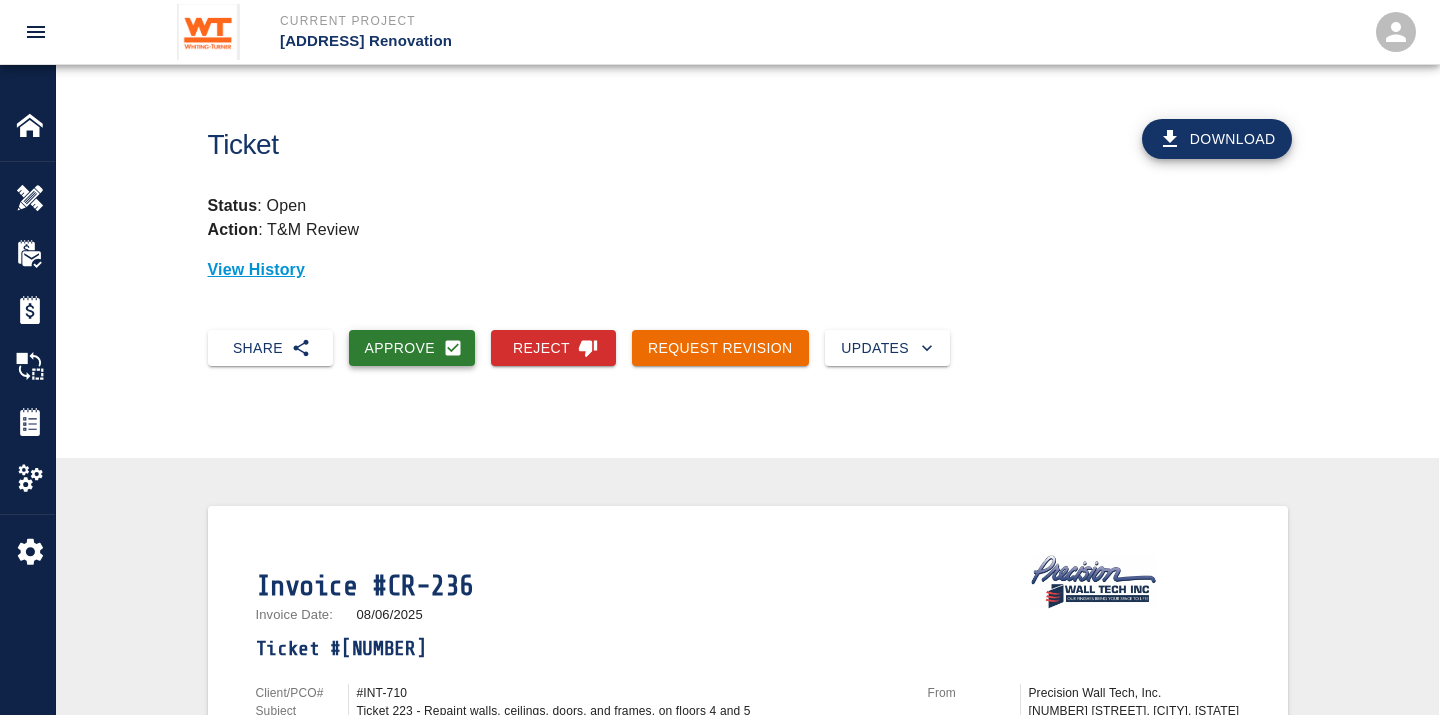 click on "Approve" at bounding box center [412, 348] 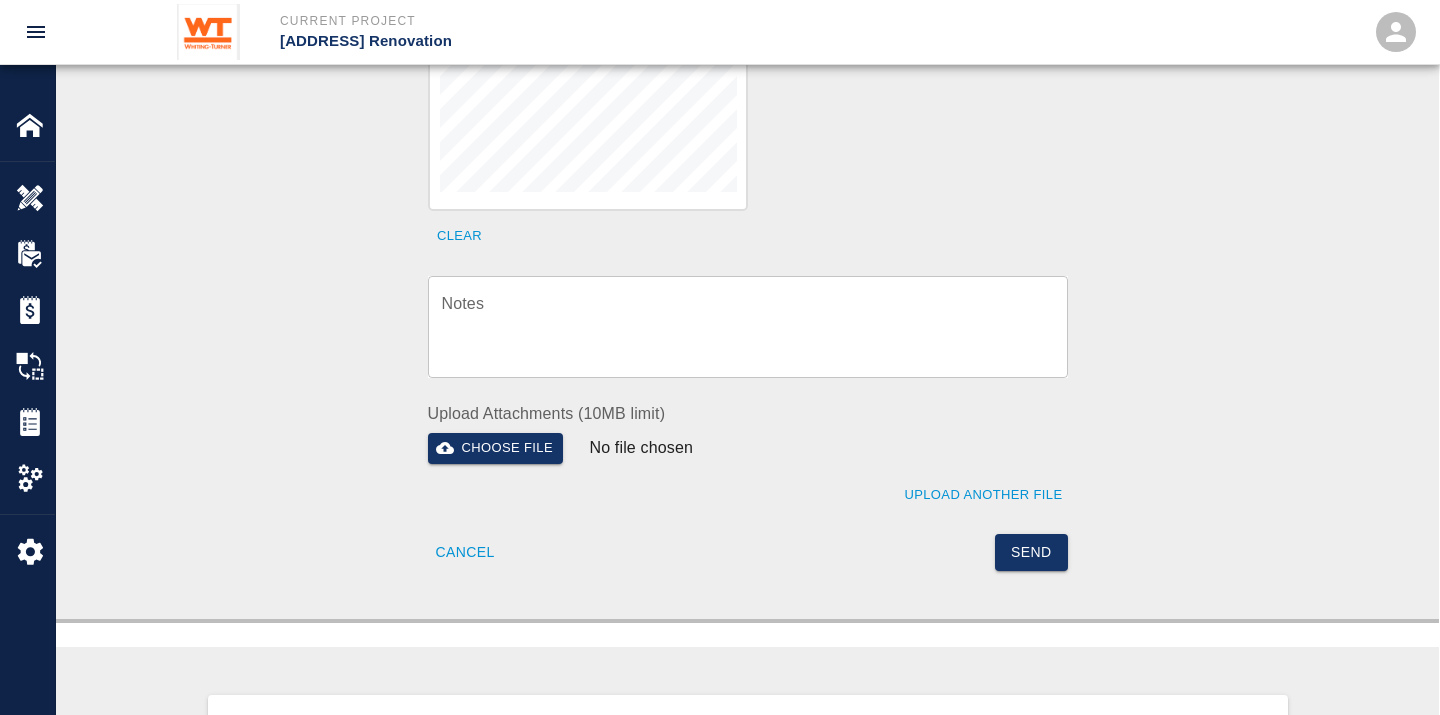 scroll, scrollTop: 888, scrollLeft: 0, axis: vertical 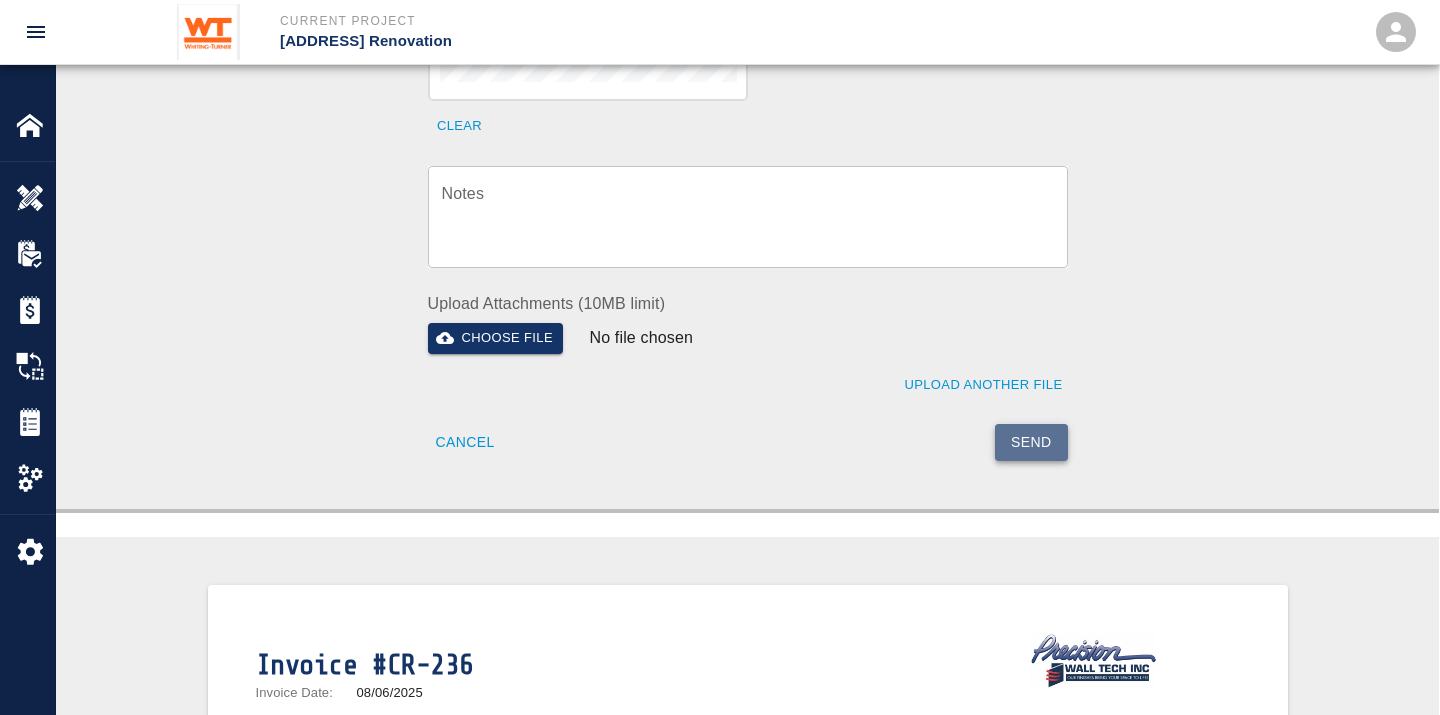 click on "Send" at bounding box center [1031, 442] 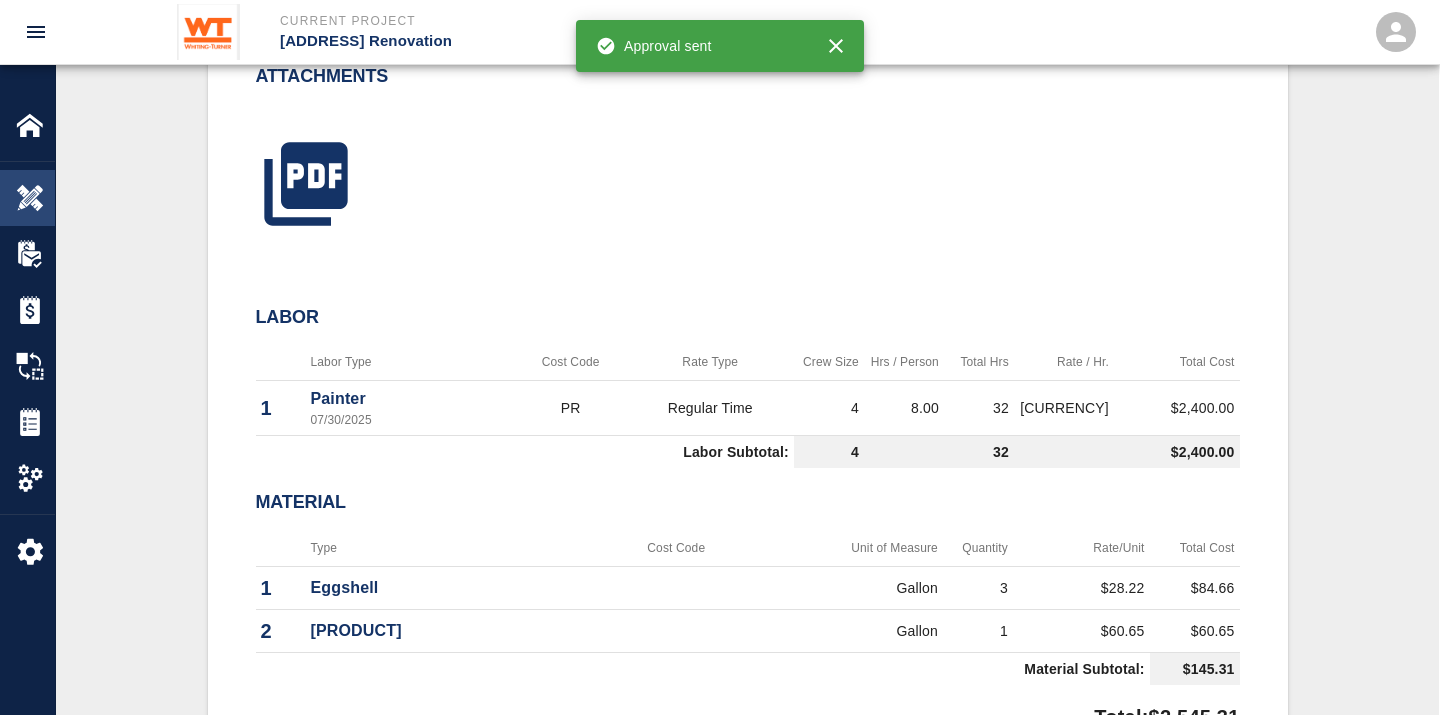 click at bounding box center [30, 198] 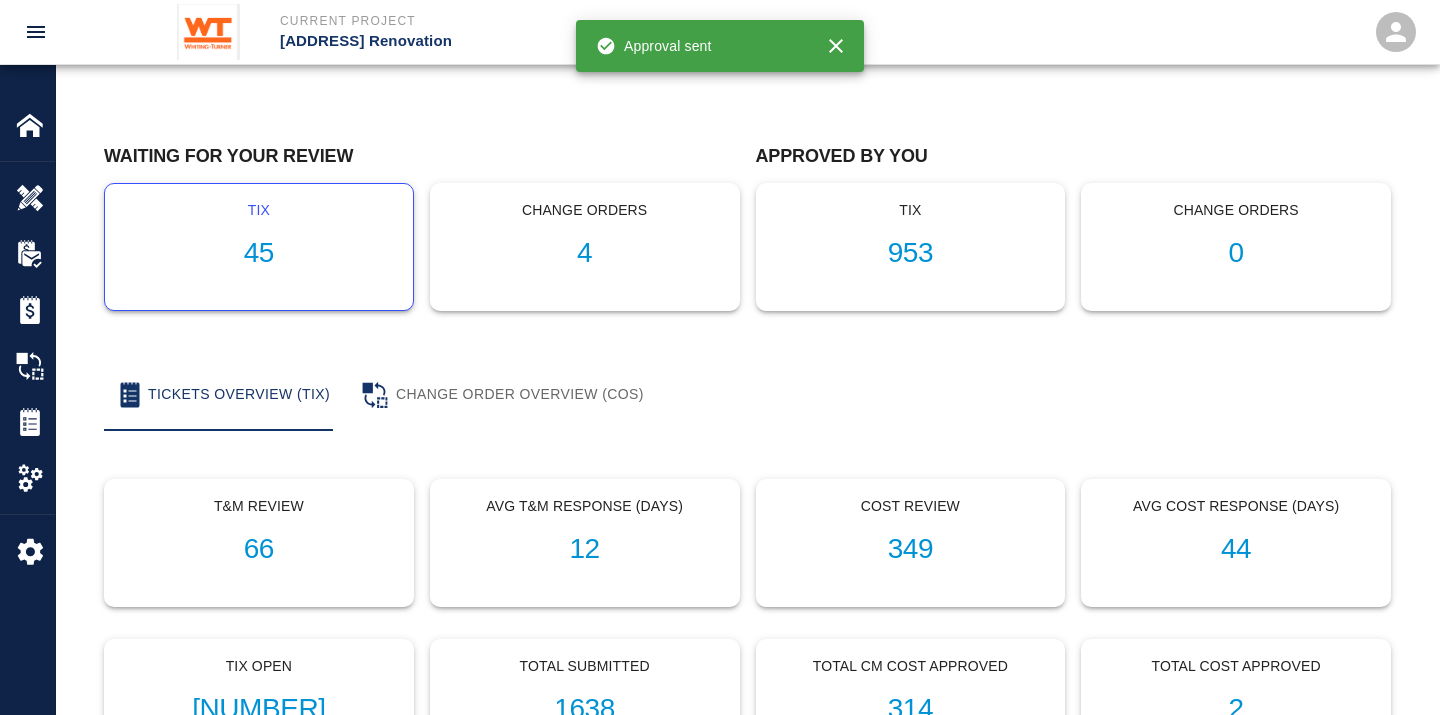 scroll, scrollTop: 0, scrollLeft: 0, axis: both 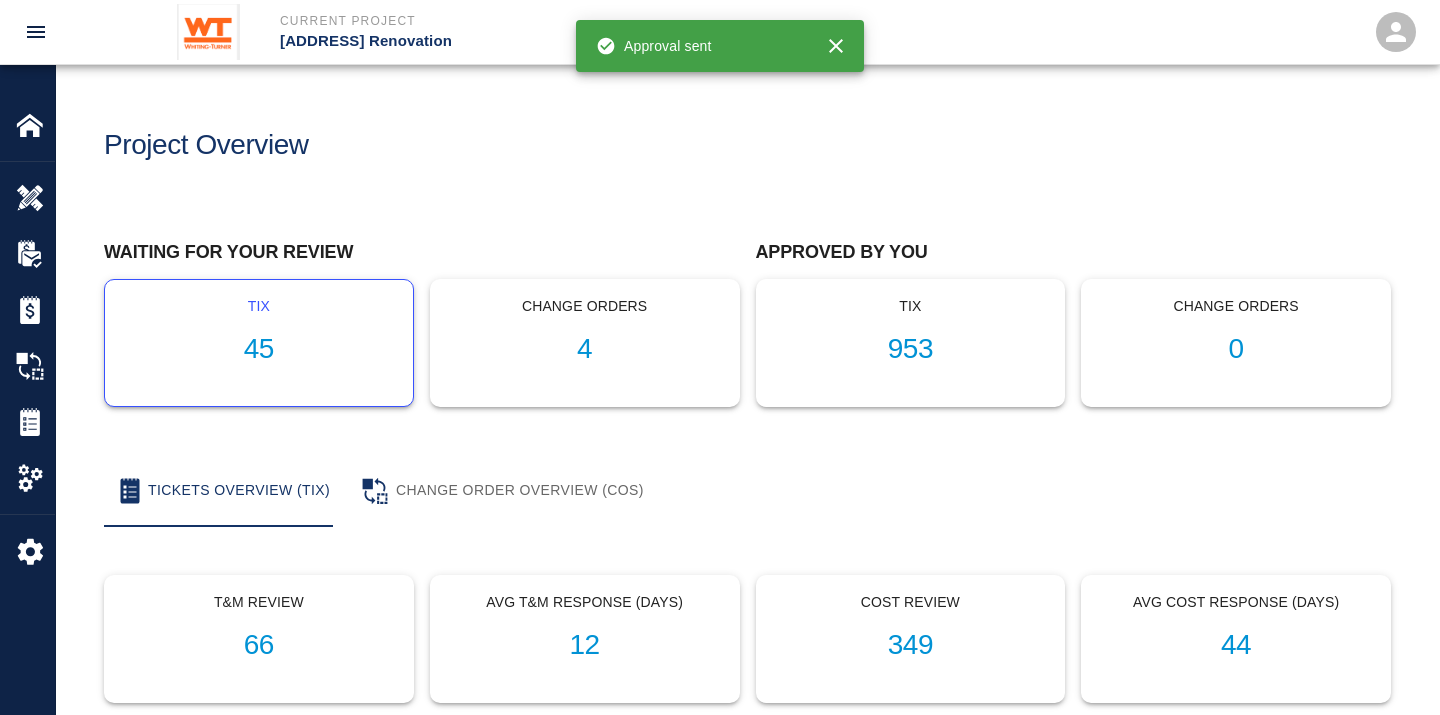 click on "45" at bounding box center (259, 349) 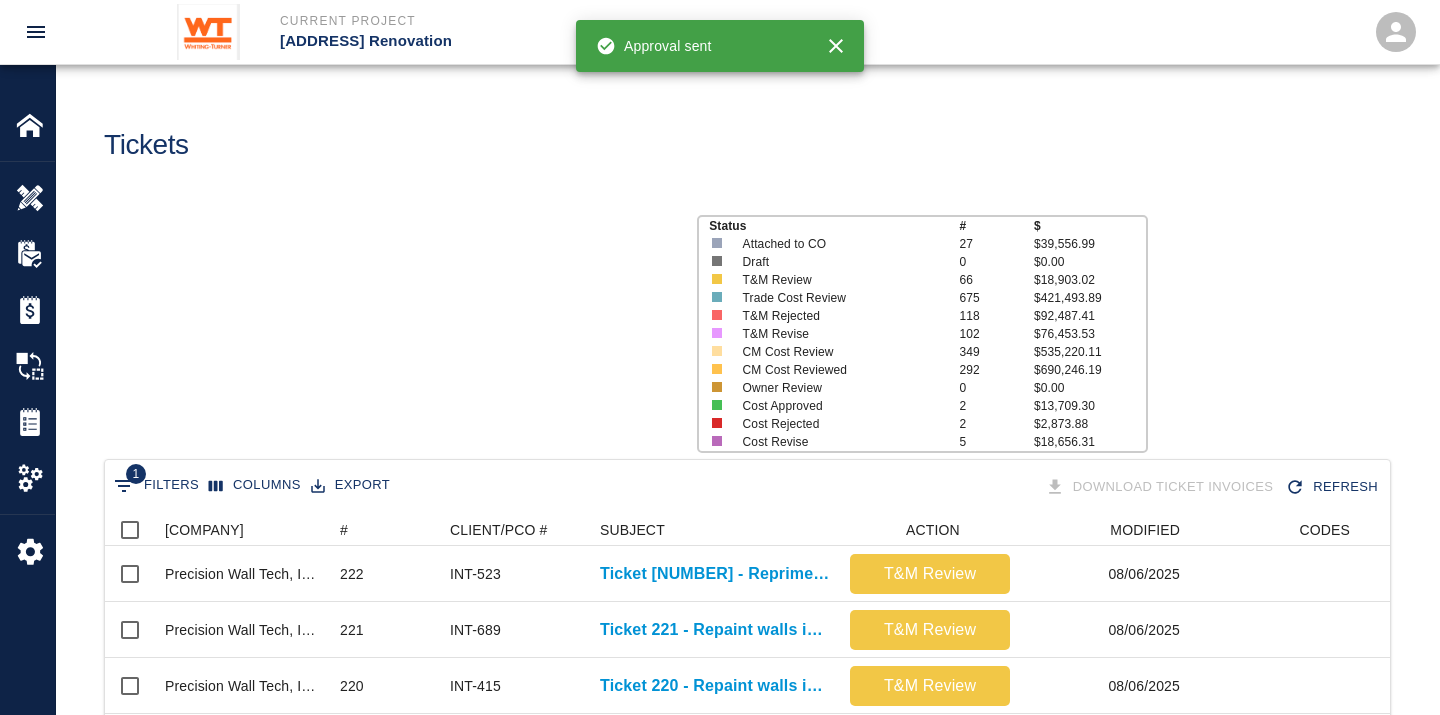 scroll, scrollTop: 17, scrollLeft: 17, axis: both 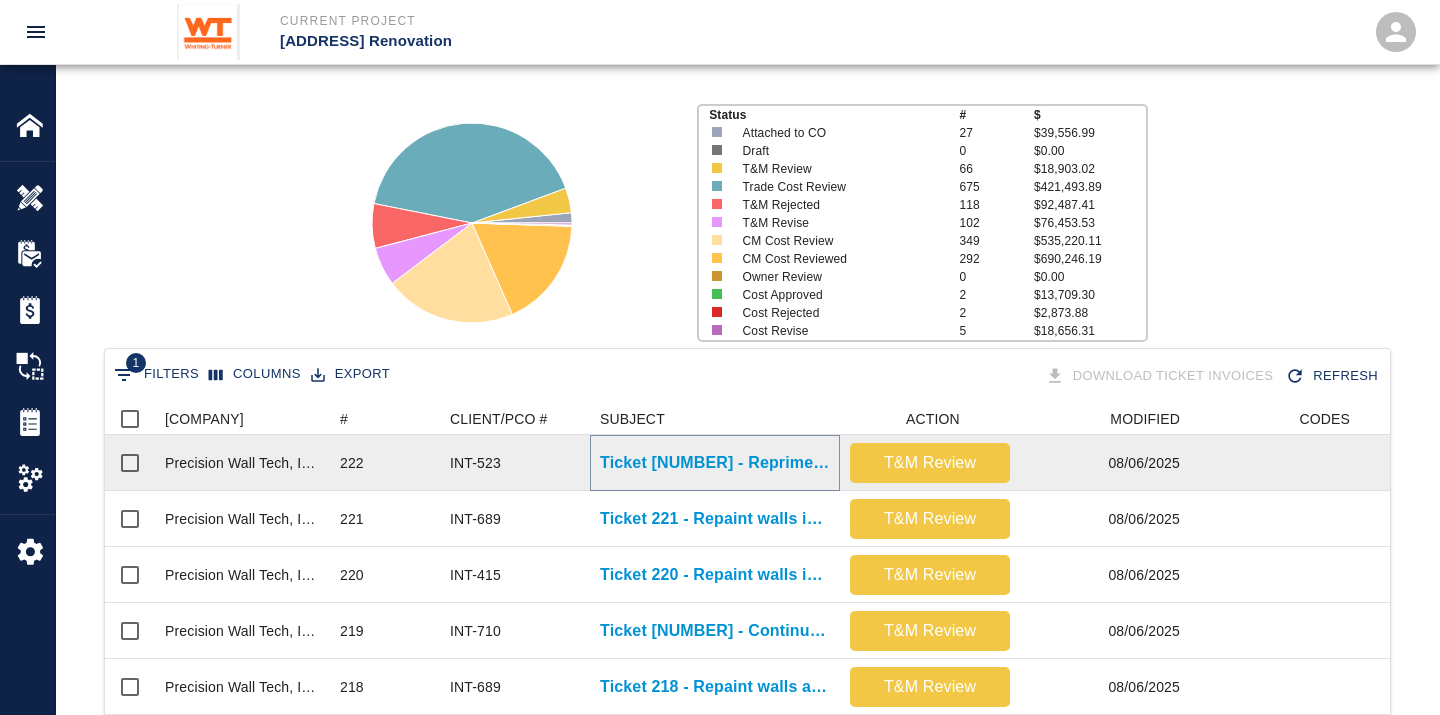 click on "Ticket [NUMBER] - Reprime WCG walls in stair 1 and in lounge 3014" at bounding box center (715, 463) 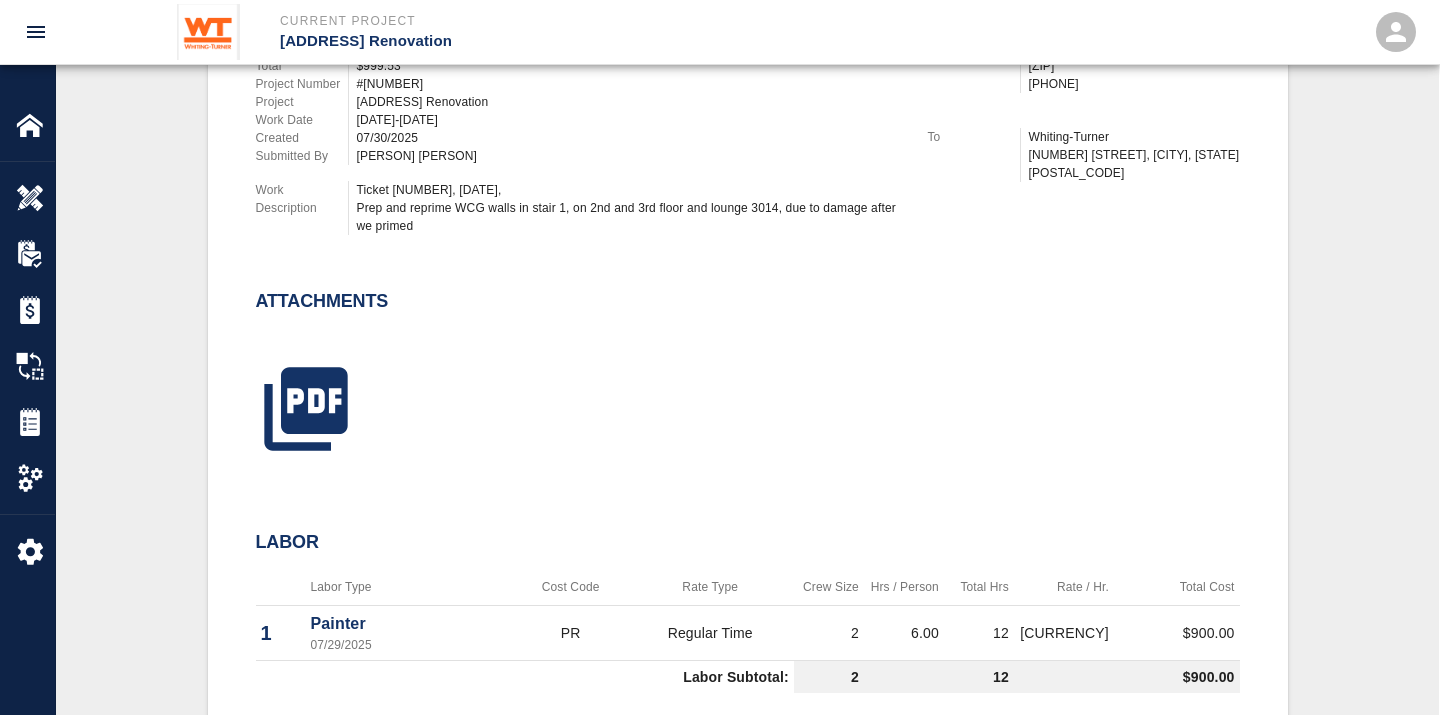 scroll, scrollTop: 666, scrollLeft: 0, axis: vertical 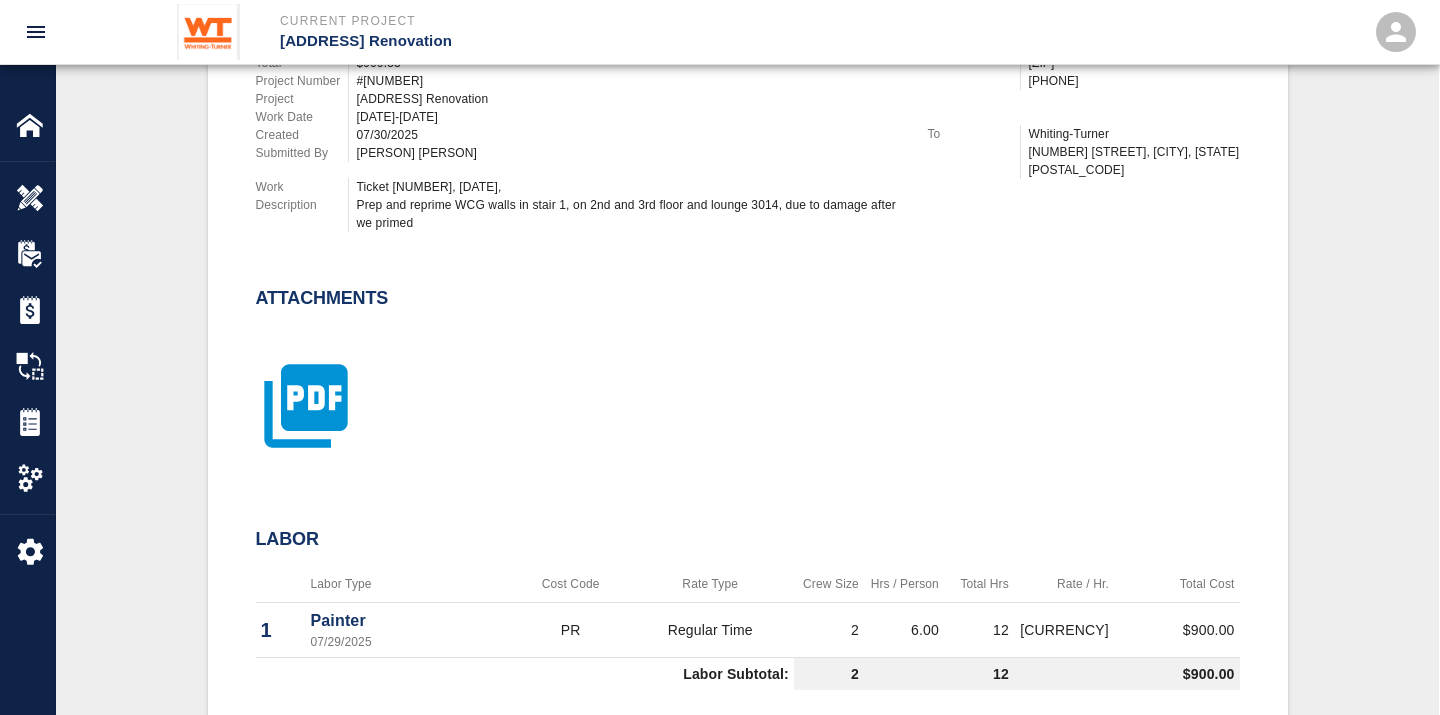 click 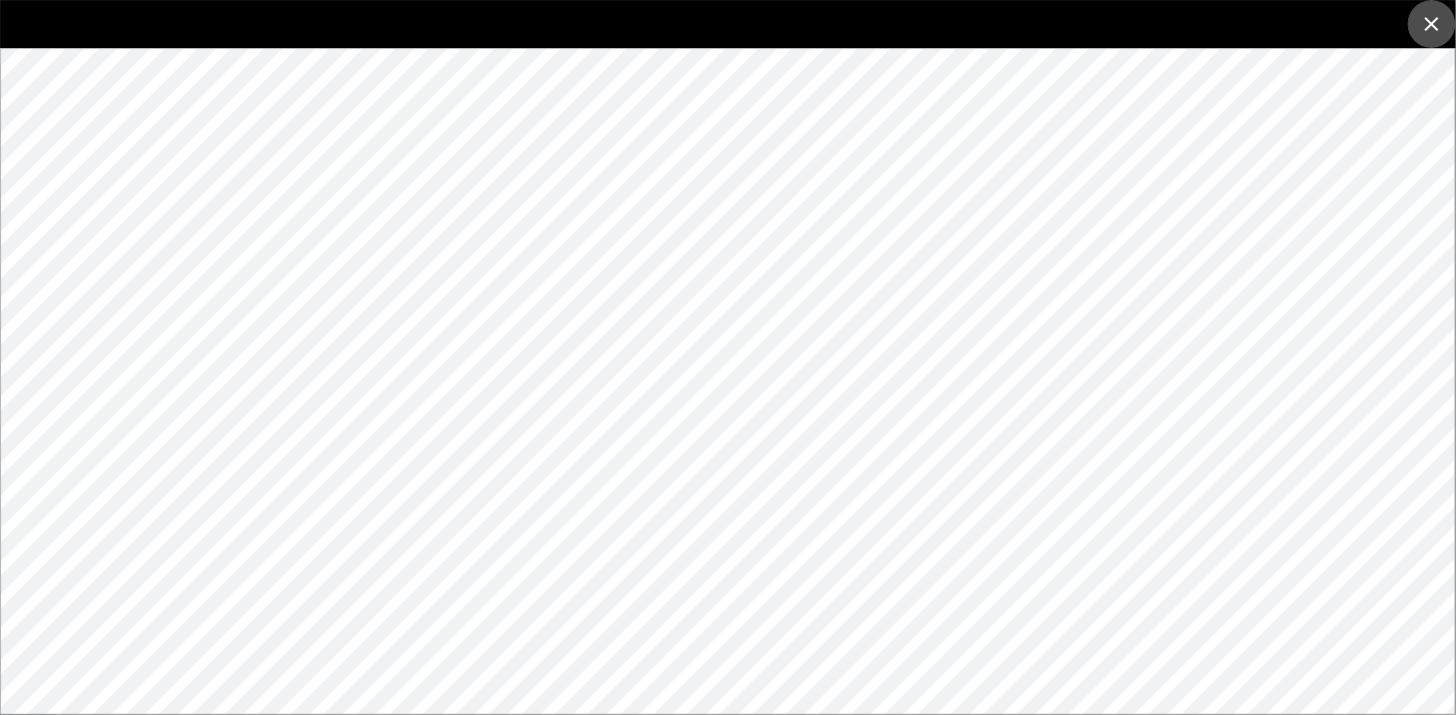 click 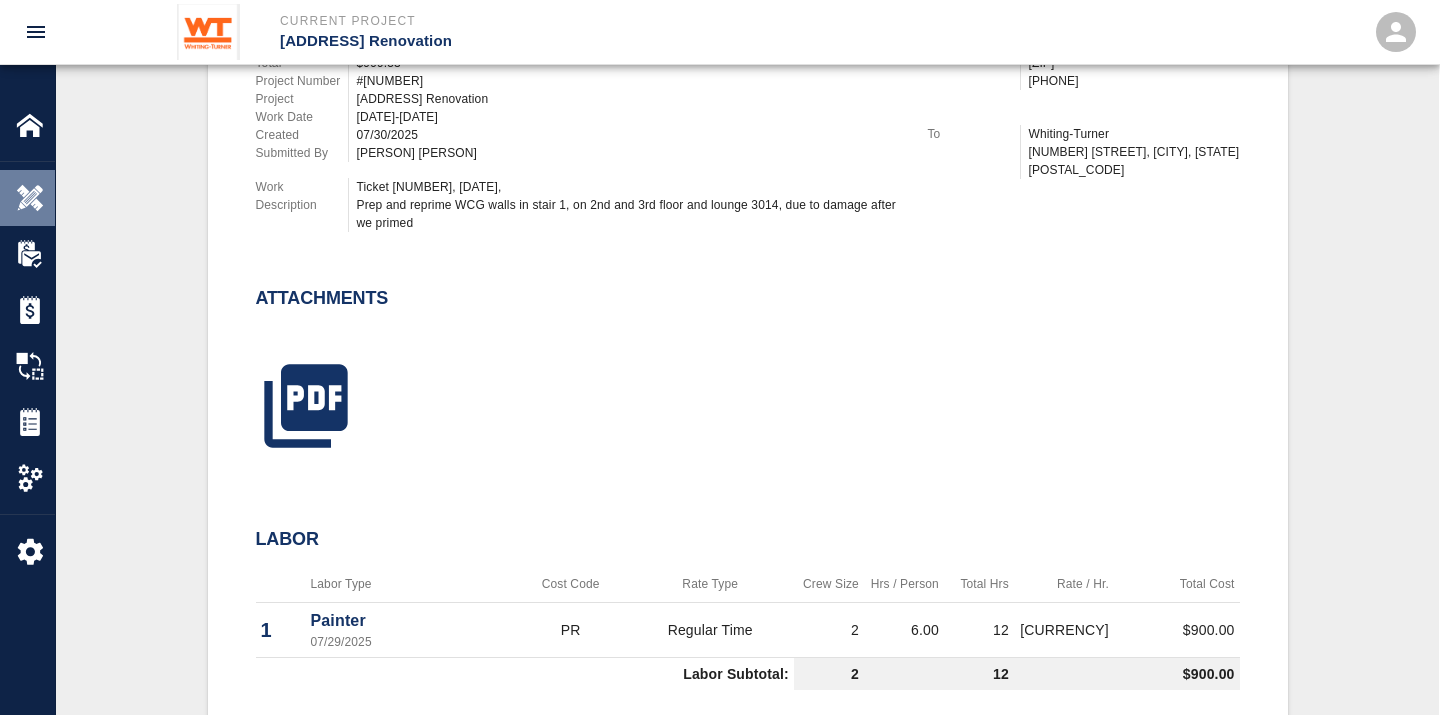 click at bounding box center [30, 198] 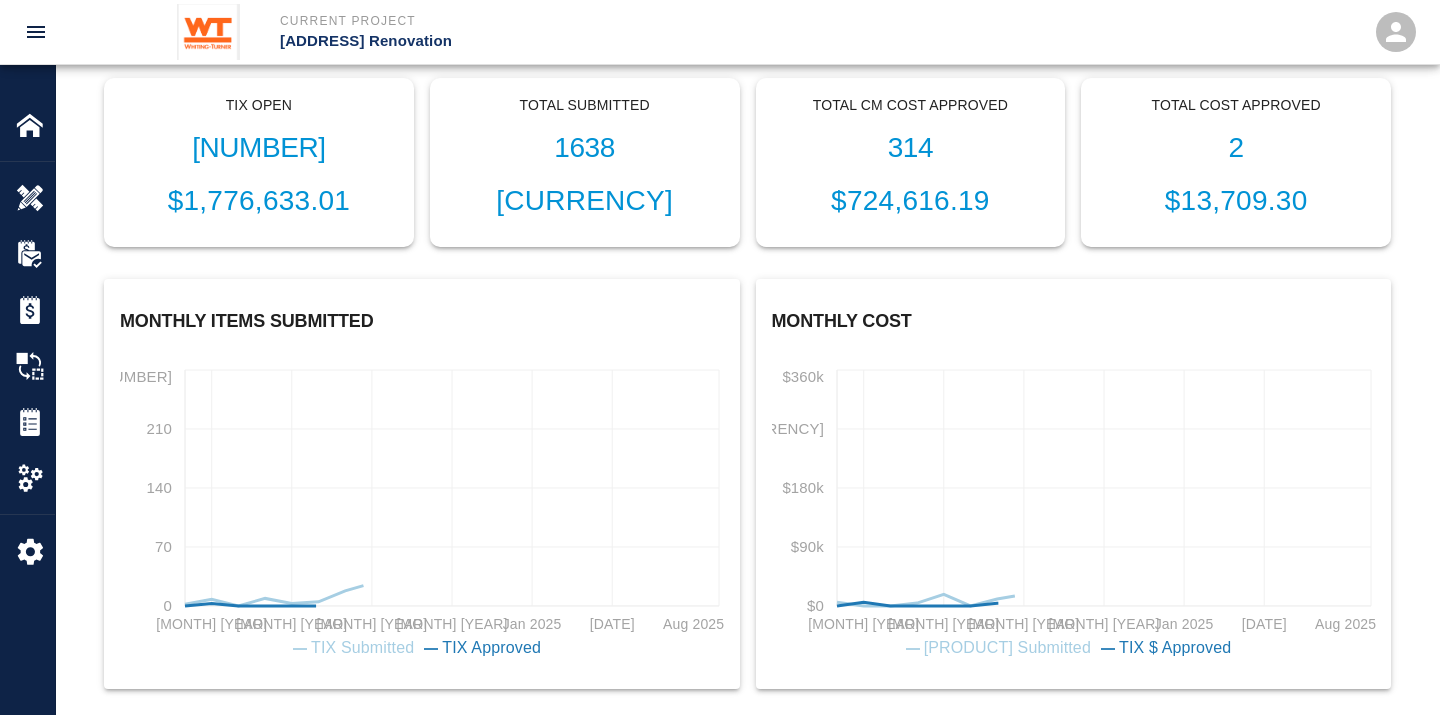 scroll, scrollTop: 0, scrollLeft: 0, axis: both 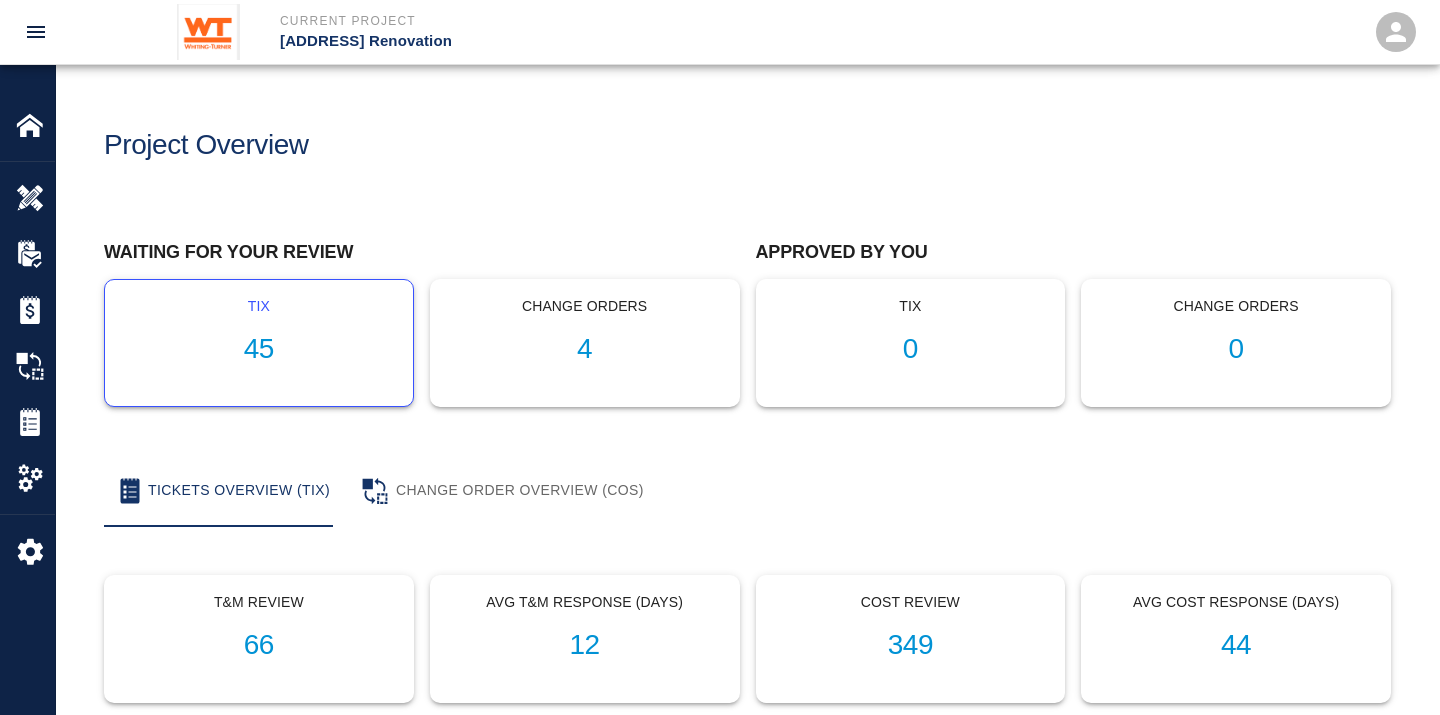 click on "45" at bounding box center [259, 349] 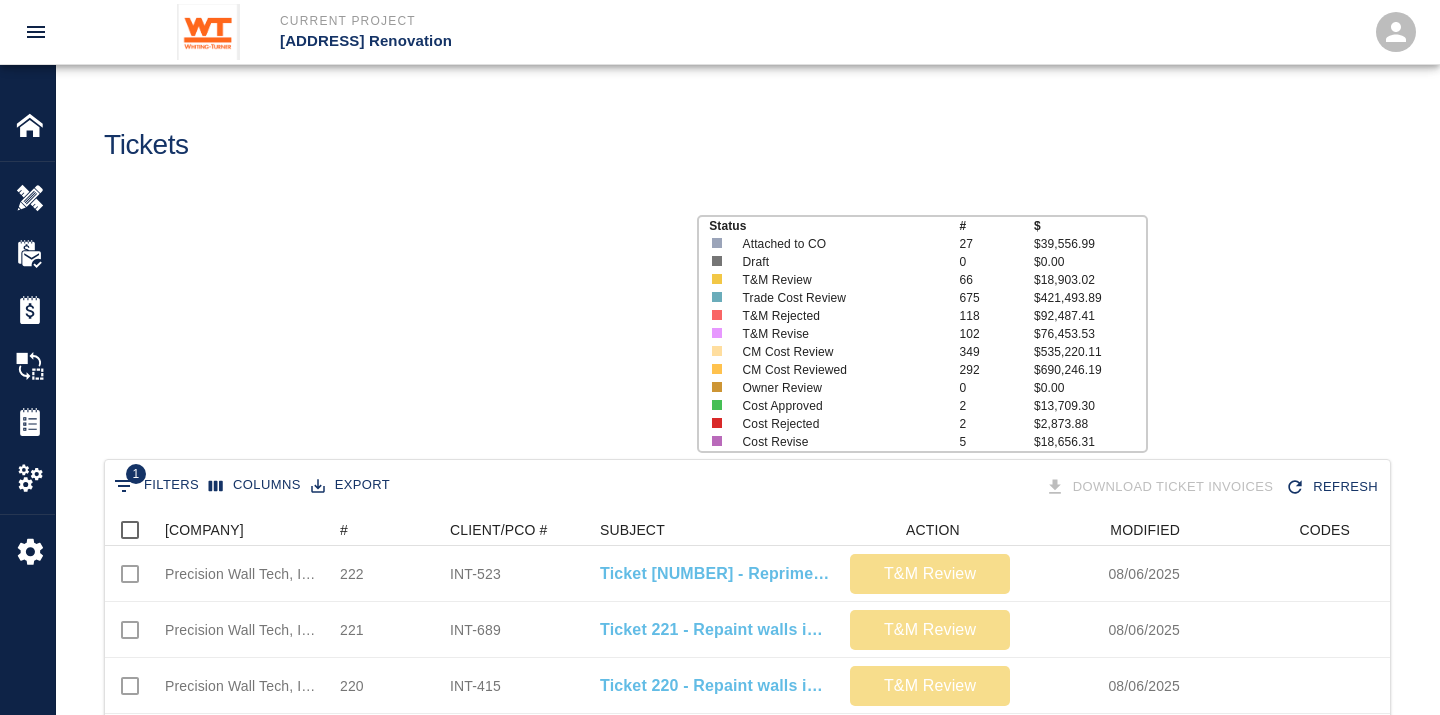 scroll, scrollTop: 17, scrollLeft: 17, axis: both 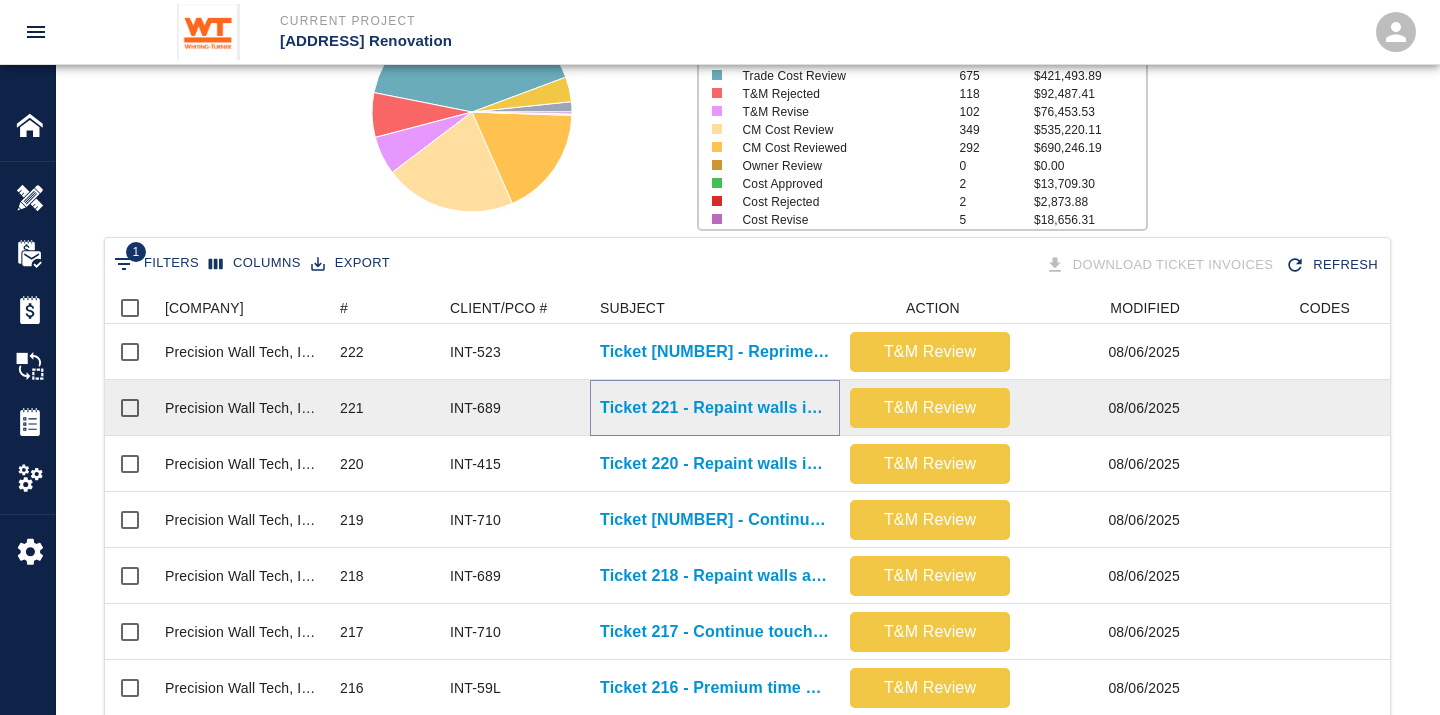 click on "Ticket 221 - Repaint walls in stair 1 from G2 level to 1st floor" at bounding box center [715, 408] 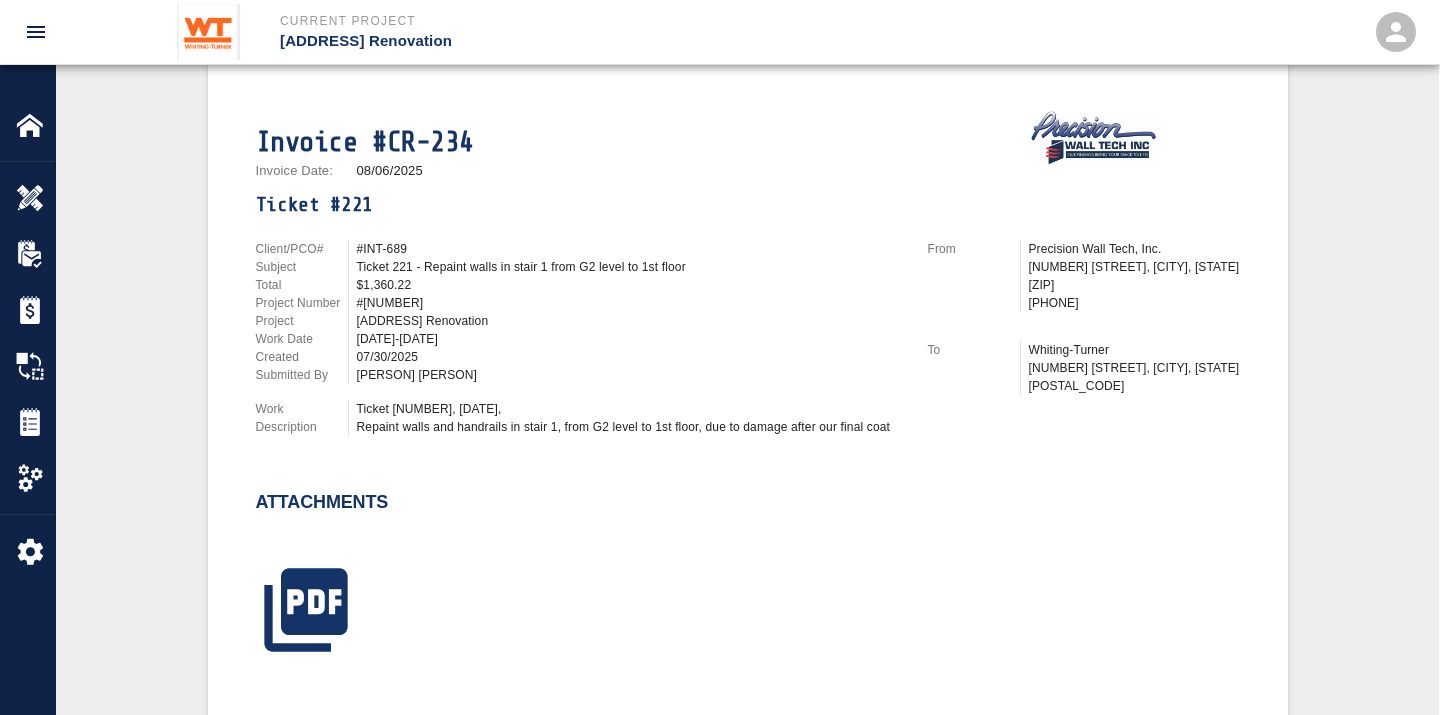 scroll, scrollTop: 555, scrollLeft: 0, axis: vertical 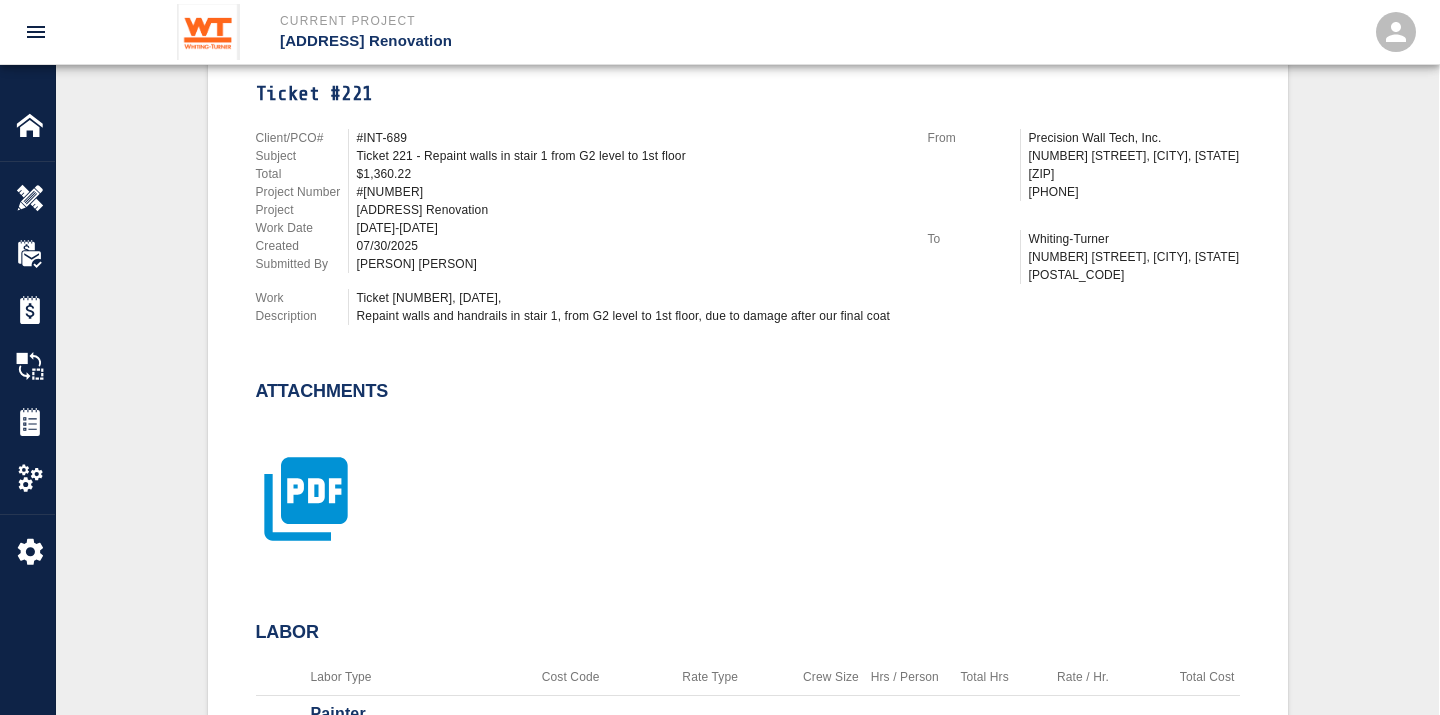 click 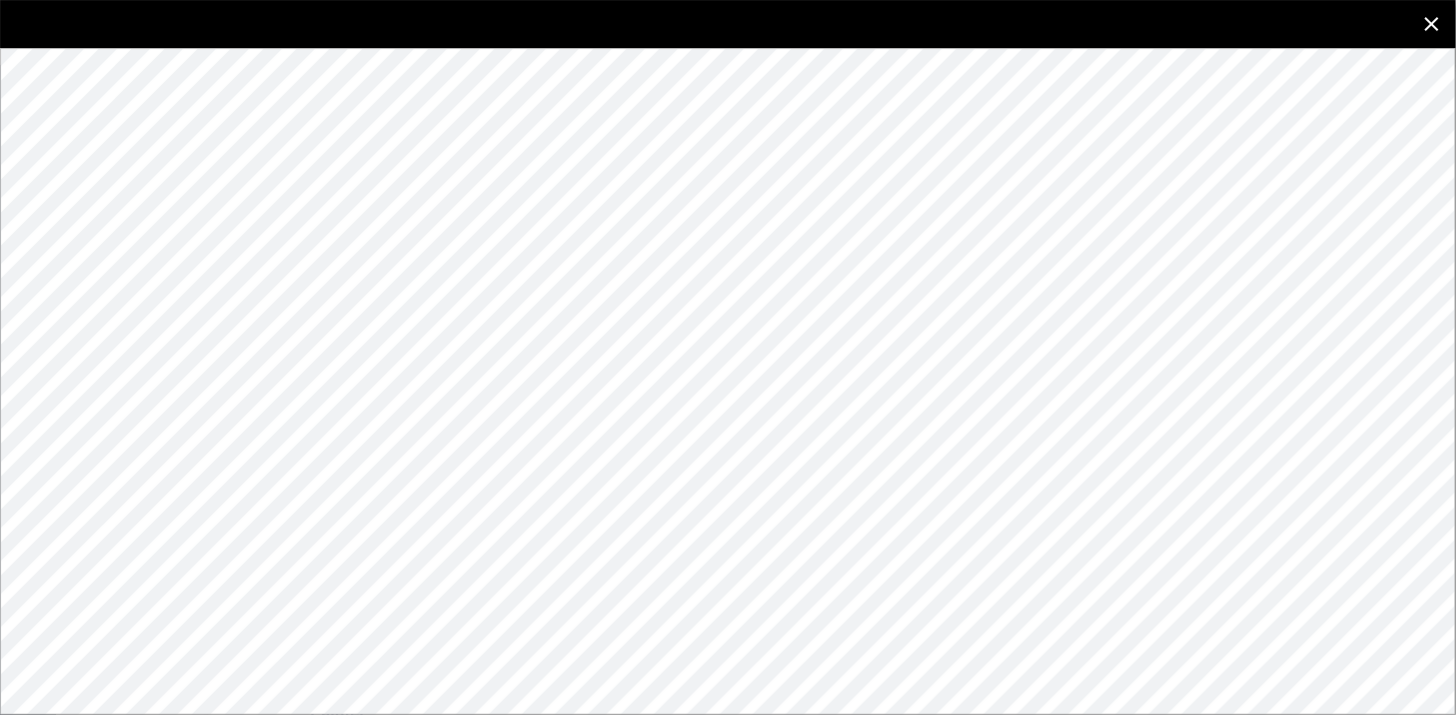 click 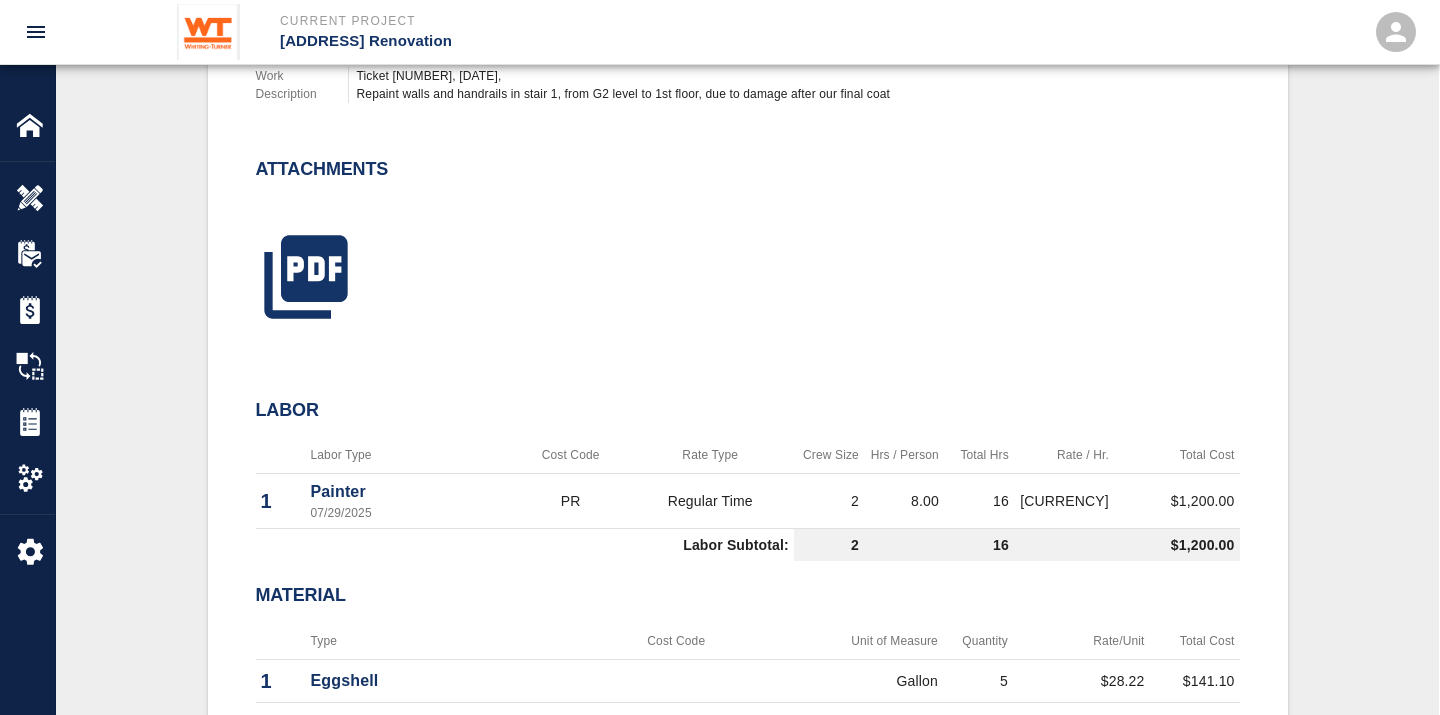 scroll, scrollTop: 0, scrollLeft: 0, axis: both 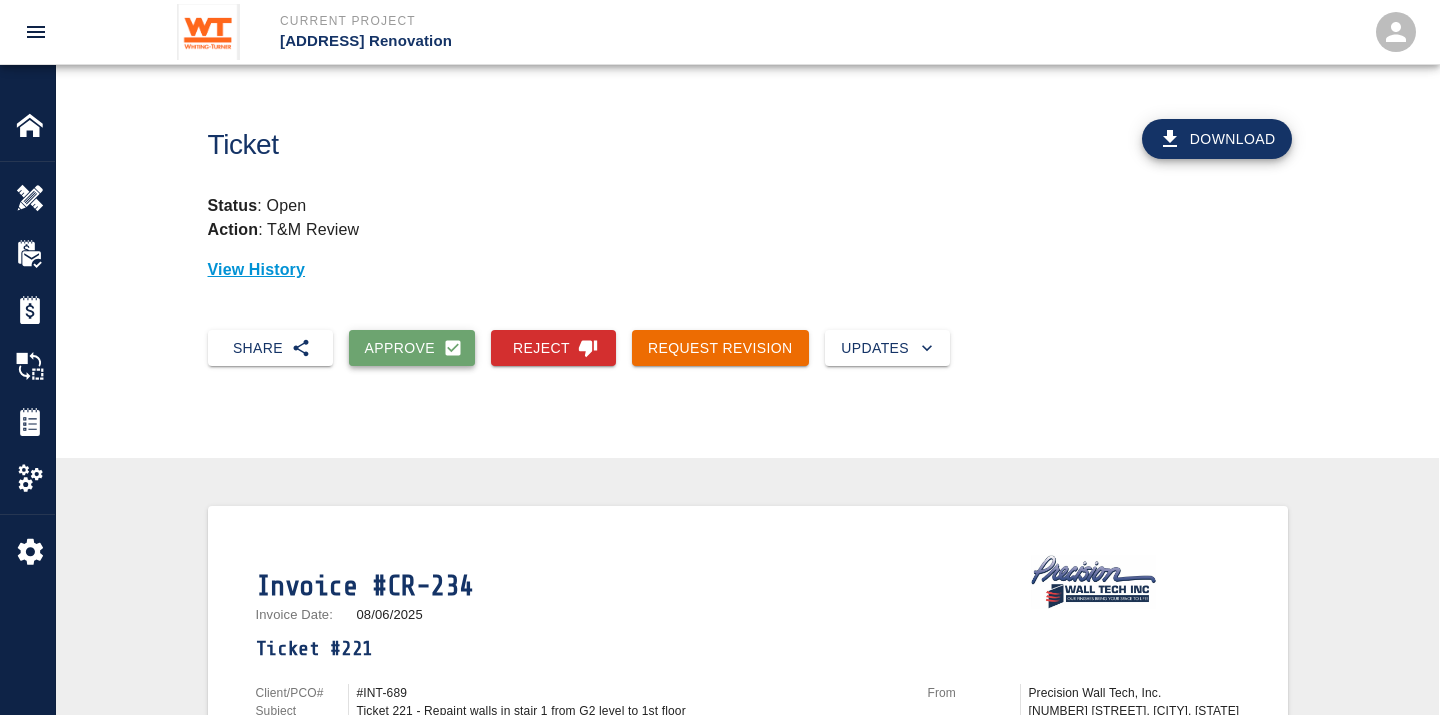 click on "Approve" at bounding box center (412, 348) 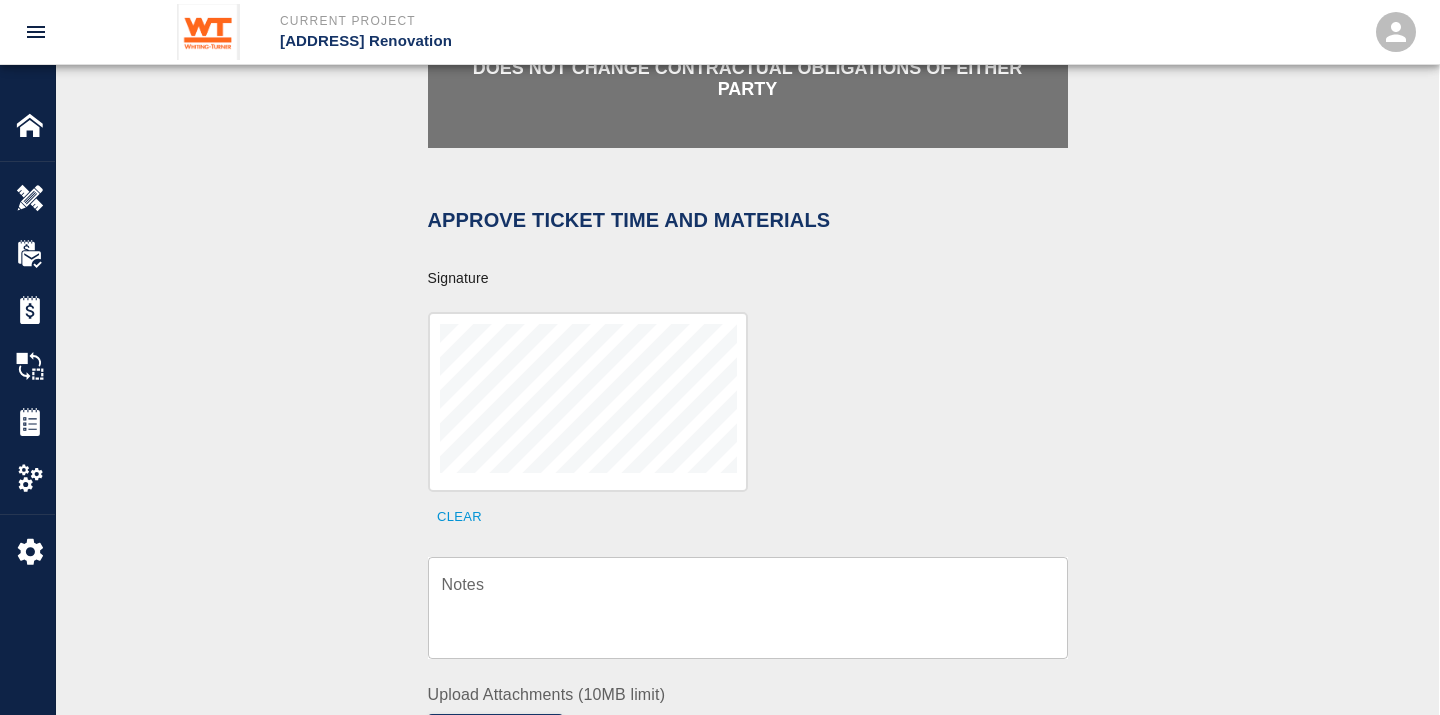scroll, scrollTop: 555, scrollLeft: 0, axis: vertical 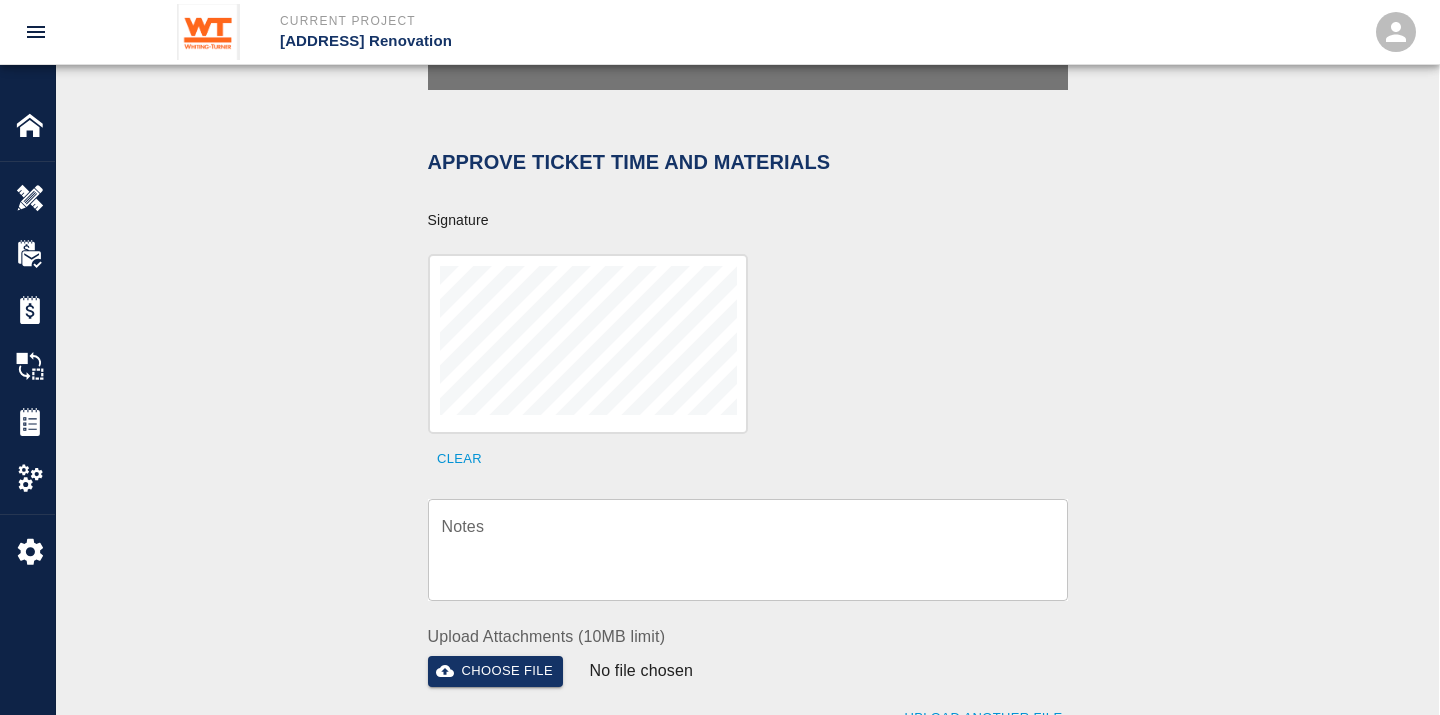 click on "Notes" at bounding box center [748, 549] 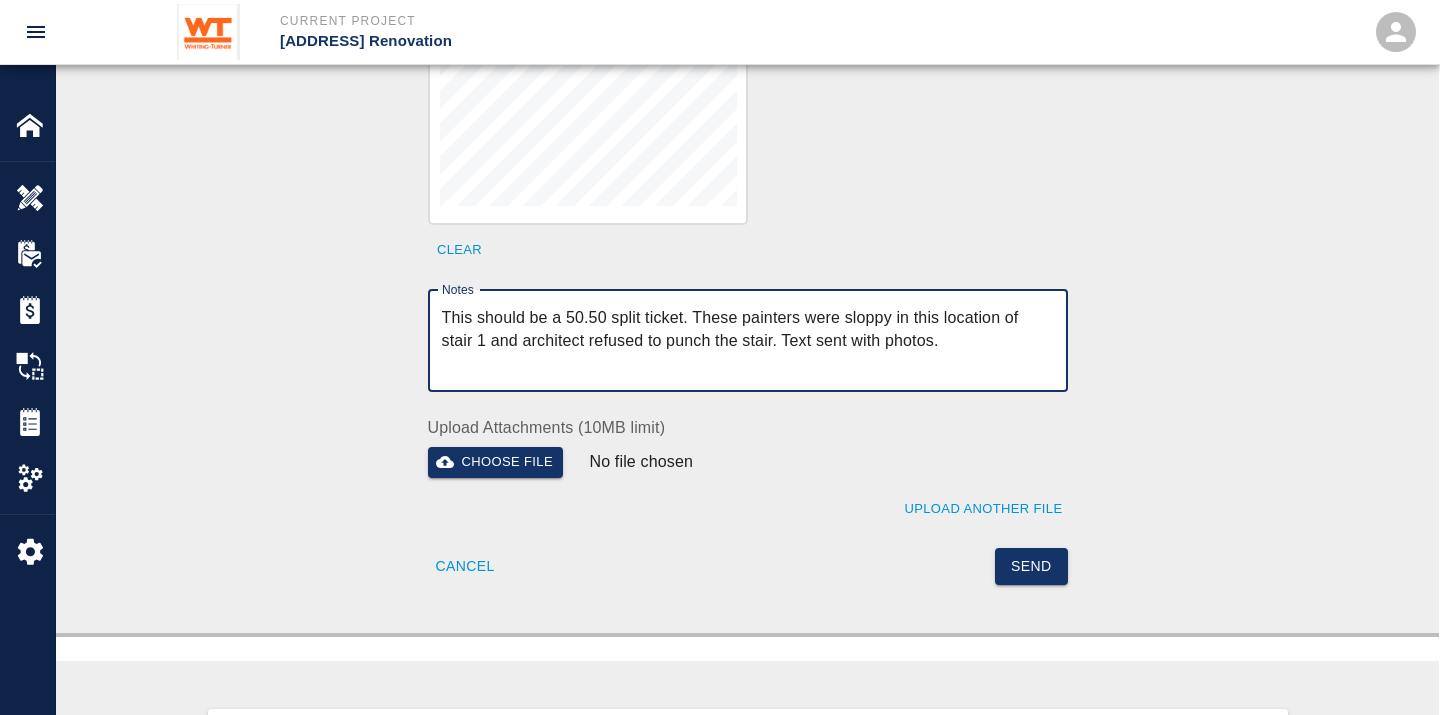 scroll, scrollTop: 777, scrollLeft: 0, axis: vertical 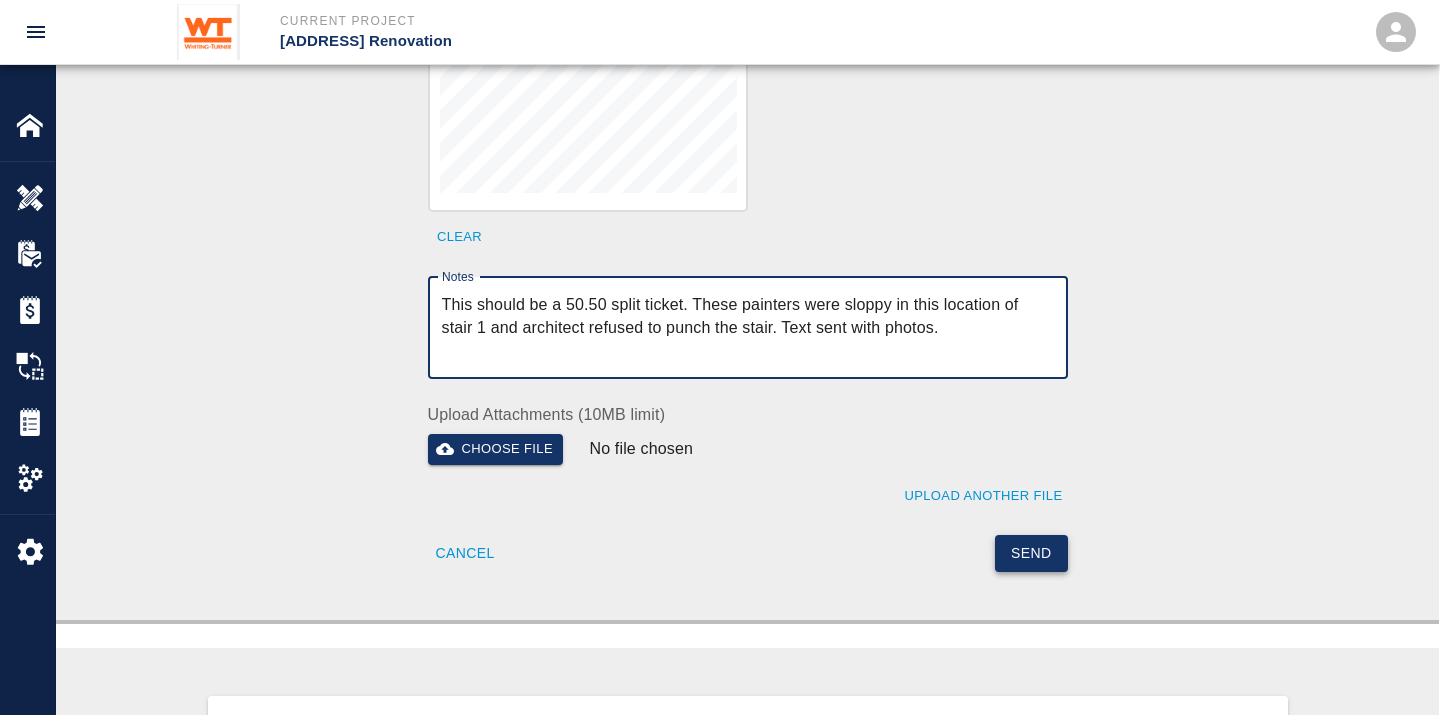 type on "This should be a 50.50 split ticket. These painters were sloppy in this location of stair 1 and architect refused to punch the stair. Text sent with photos." 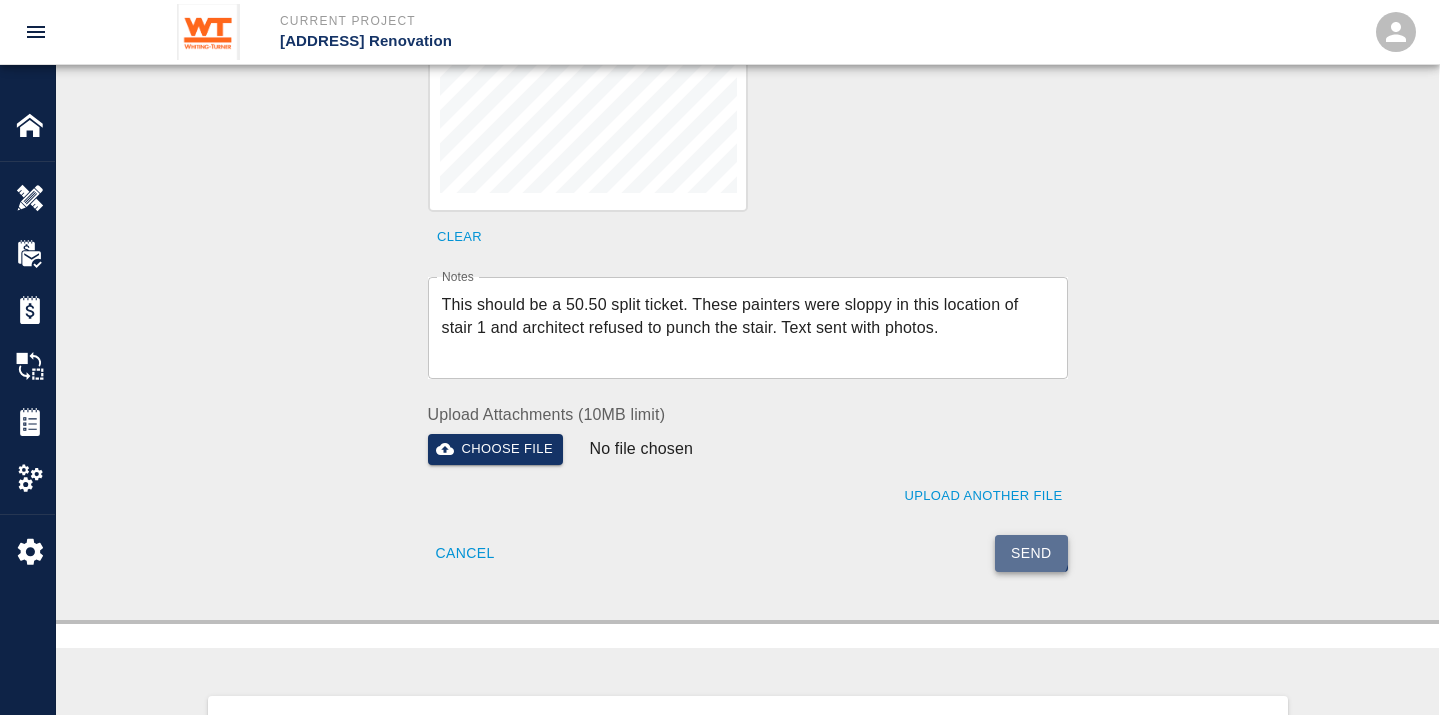 click on "Send" at bounding box center [1031, 553] 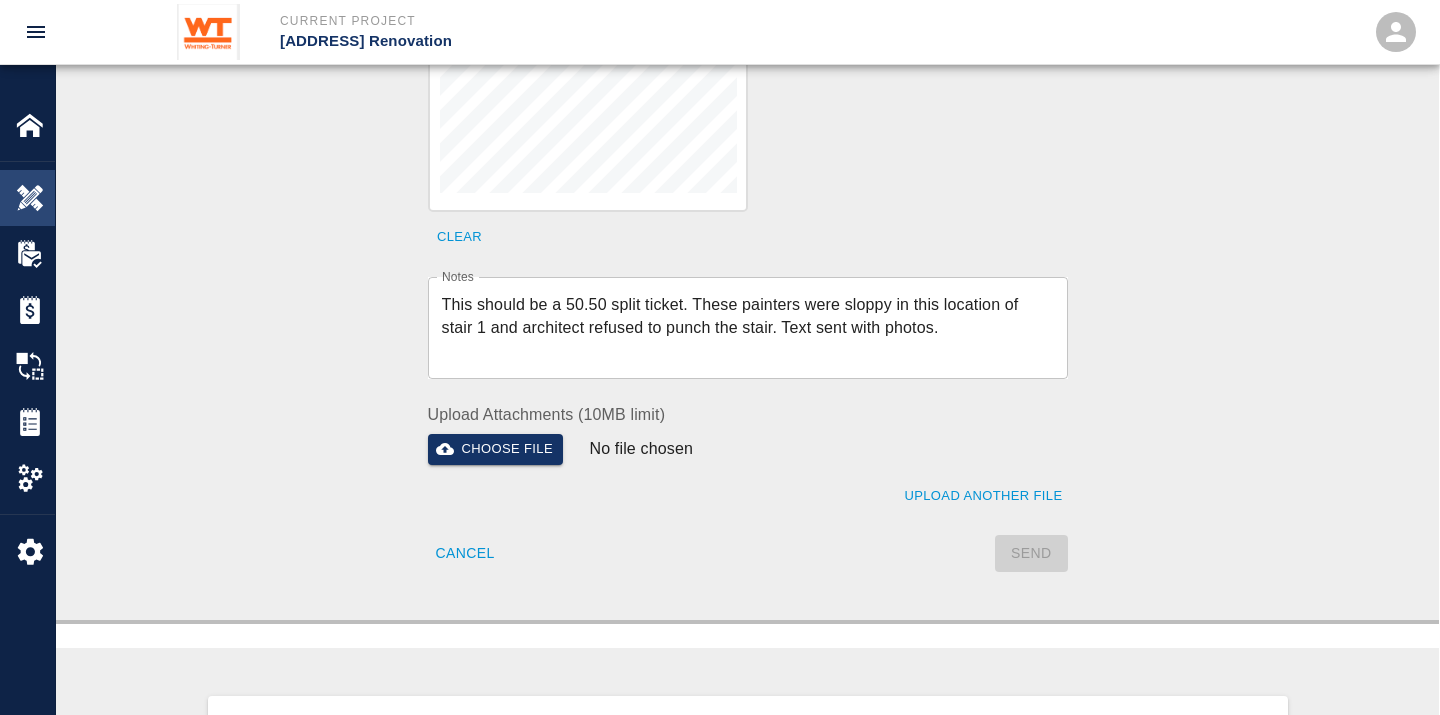 type 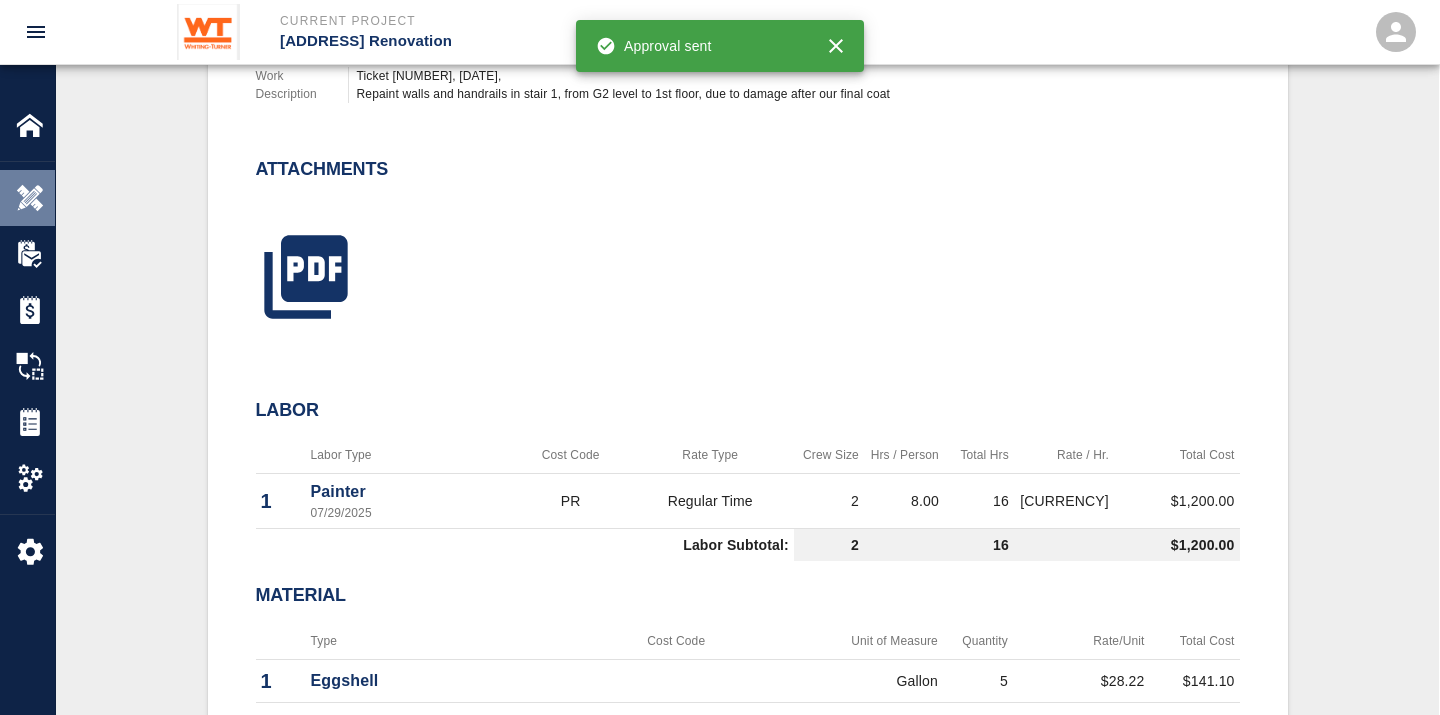 click at bounding box center [30, 198] 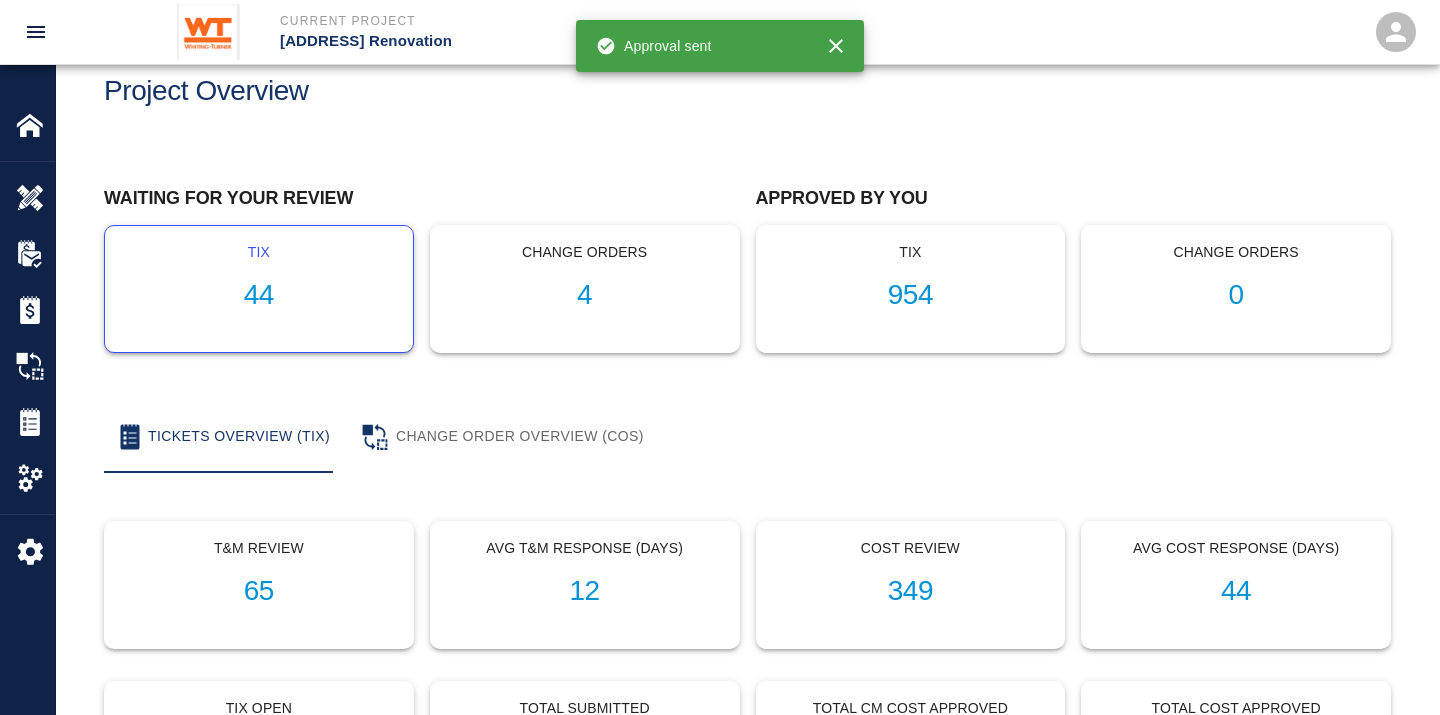 scroll, scrollTop: 0, scrollLeft: 0, axis: both 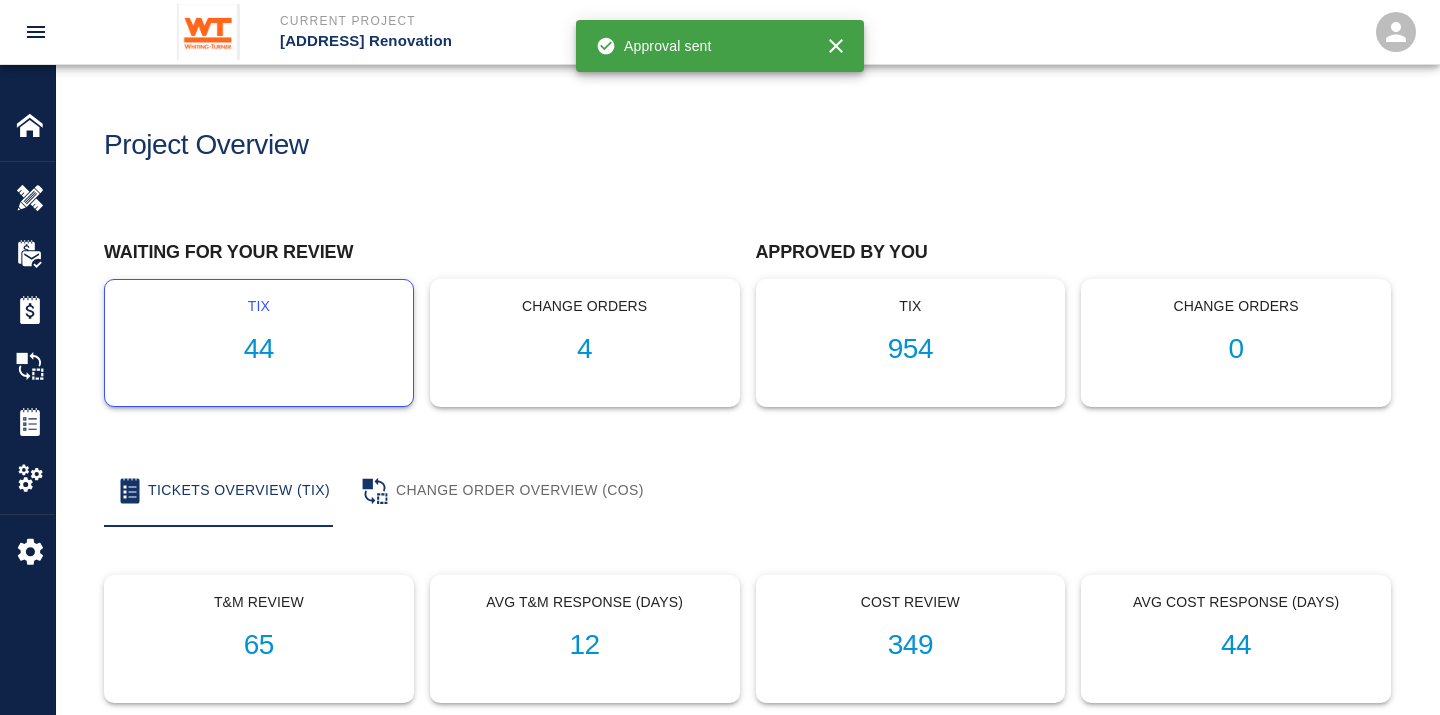 click on "44" at bounding box center [259, 349] 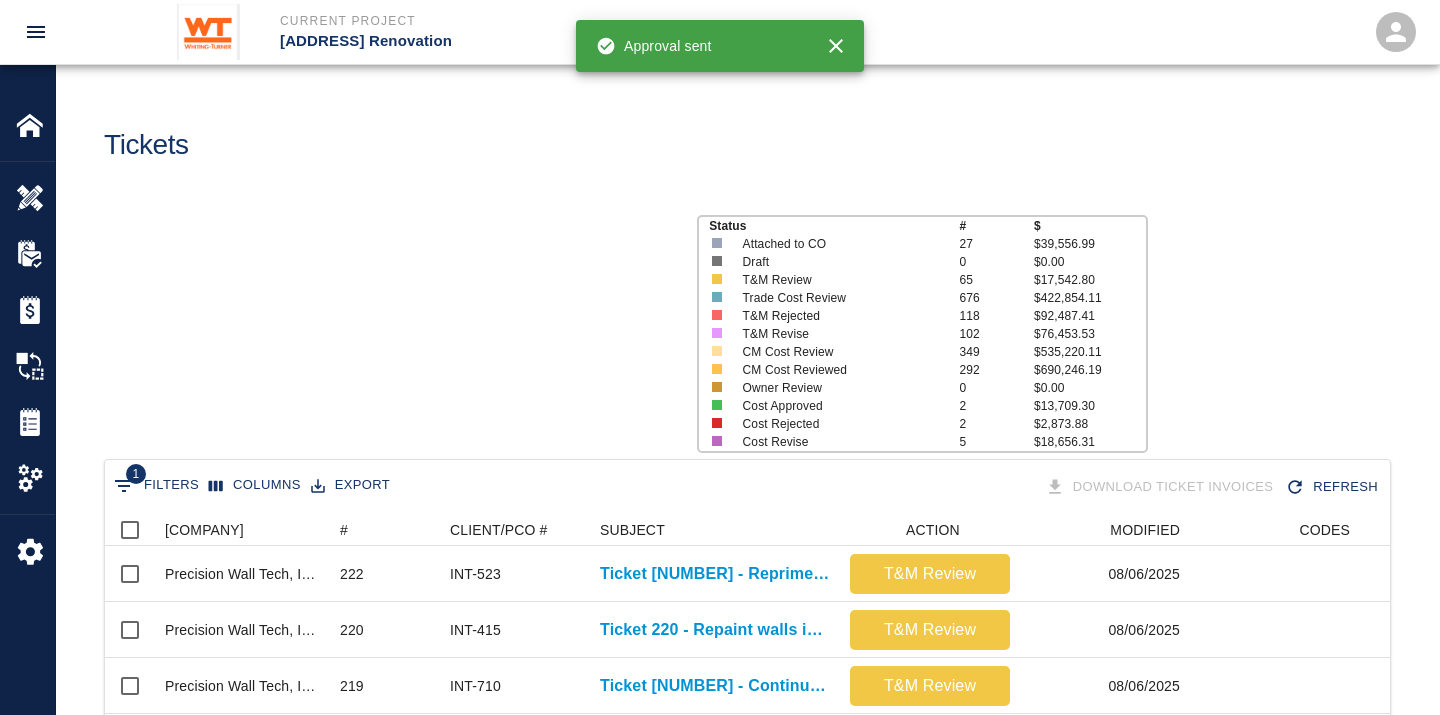 scroll, scrollTop: 17, scrollLeft: 17, axis: both 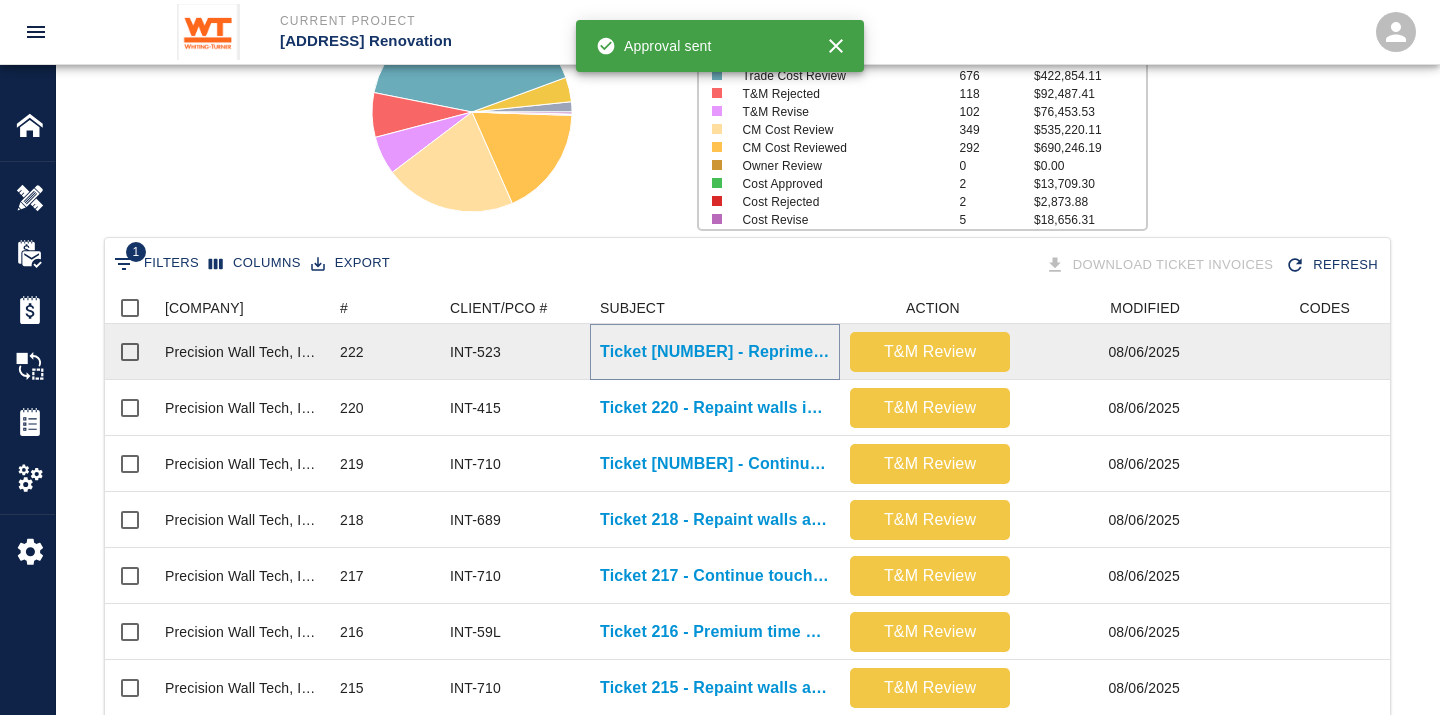 click on "Ticket [NUMBER] - Reprime WCG walls in stair 1 and in lounge 3014" at bounding box center [715, 352] 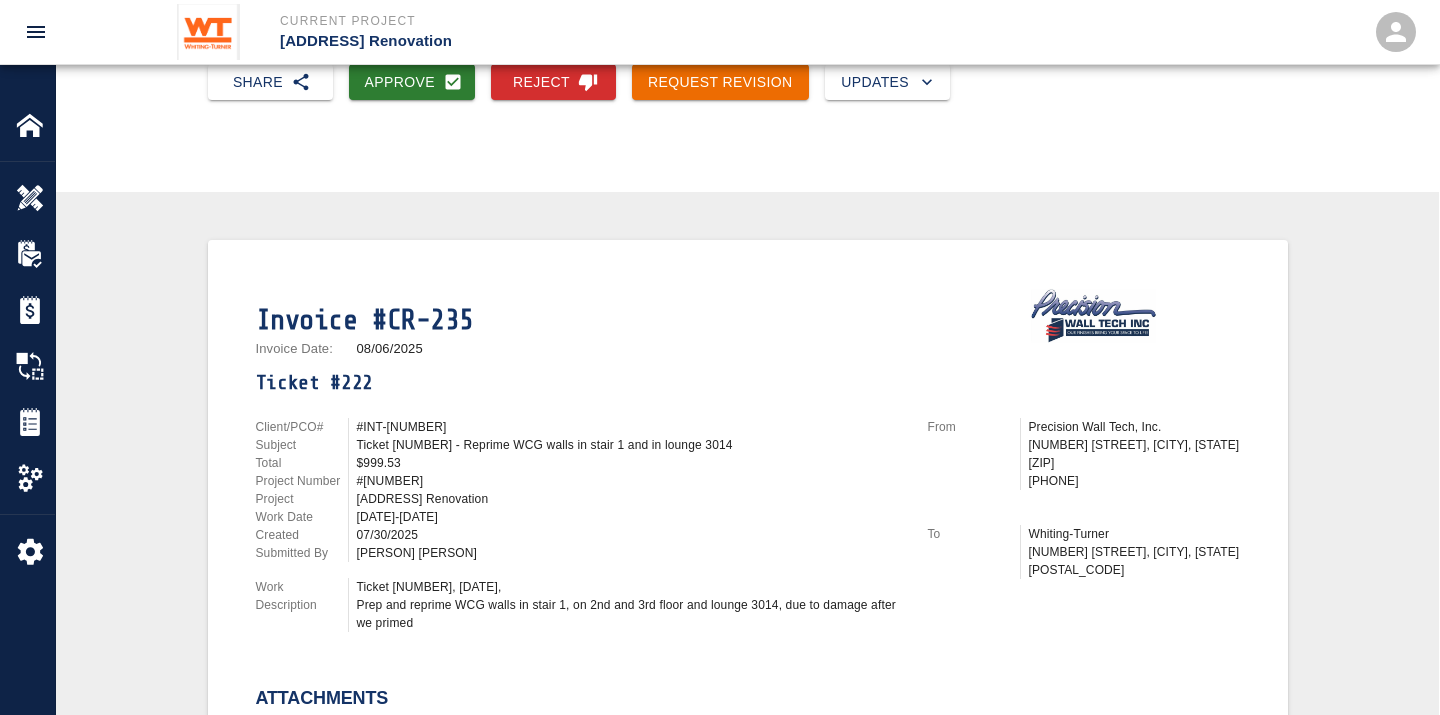 scroll, scrollTop: 333, scrollLeft: 0, axis: vertical 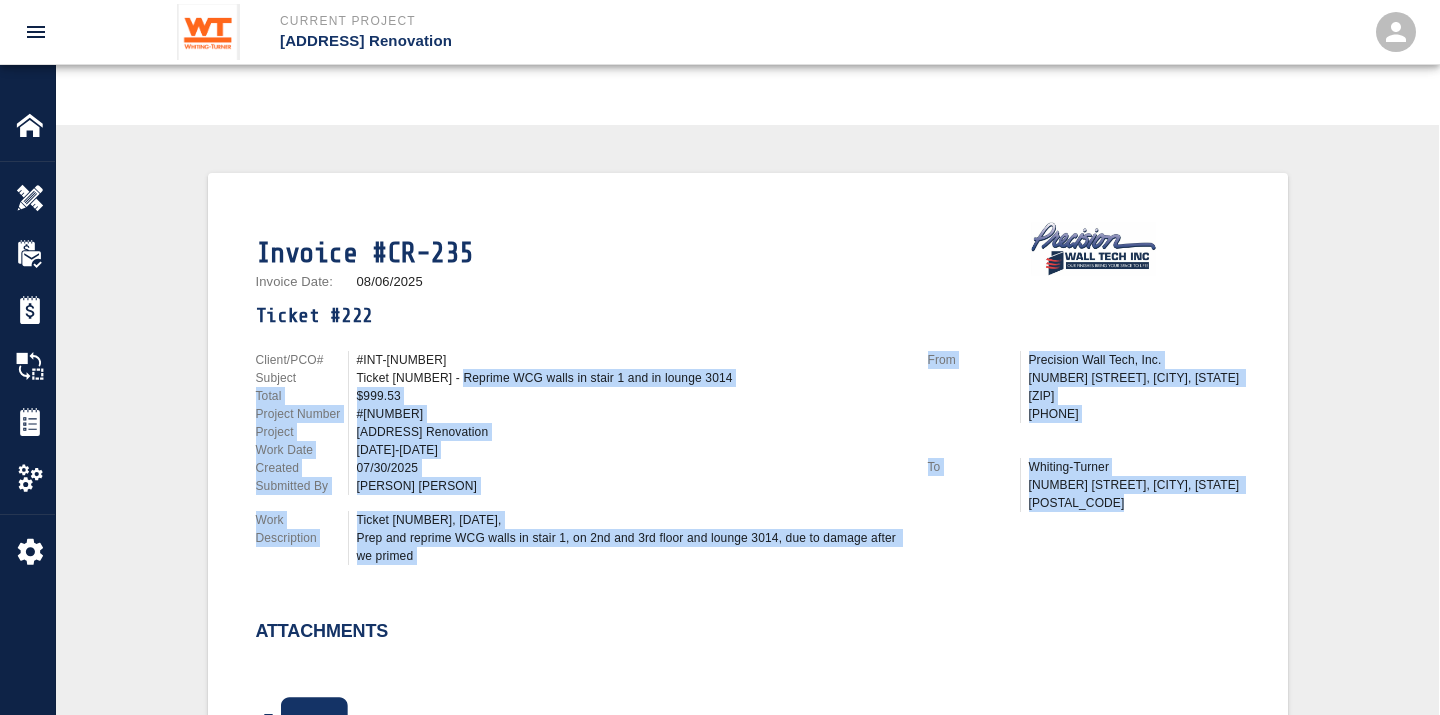 drag, startPoint x: 451, startPoint y: 372, endPoint x: 906, endPoint y: 530, distance: 481.65237 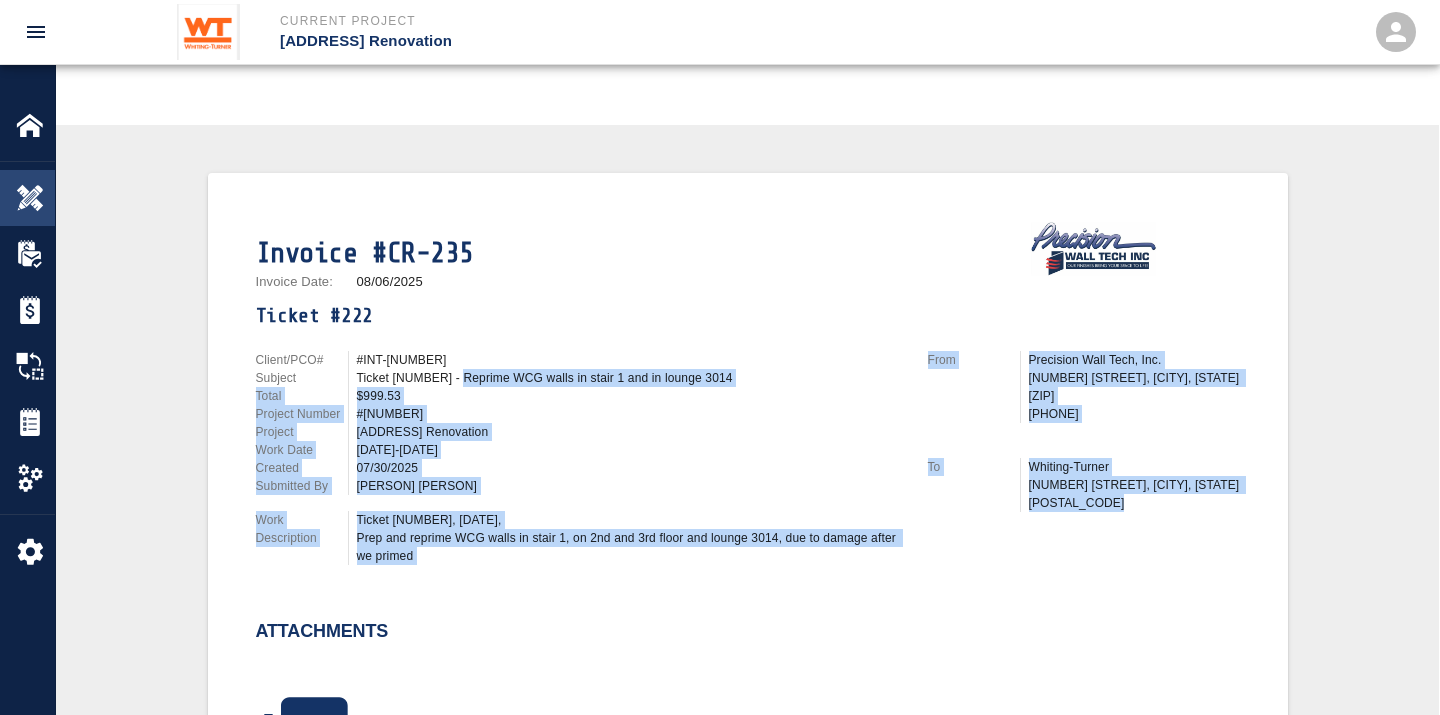 click at bounding box center (30, 198) 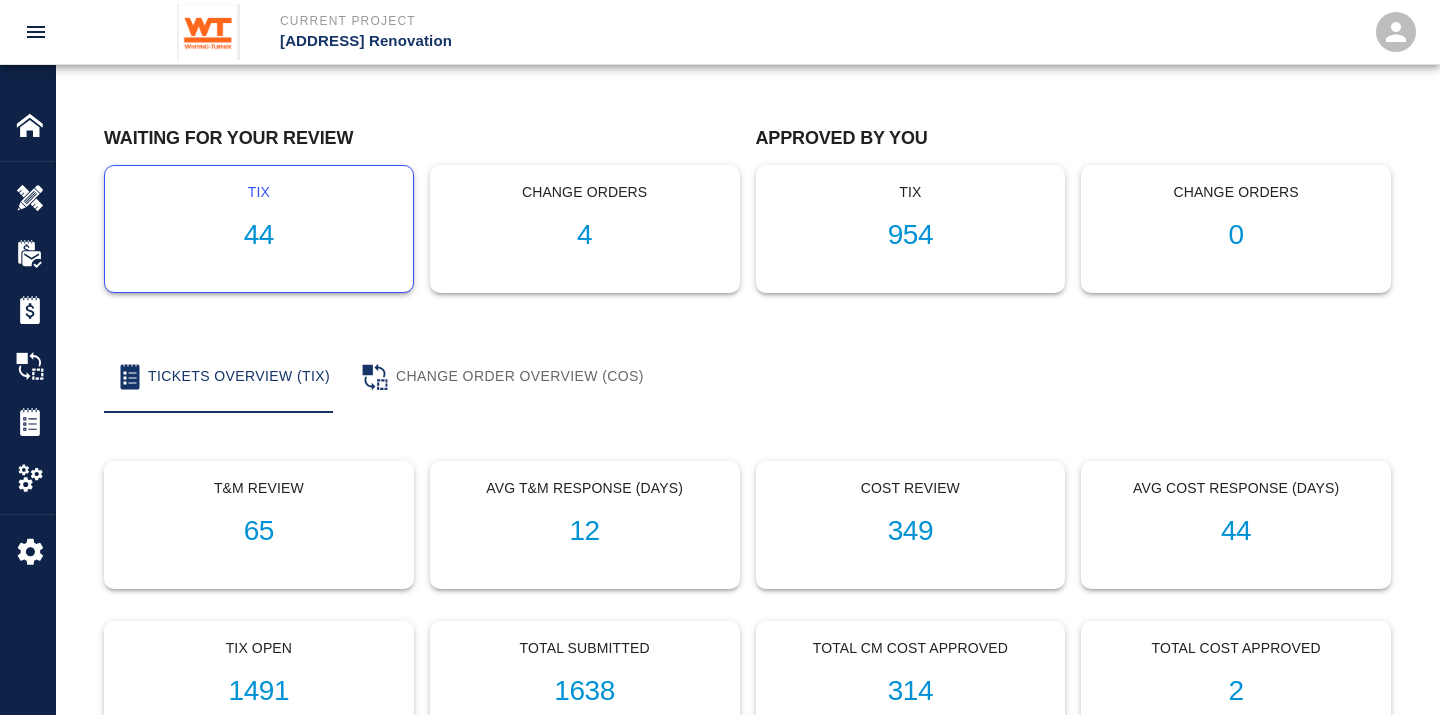 scroll, scrollTop: 0, scrollLeft: 0, axis: both 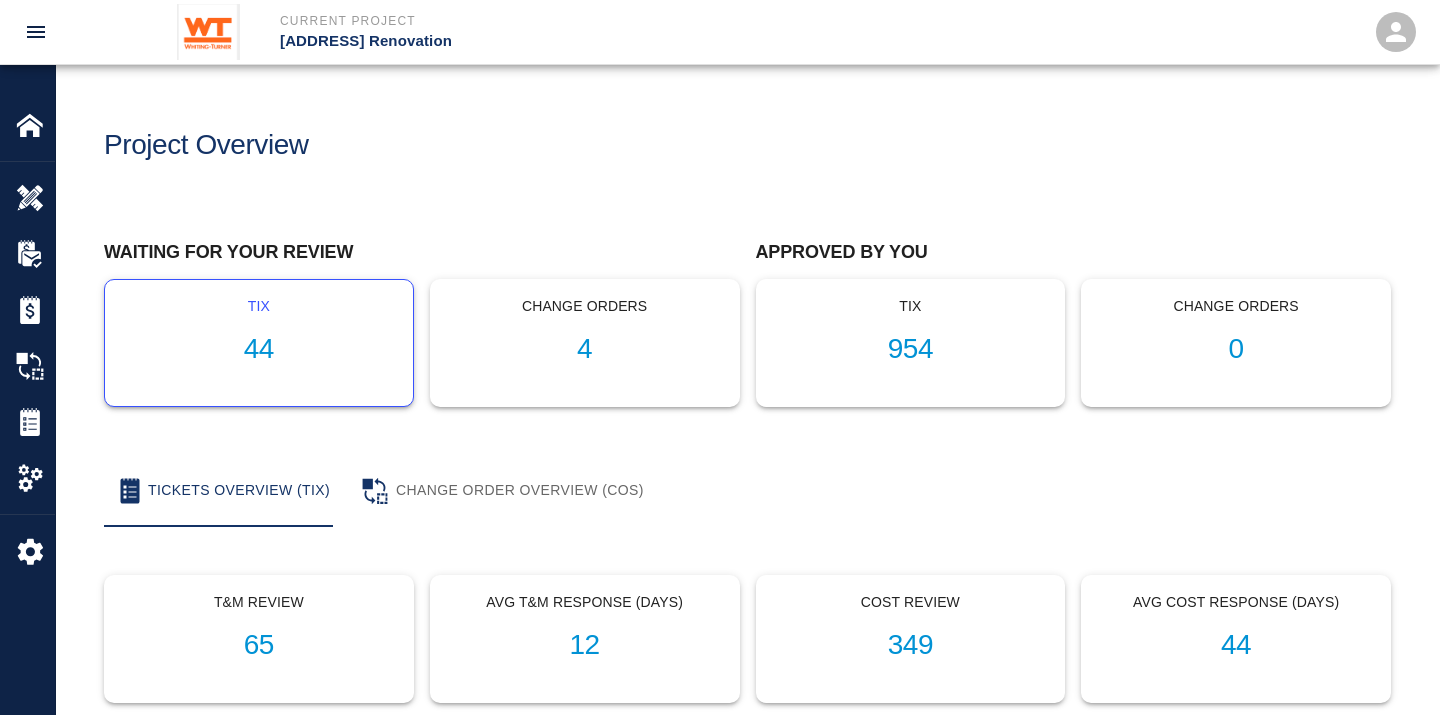 click on "44" at bounding box center (259, 349) 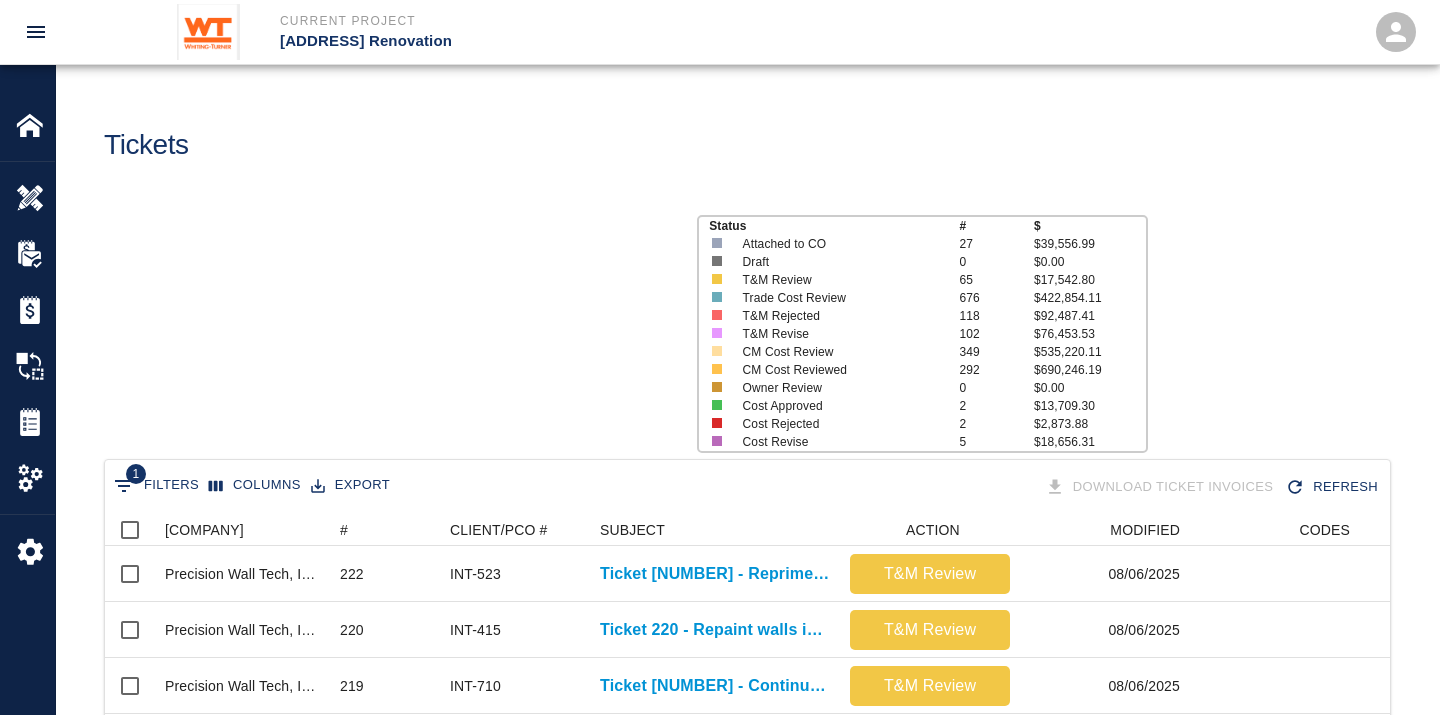 scroll, scrollTop: 17, scrollLeft: 17, axis: both 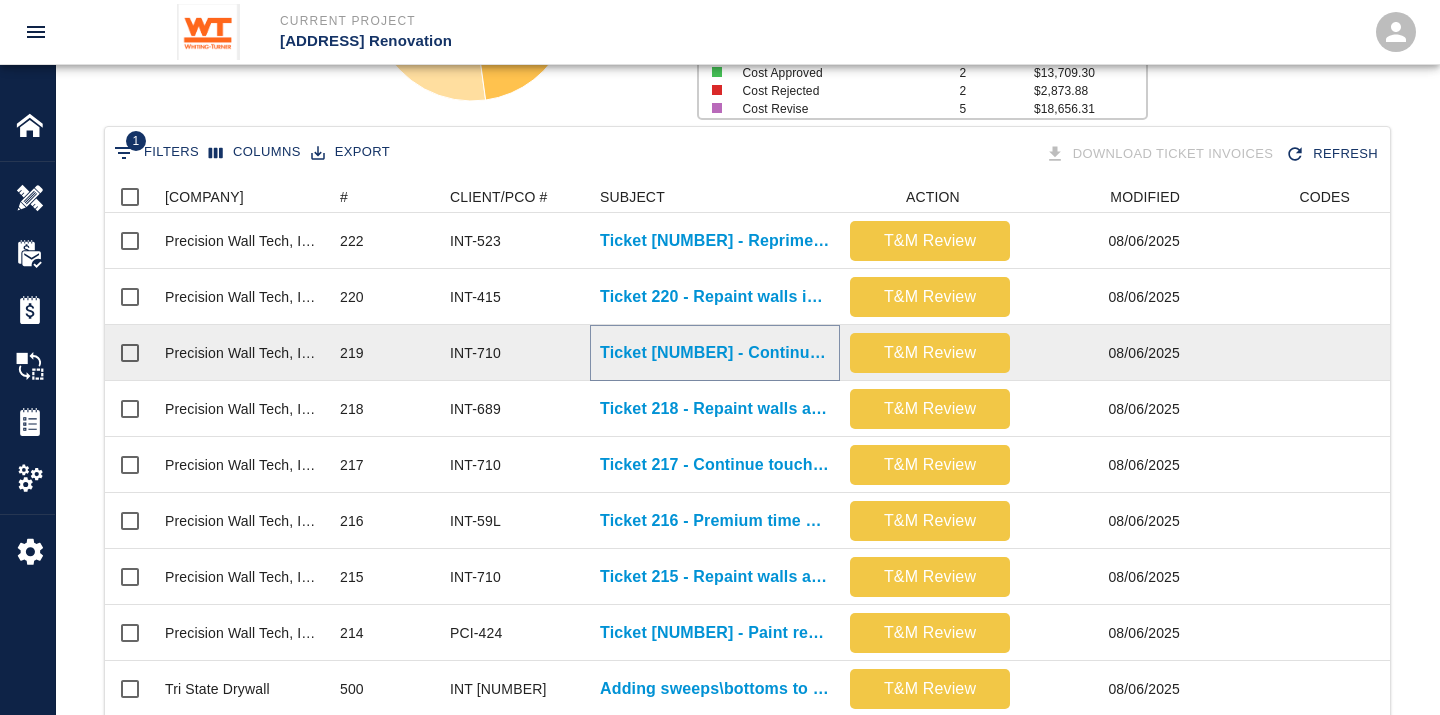 click on "Ticket [NUMBER] - Continue touching up walls and ceilings on 6th floor" at bounding box center (715, 353) 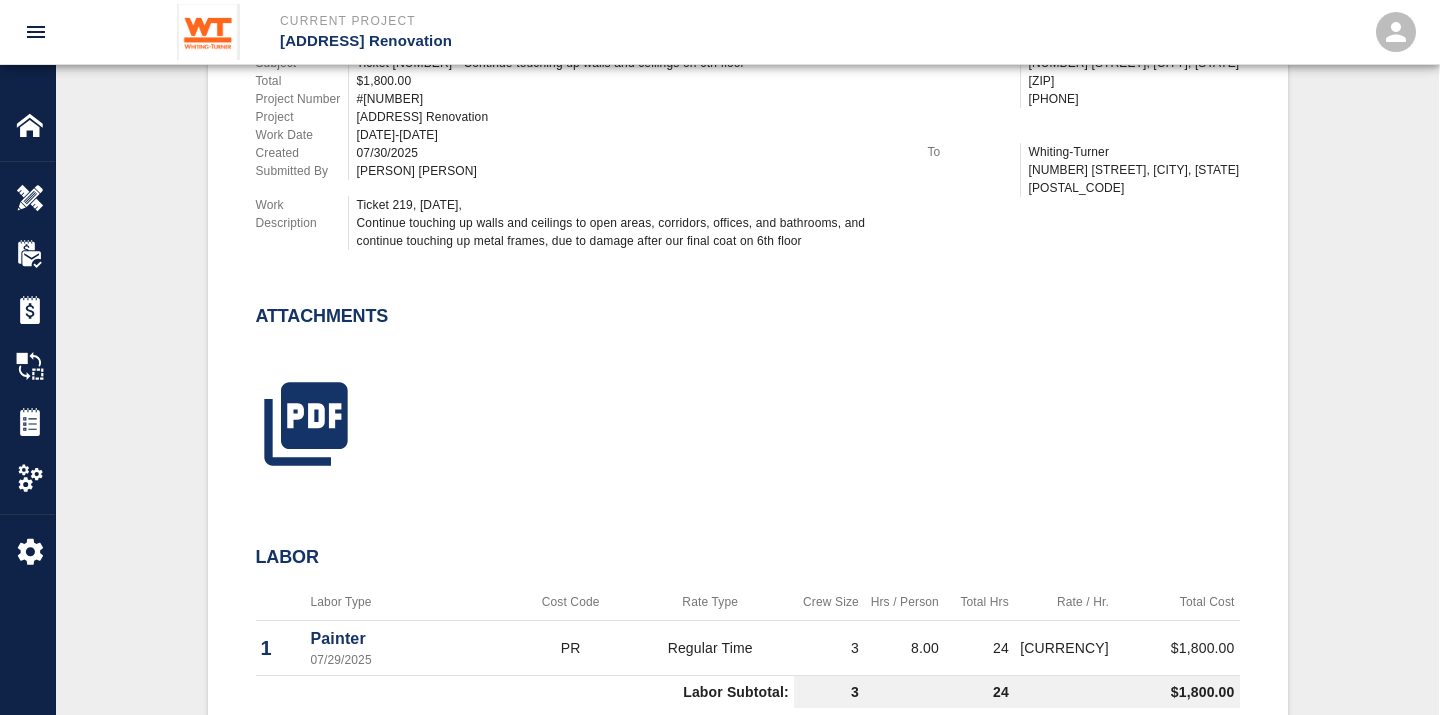 scroll, scrollTop: 666, scrollLeft: 0, axis: vertical 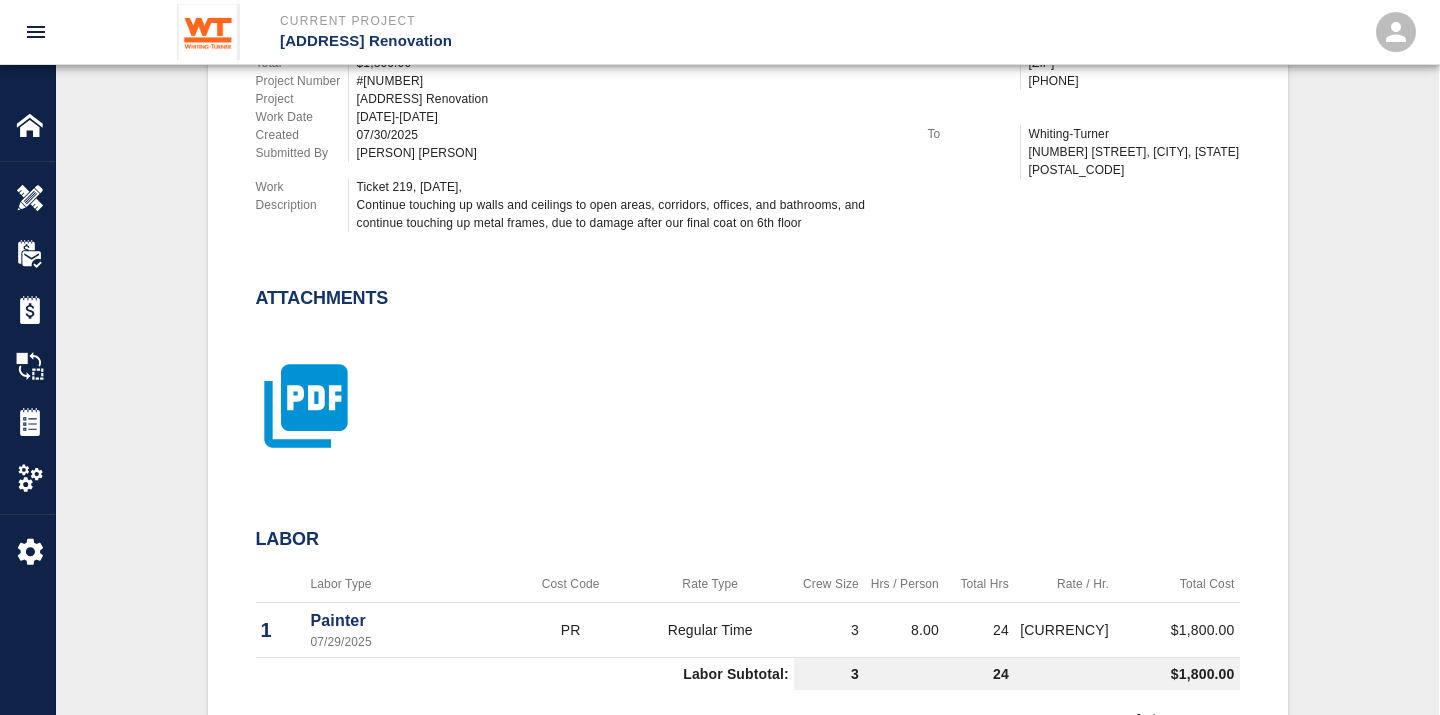 click 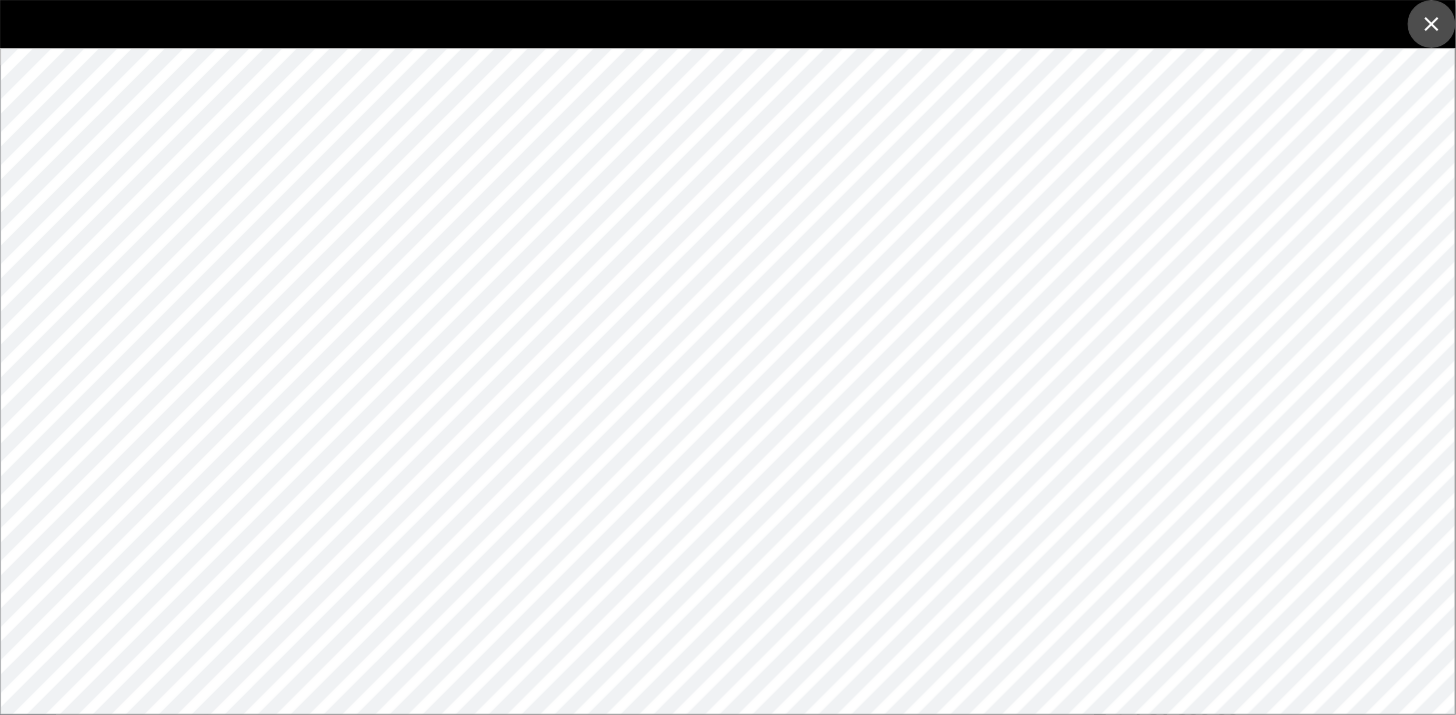click at bounding box center [1432, 24] 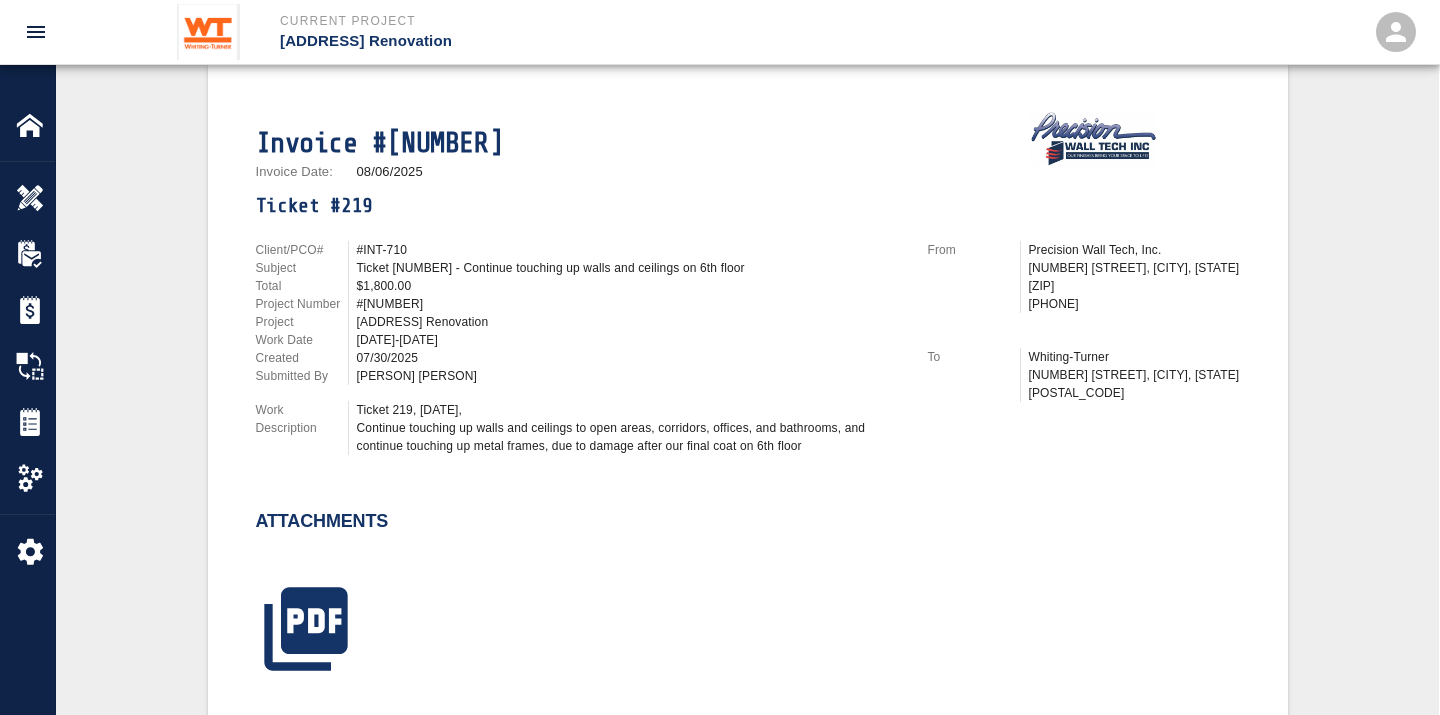 scroll, scrollTop: 0, scrollLeft: 0, axis: both 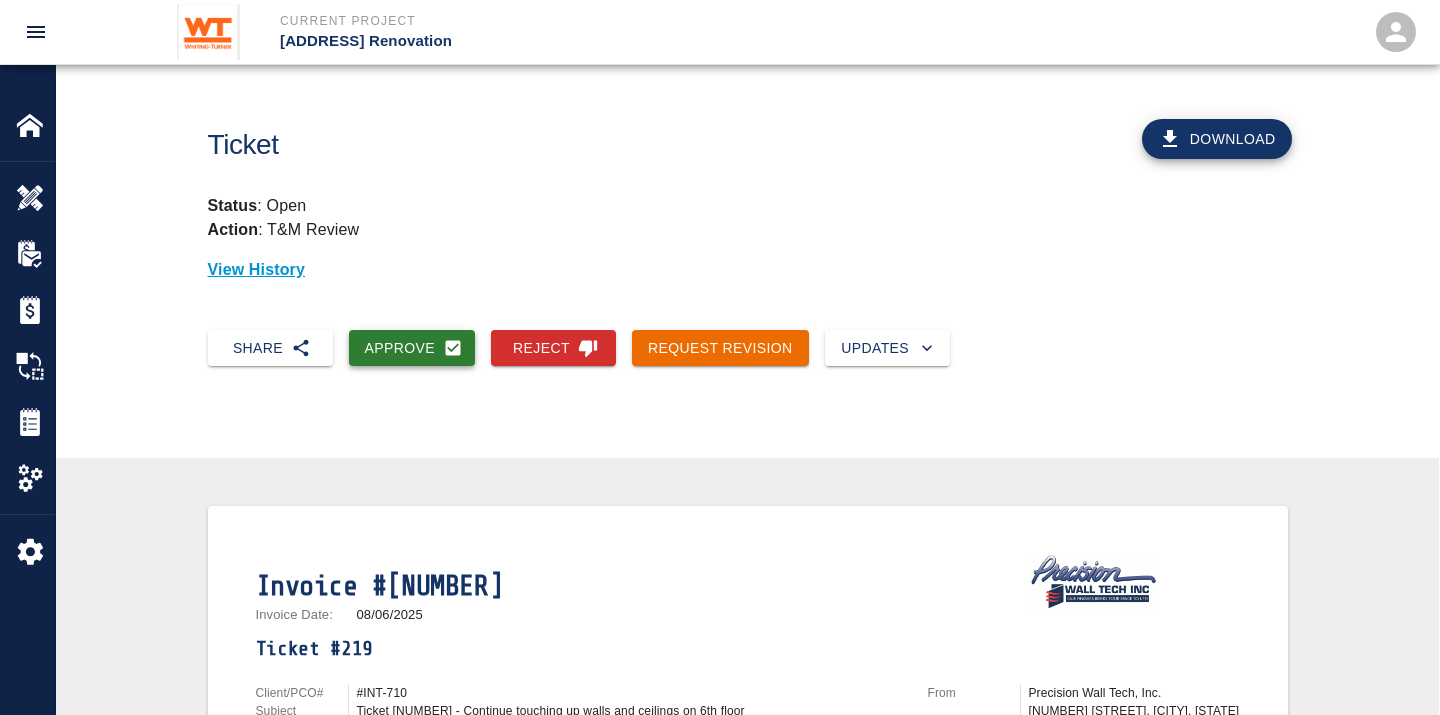 click on "Approve" at bounding box center (412, 348) 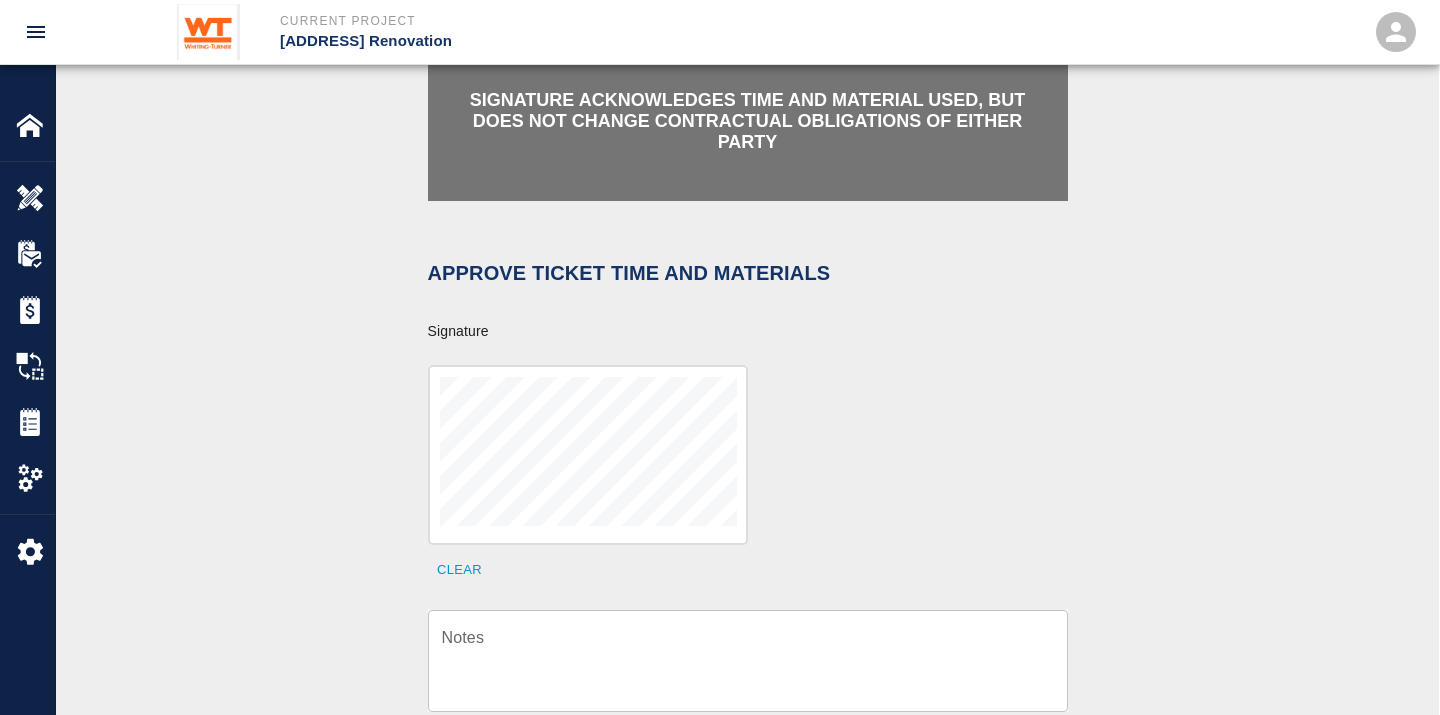 scroll, scrollTop: 555, scrollLeft: 0, axis: vertical 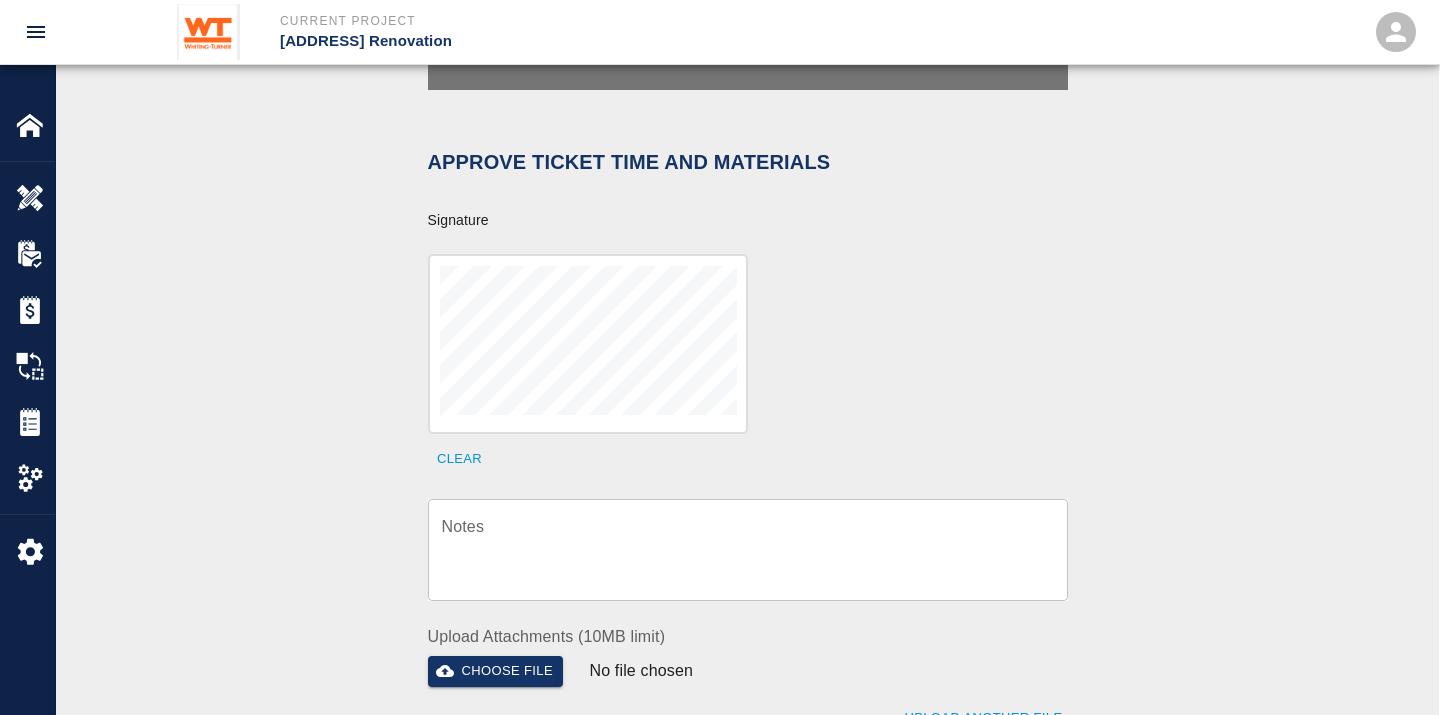 click on "Notes" at bounding box center (748, 549) 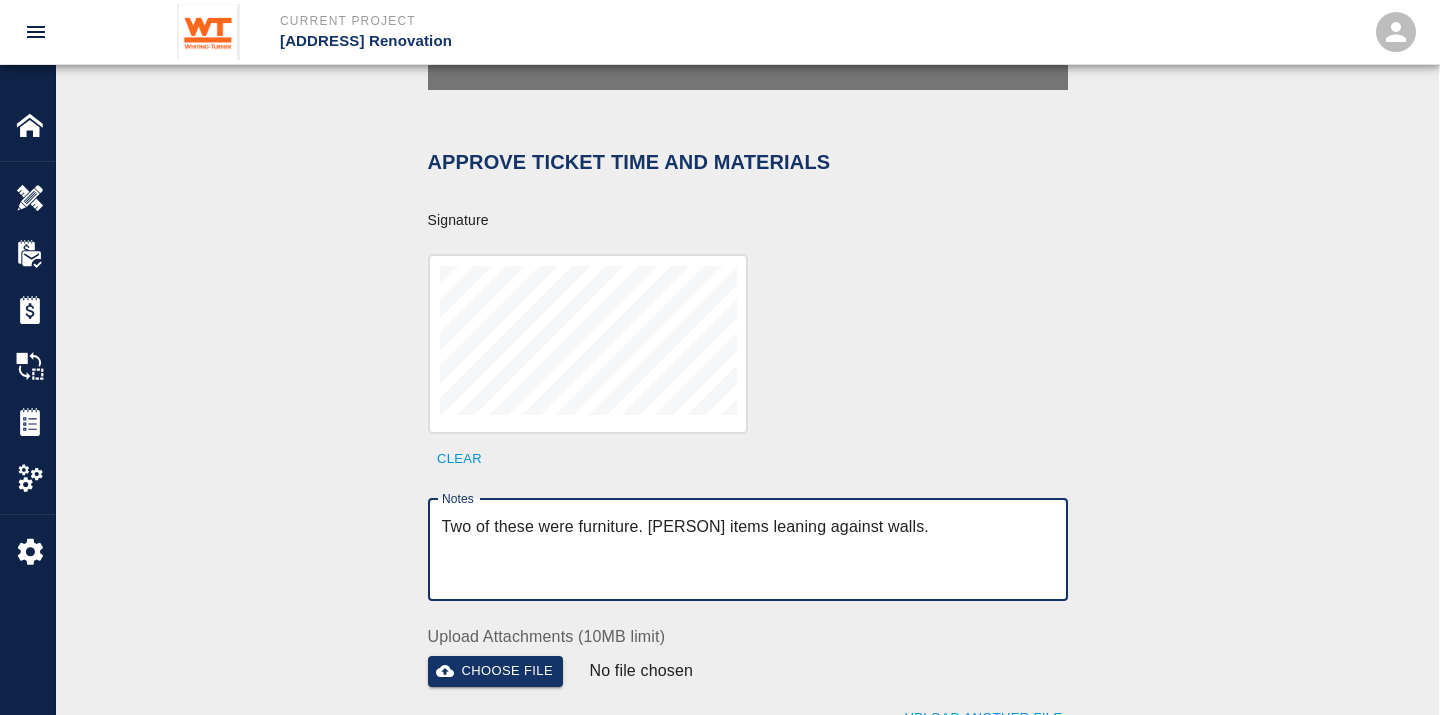 scroll, scrollTop: 888, scrollLeft: 0, axis: vertical 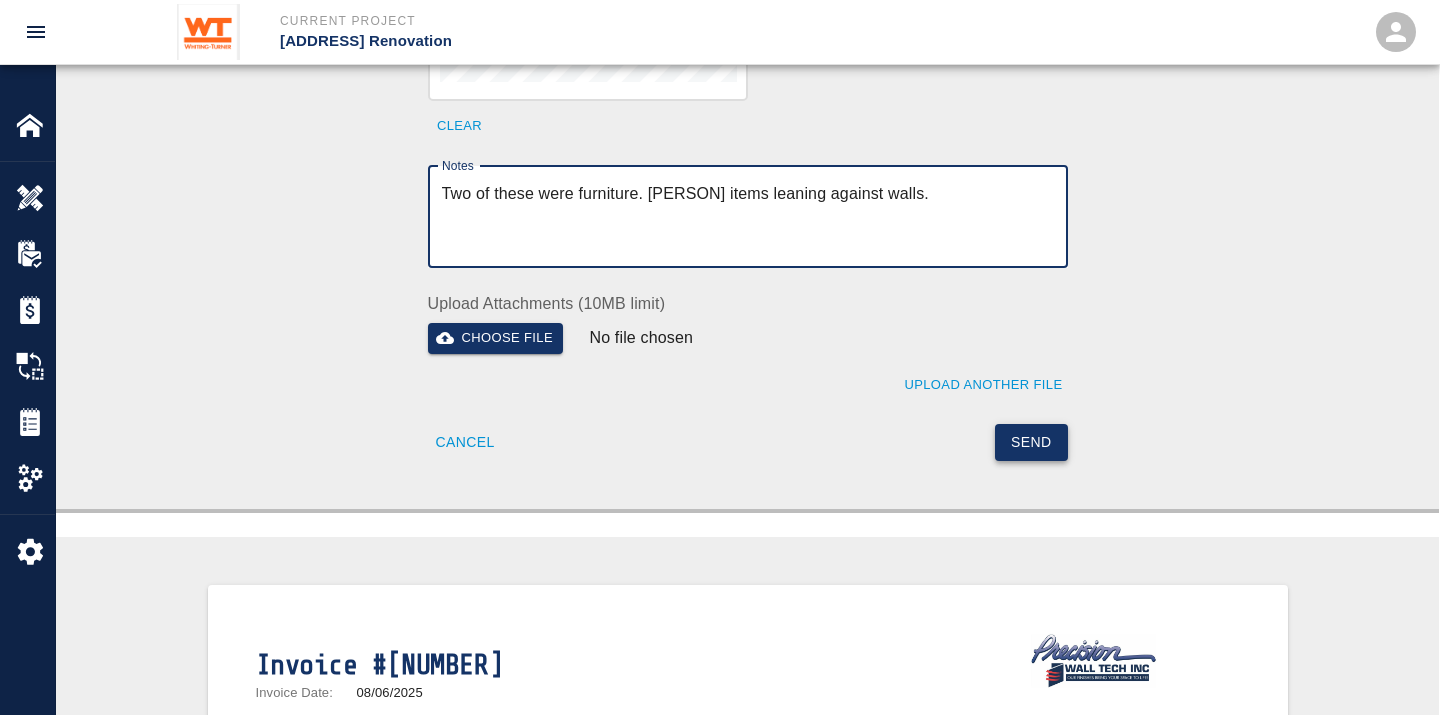 type on "Two of these were furniture. [PERSON] items leaning against walls." 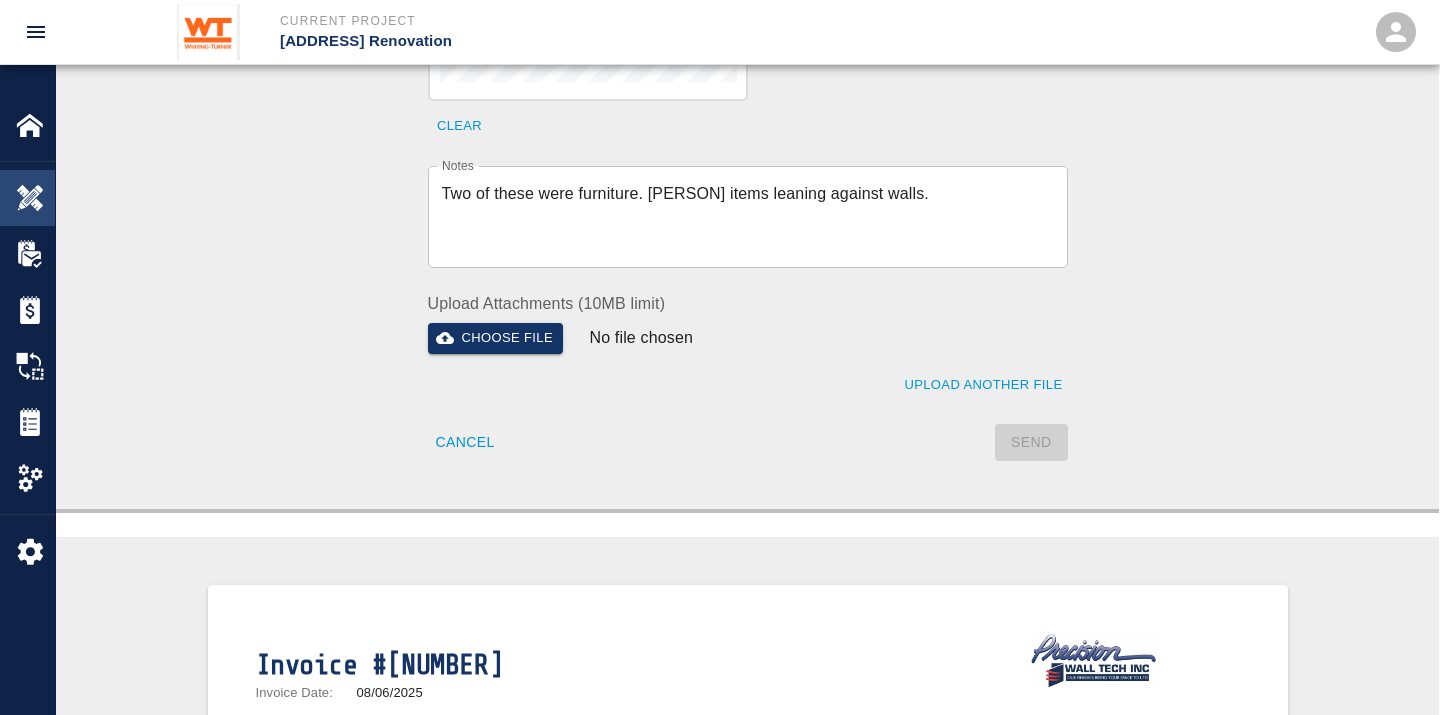 type 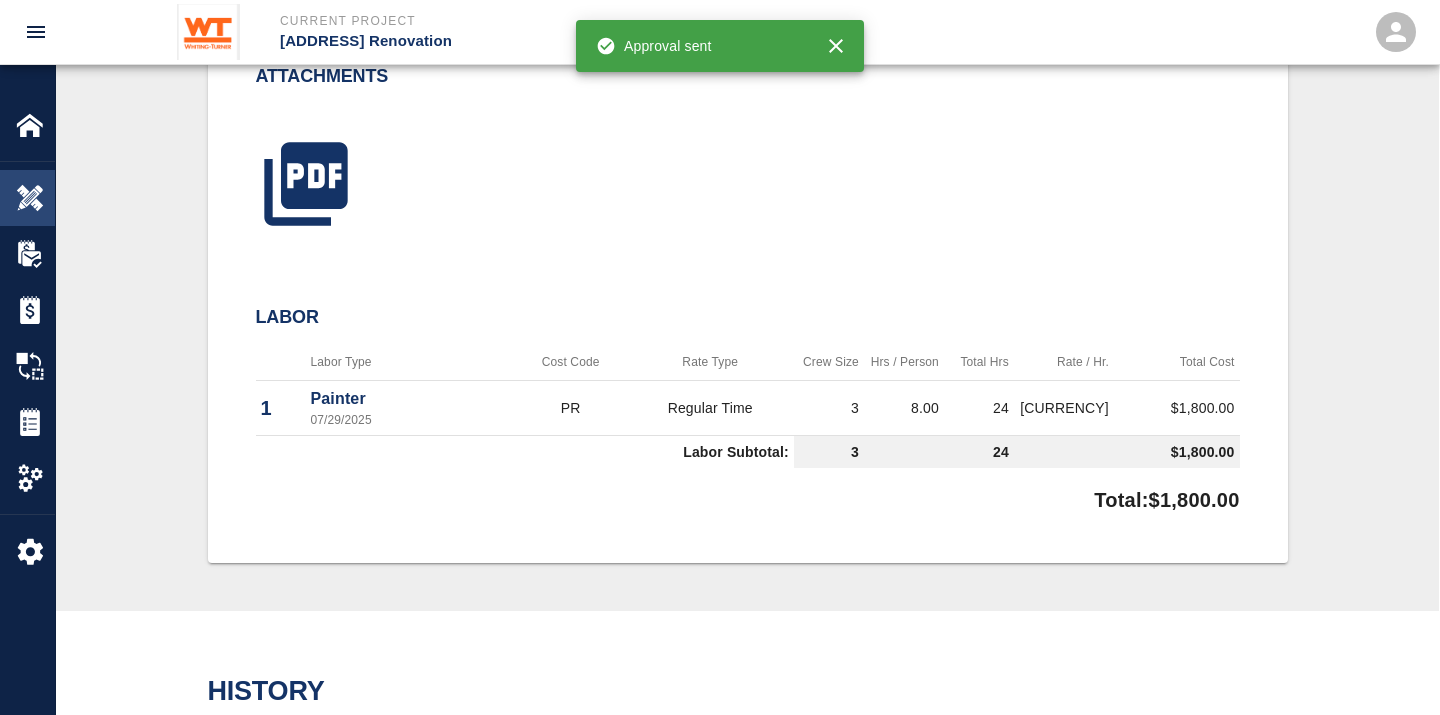 click at bounding box center (30, 198) 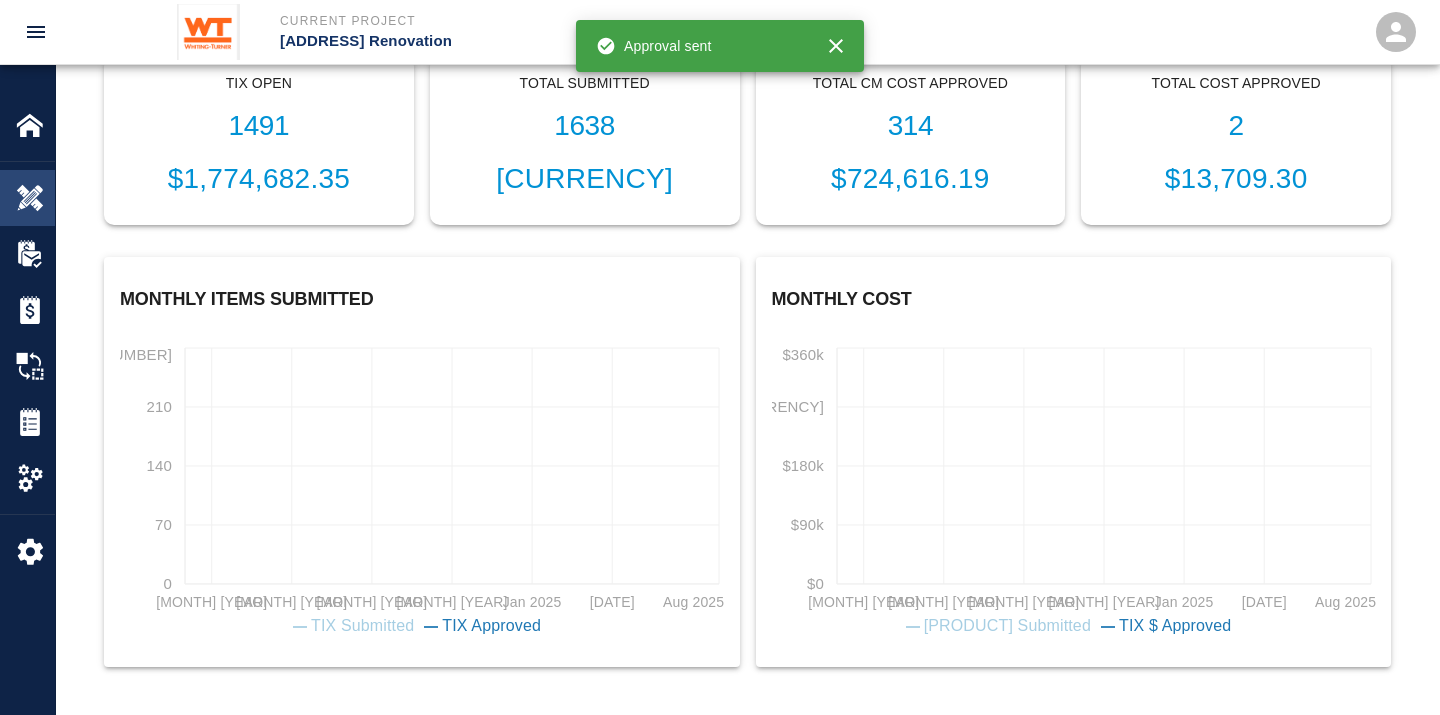 scroll, scrollTop: 678, scrollLeft: 0, axis: vertical 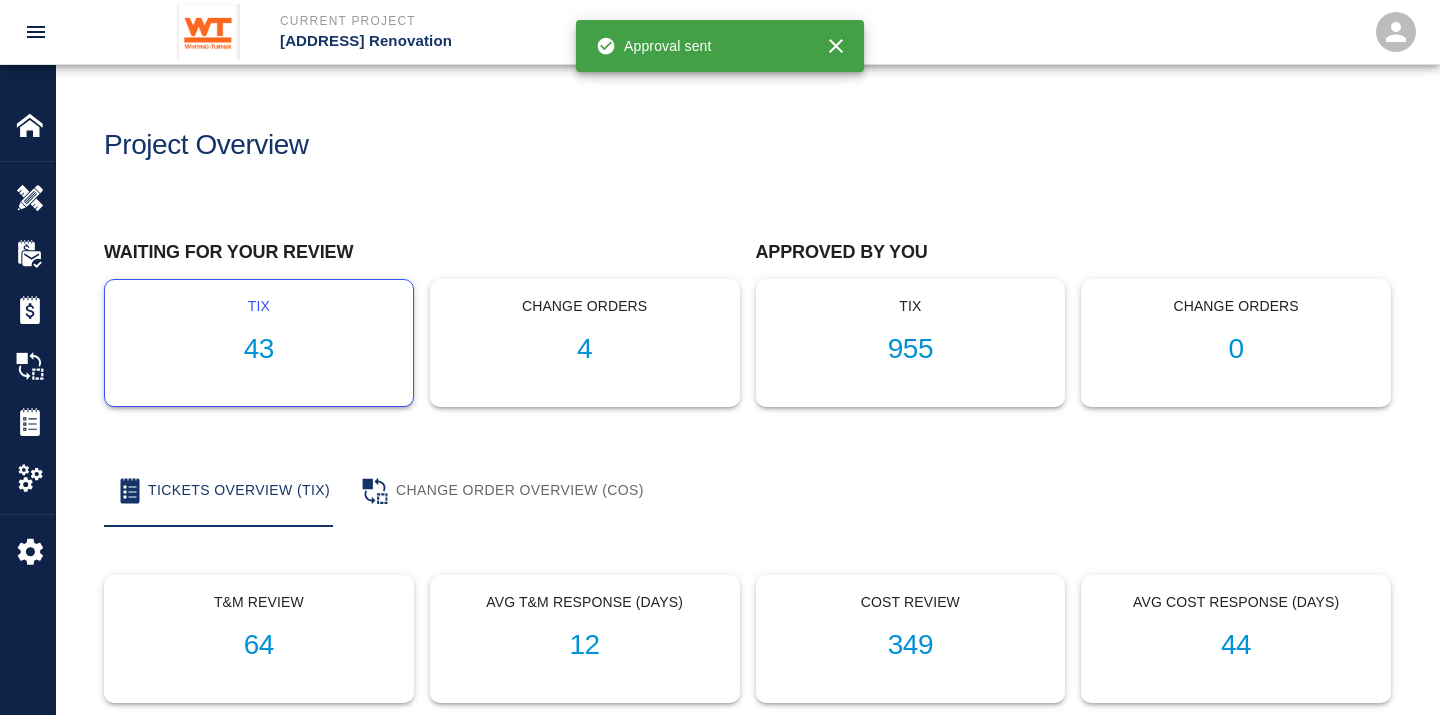 click on "43" at bounding box center [259, 349] 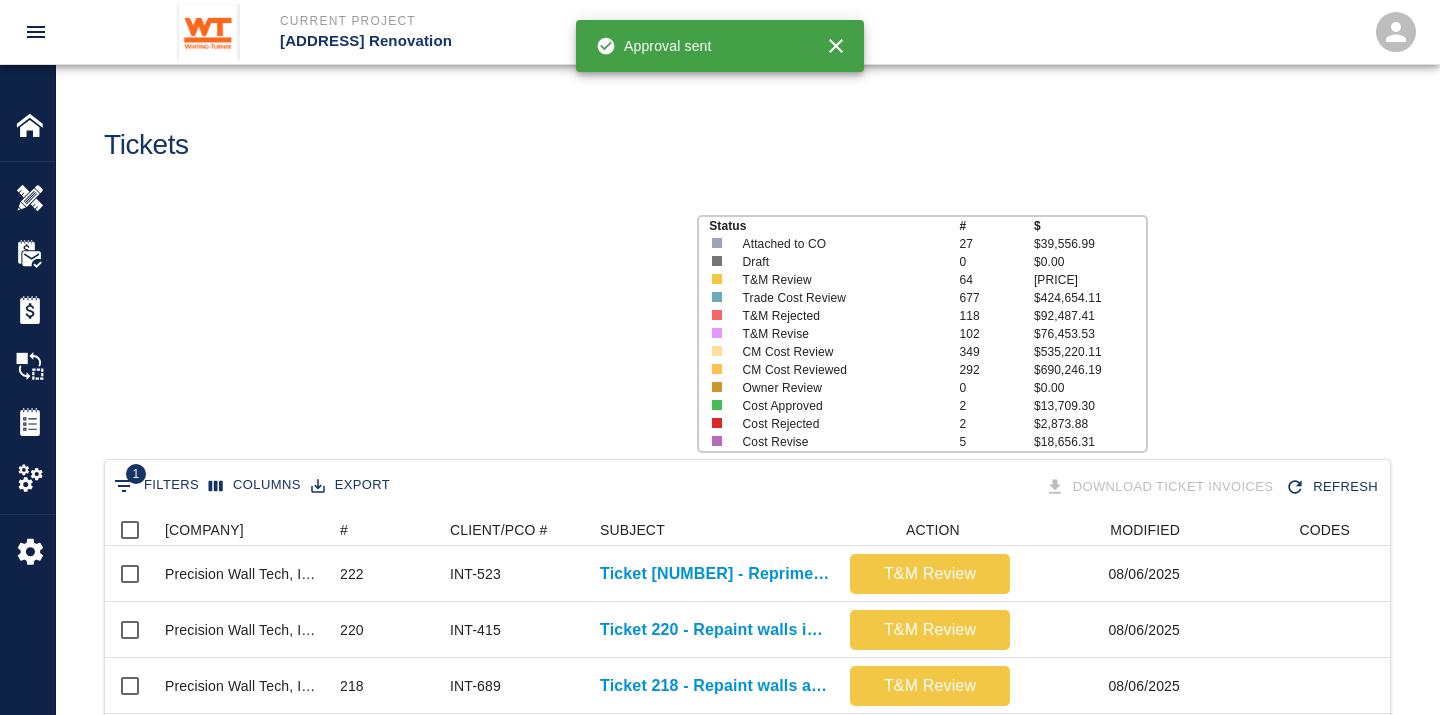 scroll, scrollTop: 17, scrollLeft: 17, axis: both 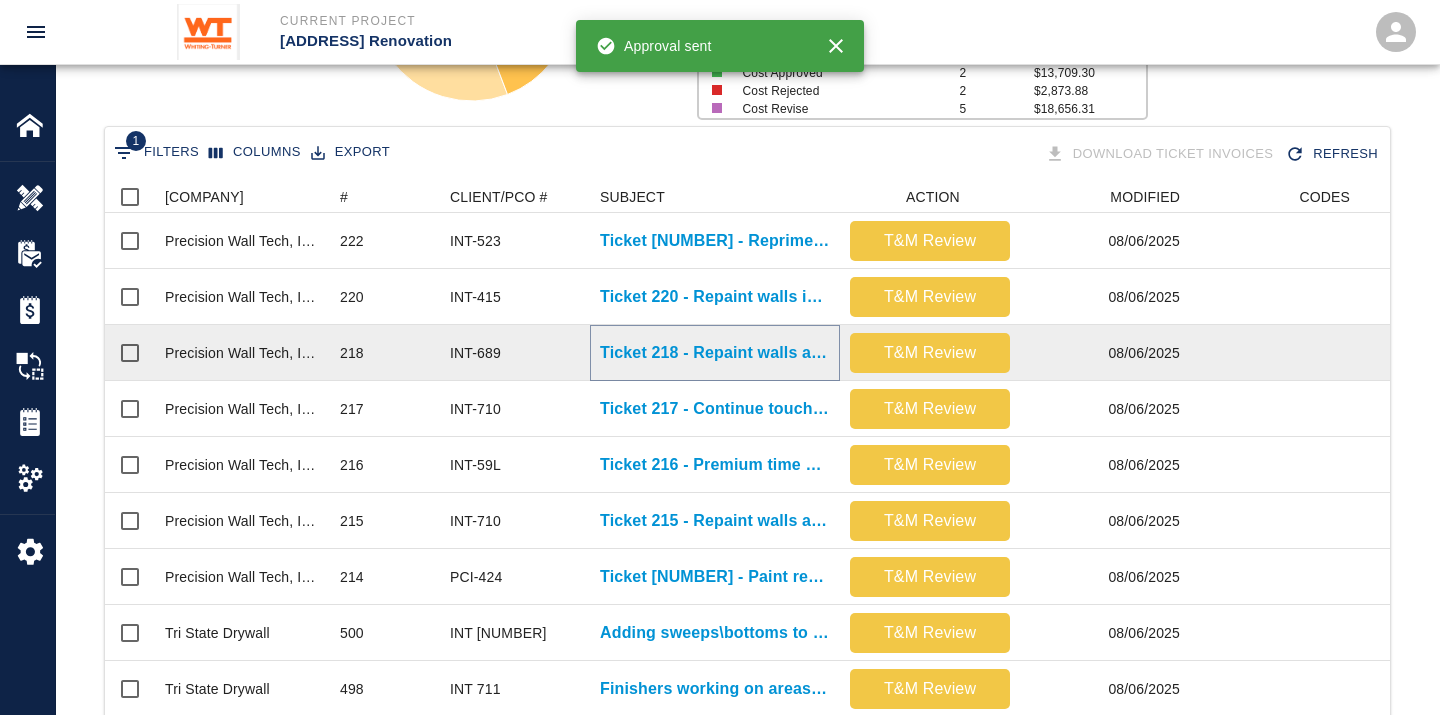 click on "Ticket 218 - Repaint walls and handrails in stair 1" at bounding box center [715, 353] 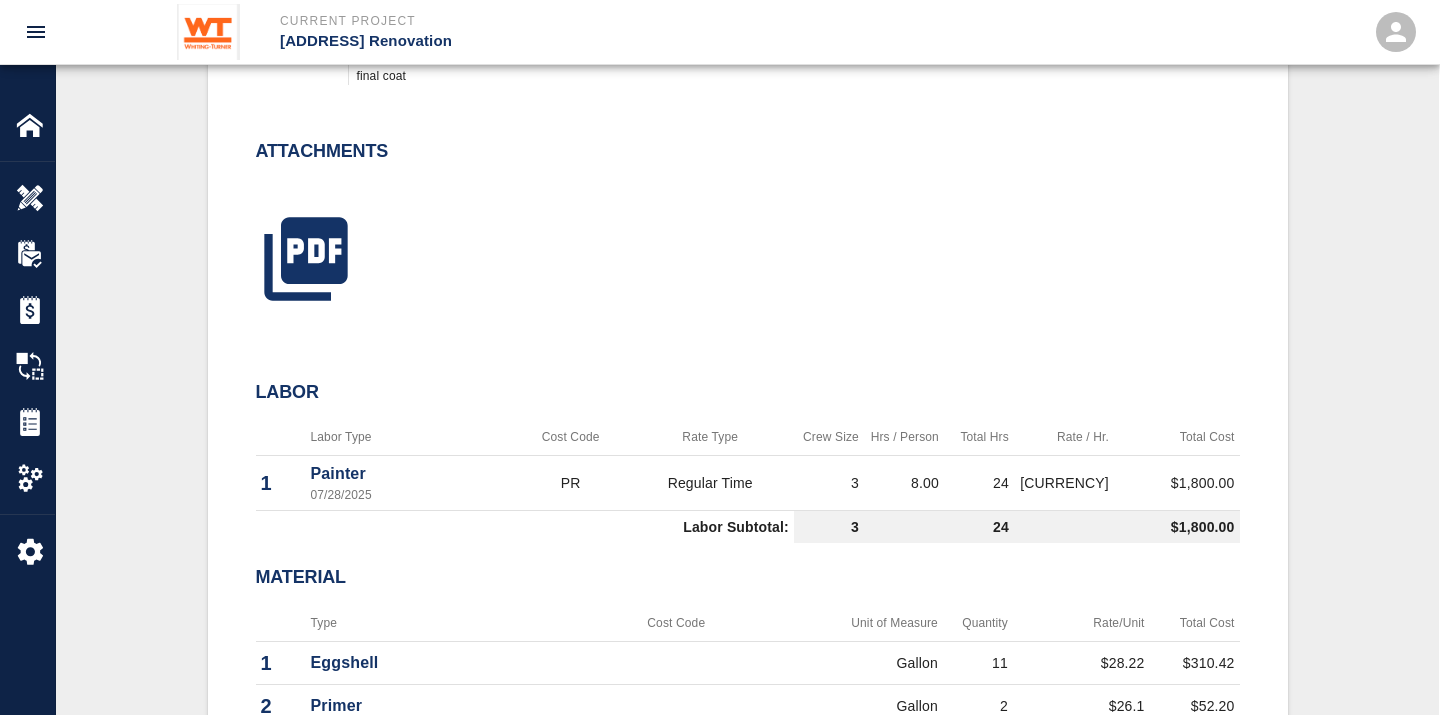 scroll, scrollTop: 777, scrollLeft: 0, axis: vertical 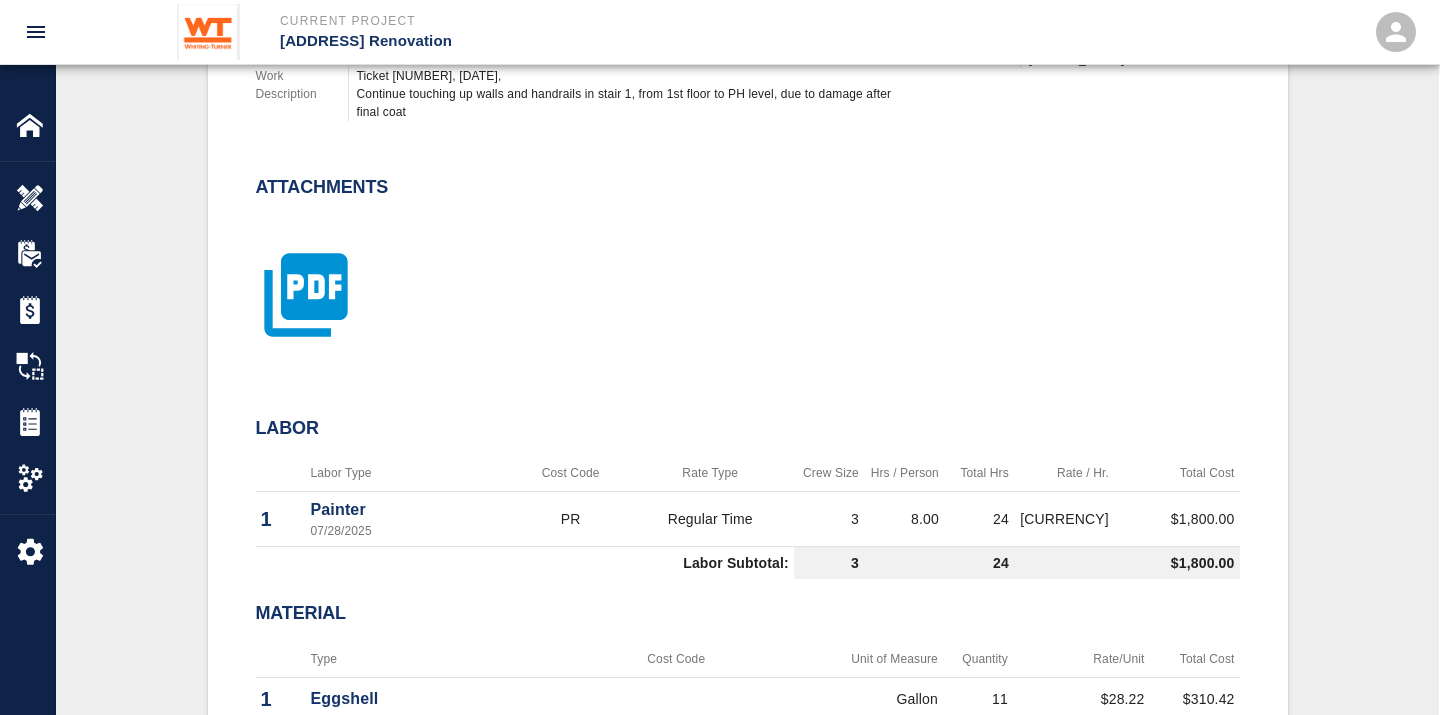 click 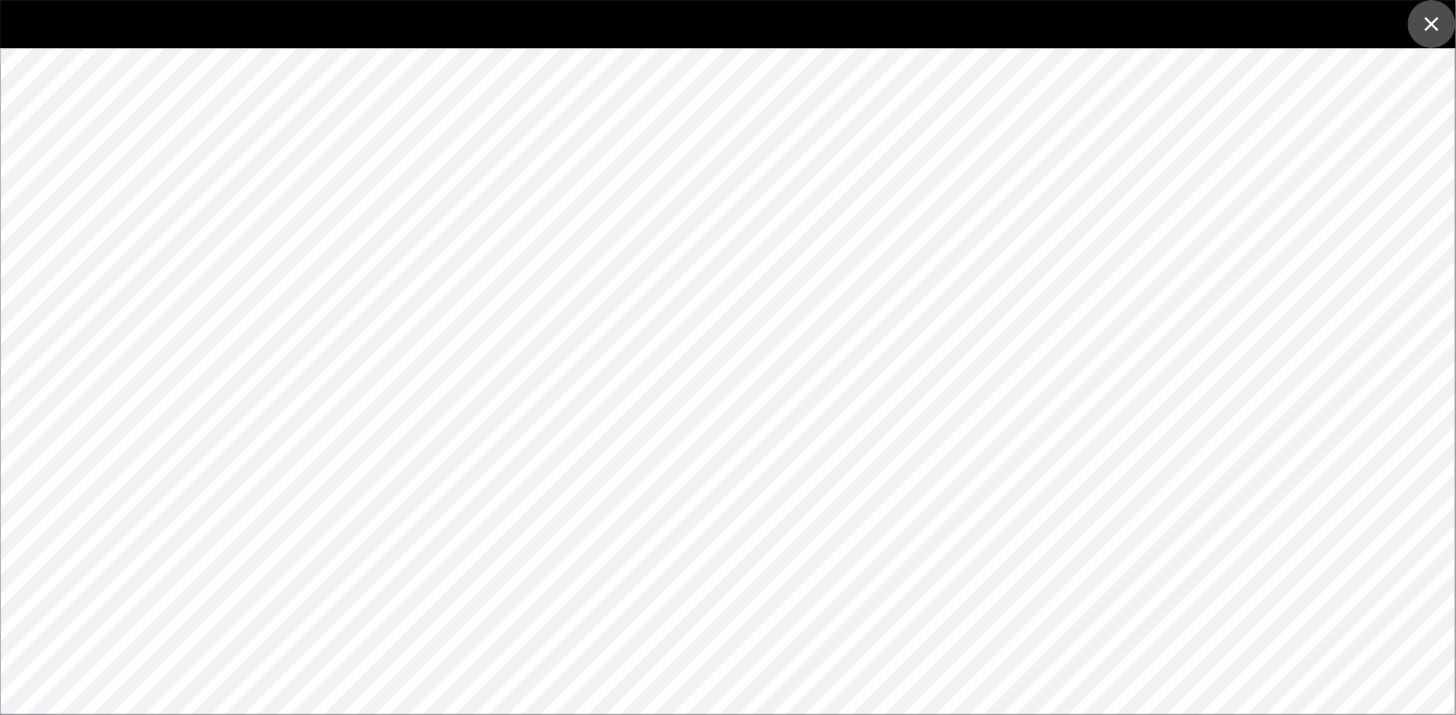 click 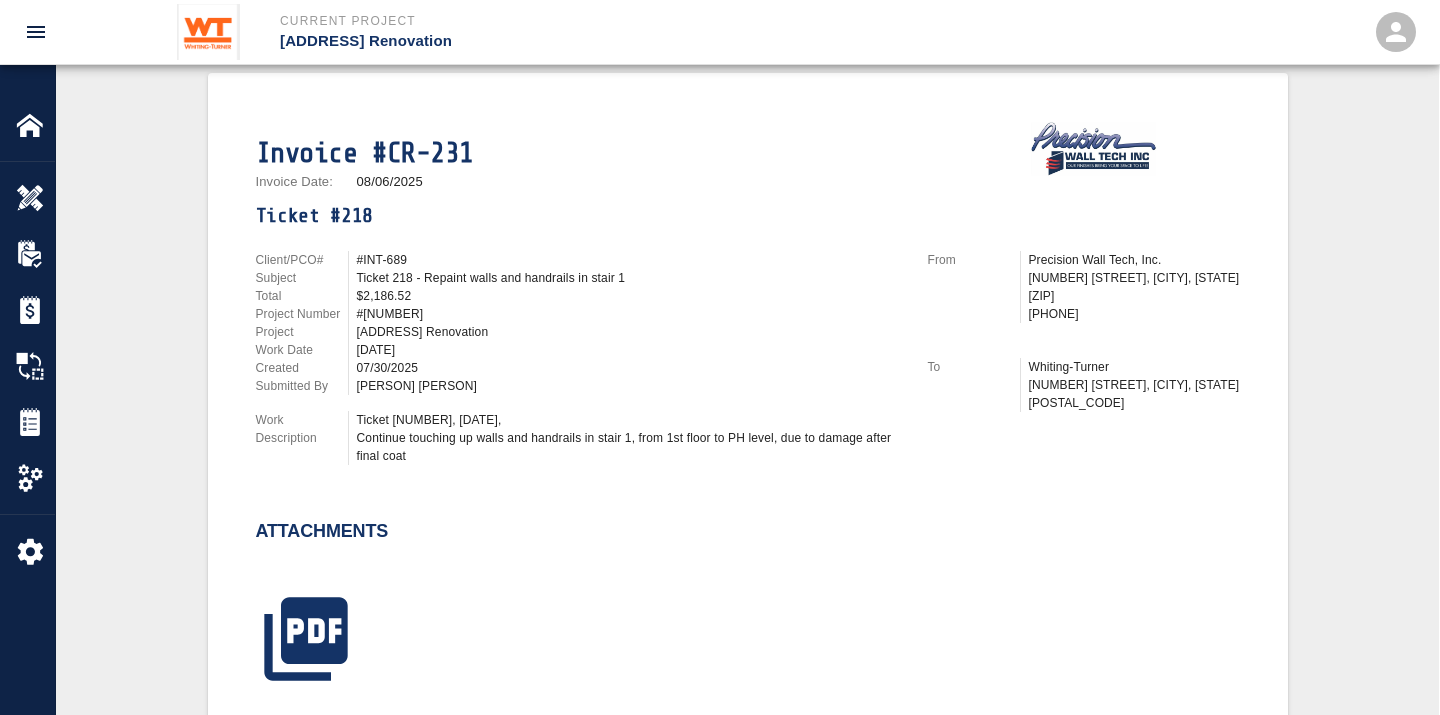 scroll, scrollTop: 0, scrollLeft: 0, axis: both 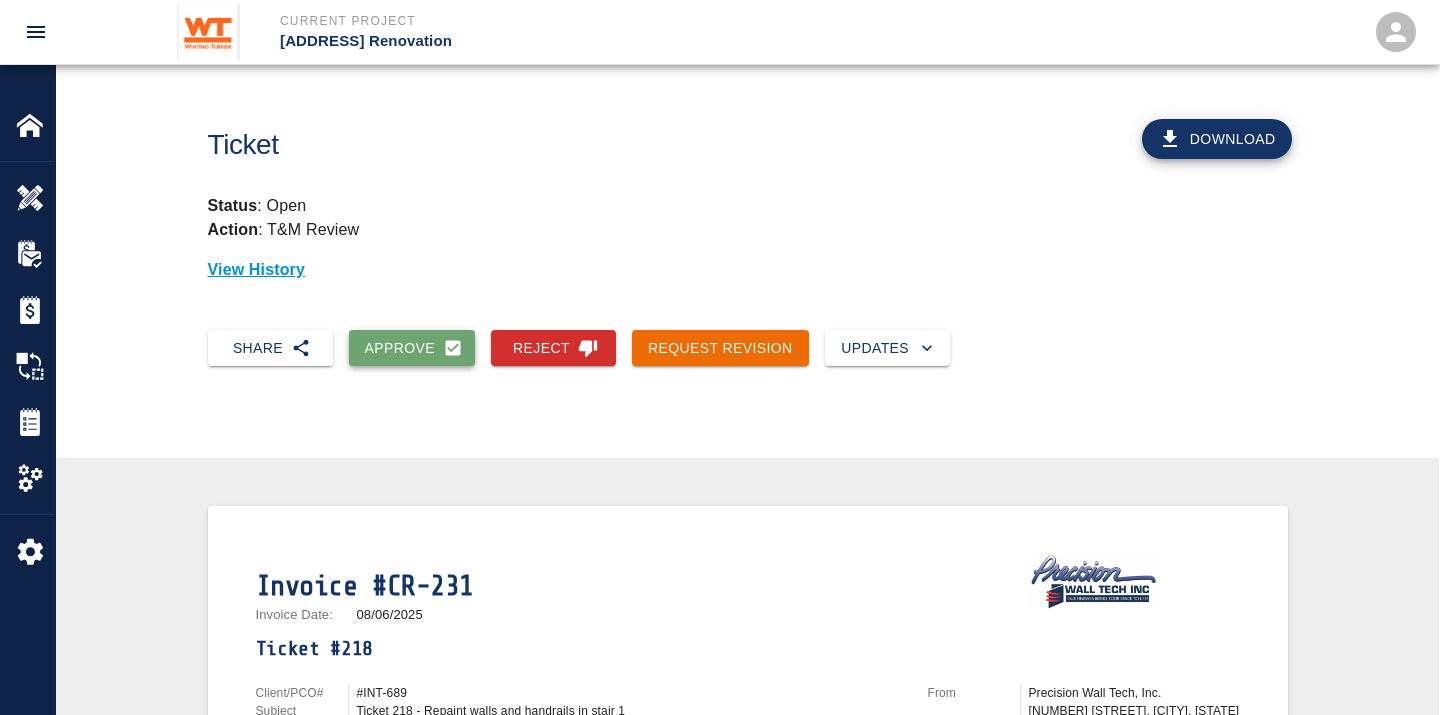 click on "Approve" at bounding box center [412, 348] 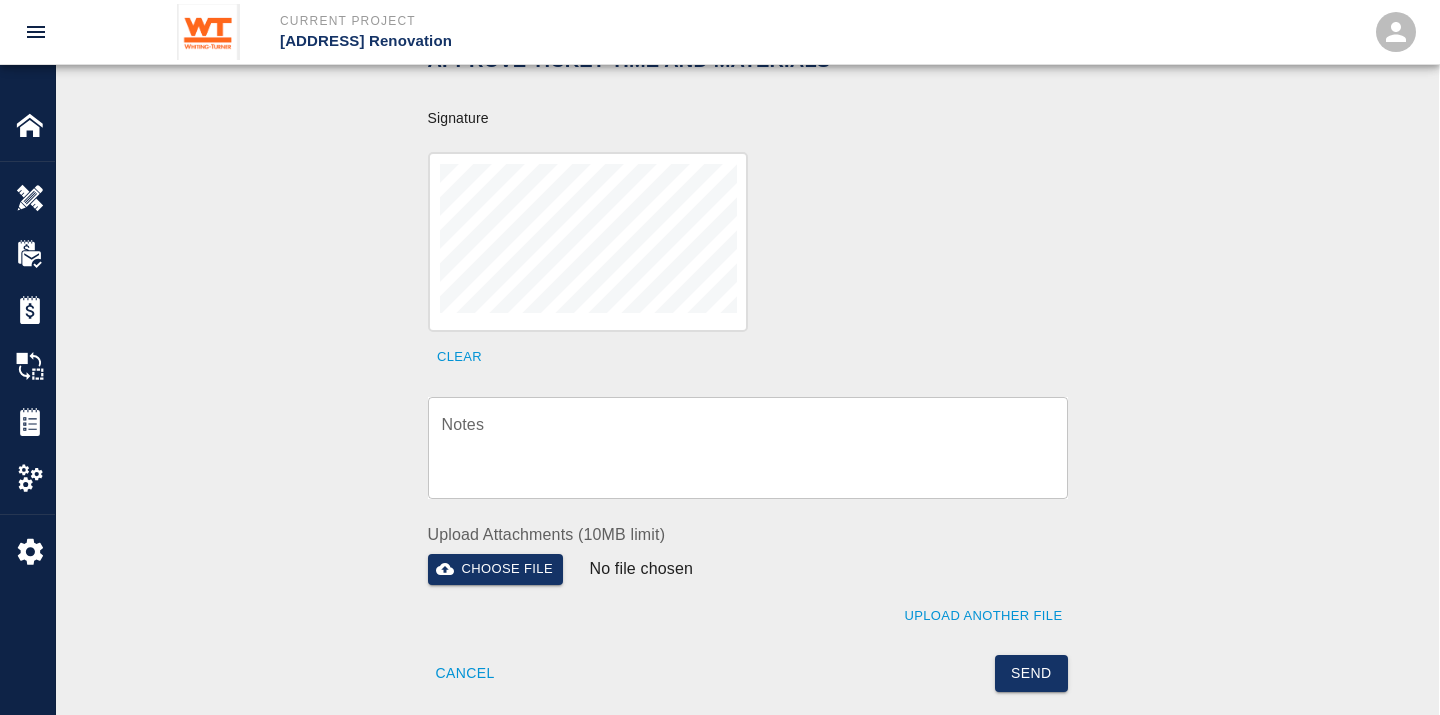 scroll, scrollTop: 888, scrollLeft: 0, axis: vertical 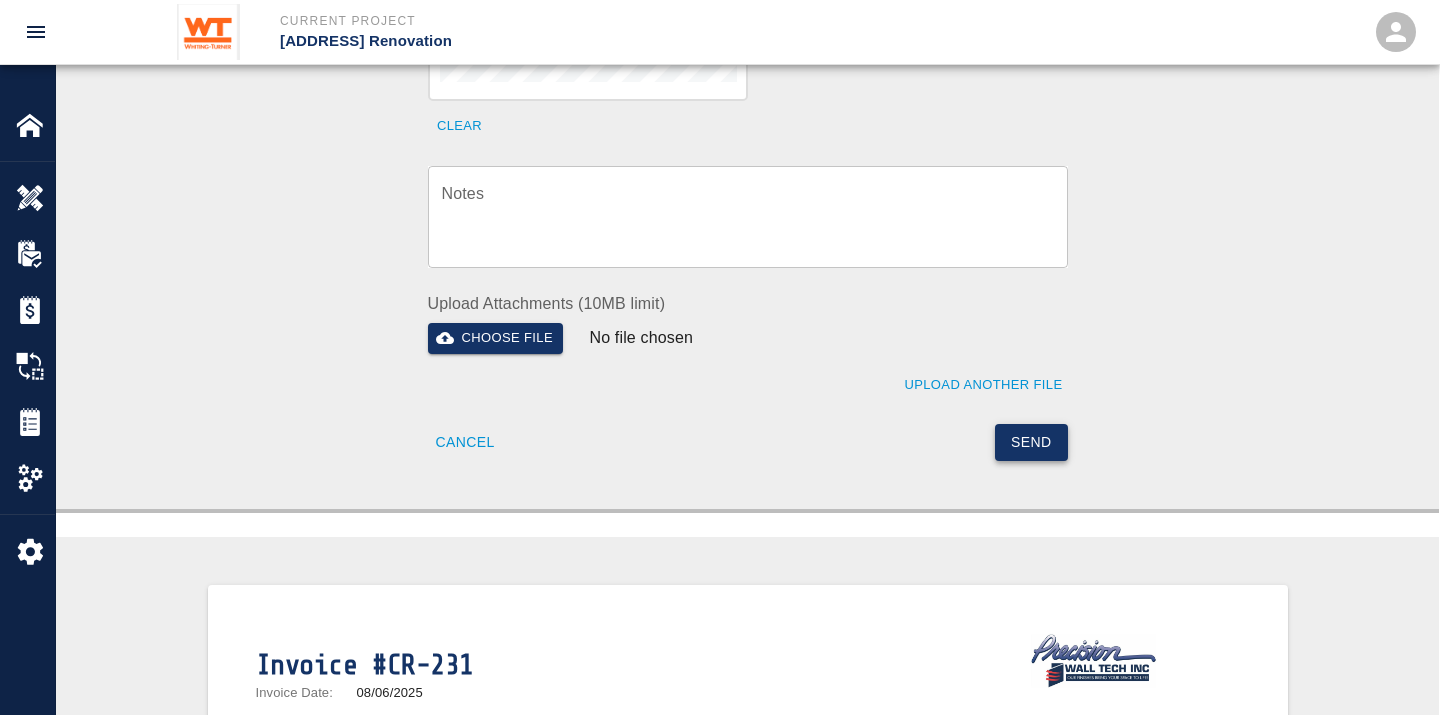 click on "Send" at bounding box center [1031, 442] 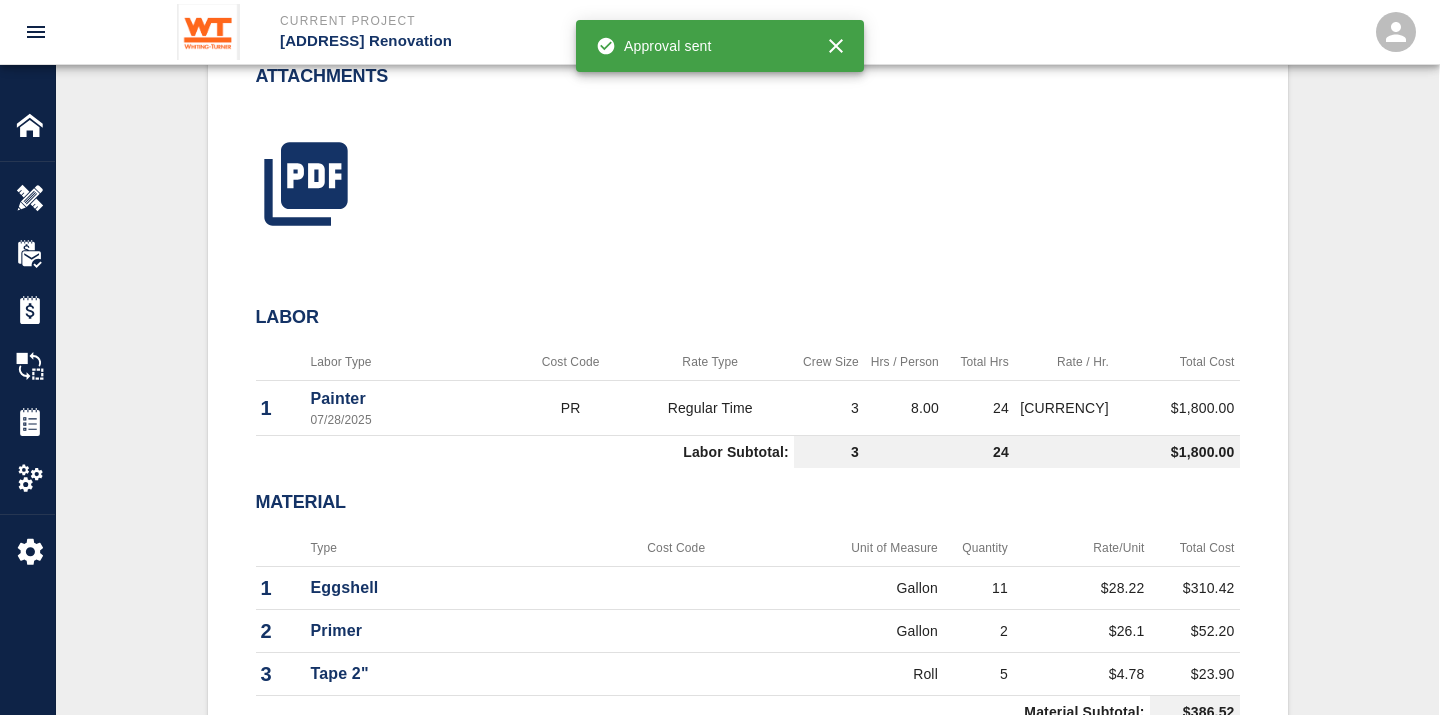 scroll, scrollTop: 0, scrollLeft: 0, axis: both 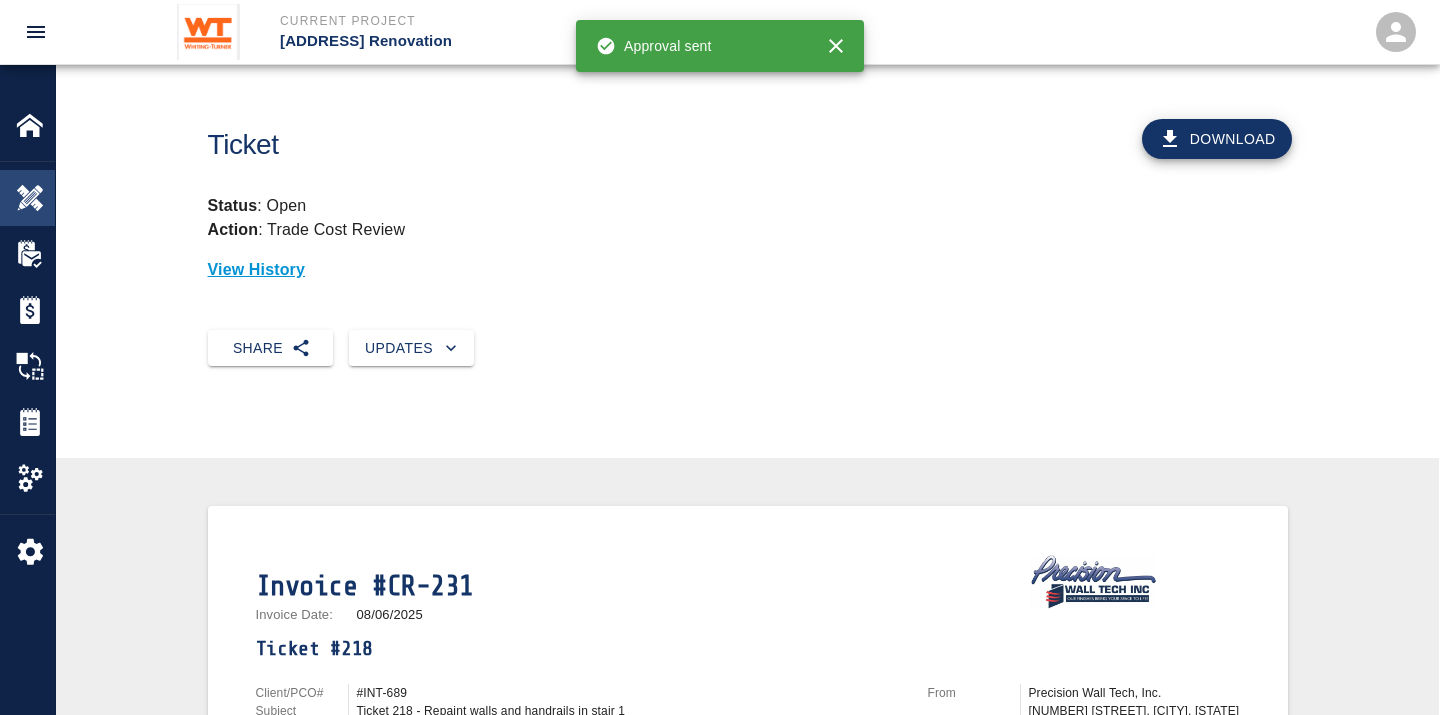 click at bounding box center (30, 198) 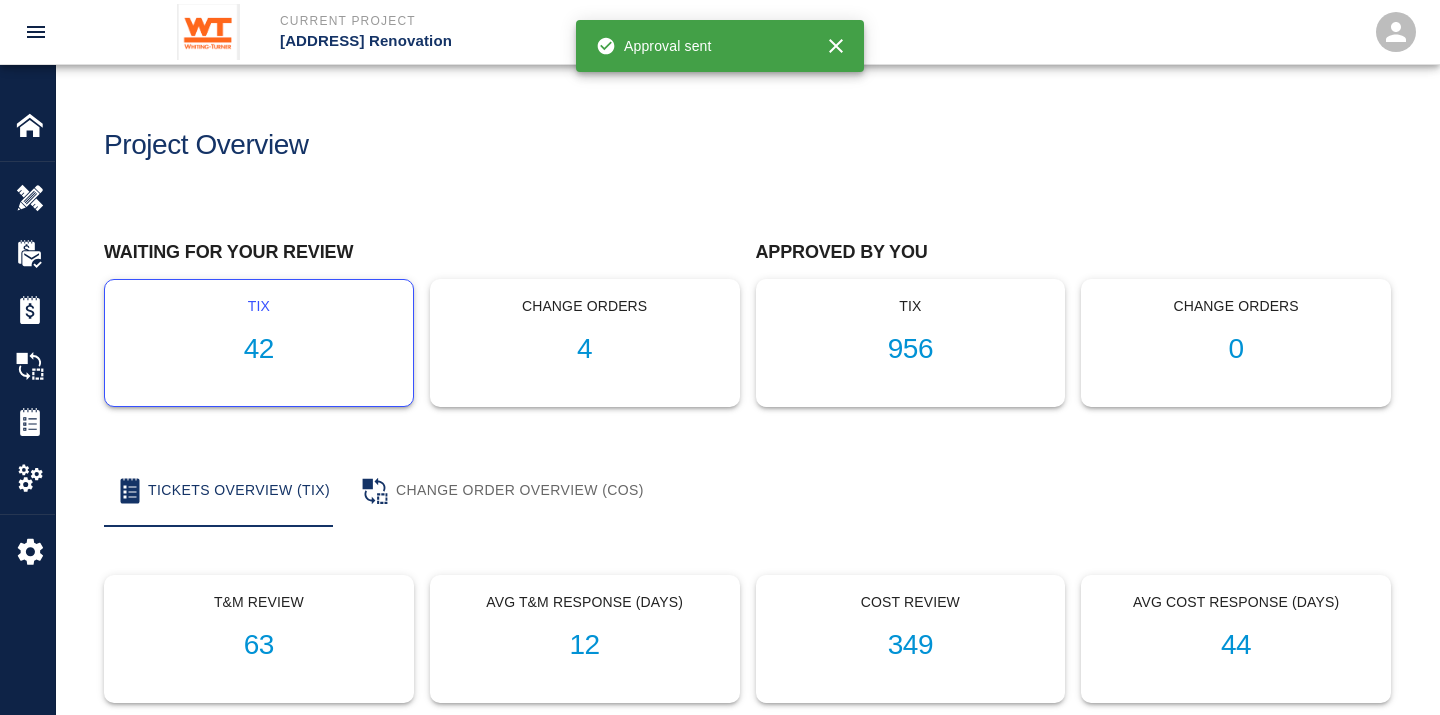 click on "42" at bounding box center [259, 349] 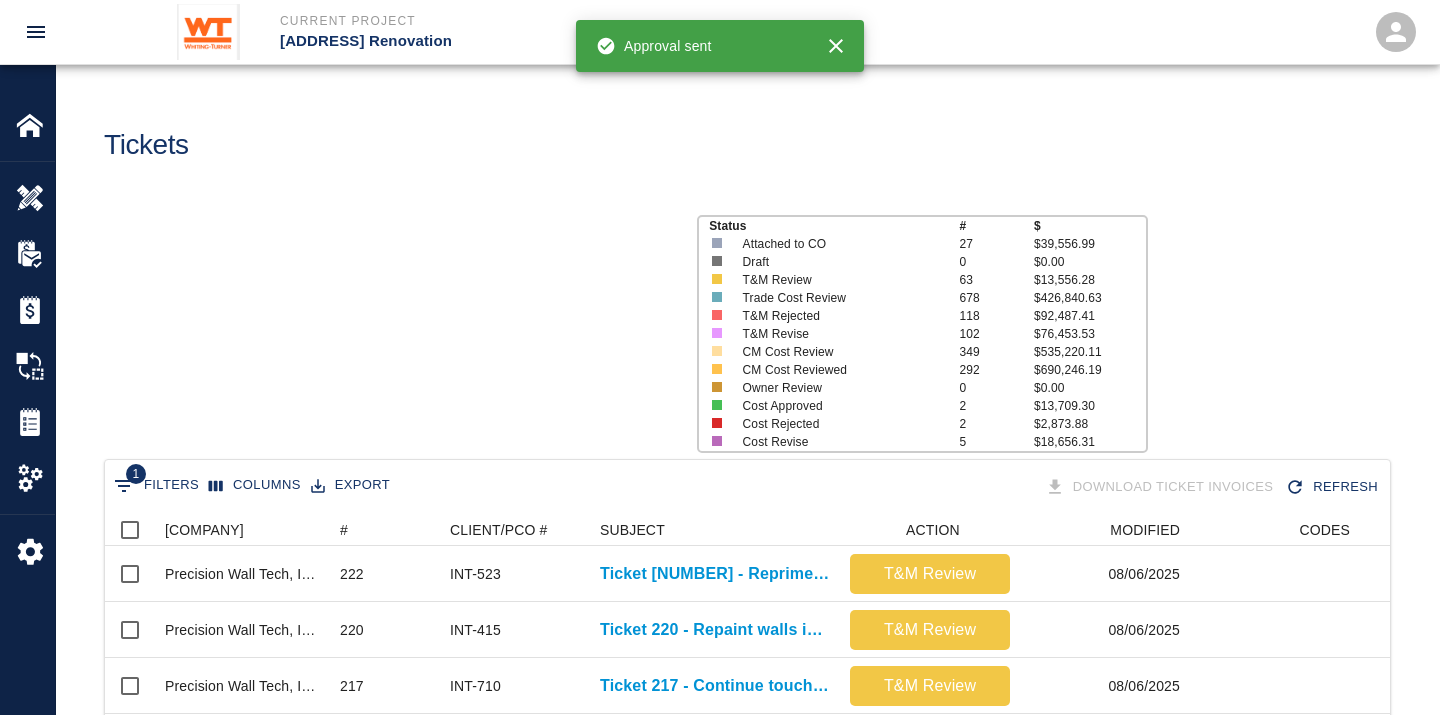 scroll, scrollTop: 17, scrollLeft: 17, axis: both 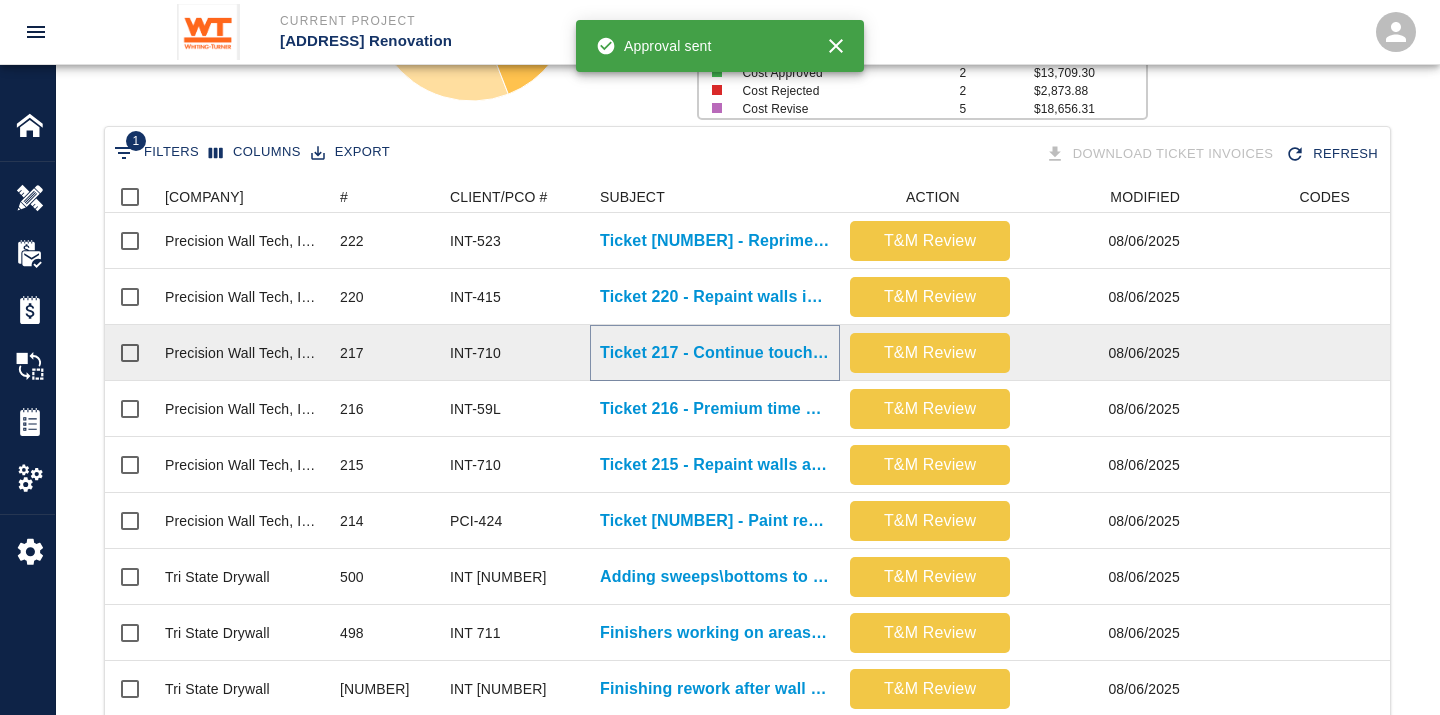 click on "Ticket 217 - Continue touching up walls, ceilings, and metal frames on 7th floor" at bounding box center [715, 353] 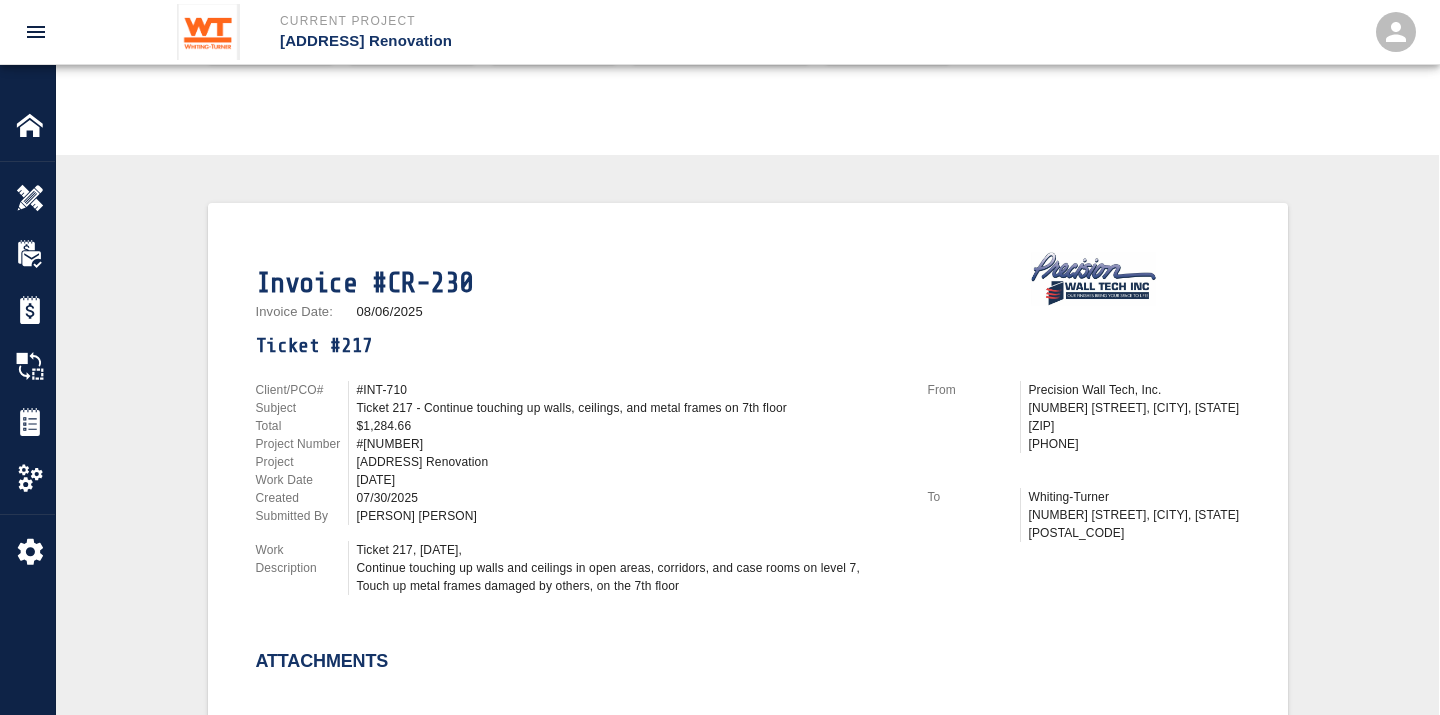 scroll, scrollTop: 333, scrollLeft: 0, axis: vertical 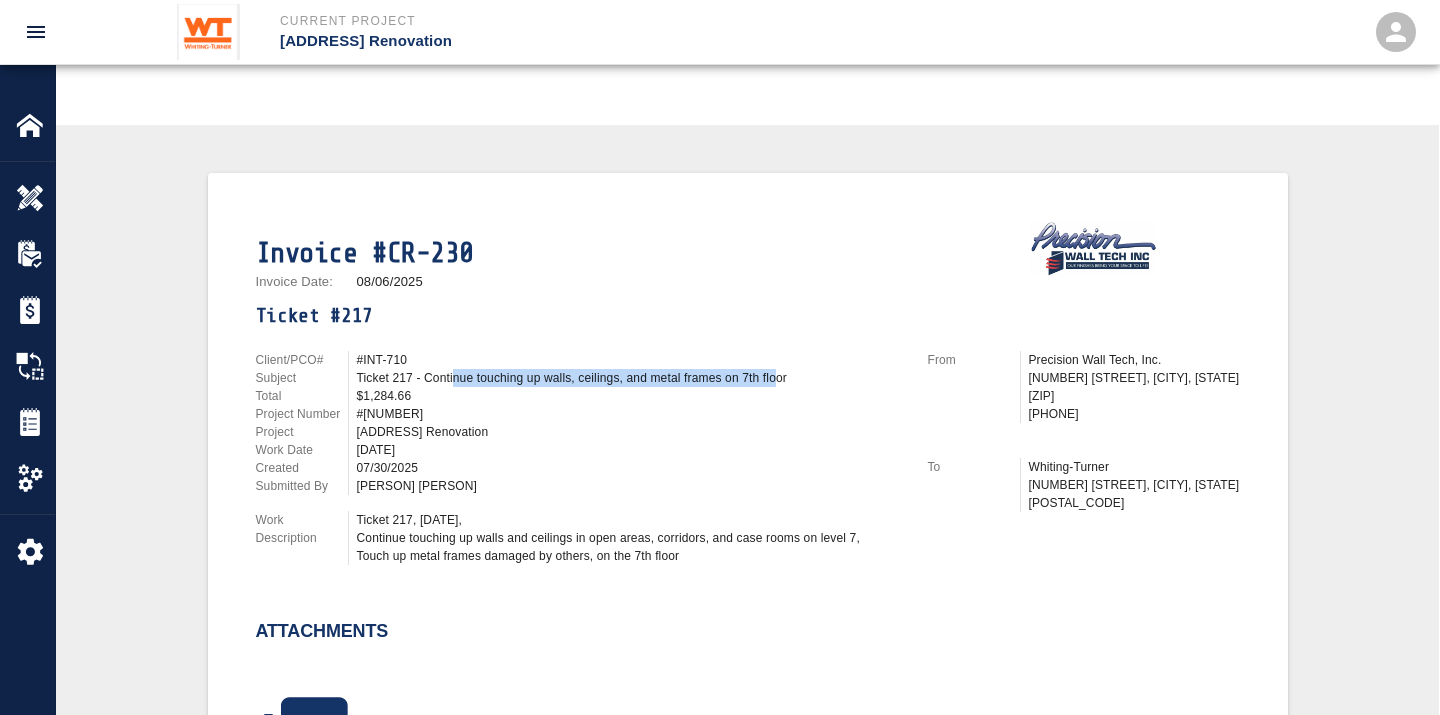 drag, startPoint x: 455, startPoint y: 371, endPoint x: 778, endPoint y: 372, distance: 323.00156 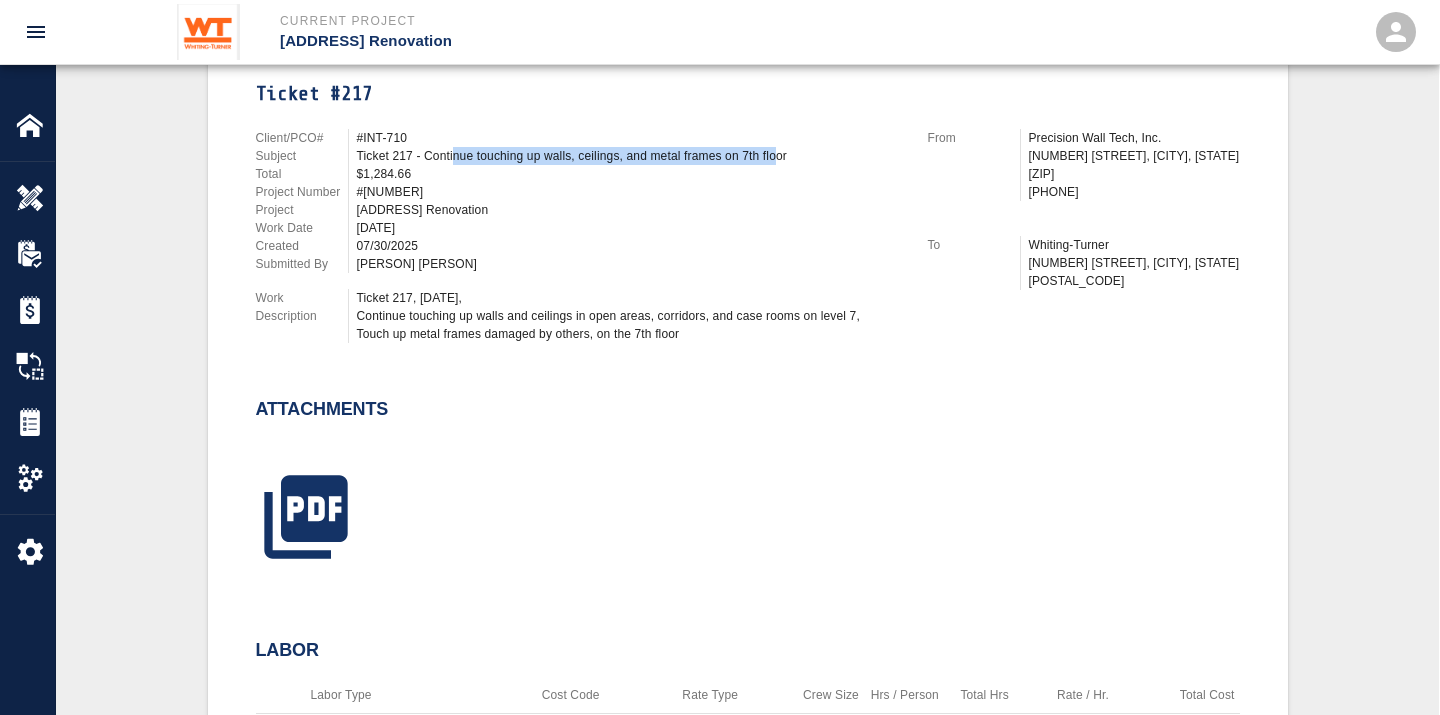 scroll, scrollTop: 666, scrollLeft: 0, axis: vertical 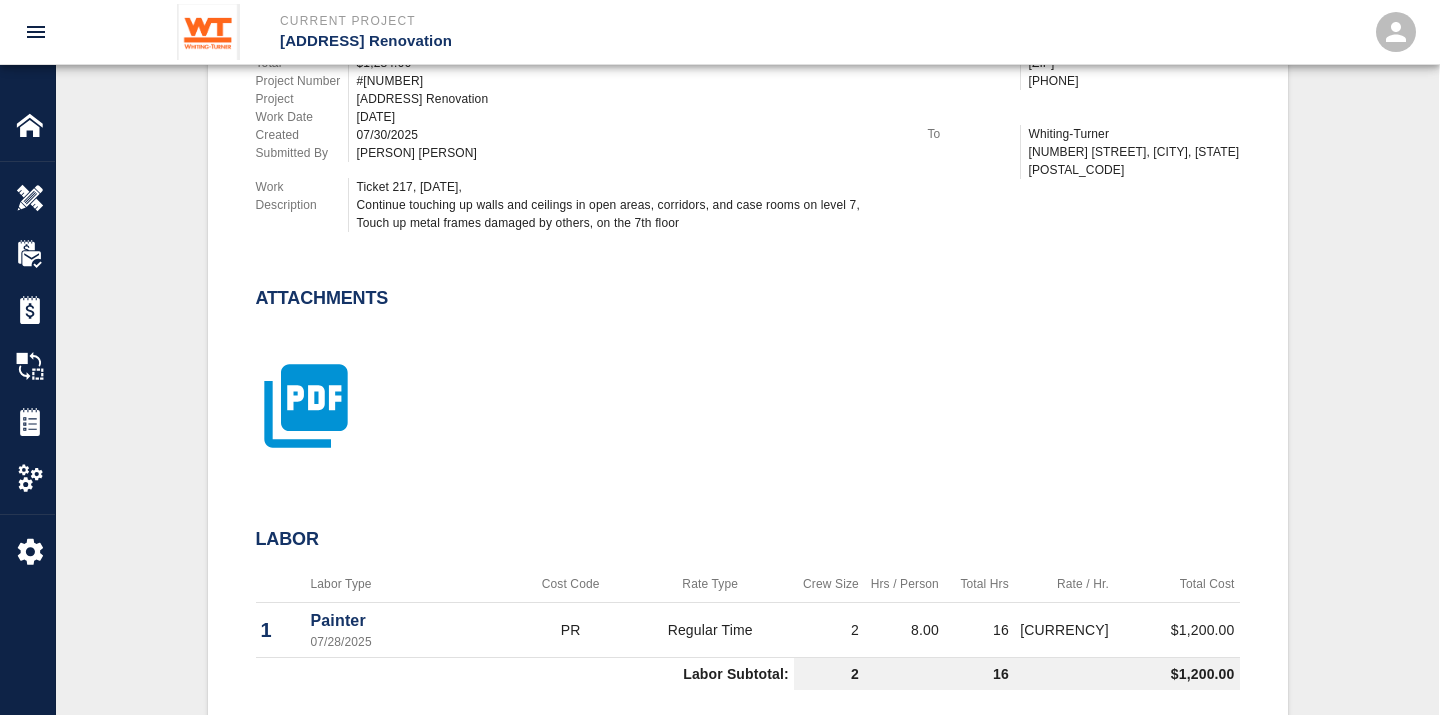 click 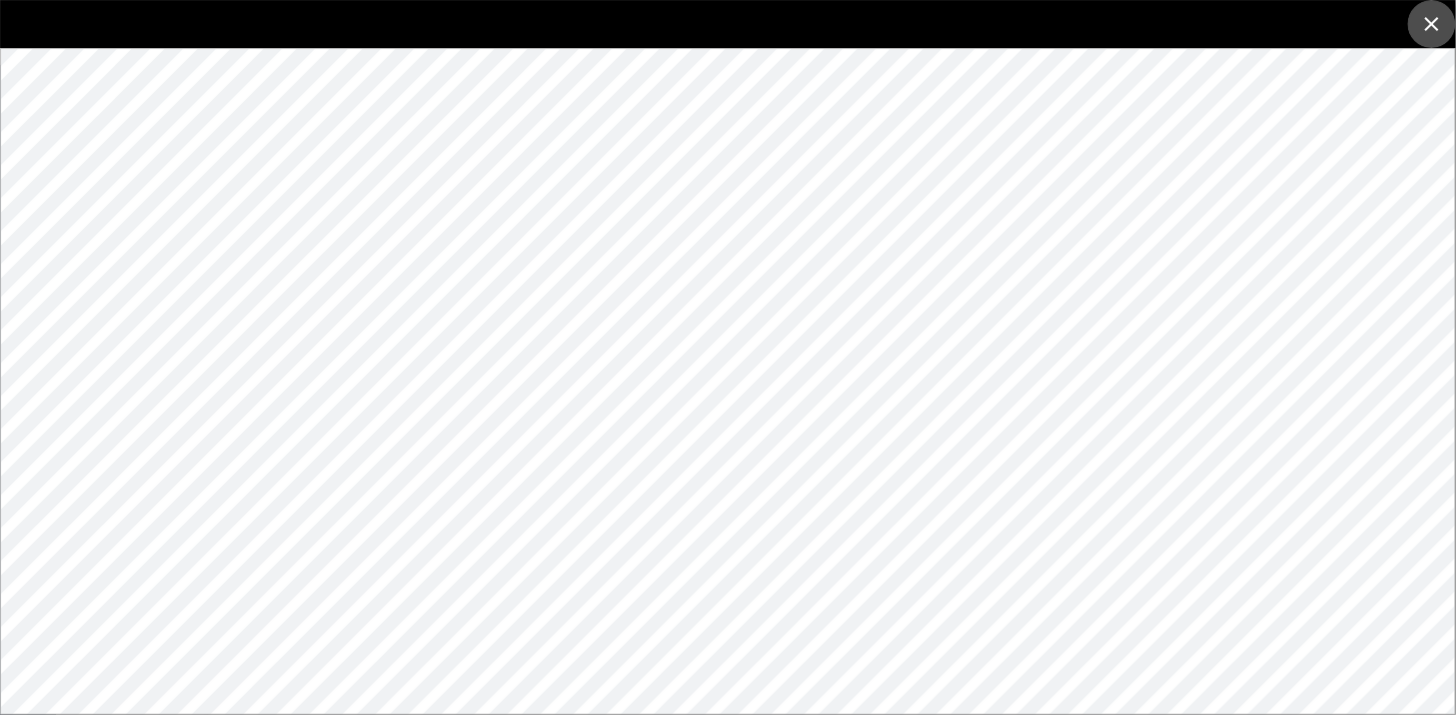 click 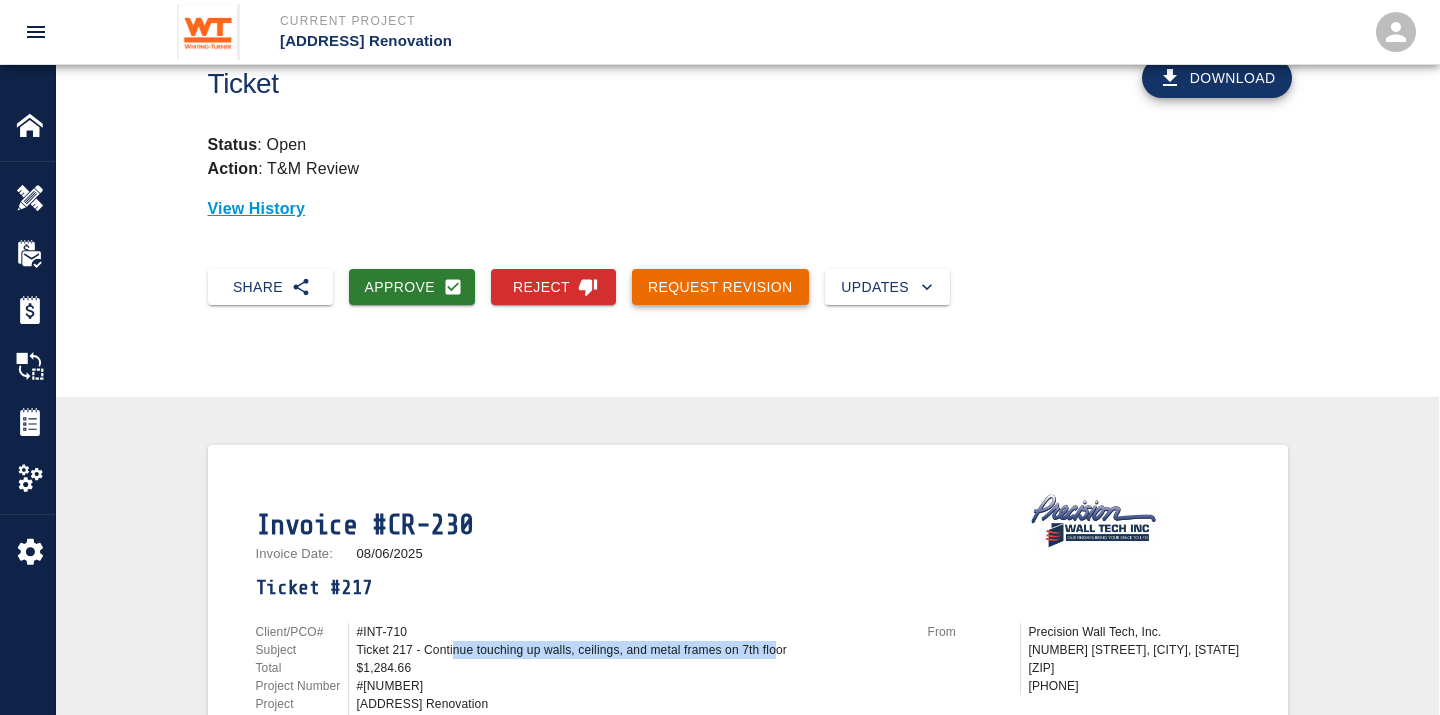 scroll, scrollTop: 0, scrollLeft: 0, axis: both 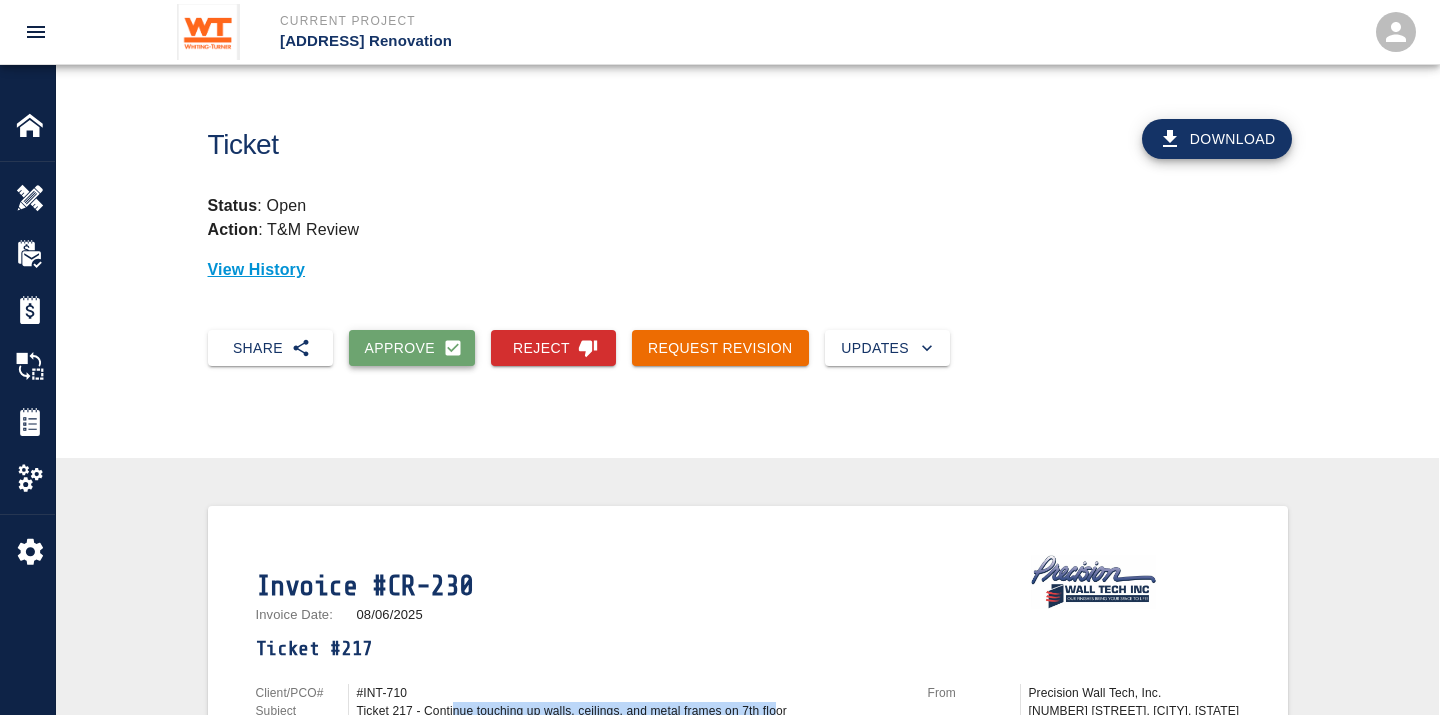 click on "Approve" at bounding box center (412, 348) 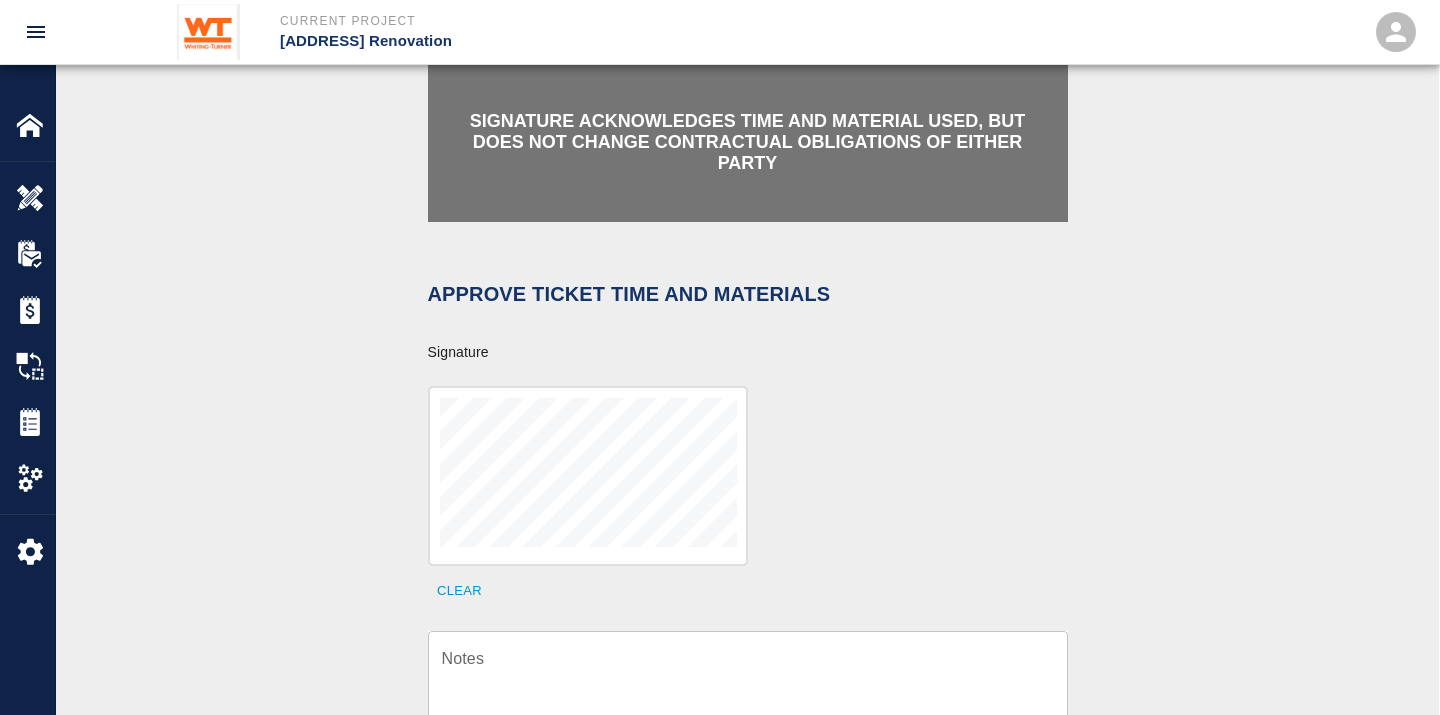 scroll, scrollTop: 444, scrollLeft: 0, axis: vertical 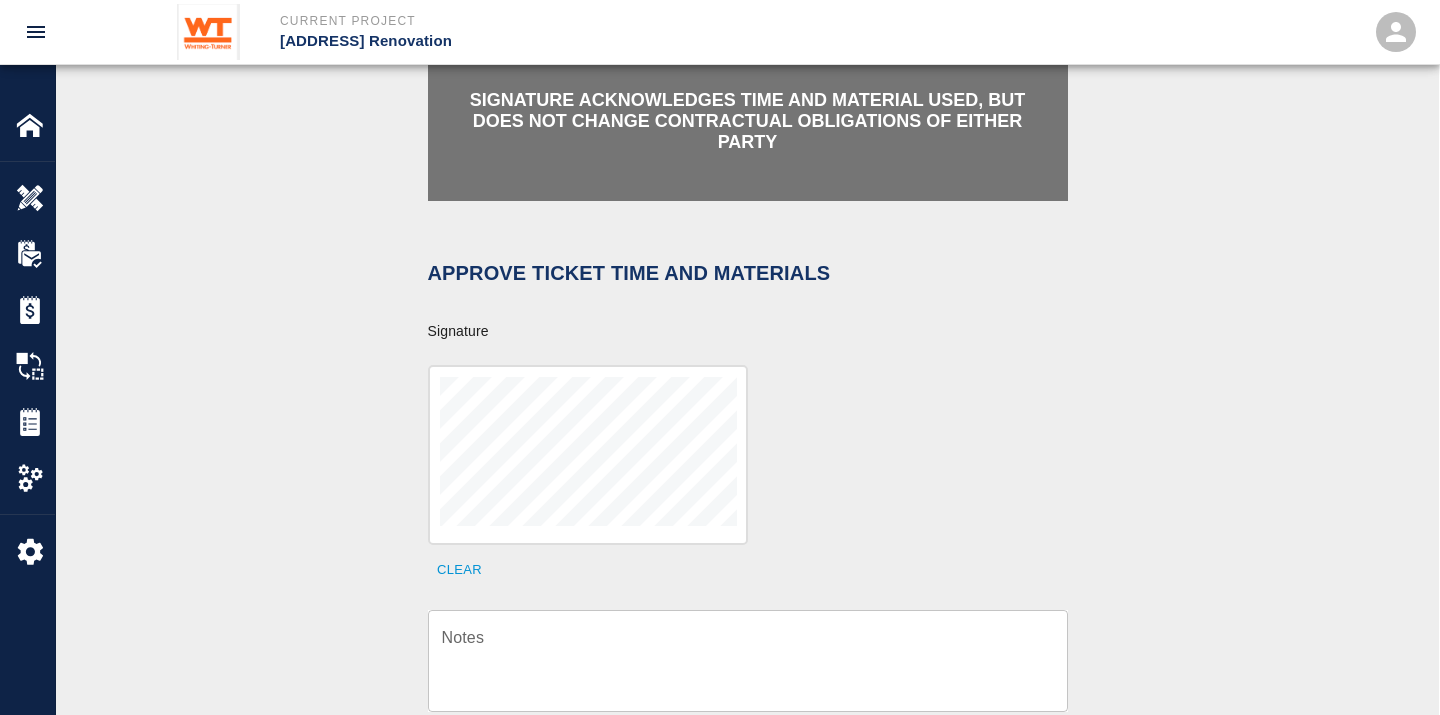 click on "Notes" at bounding box center [748, 660] 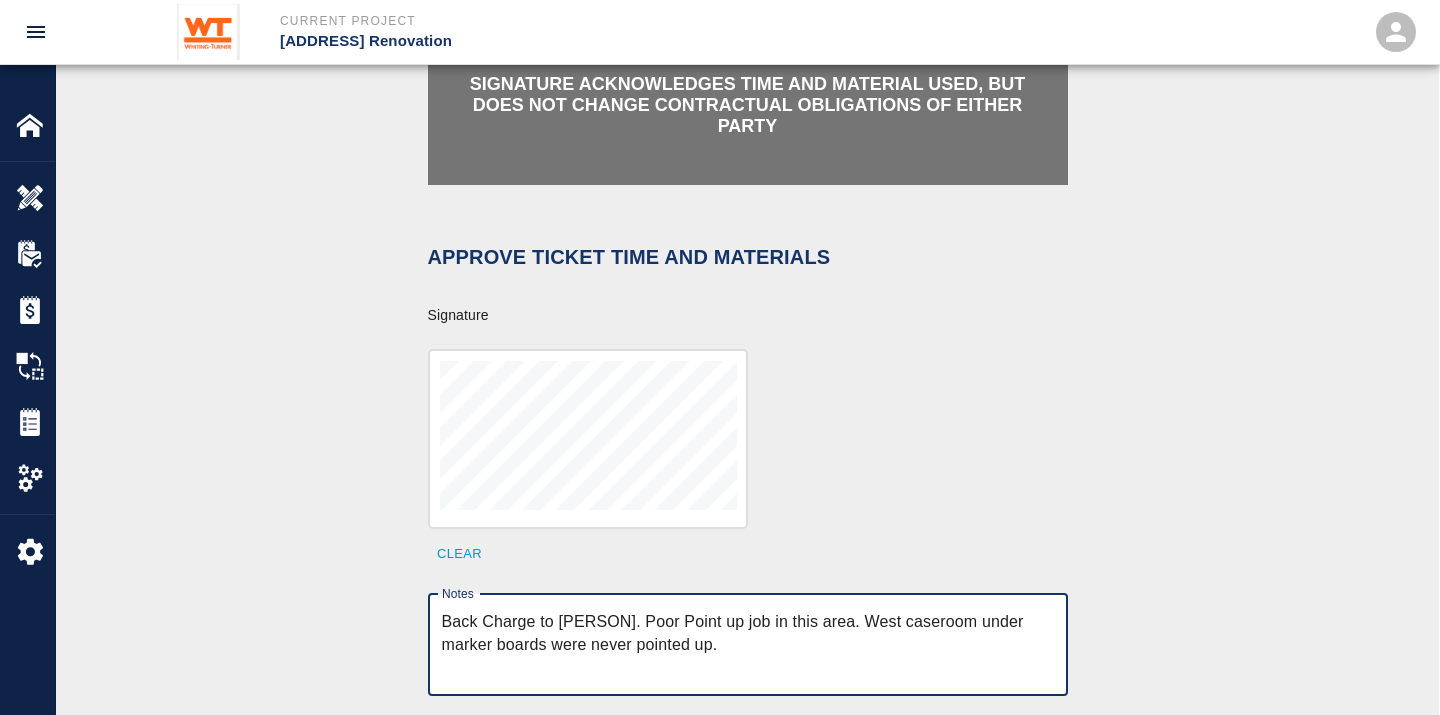 scroll, scrollTop: 666, scrollLeft: 0, axis: vertical 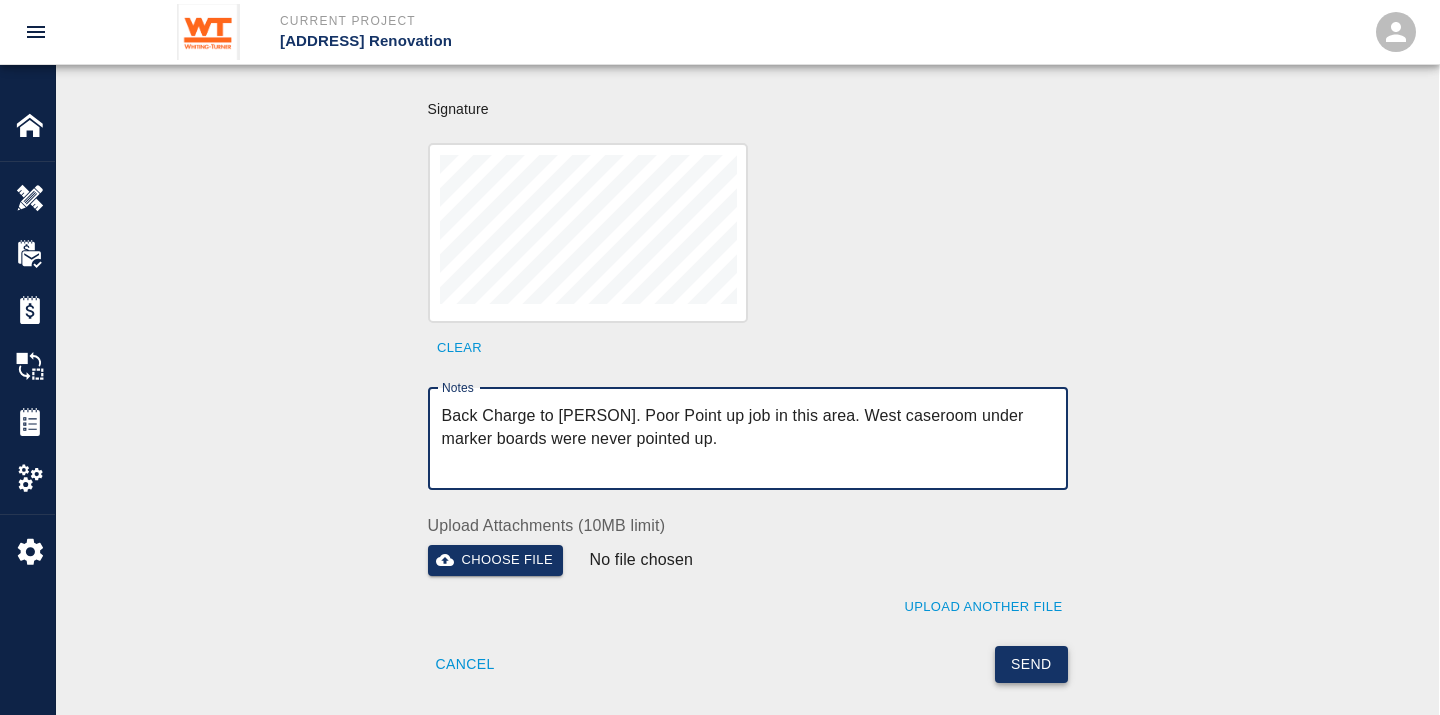 type on "Back Charge to [PERSON]. Poor Point up job in this area. West caseroom under marker boards were never pointed up." 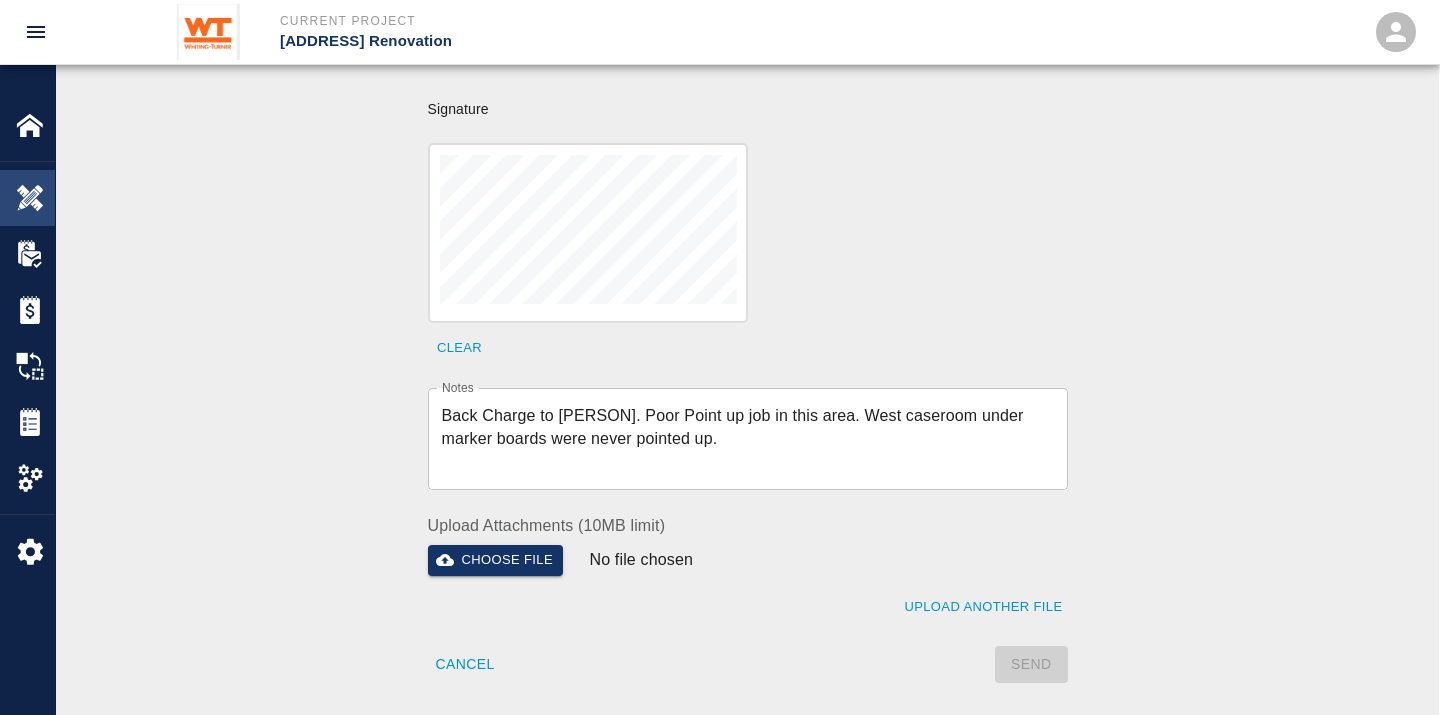 type 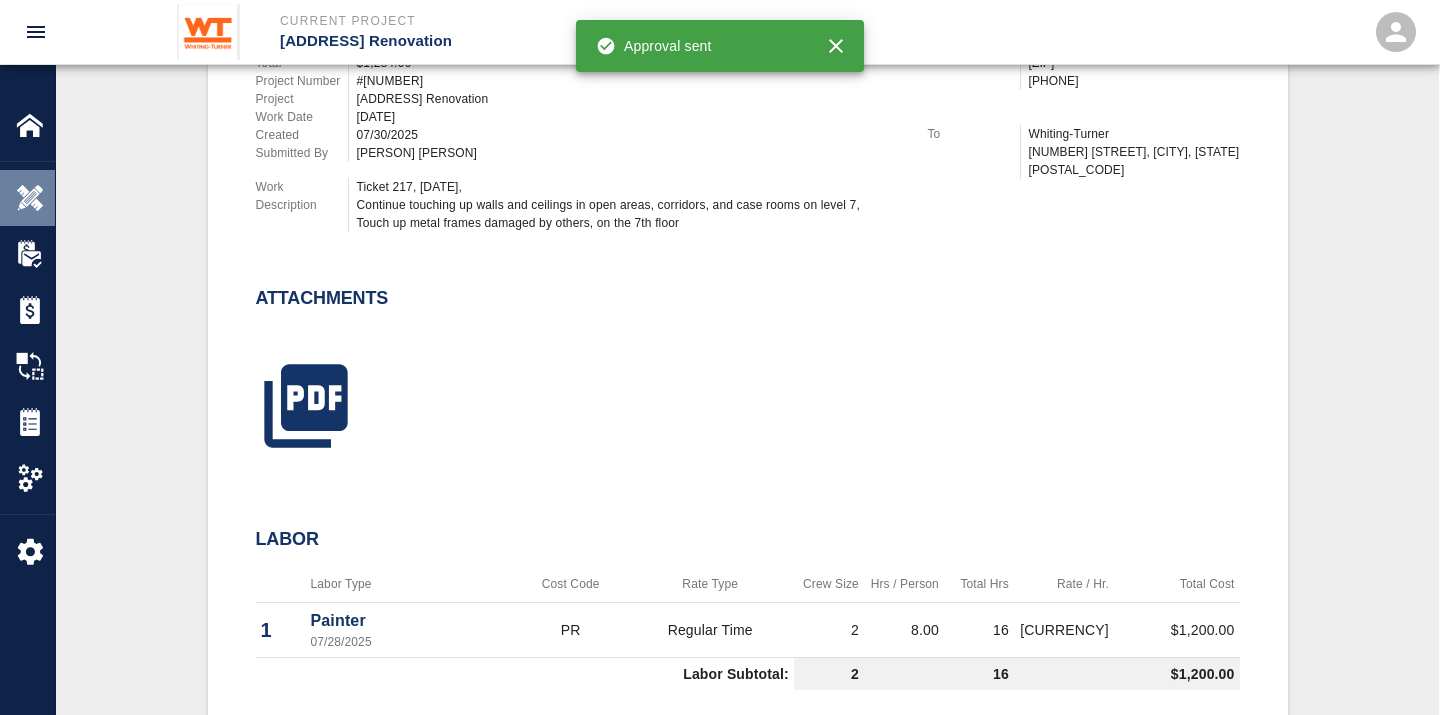click at bounding box center (30, 198) 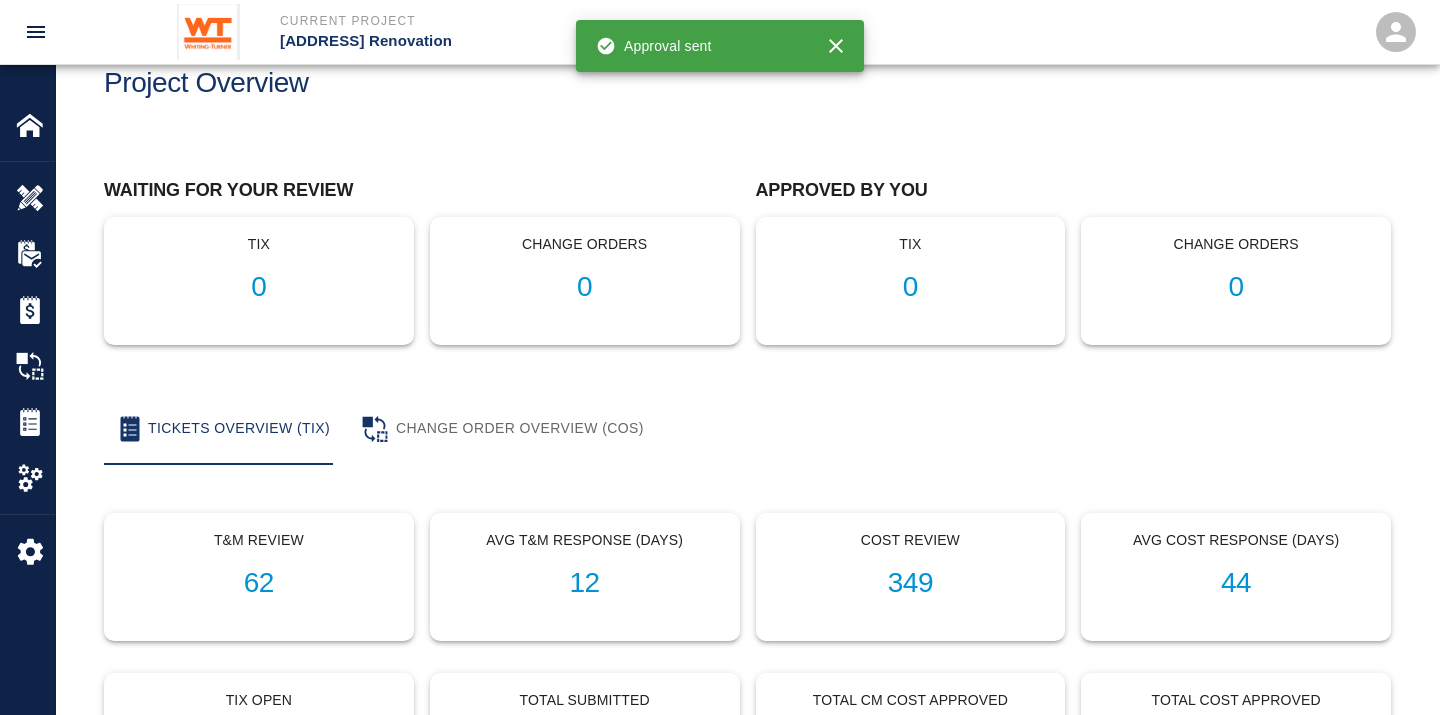 scroll, scrollTop: 0, scrollLeft: 0, axis: both 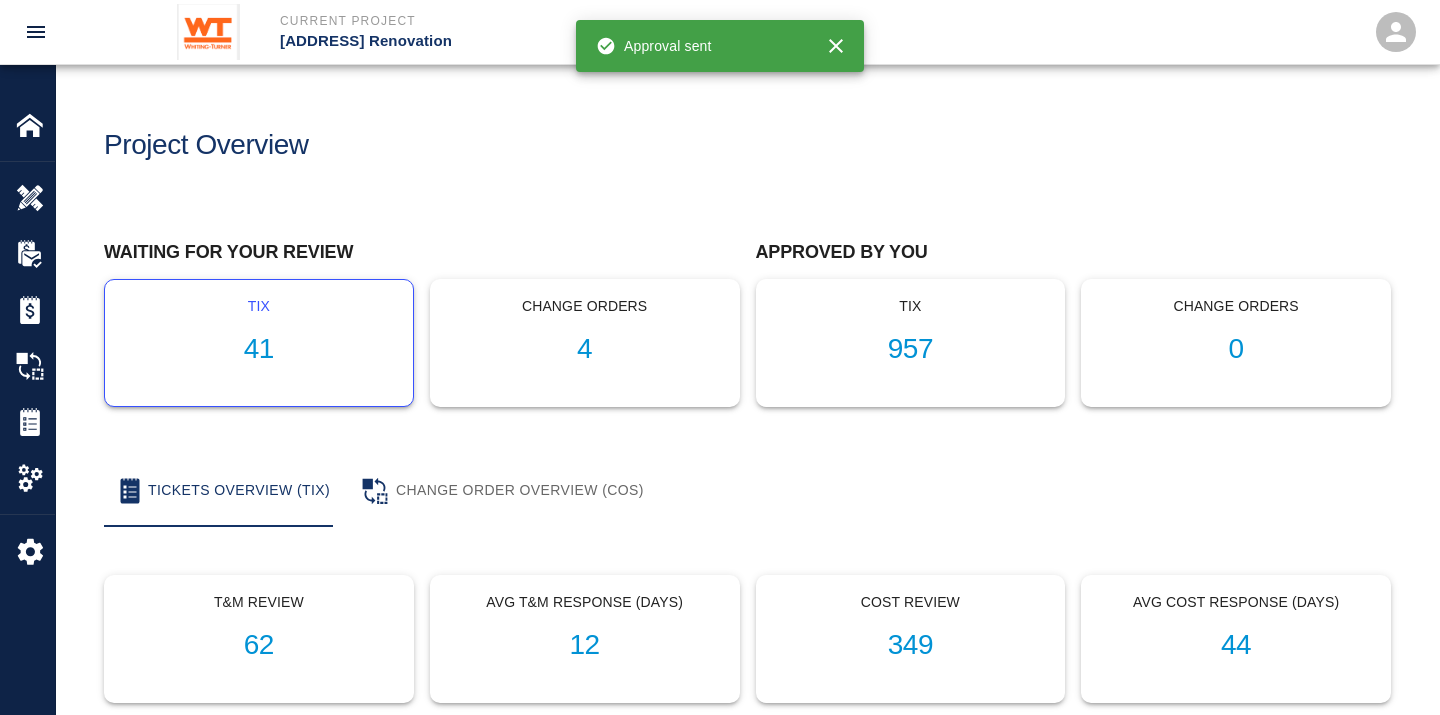 click on "41" at bounding box center [259, 349] 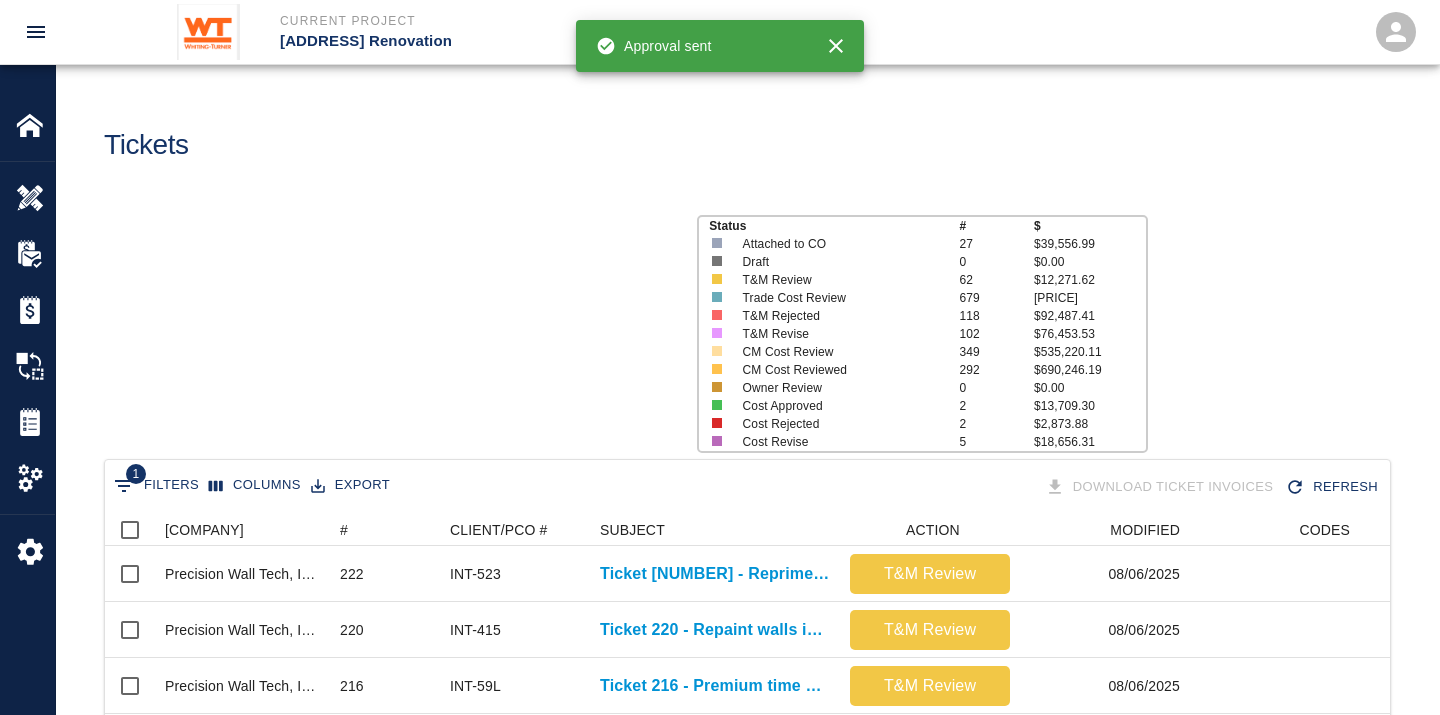 scroll, scrollTop: 17, scrollLeft: 17, axis: both 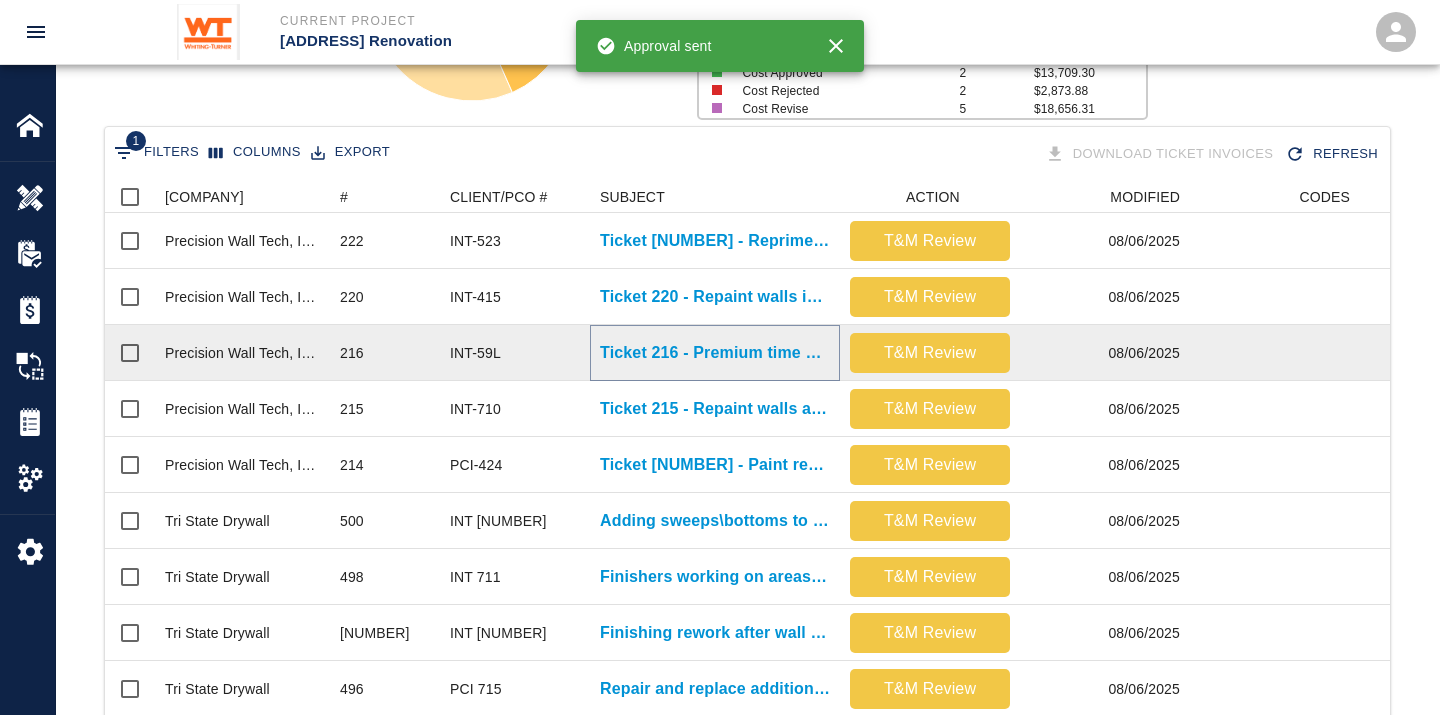 click on "Ticket 216 - Premium time work, paint louver and apply epoxy to 2 rooms" at bounding box center [715, 353] 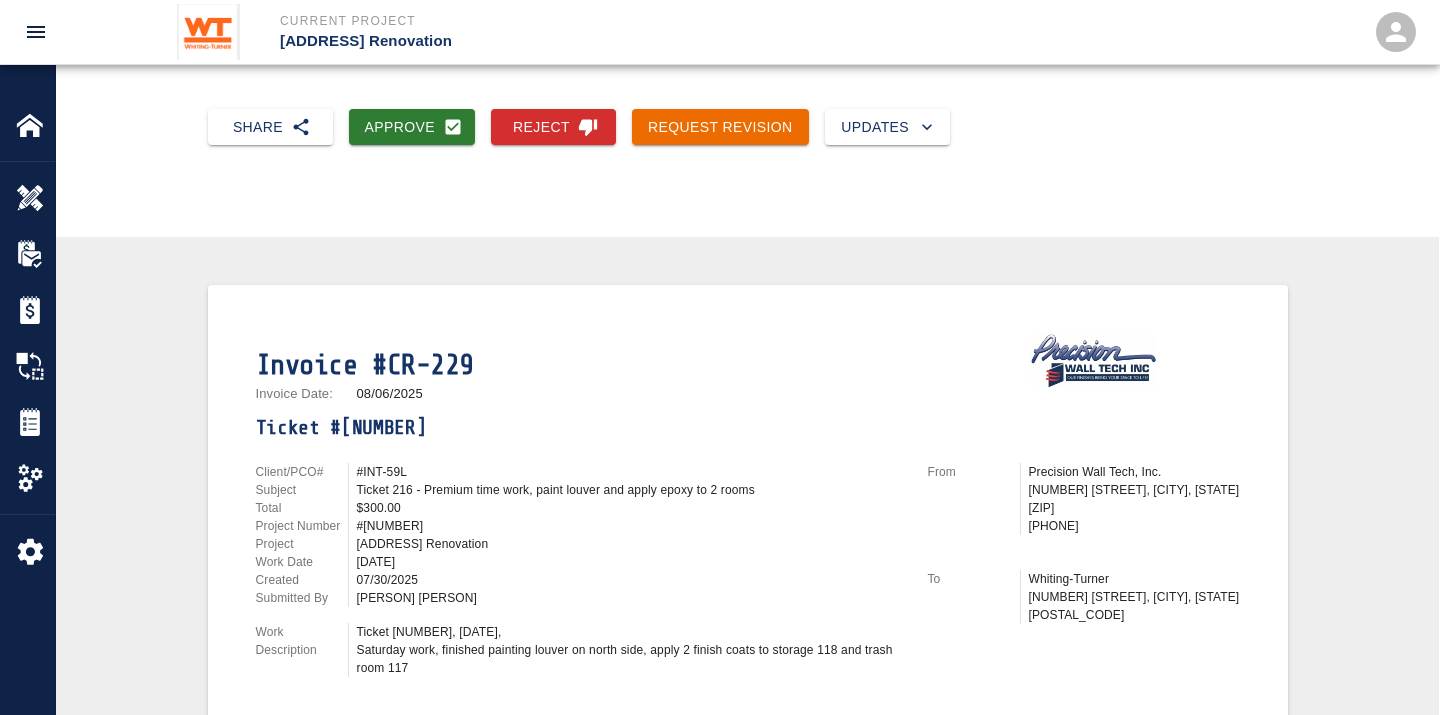 scroll, scrollTop: 222, scrollLeft: 0, axis: vertical 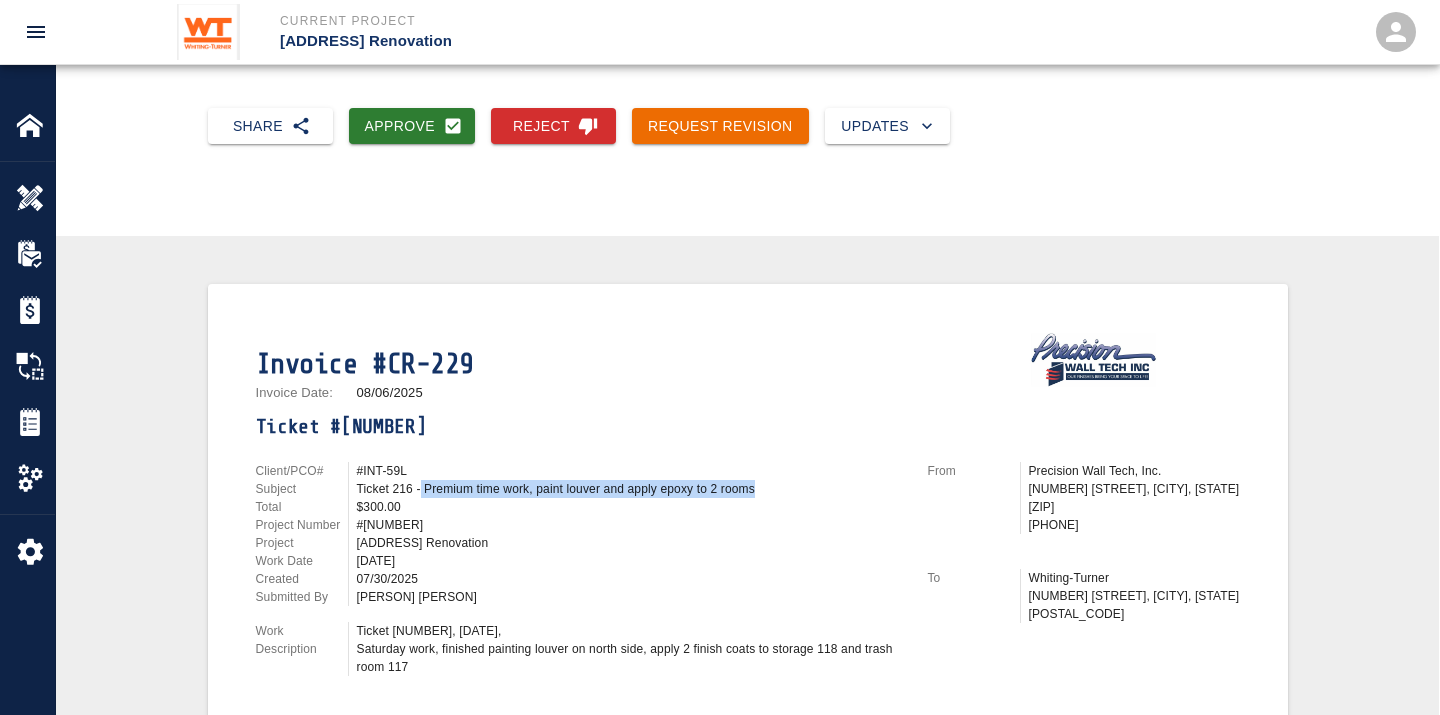 drag, startPoint x: 418, startPoint y: 476, endPoint x: 761, endPoint y: 482, distance: 343.05246 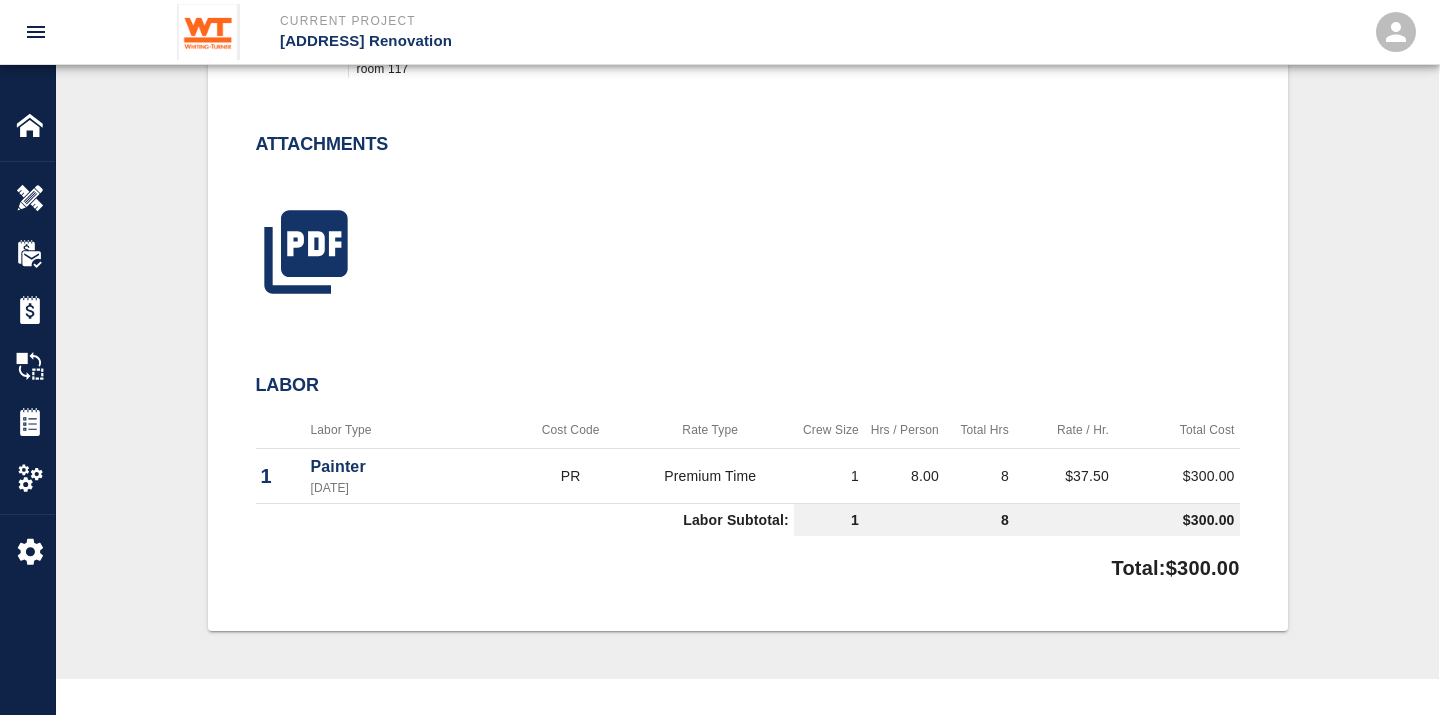 scroll, scrollTop: 455, scrollLeft: 0, axis: vertical 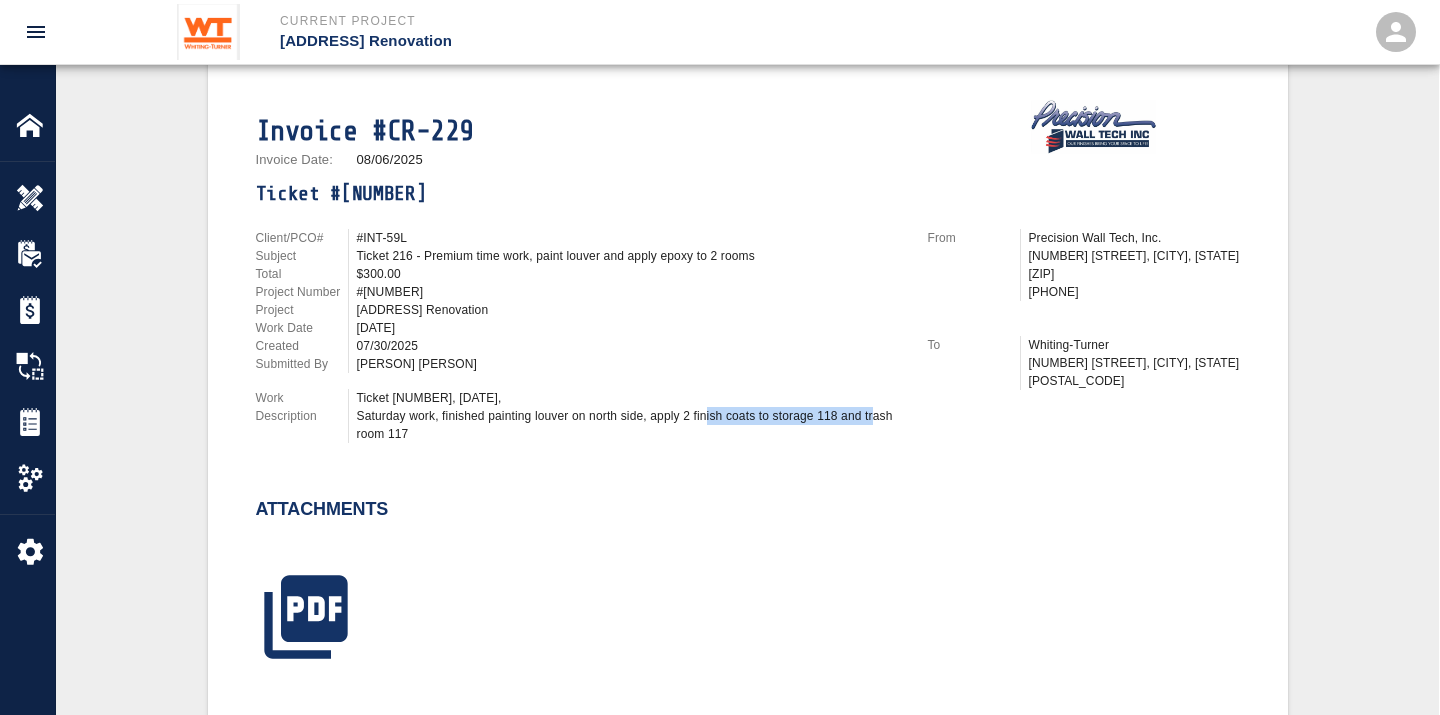 drag, startPoint x: 725, startPoint y: 405, endPoint x: 896, endPoint y: 414, distance: 171.23668 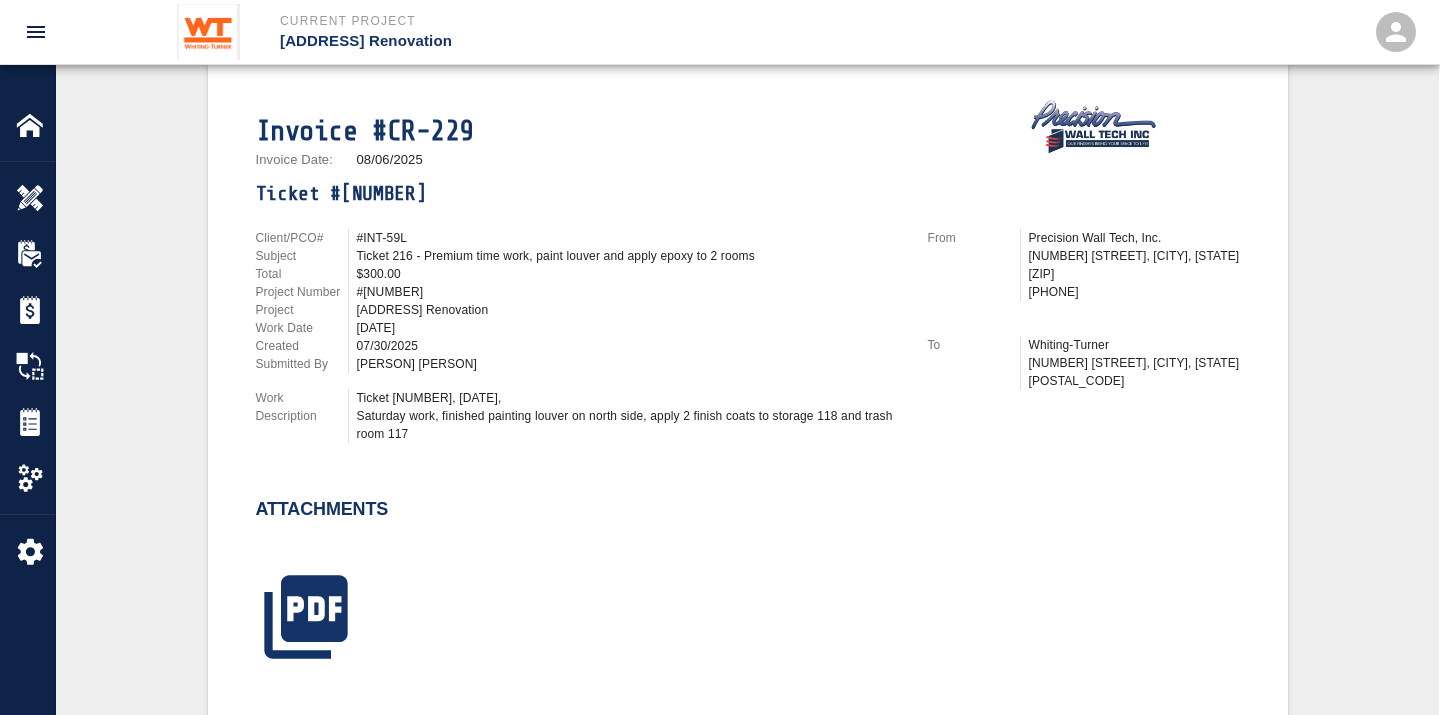 drag, startPoint x: 896, startPoint y: 414, endPoint x: 833, endPoint y: 466, distance: 81.68843 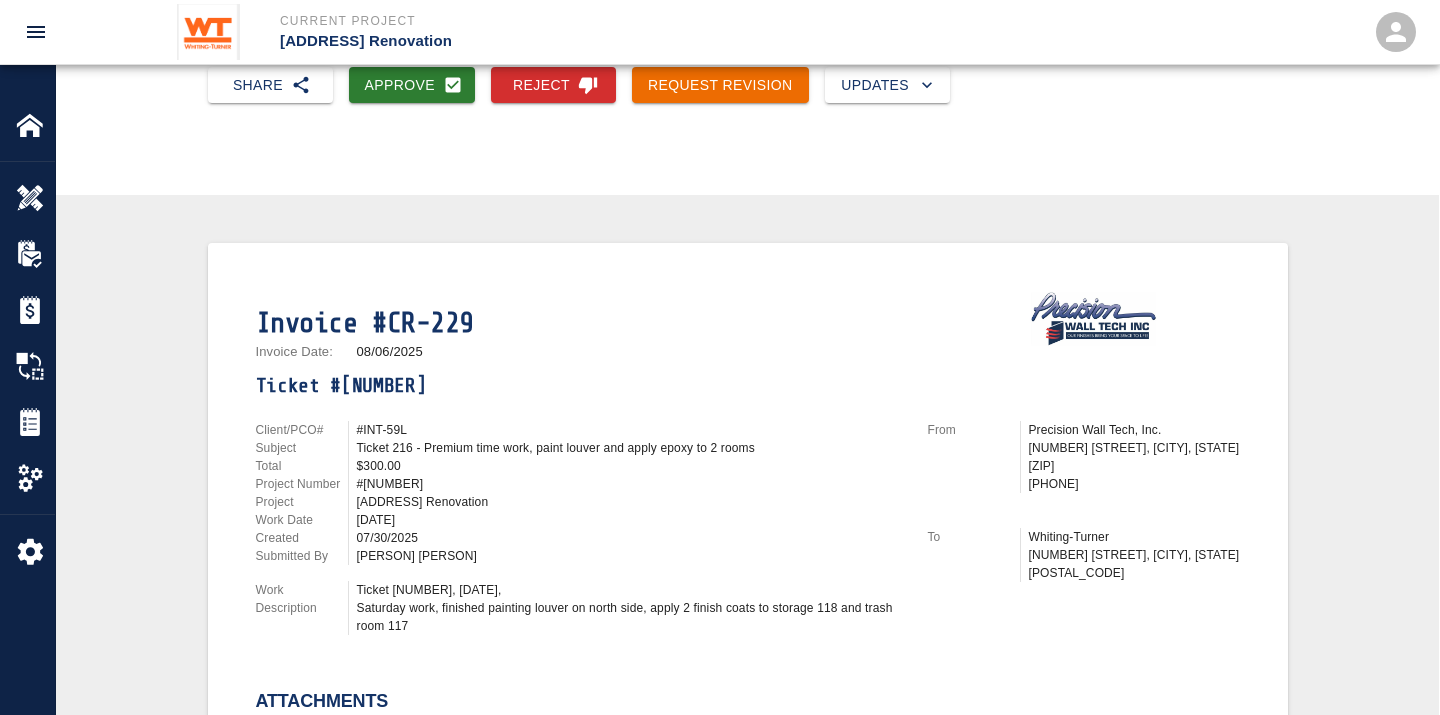 scroll, scrollTop: 233, scrollLeft: 0, axis: vertical 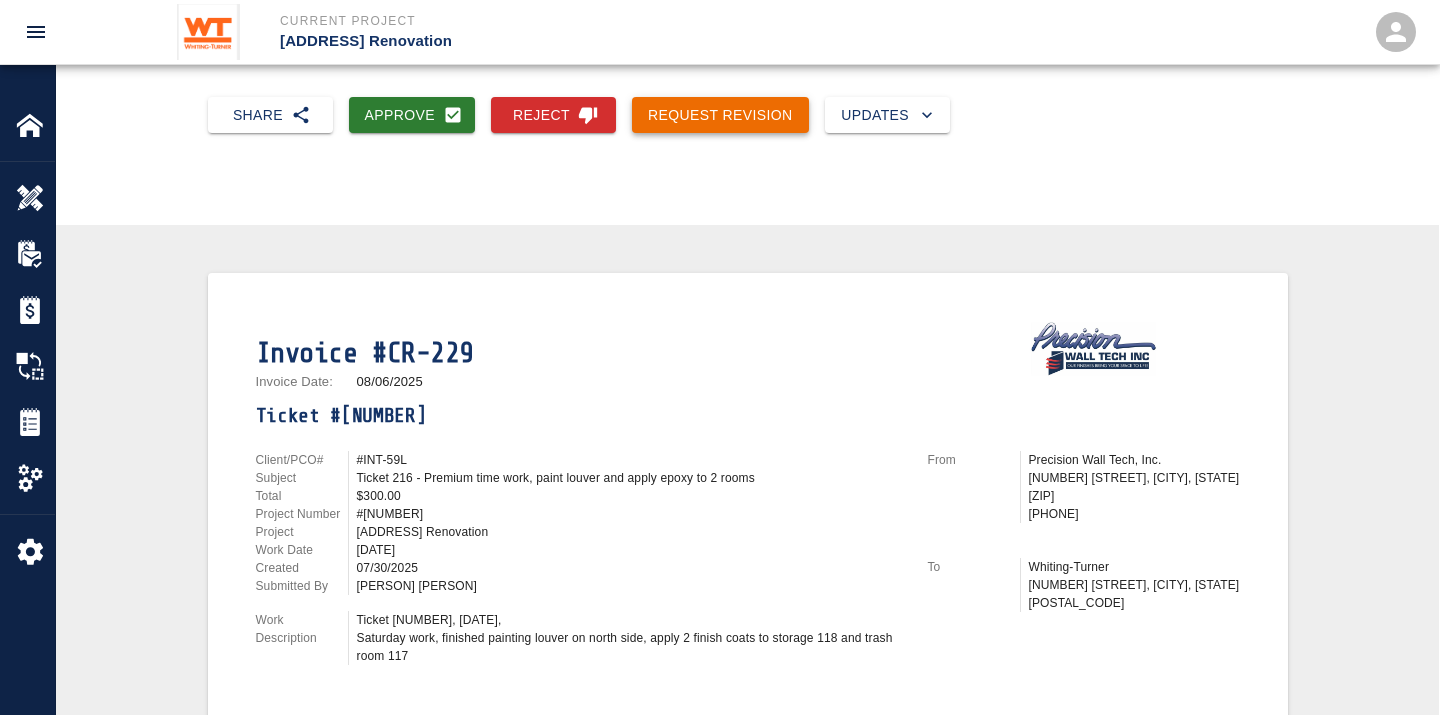 click on "Request Revision" at bounding box center [720, 115] 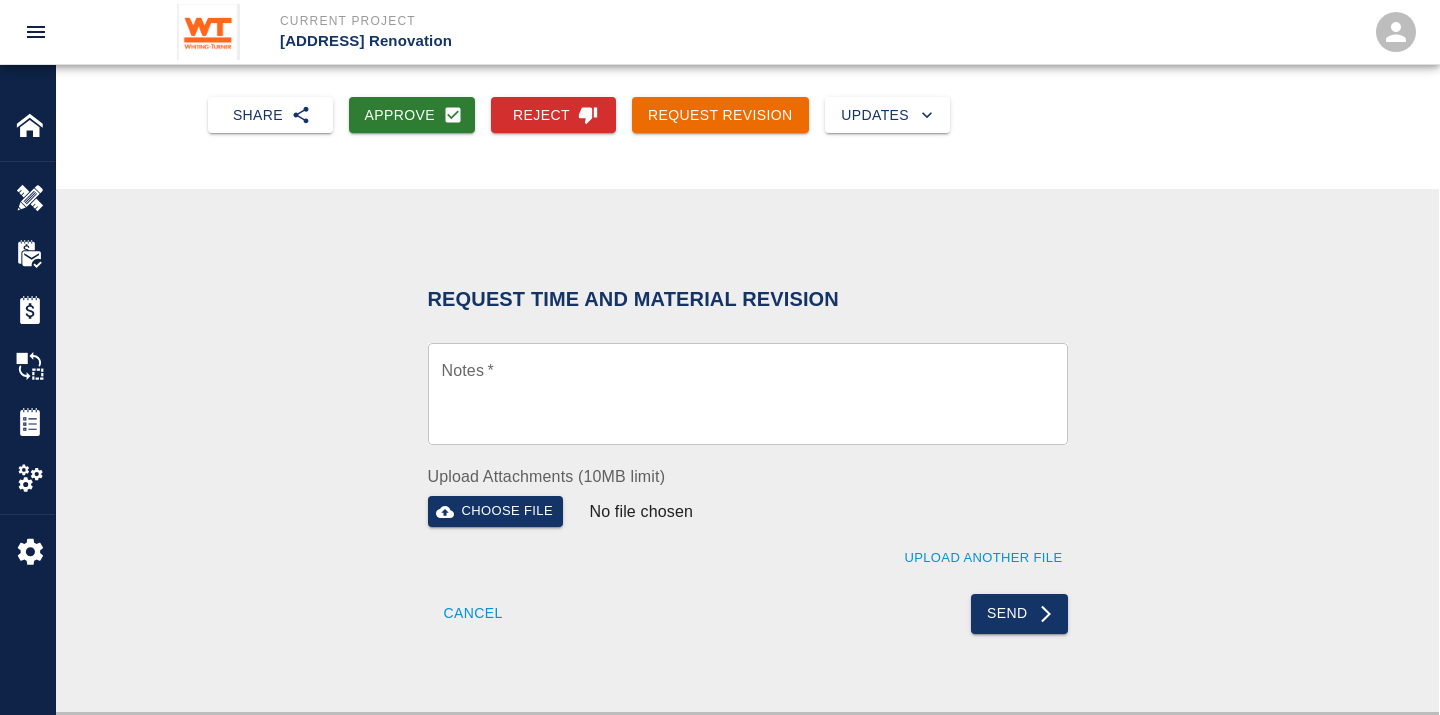 click on "Notes   *" at bounding box center (748, 394) 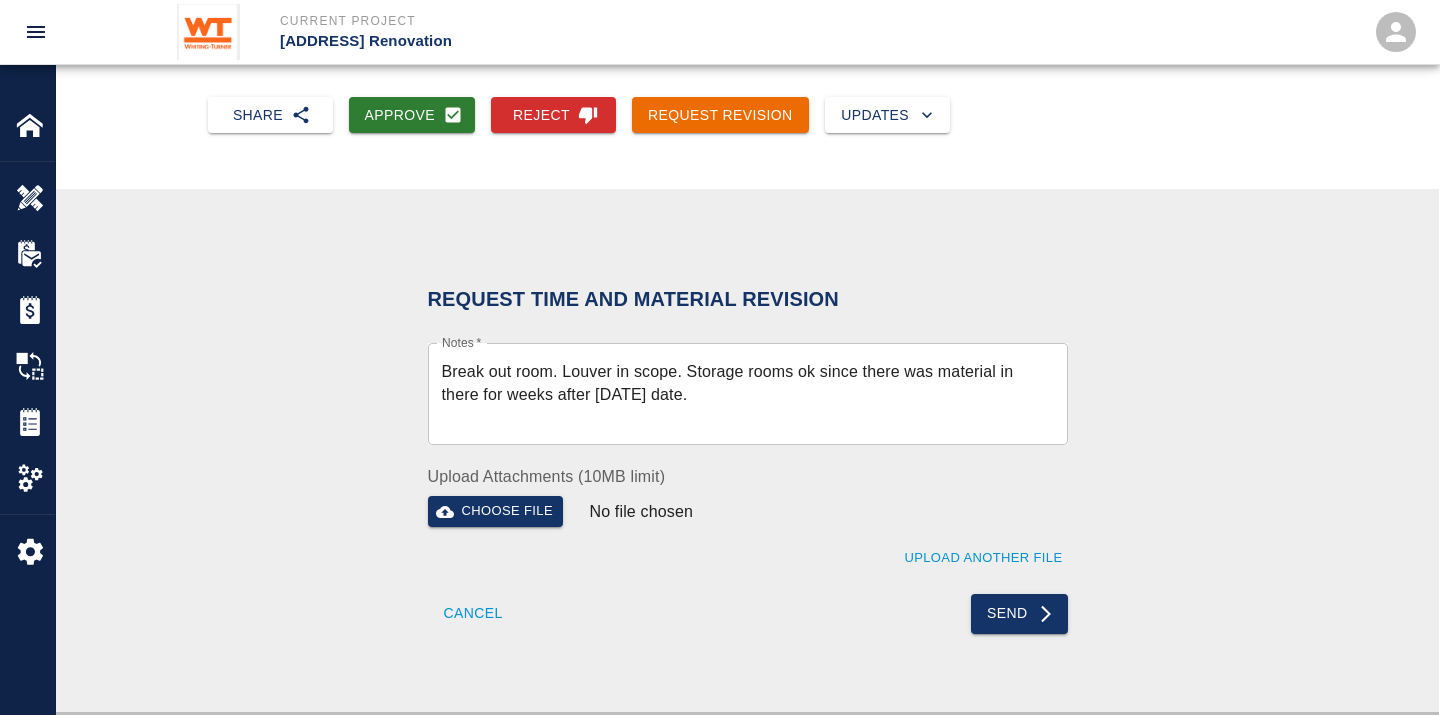 drag, startPoint x: 998, startPoint y: 610, endPoint x: 763, endPoint y: 613, distance: 235.01915 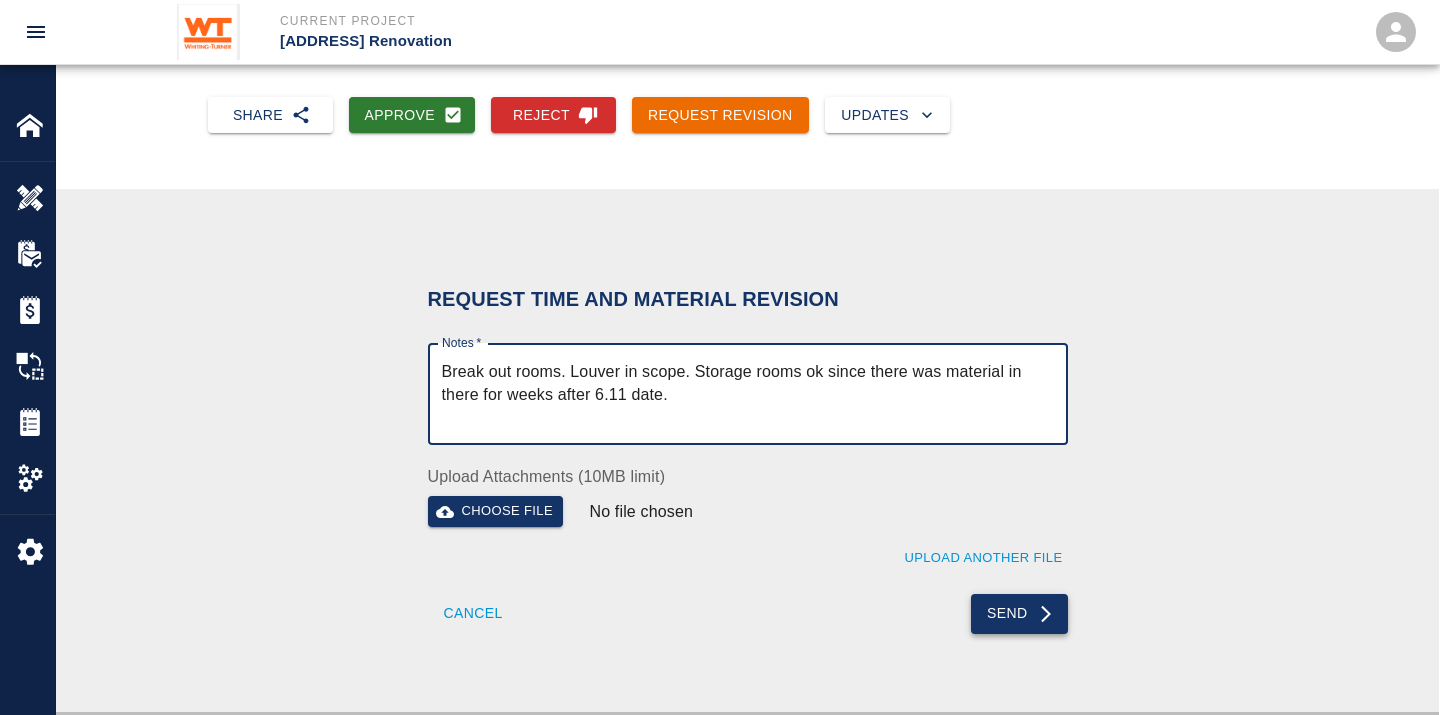 type on "Break out rooms. Louver in scope. Storage rooms ok since there was material in there for weeks after 6.11 date." 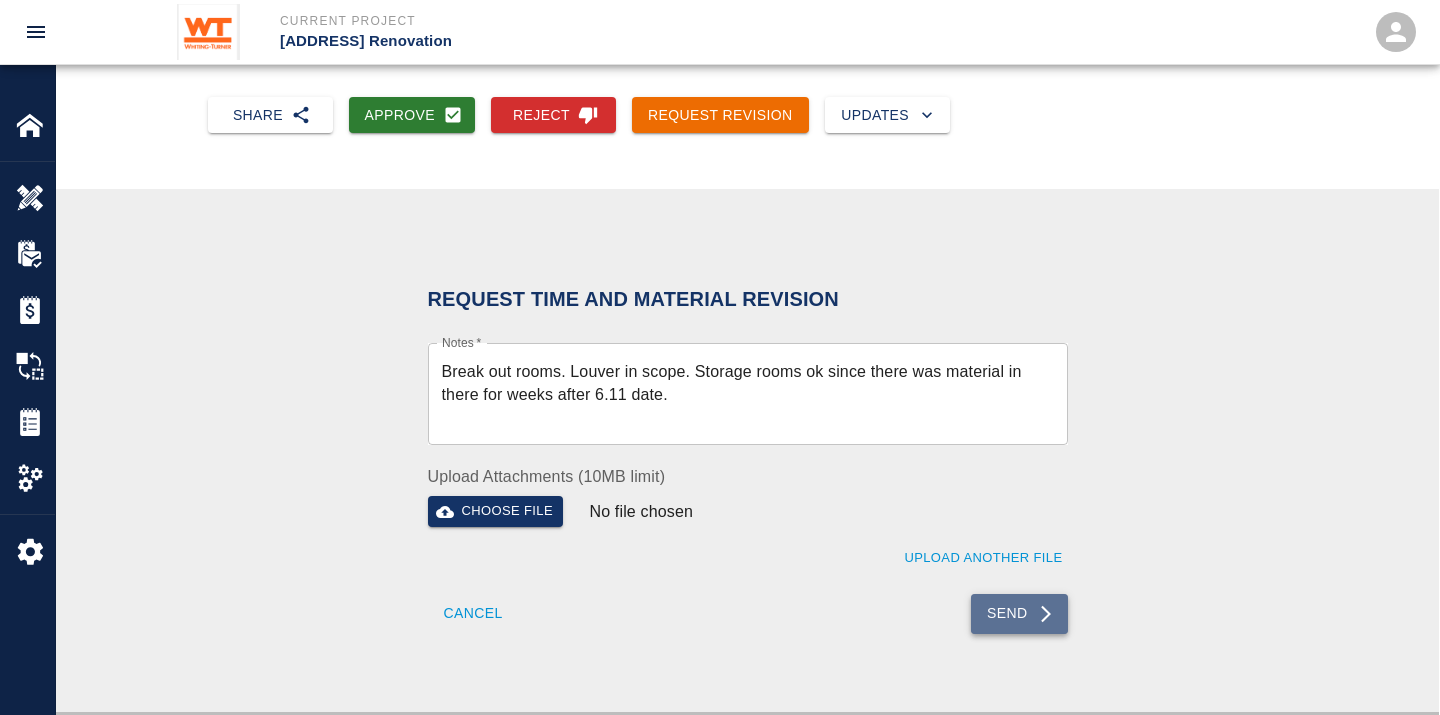 click on "Send" at bounding box center (1019, 614) 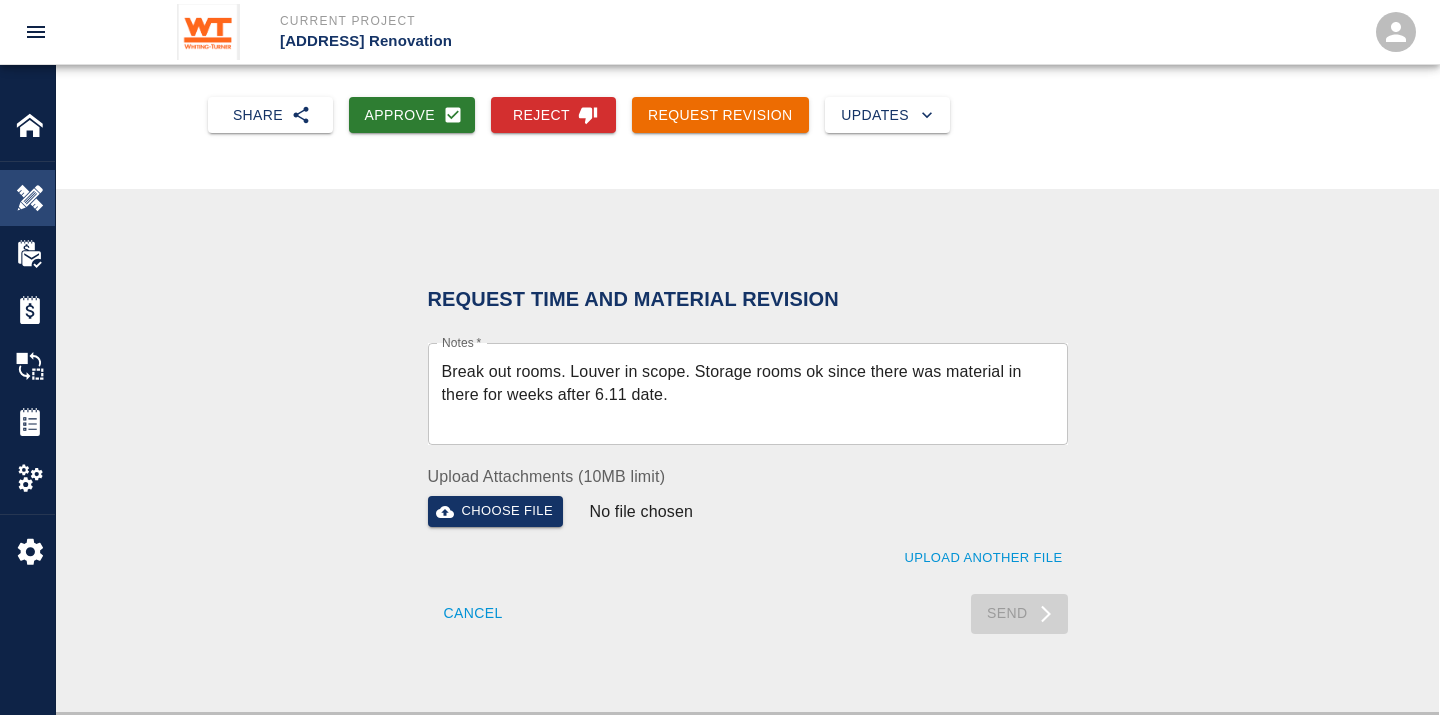 type 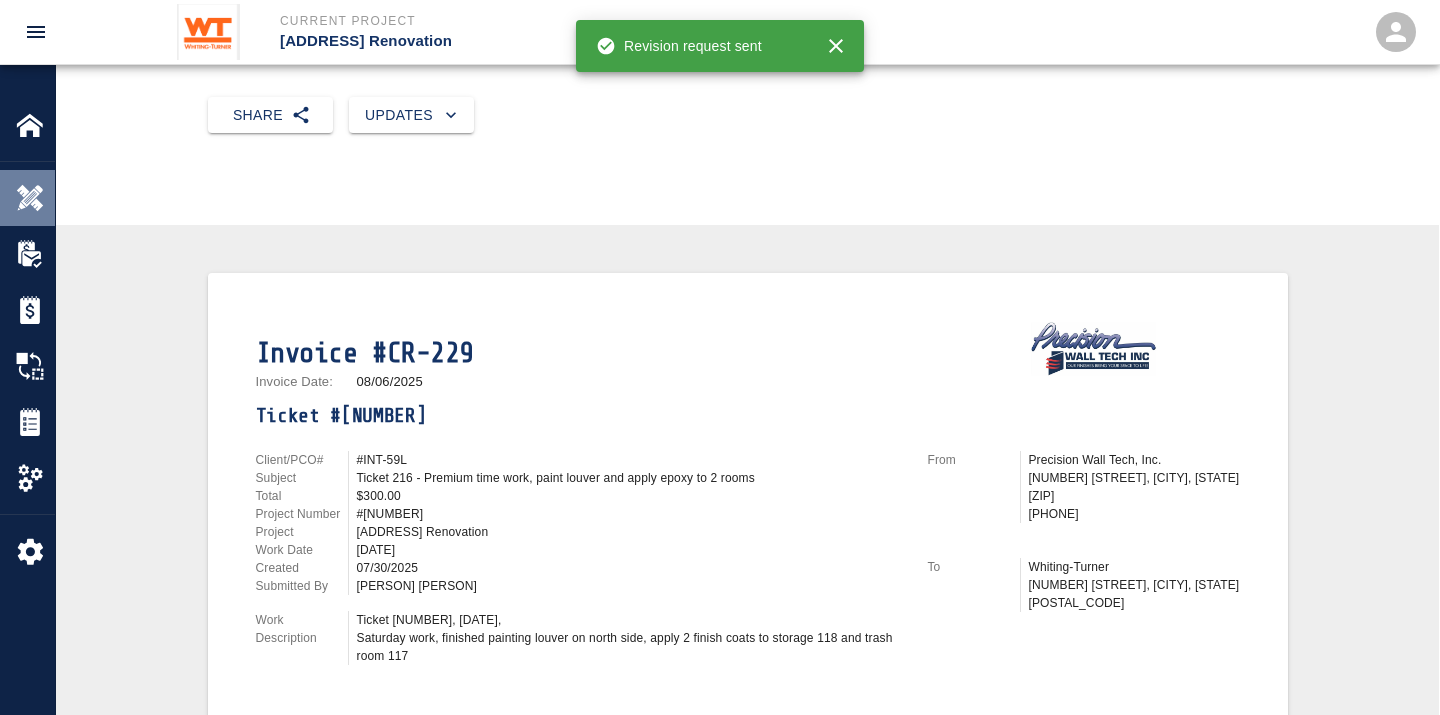 click at bounding box center (30, 198) 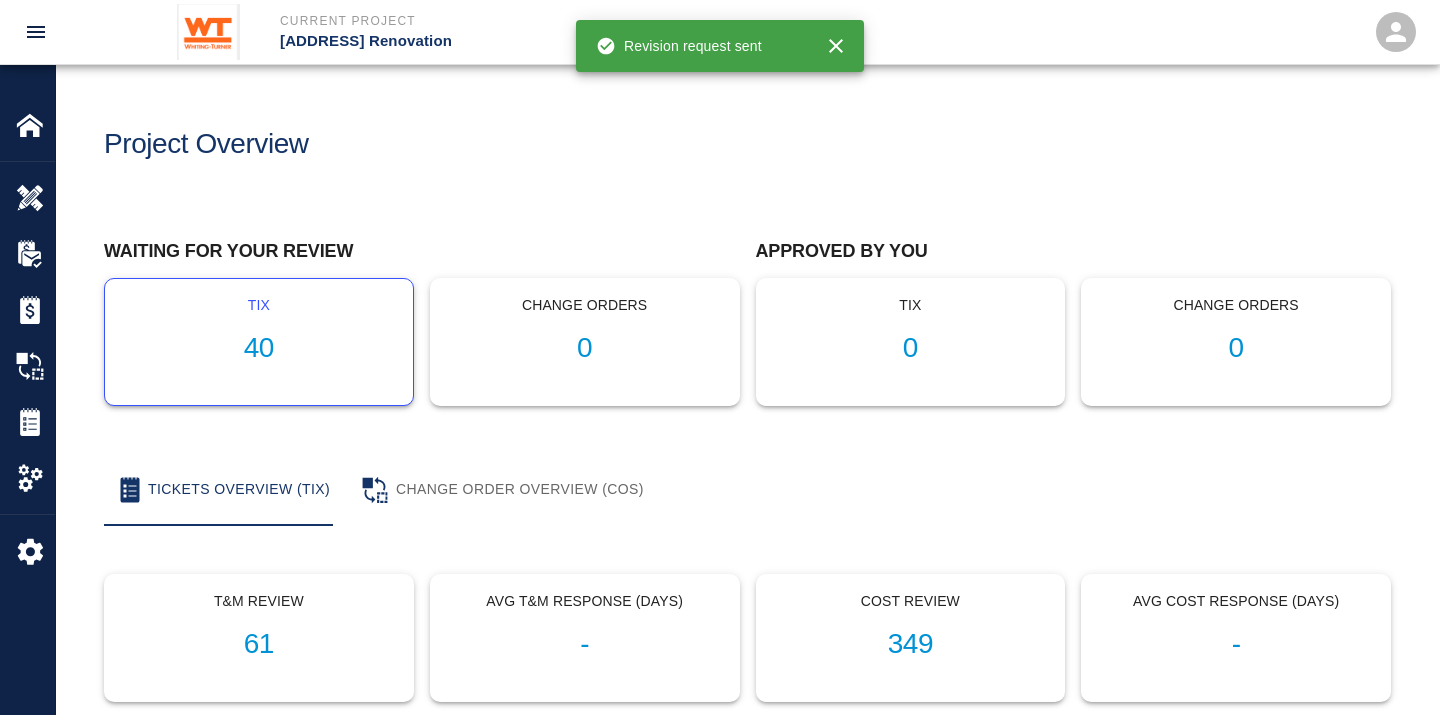 scroll, scrollTop: 0, scrollLeft: 0, axis: both 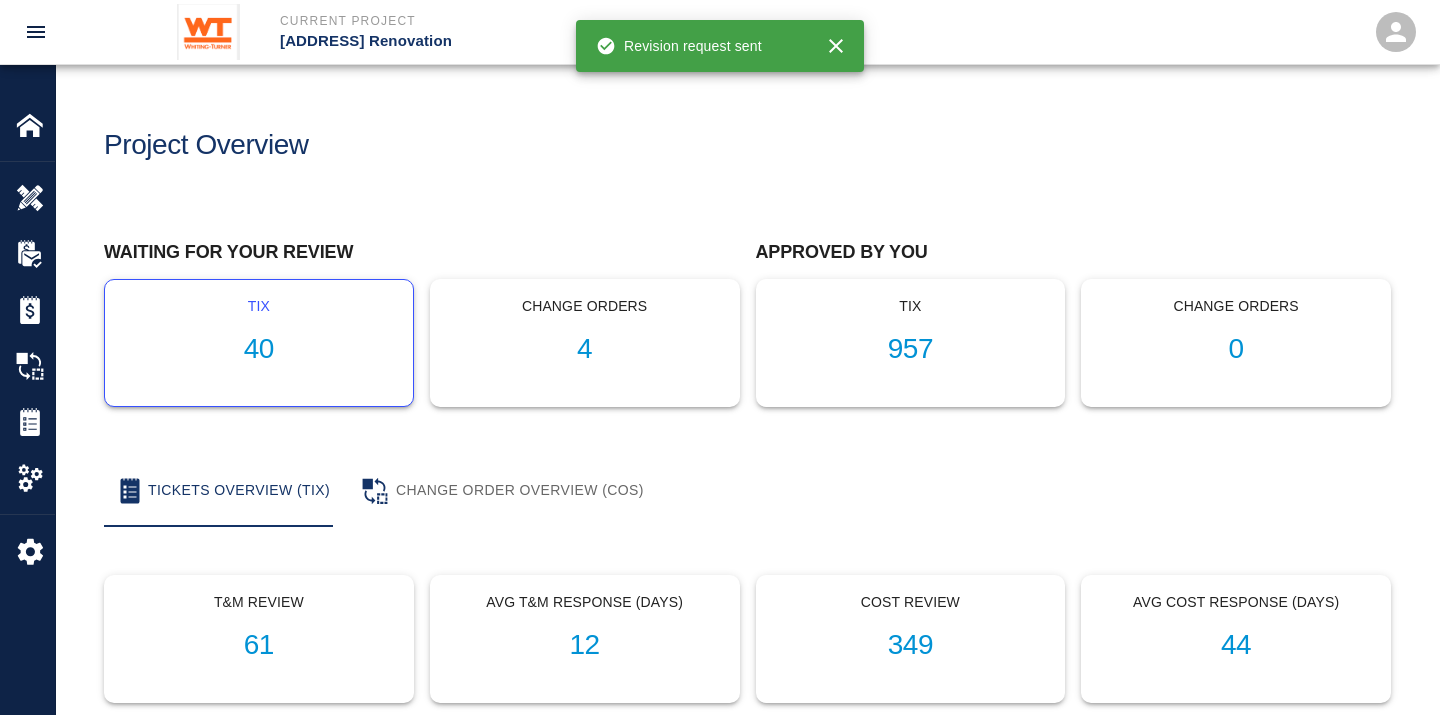 click on "40" at bounding box center [259, 349] 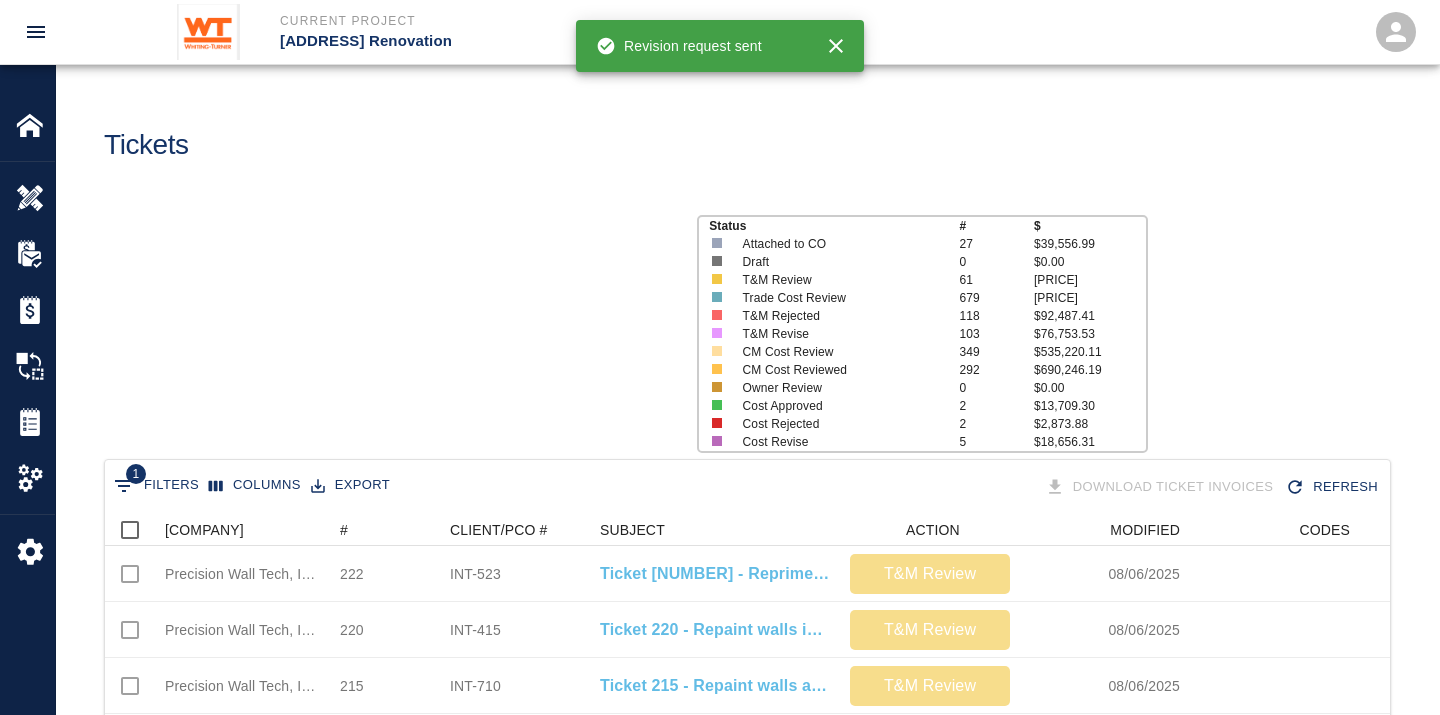 scroll, scrollTop: 17, scrollLeft: 17, axis: both 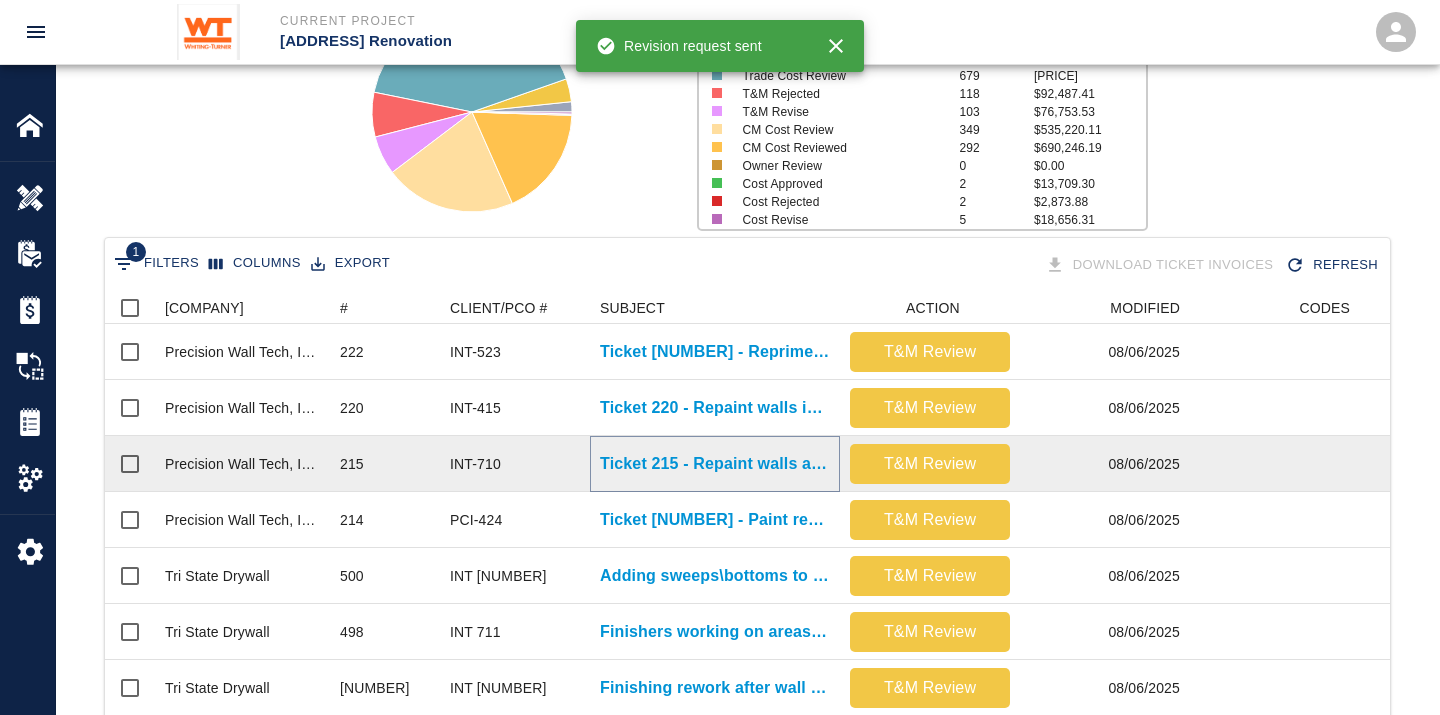 click on "Ticket 215 - Repaint walls and ceilings on 7th and 8th floor" at bounding box center (715, 464) 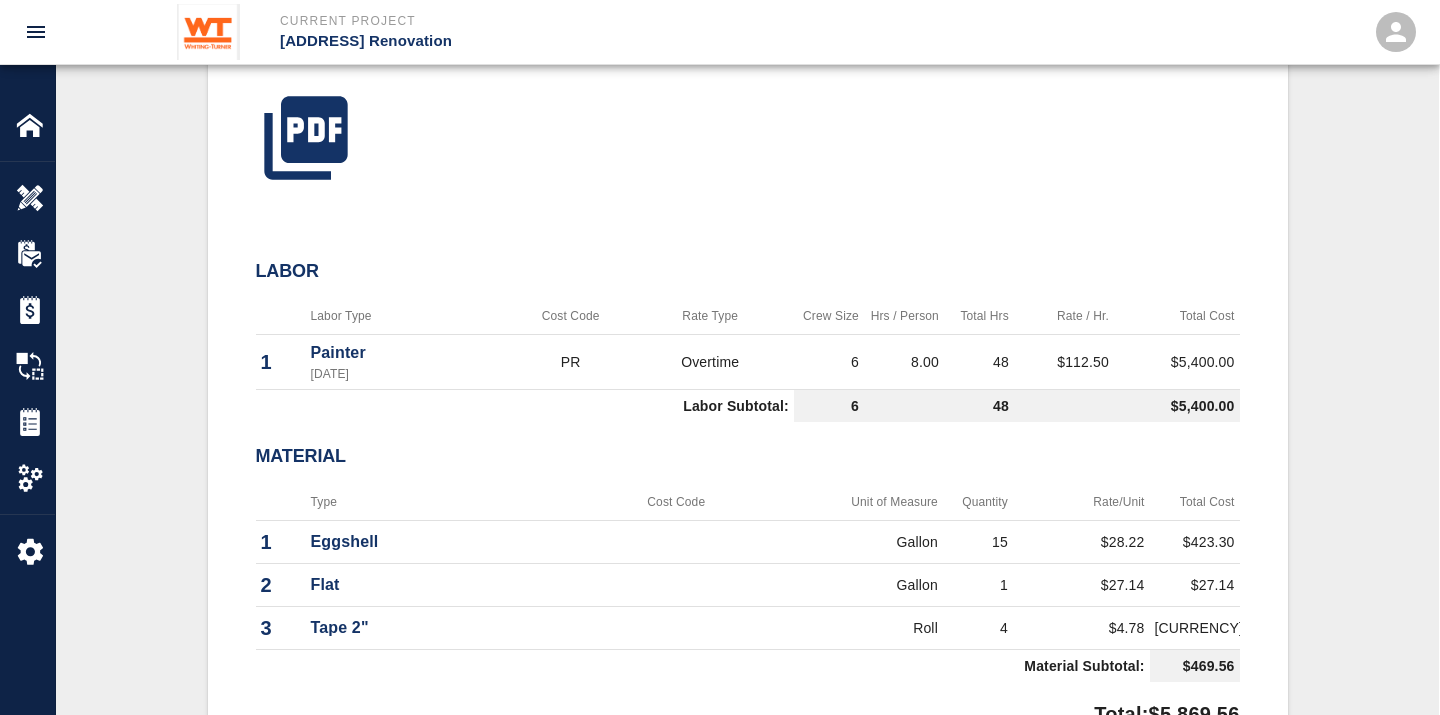 scroll, scrollTop: 666, scrollLeft: 0, axis: vertical 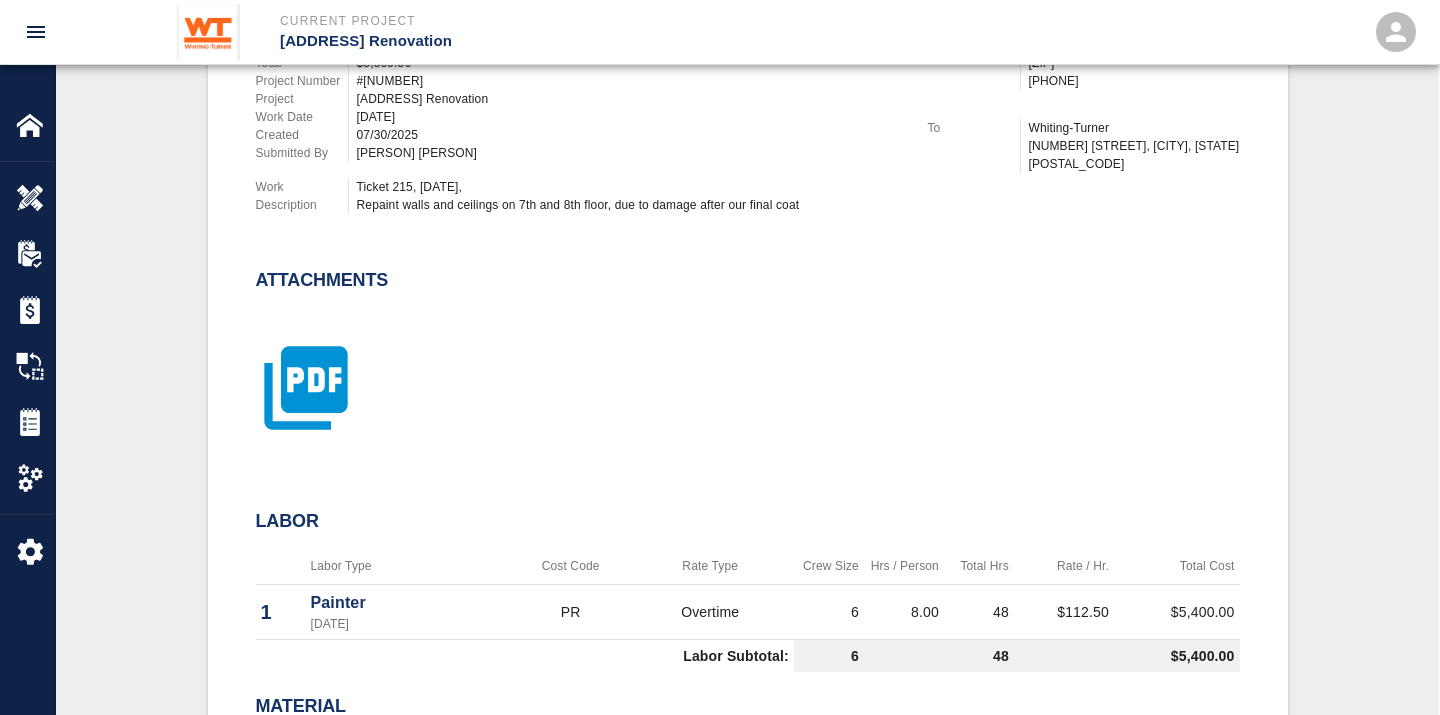 click 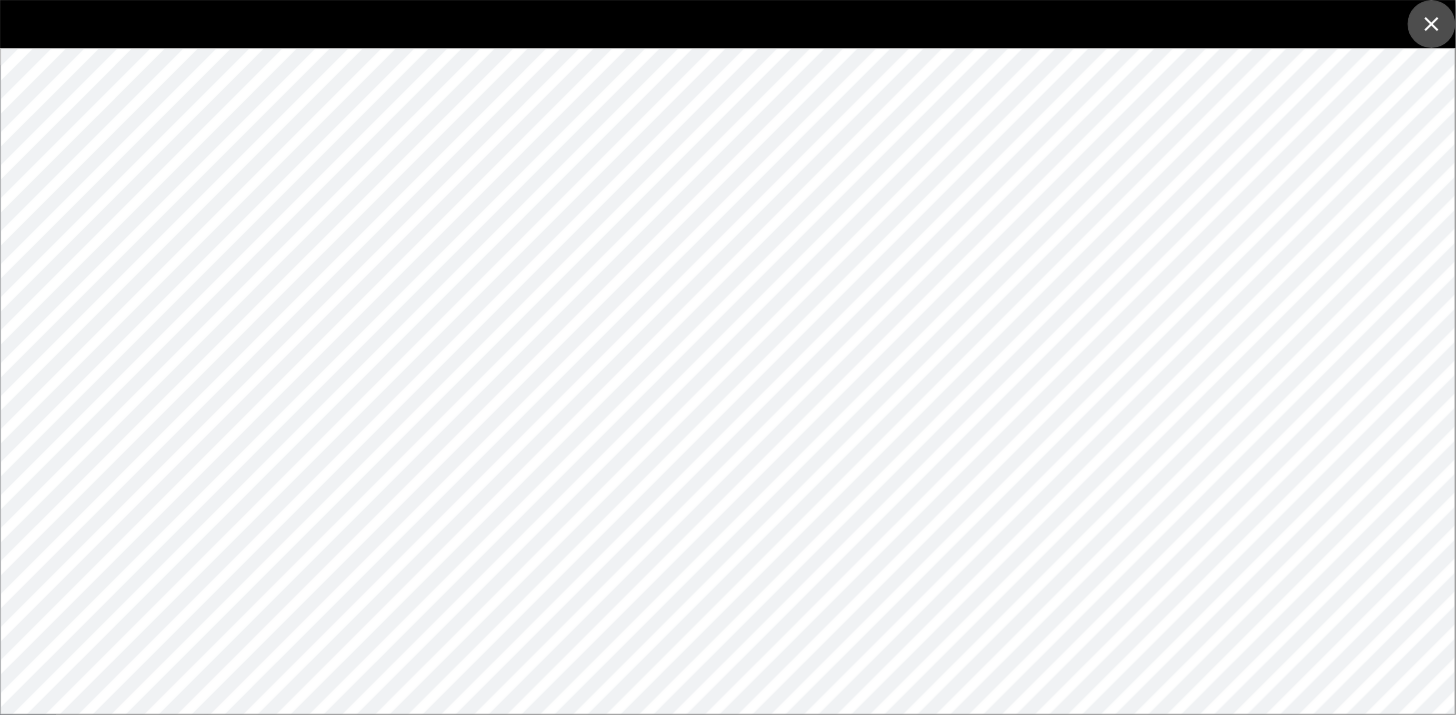 click 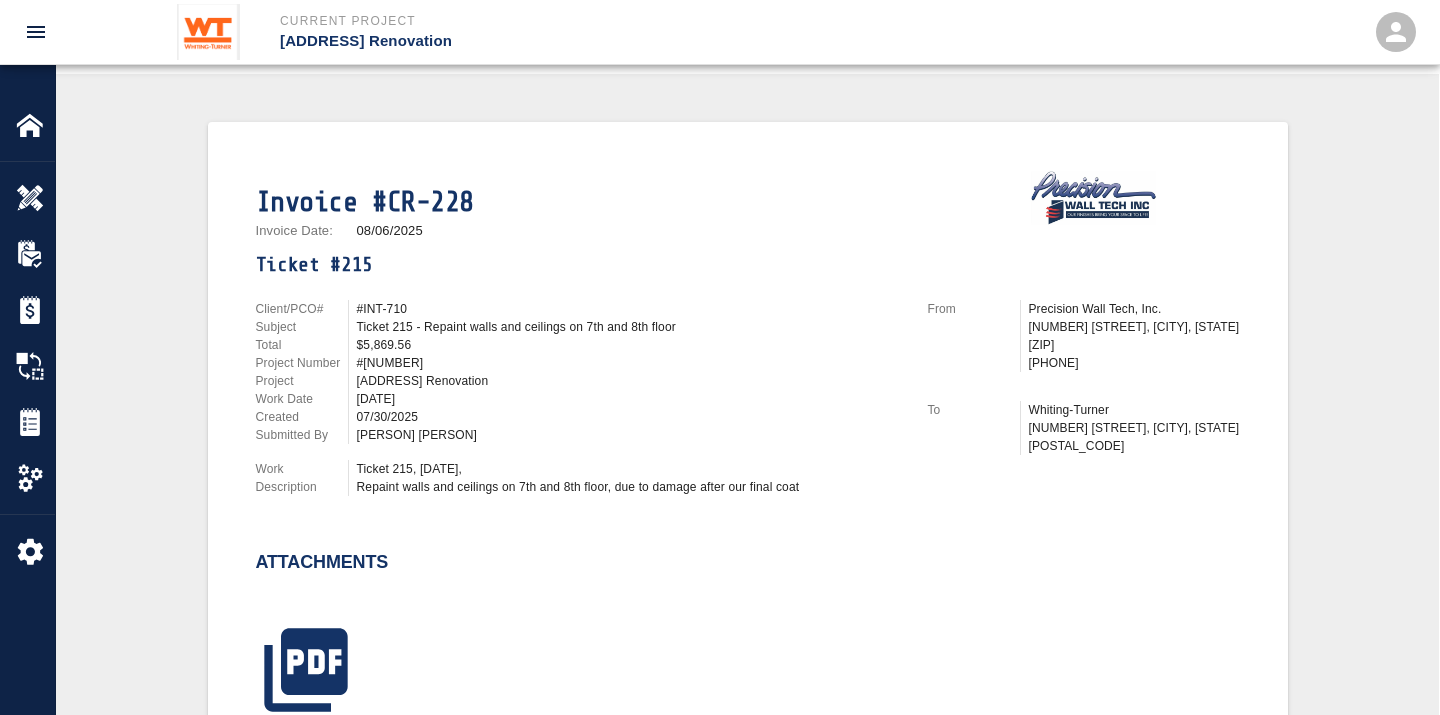 scroll, scrollTop: 0, scrollLeft: 0, axis: both 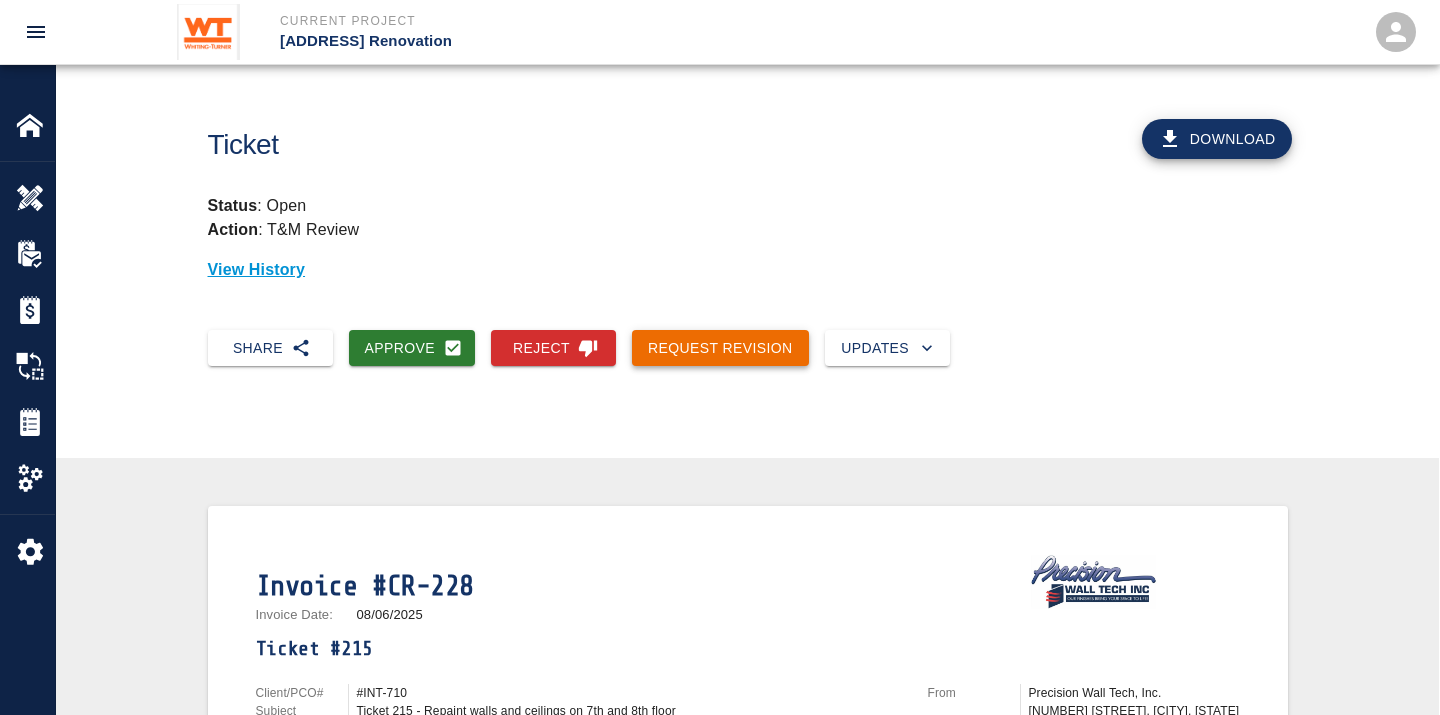 click on "Request Revision" at bounding box center [720, 348] 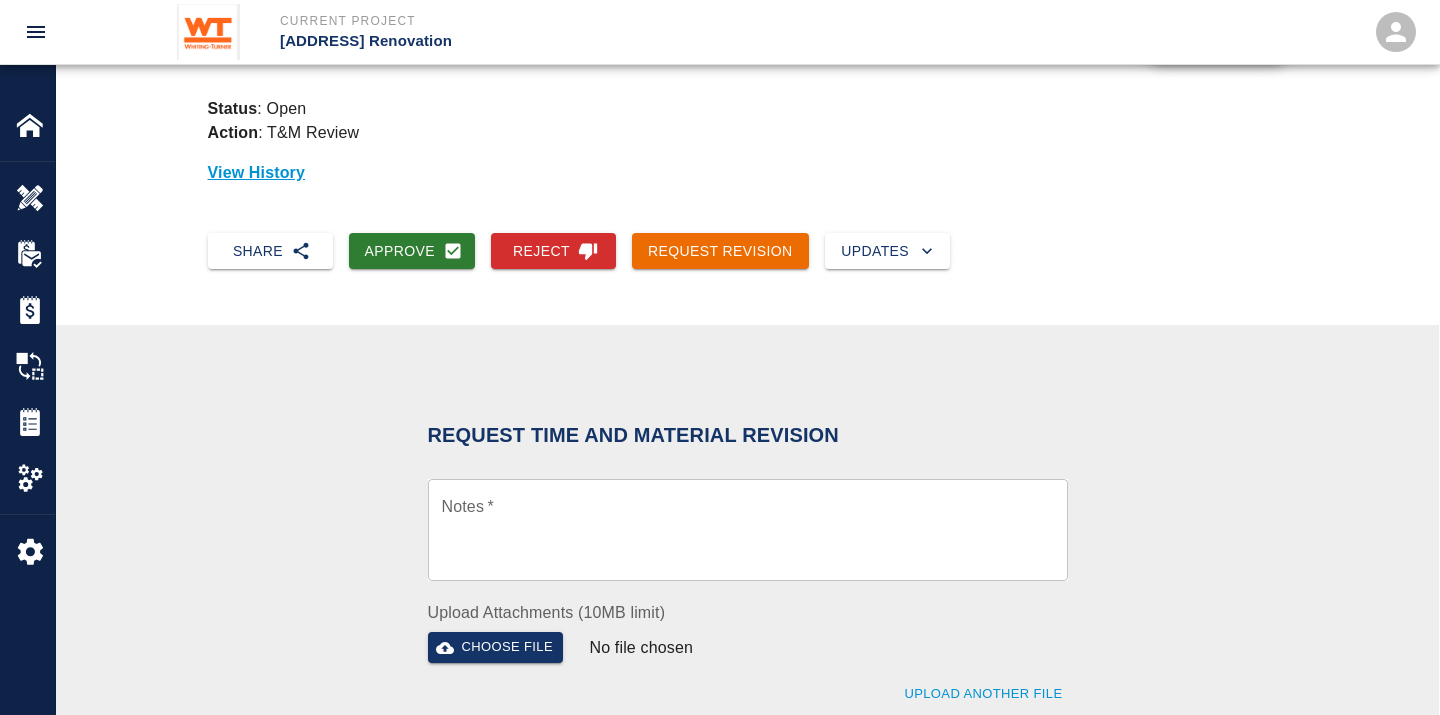 scroll, scrollTop: 333, scrollLeft: 0, axis: vertical 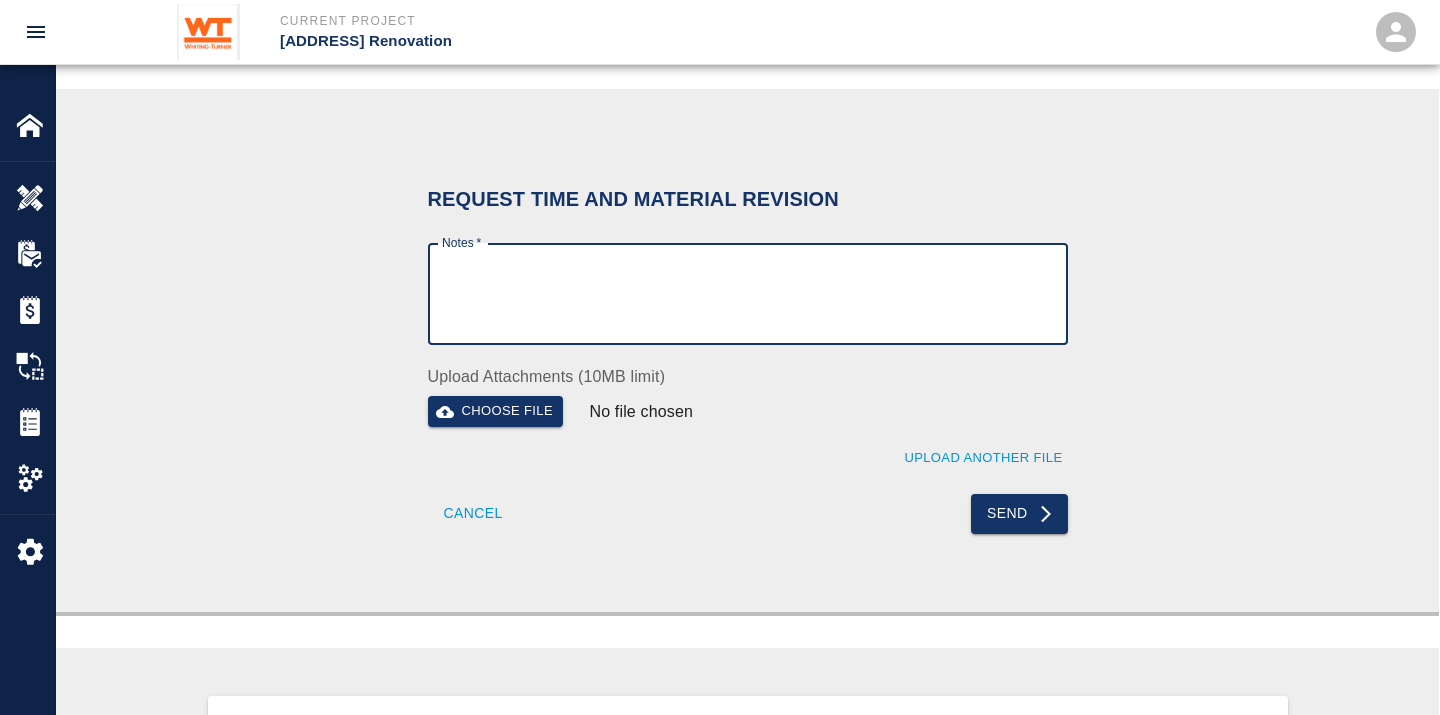 click on "Notes   *" at bounding box center (748, 294) 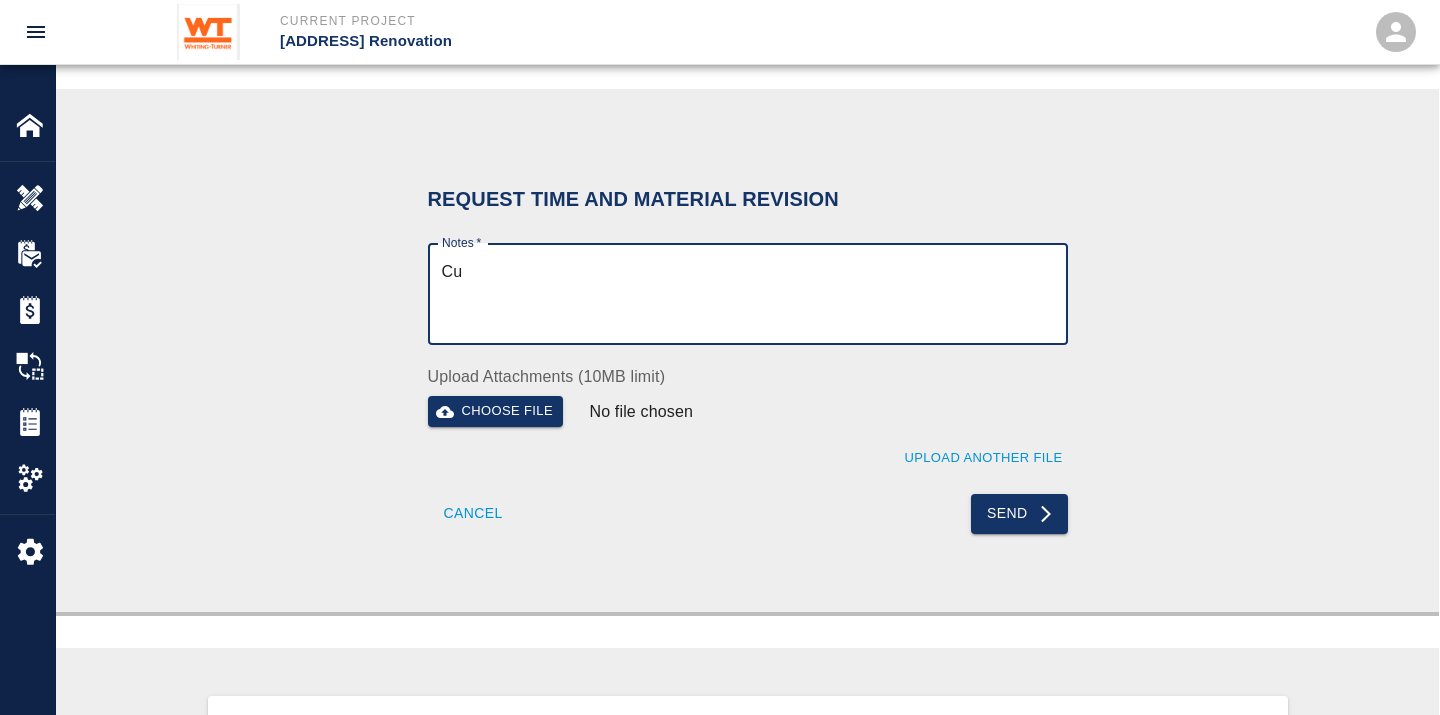 type on "C" 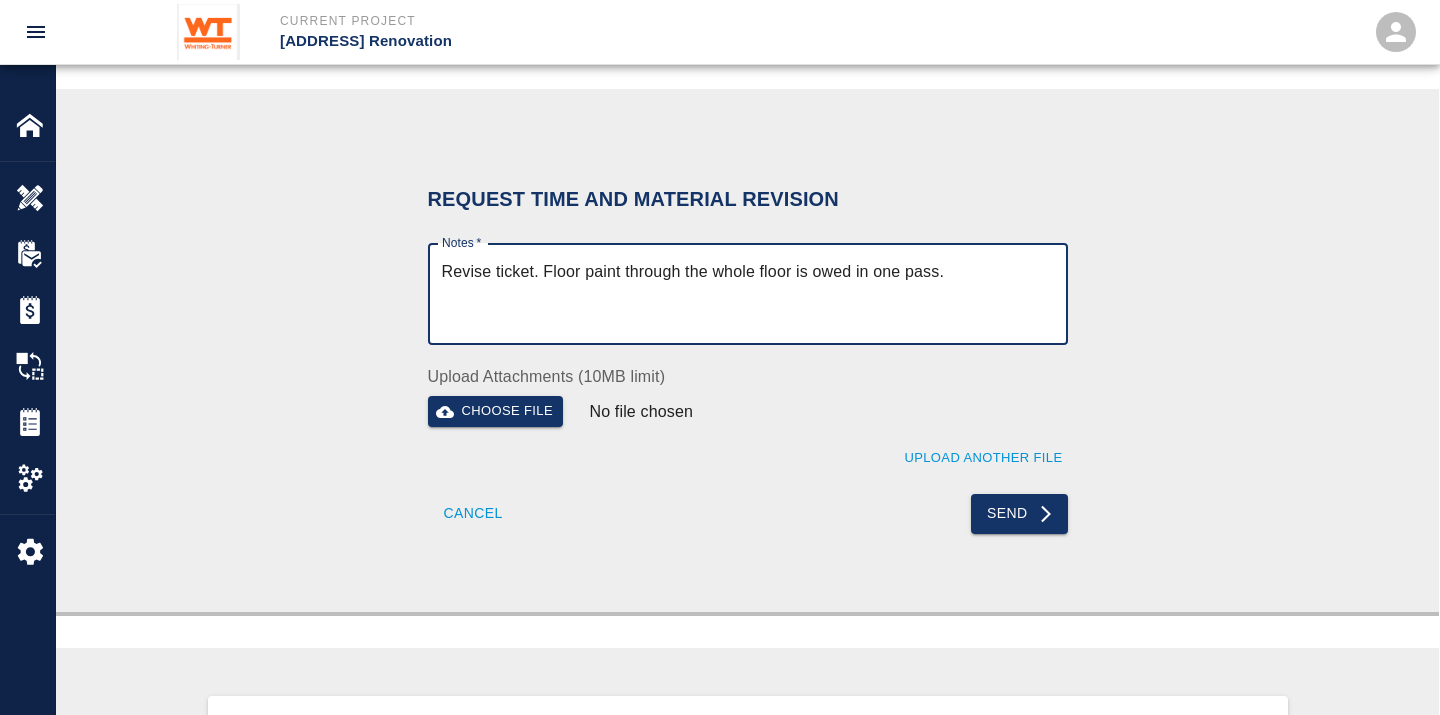 type on "Revise ticket. Floor paint through the whole floor is owed in one pass." 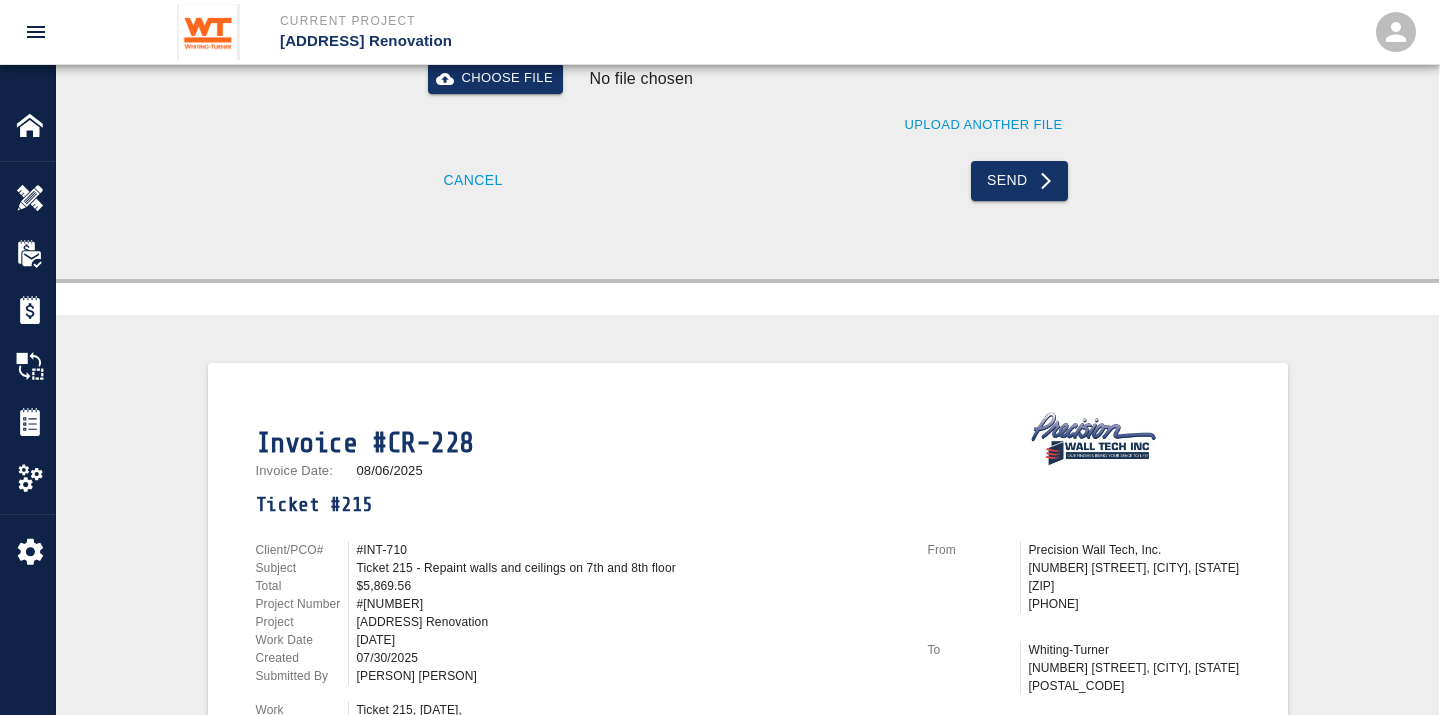 scroll, scrollTop: 222, scrollLeft: 0, axis: vertical 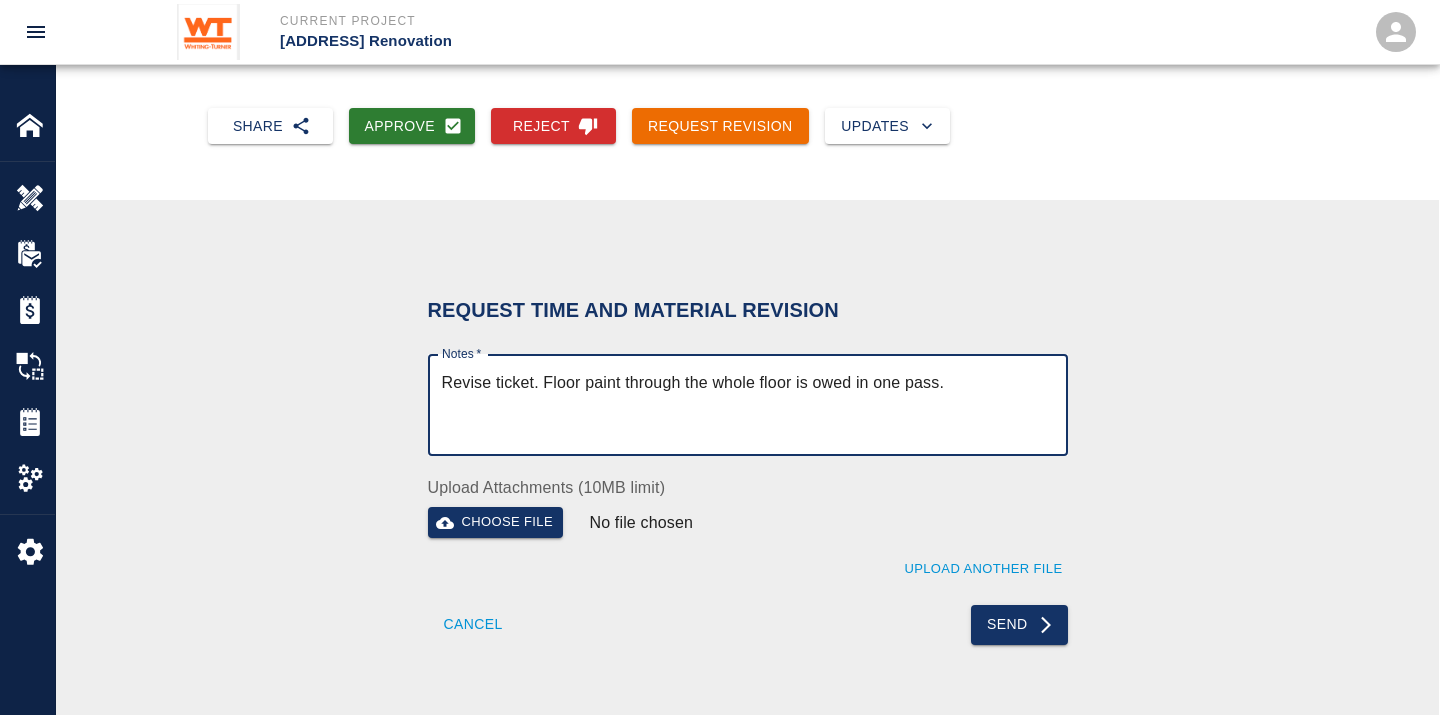 drag, startPoint x: 970, startPoint y: 388, endPoint x: 298, endPoint y: 387, distance: 672.00073 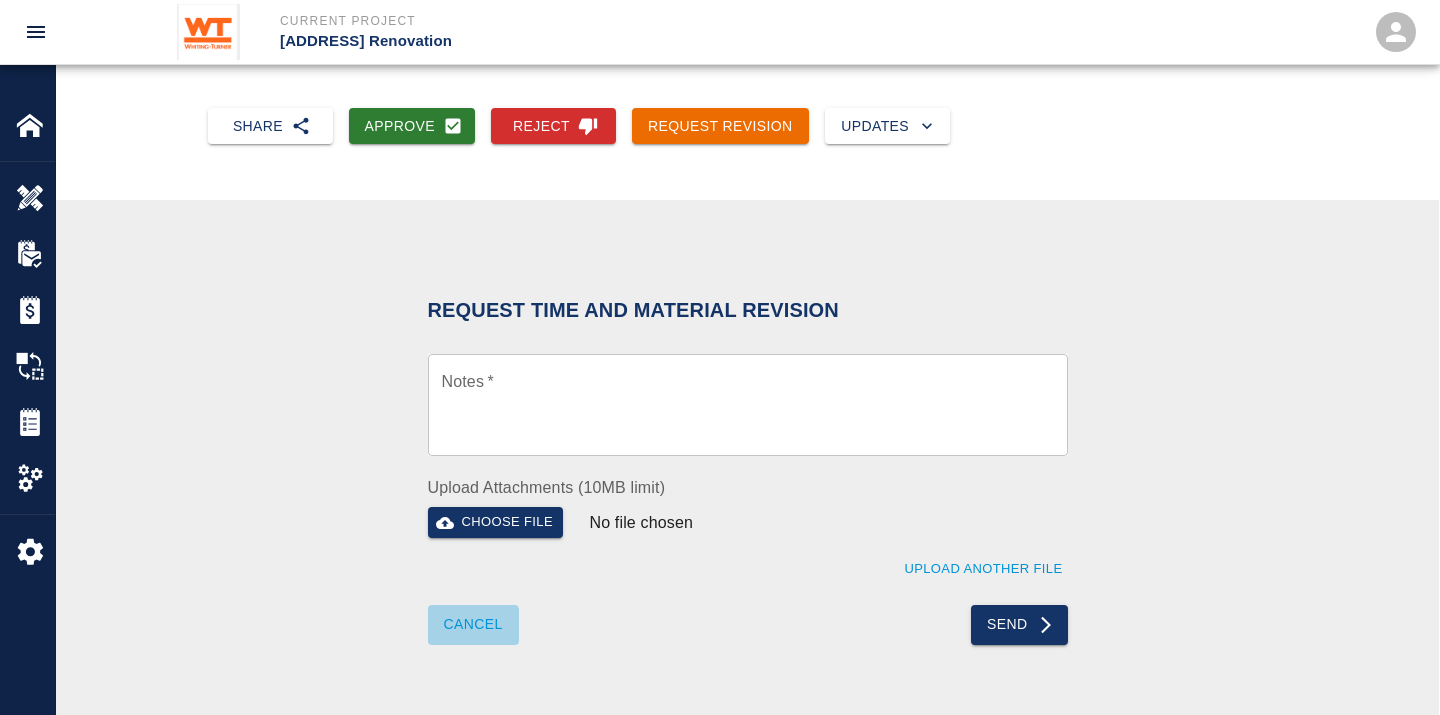click on "Cancel" at bounding box center [473, 625] 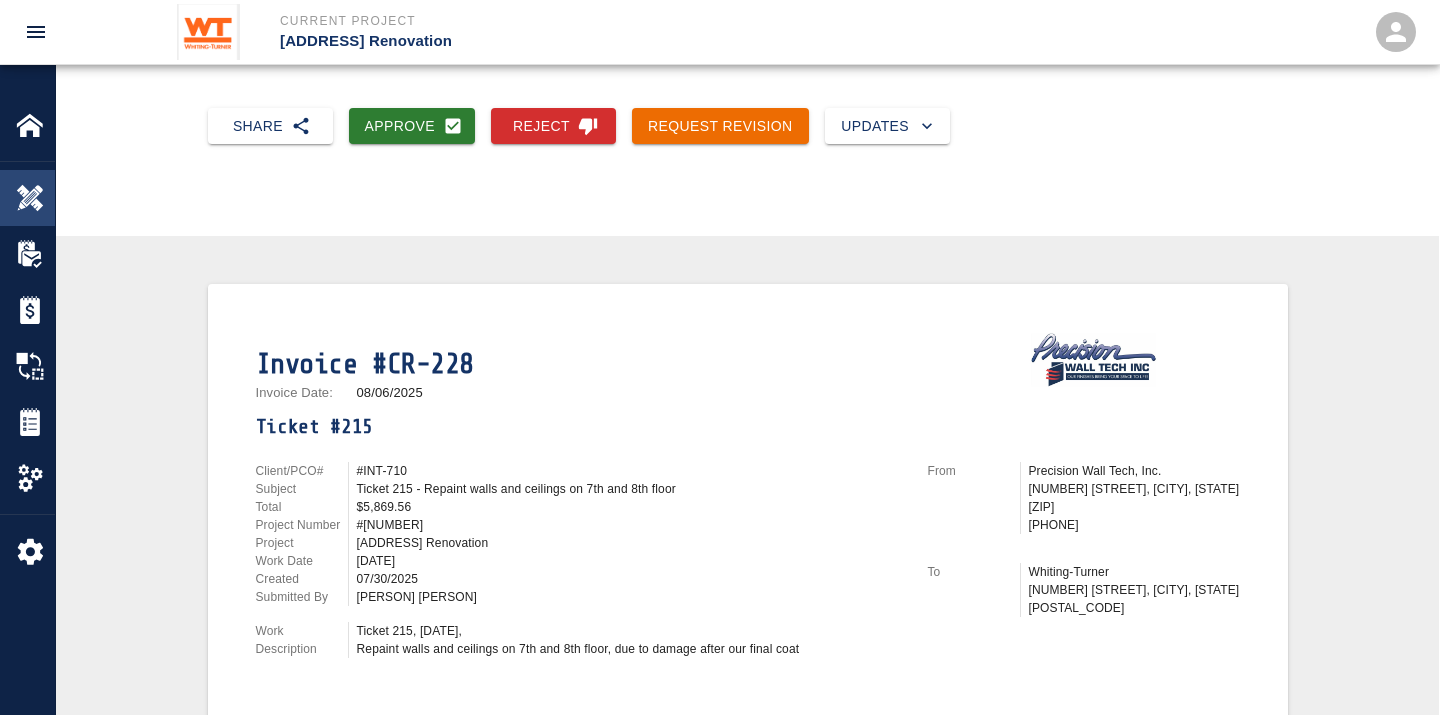 click at bounding box center (30, 198) 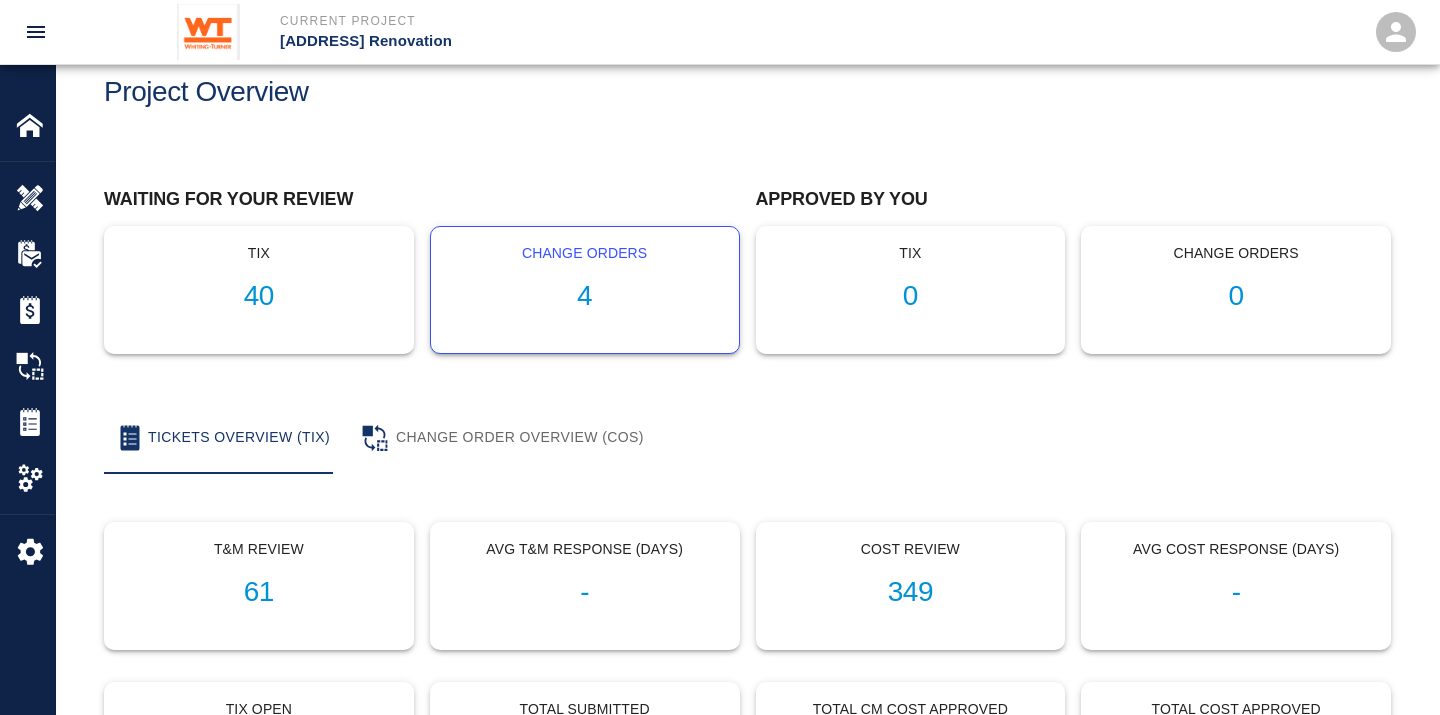 scroll, scrollTop: 0, scrollLeft: 0, axis: both 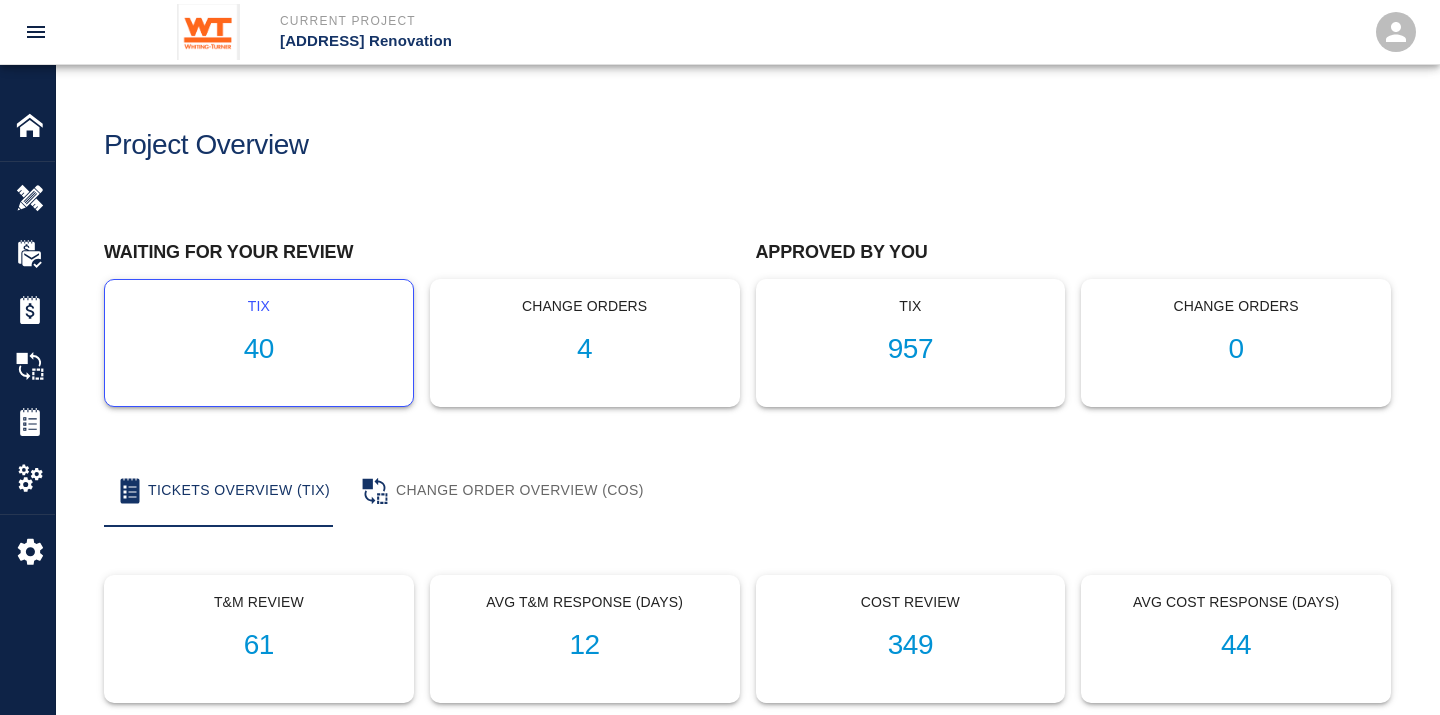 click on "40" at bounding box center (259, 349) 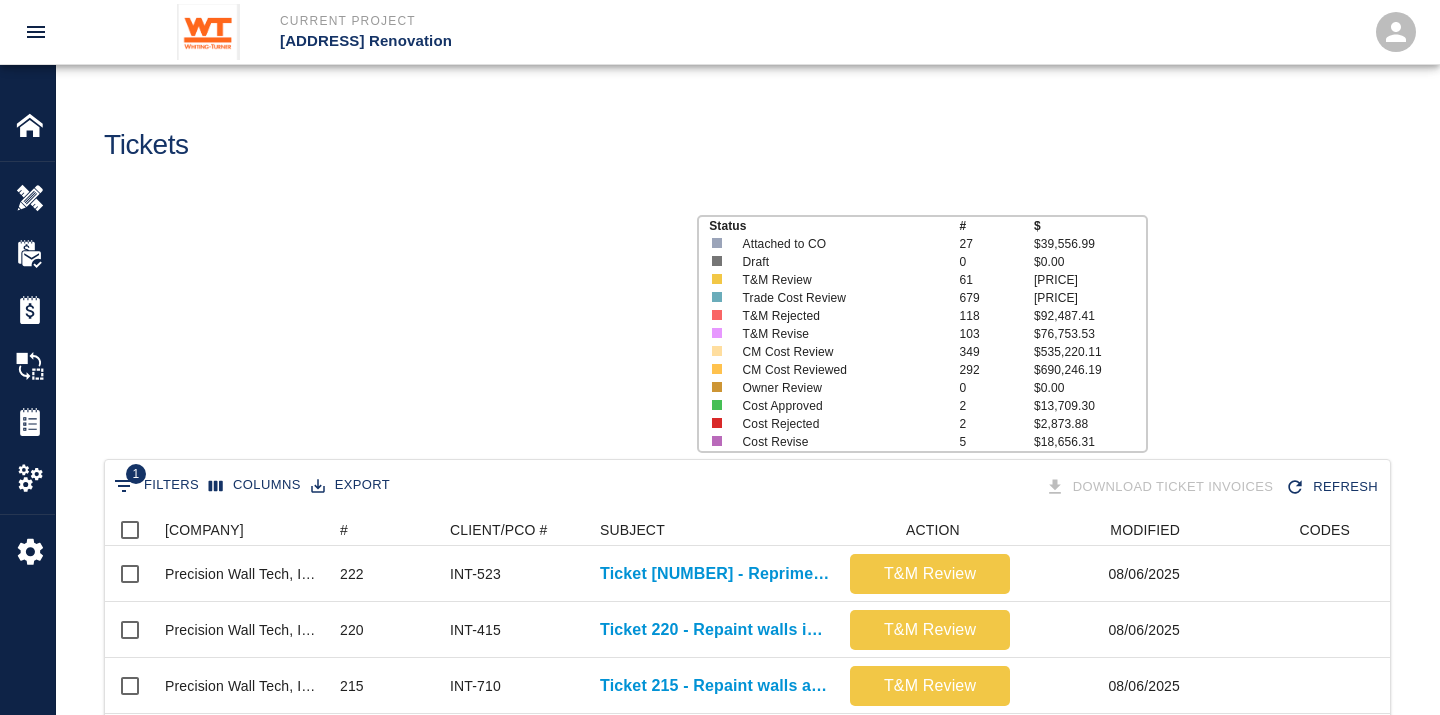 scroll, scrollTop: 17, scrollLeft: 17, axis: both 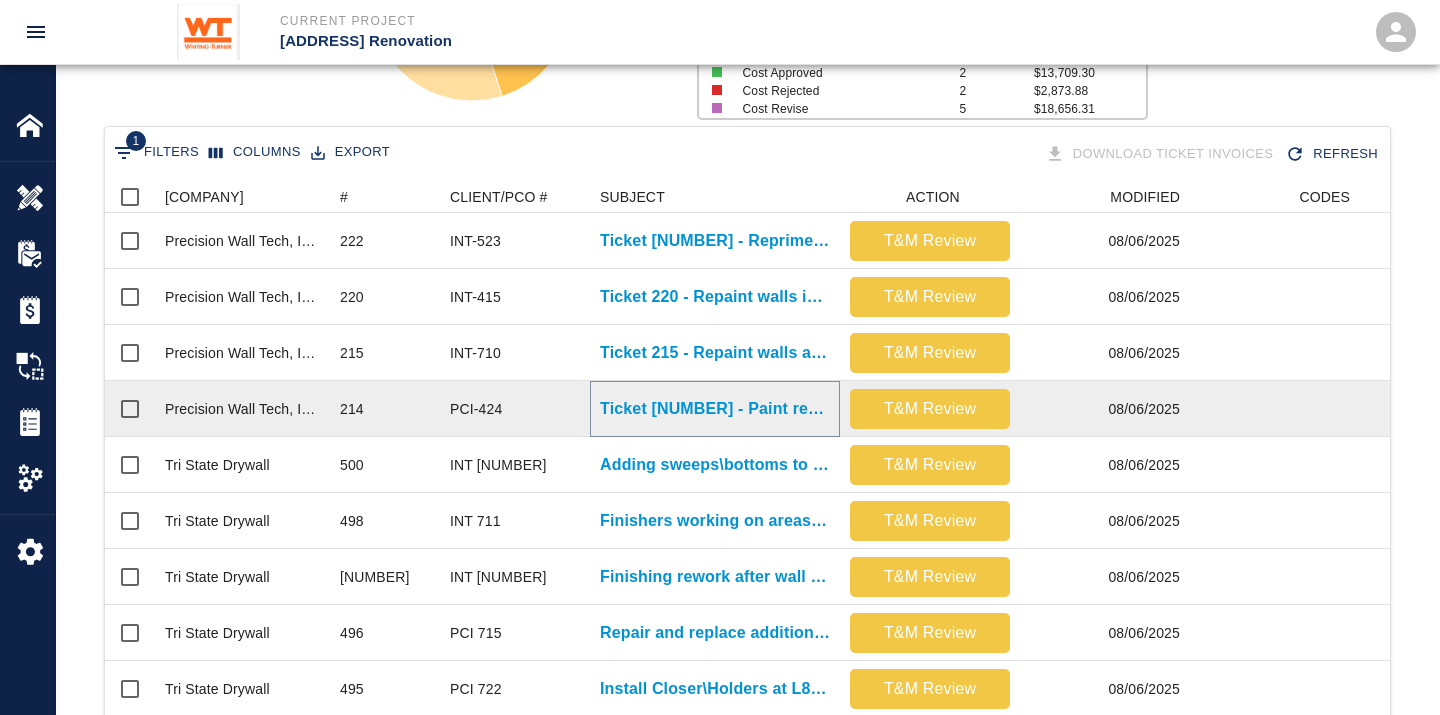 click on "Ticket [NUMBER] - Paint repairs on walls for mezzanine level" at bounding box center [715, 409] 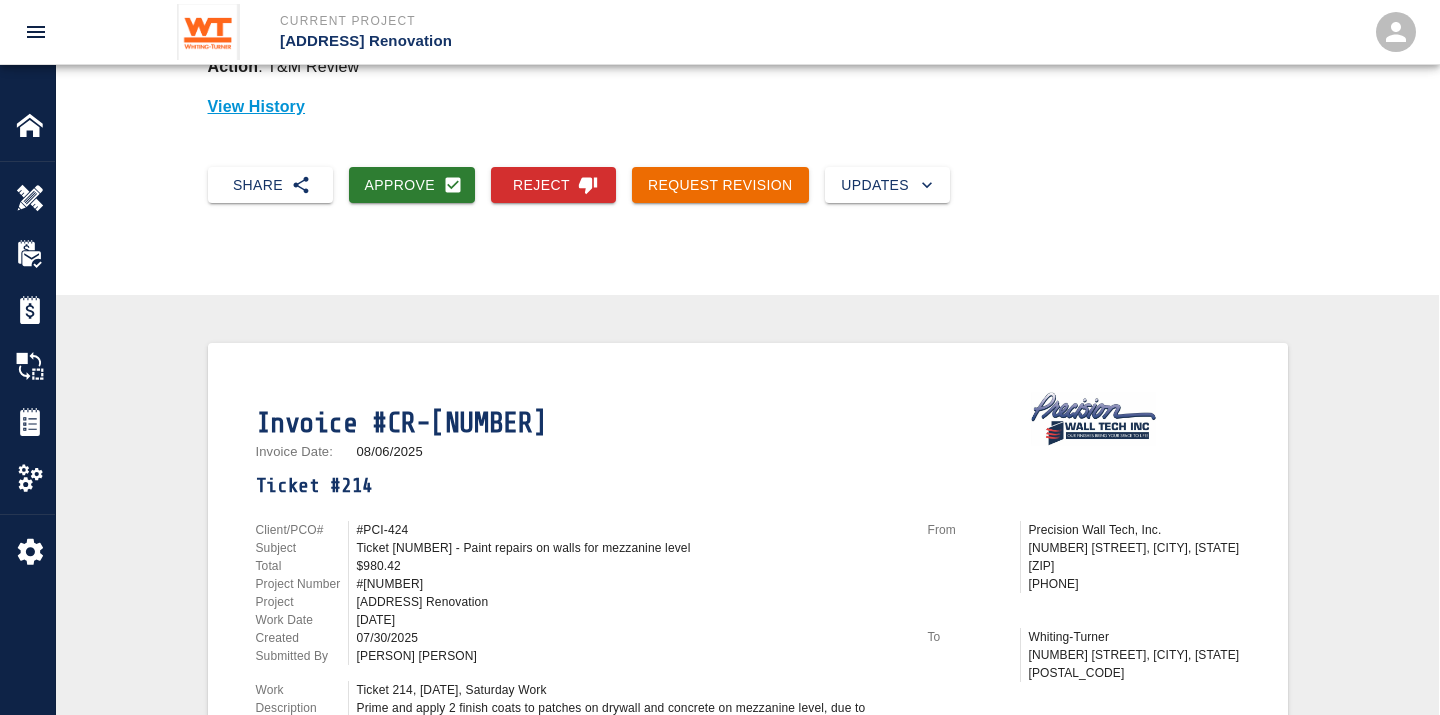 scroll, scrollTop: 444, scrollLeft: 0, axis: vertical 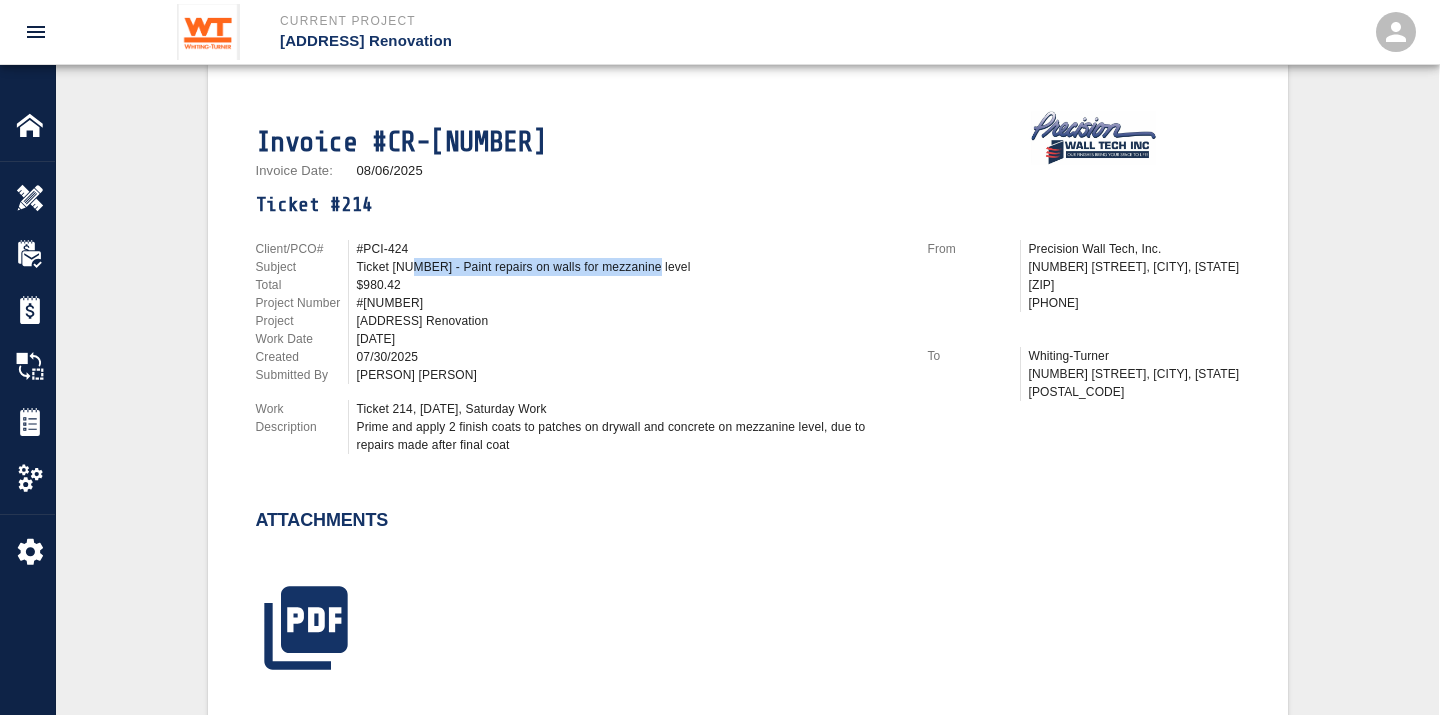 drag, startPoint x: 414, startPoint y: 255, endPoint x: 647, endPoint y: 253, distance: 233.00859 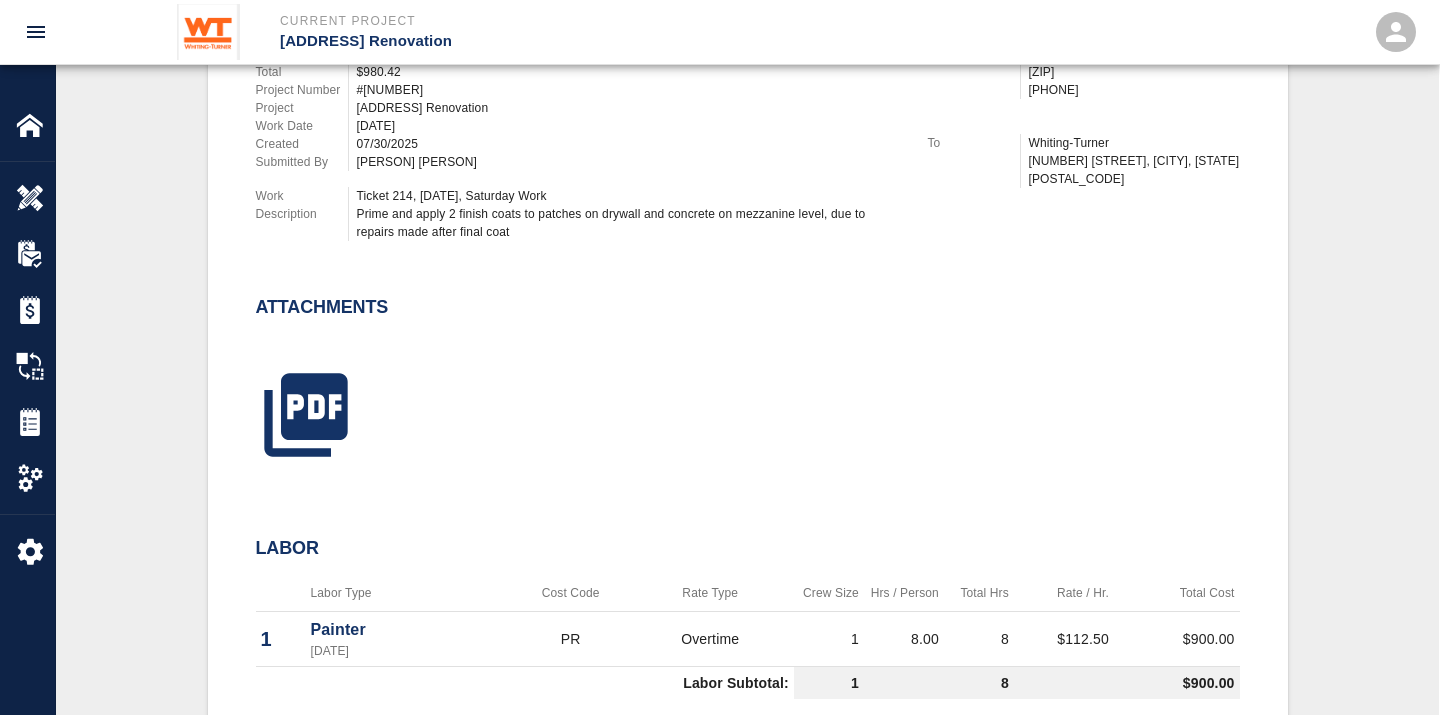 scroll, scrollTop: 666, scrollLeft: 0, axis: vertical 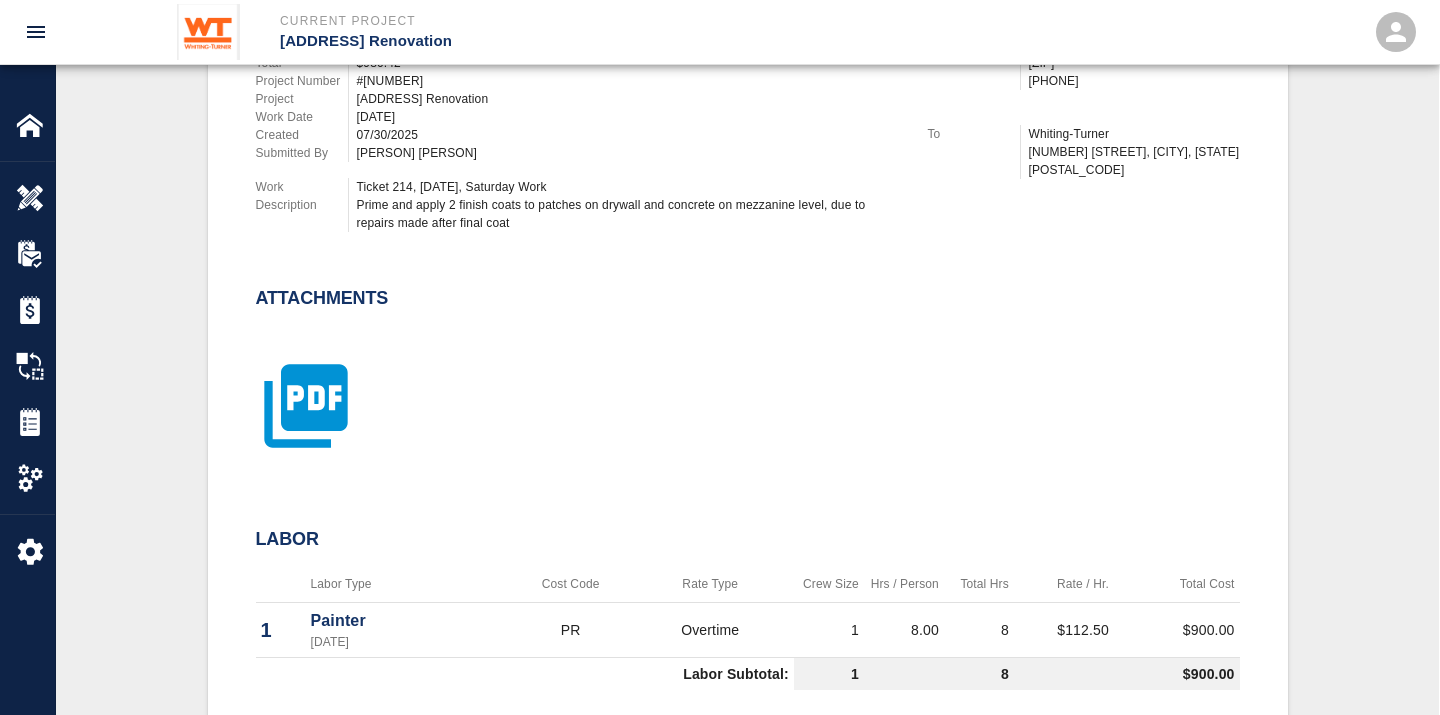 click 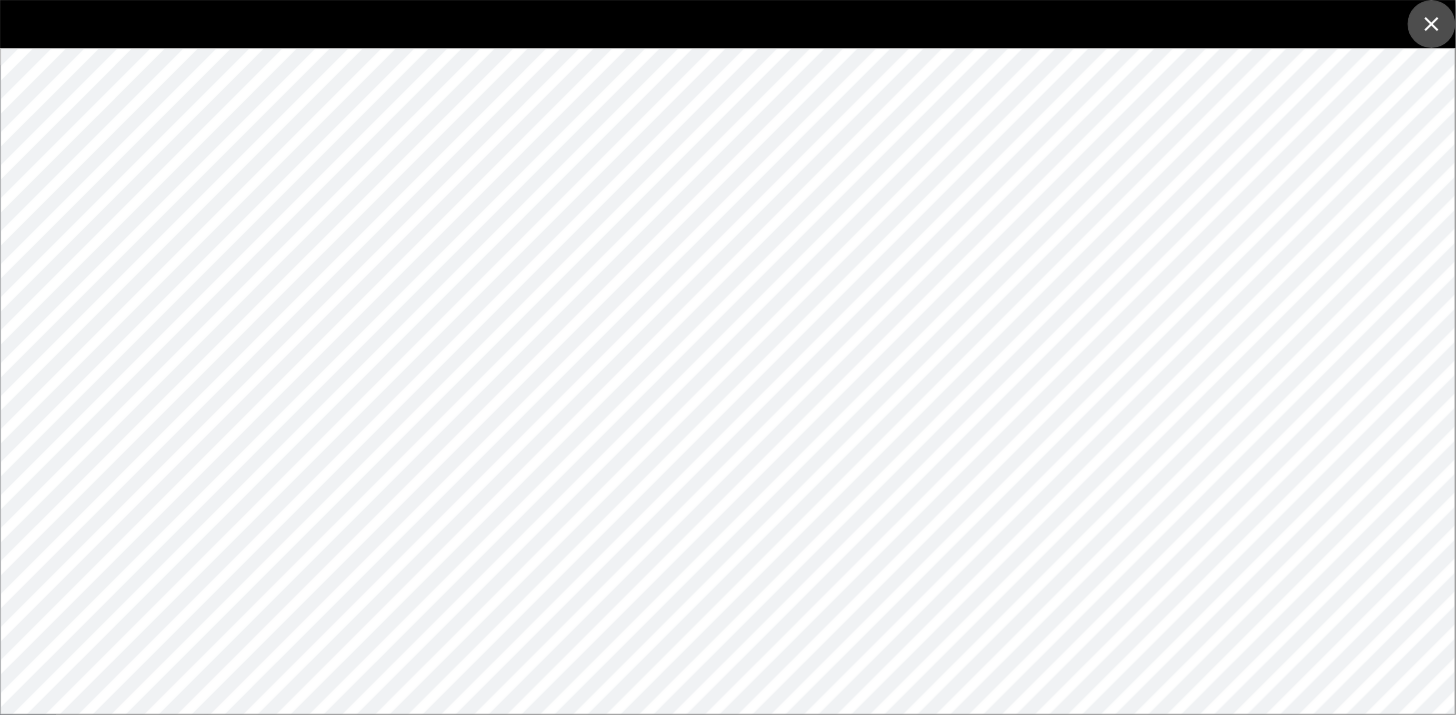 click 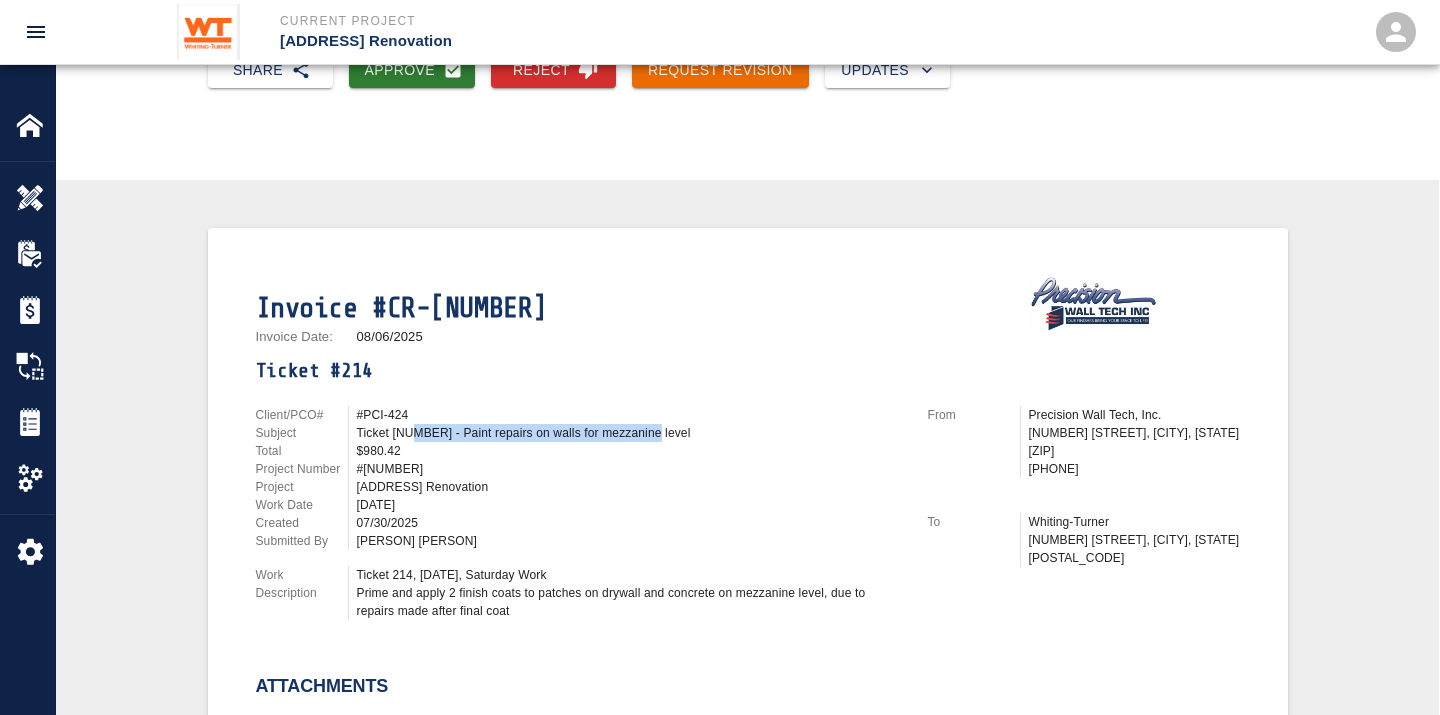 scroll, scrollTop: 0, scrollLeft: 0, axis: both 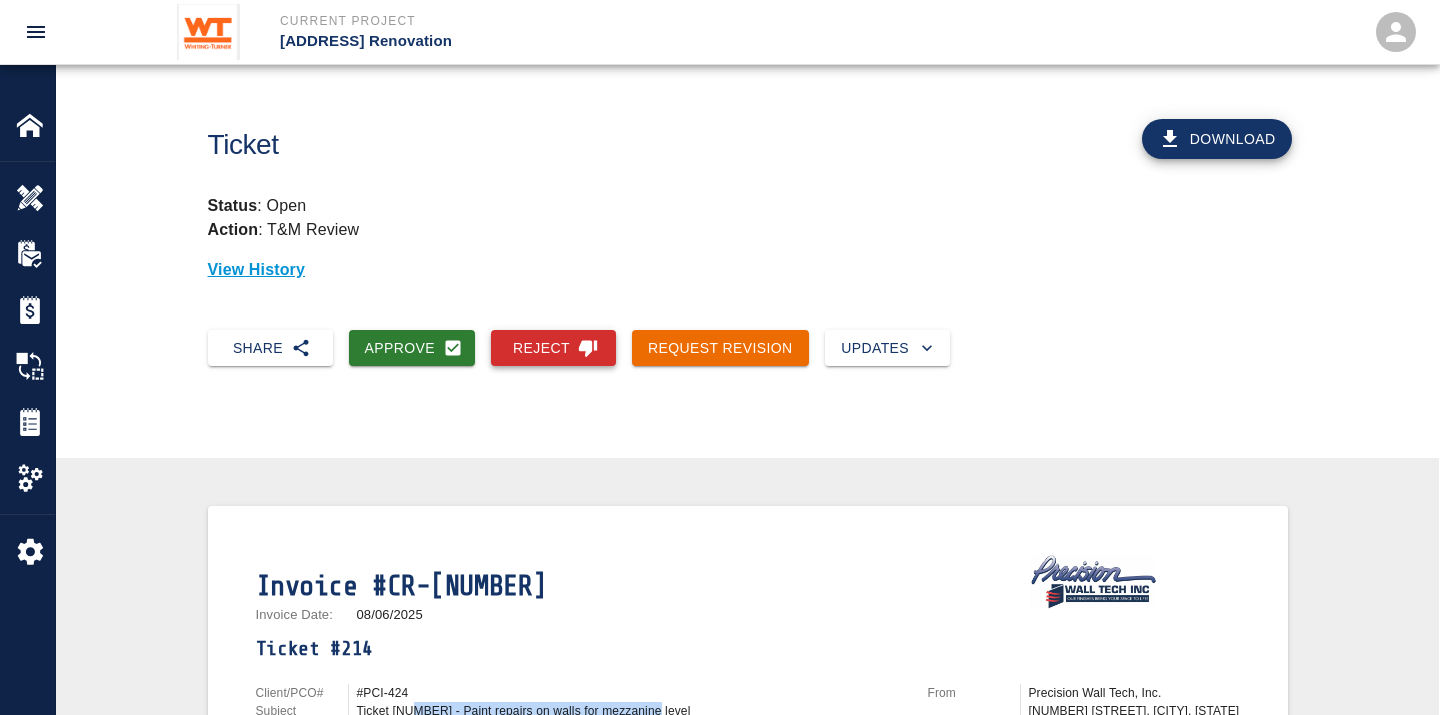 click on "Reject" at bounding box center (553, 348) 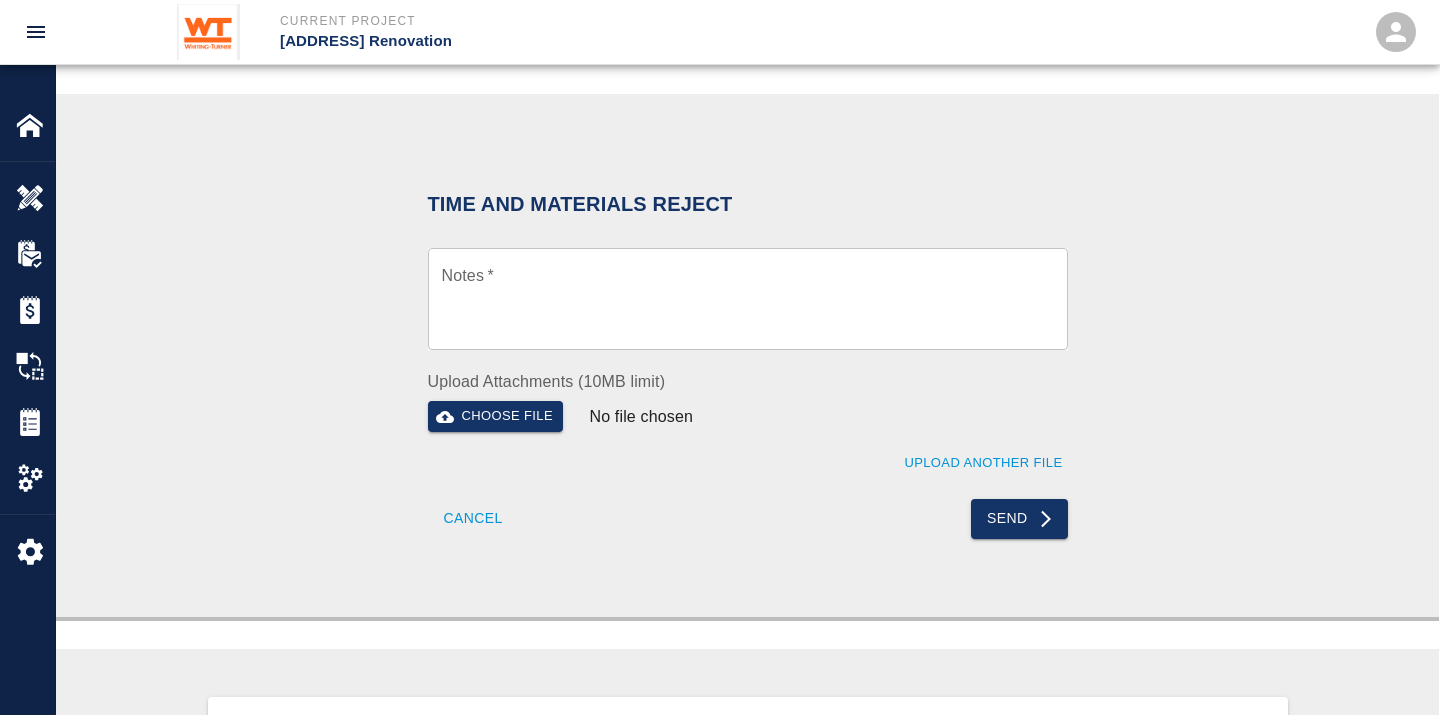 scroll, scrollTop: 333, scrollLeft: 0, axis: vertical 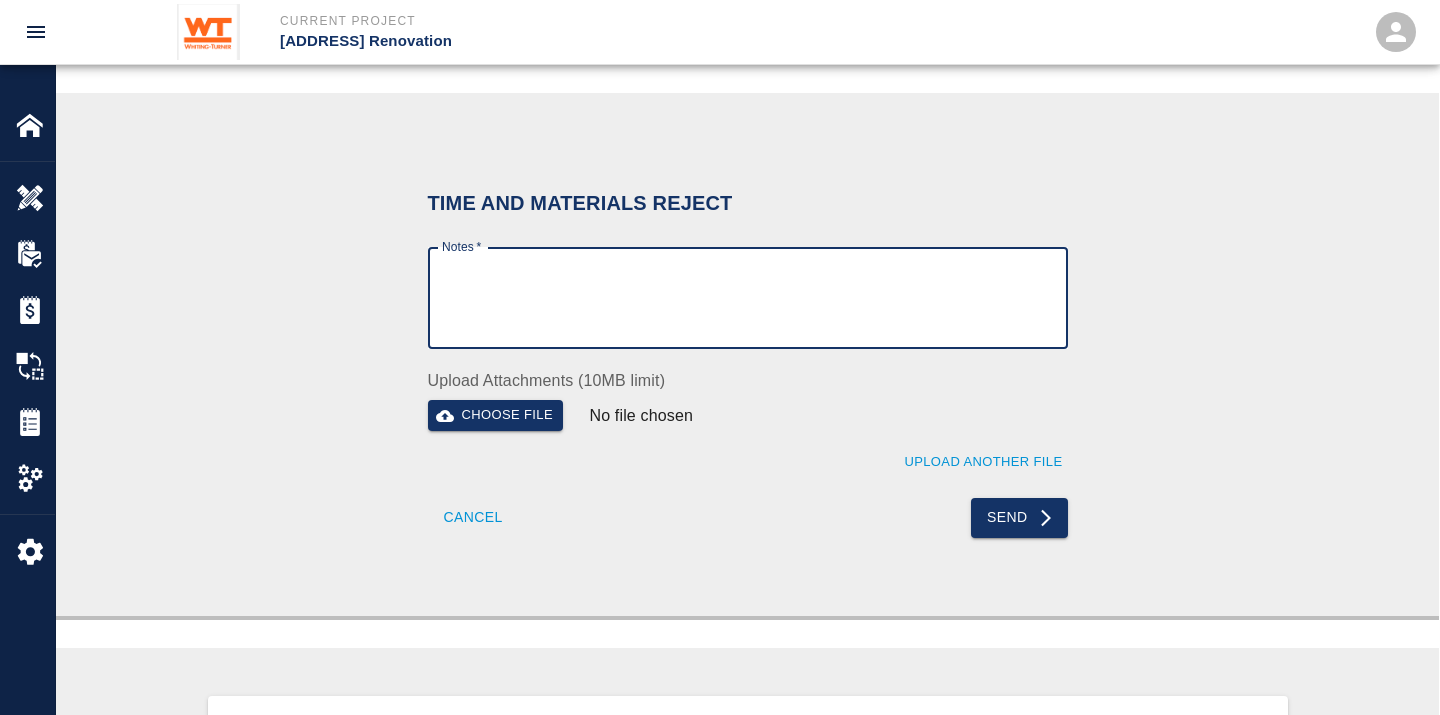 click on "Notes   *" at bounding box center (748, 298) 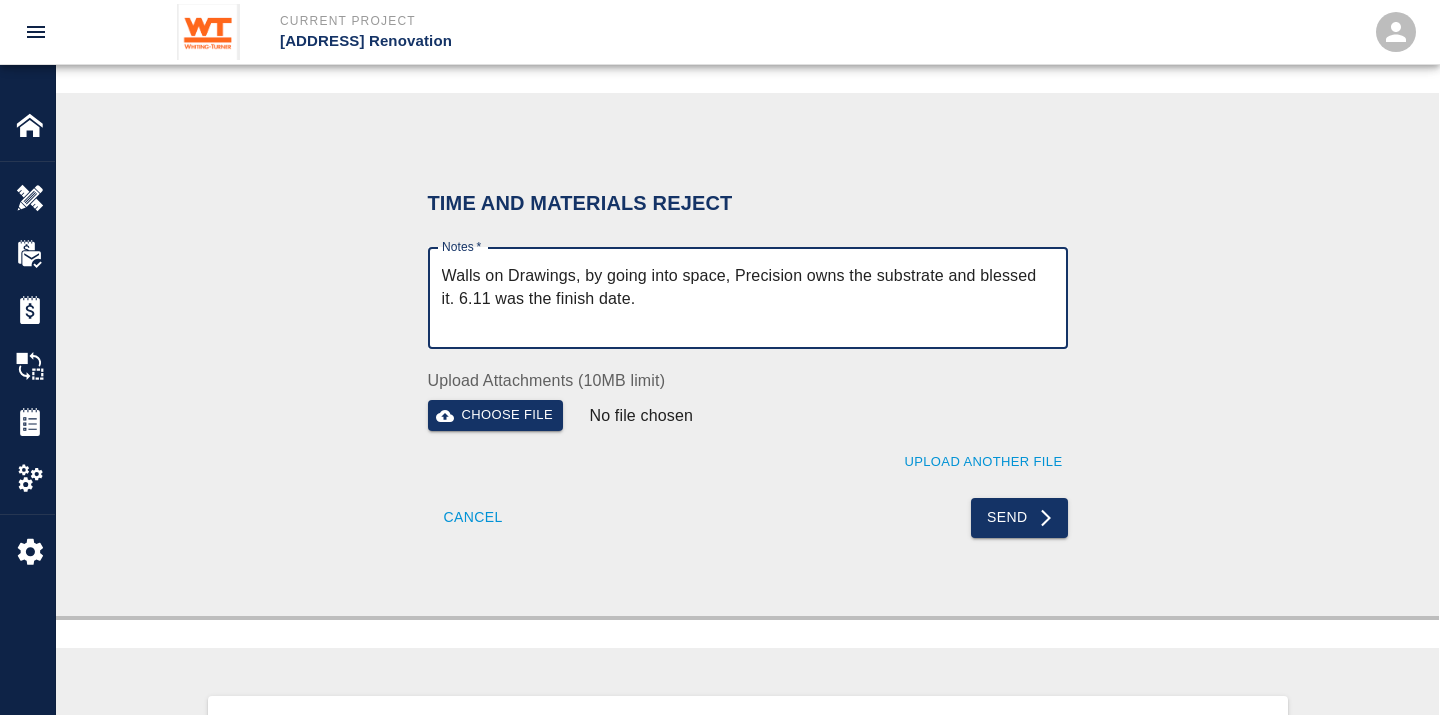 drag, startPoint x: 571, startPoint y: 271, endPoint x: 423, endPoint y: 271, distance: 148 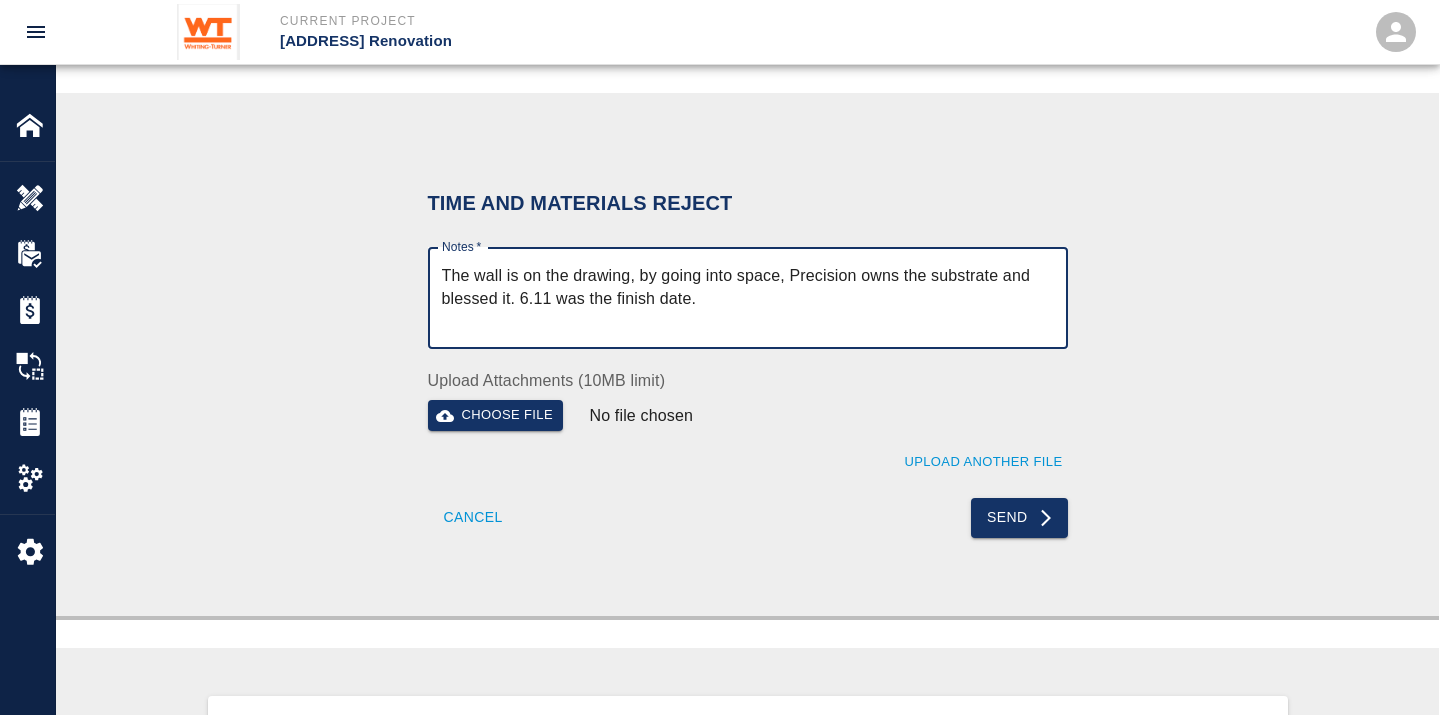 click on "The wall is on the drawing, by going into space, Precision owns the substrate and blessed it. 6.11 was the finish date." at bounding box center (748, 298) 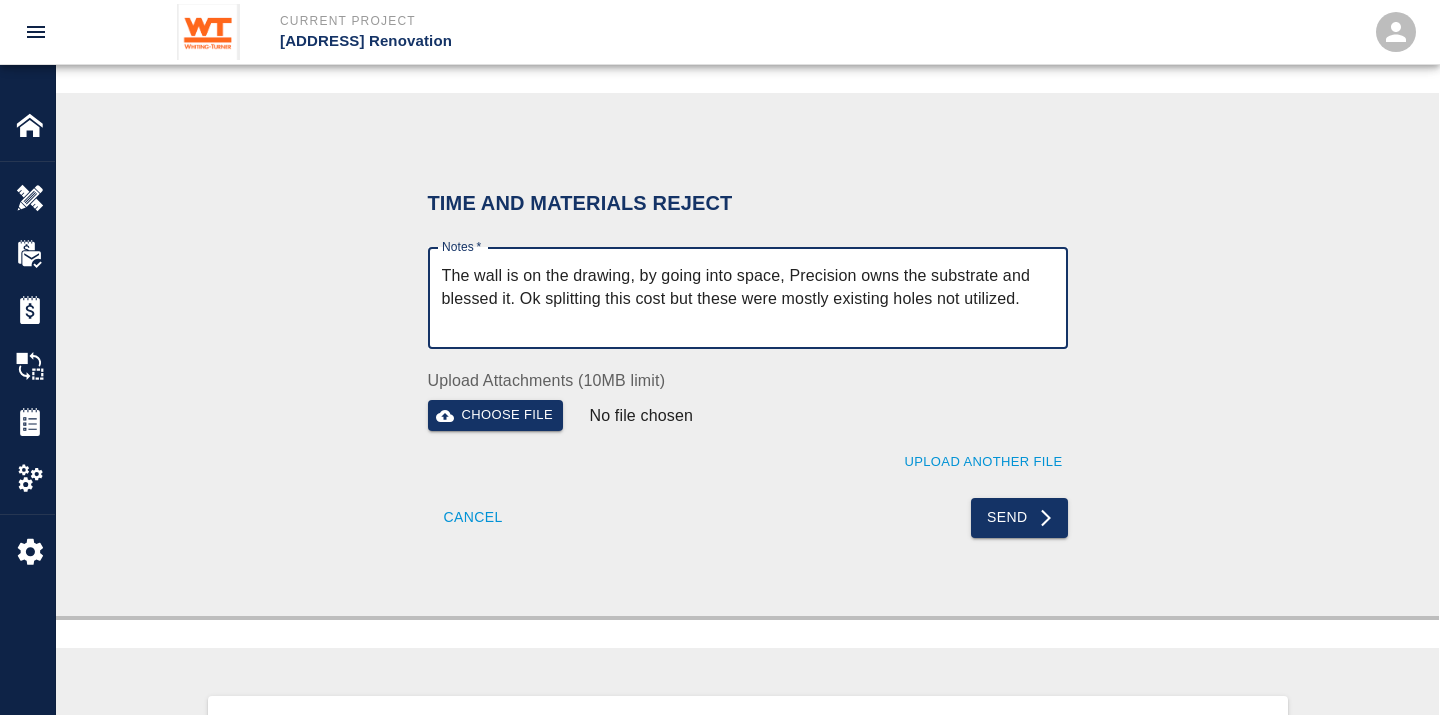 click on "The wall is on the drawing, by going into space, Precision owns the substrate and blessed it. Ok splitting this cost but these were mostly existing holes not utilized." at bounding box center (748, 298) 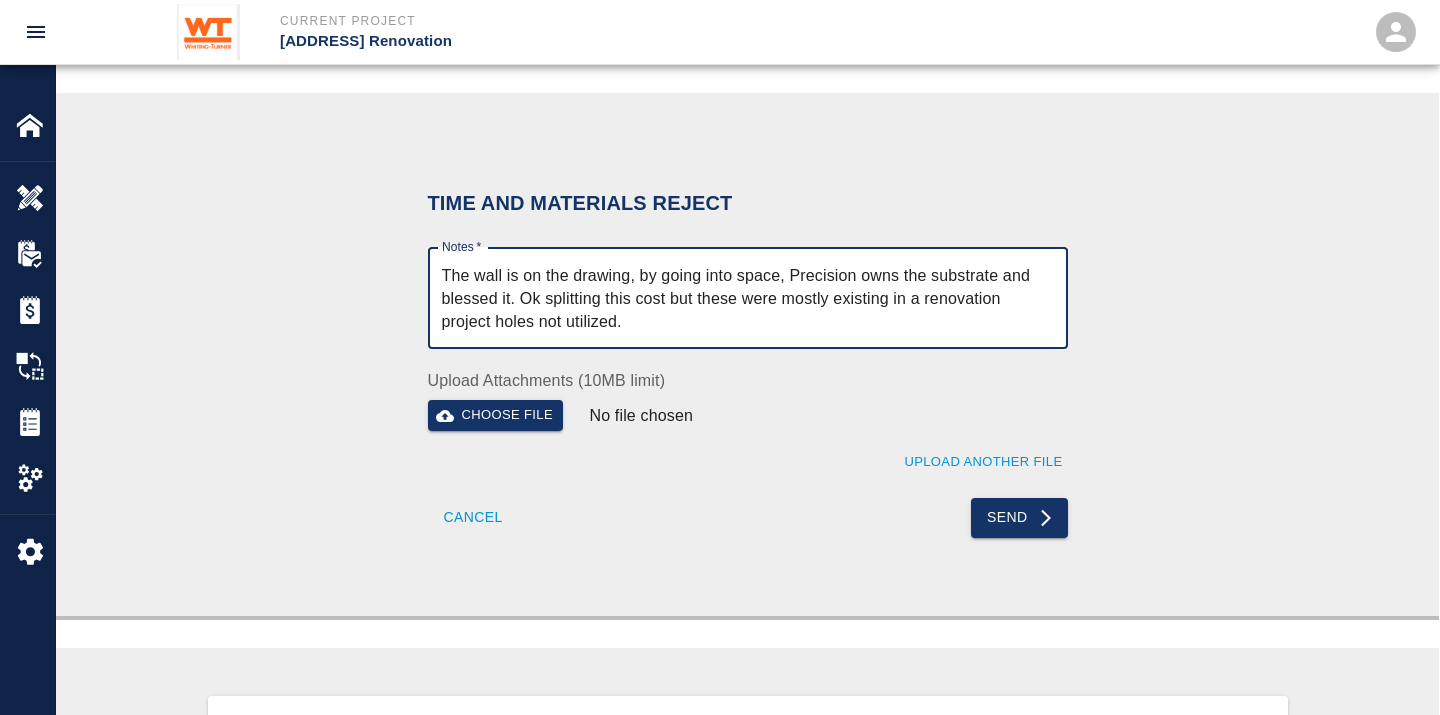 click on "The wall is on the drawing, by going into space, Precision owns the substrate and blessed it. Ok splitting this cost but these were mostly existing in a renovation project holes not utilized." at bounding box center [748, 298] 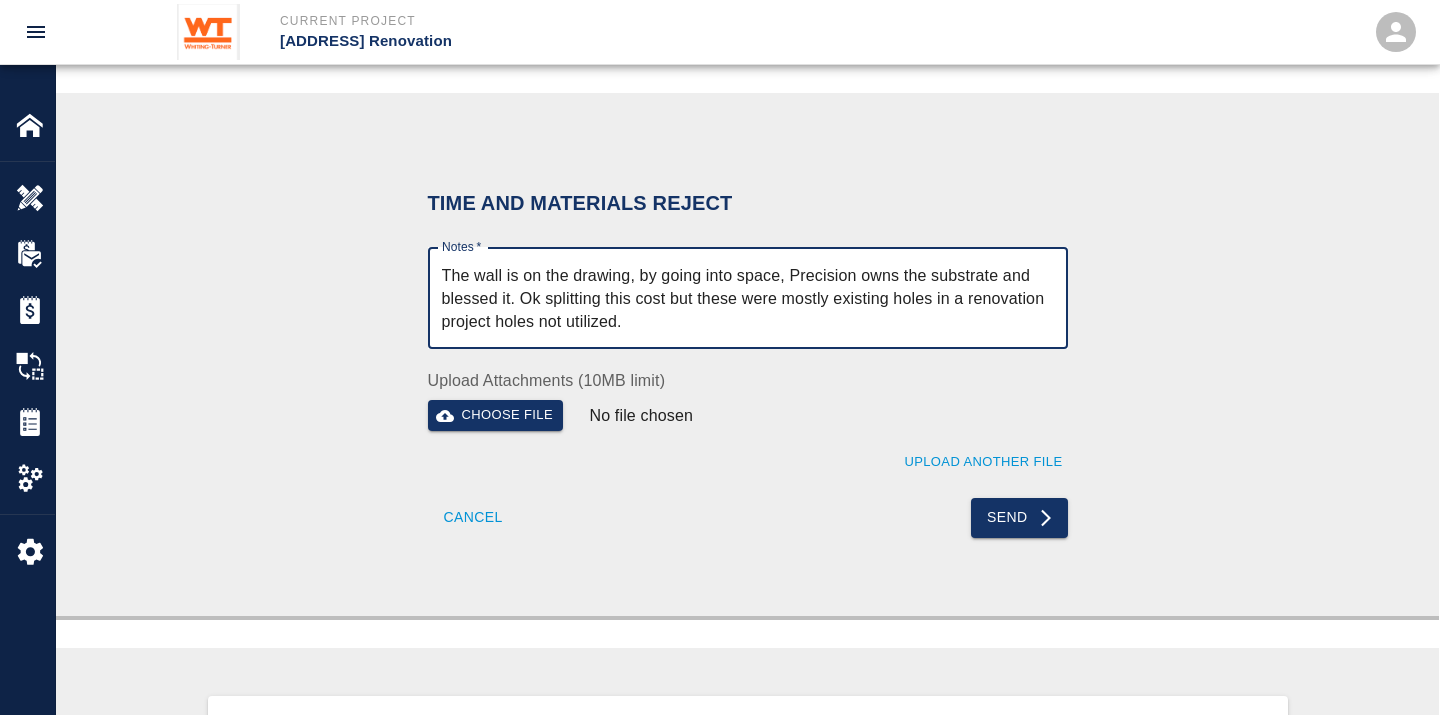 click on "The wall is on the drawing, by going into space, Precision owns the substrate and blessed it. Ok splitting this cost but these were mostly existing holes in a renovation project holes not utilized." at bounding box center (748, 298) 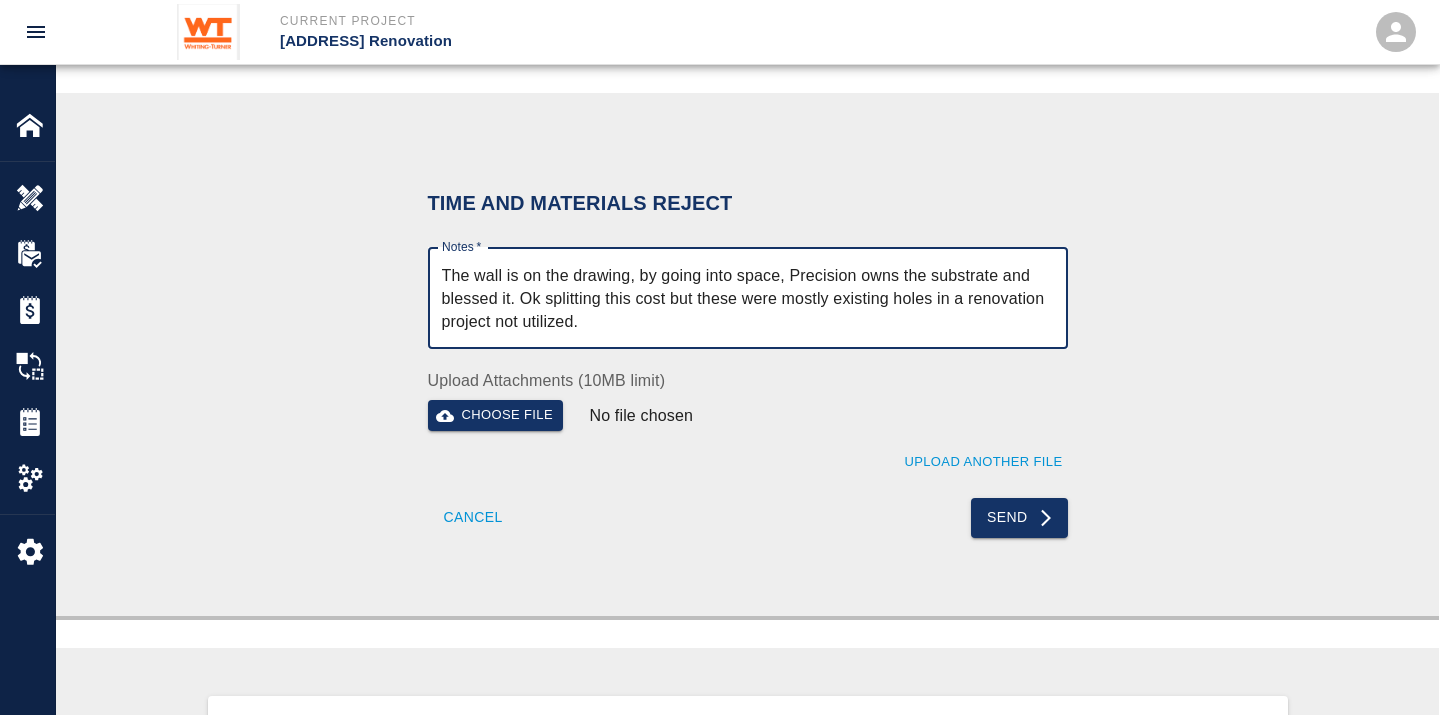 click on "The wall is on the drawing, by going into space, Precision owns the substrate and blessed it. Ok splitting this cost but these were mostly existing holes in a renovation project not utilized." at bounding box center [748, 298] 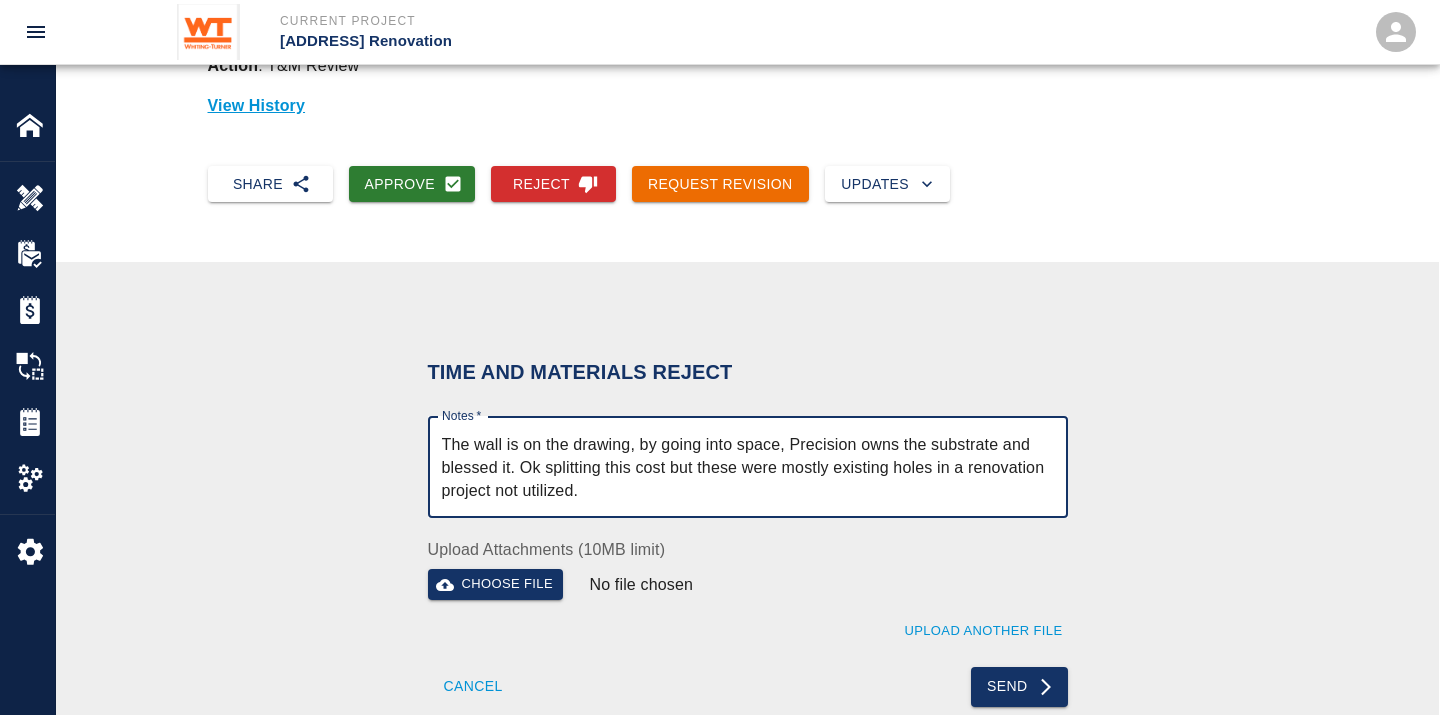 scroll, scrollTop: 222, scrollLeft: 0, axis: vertical 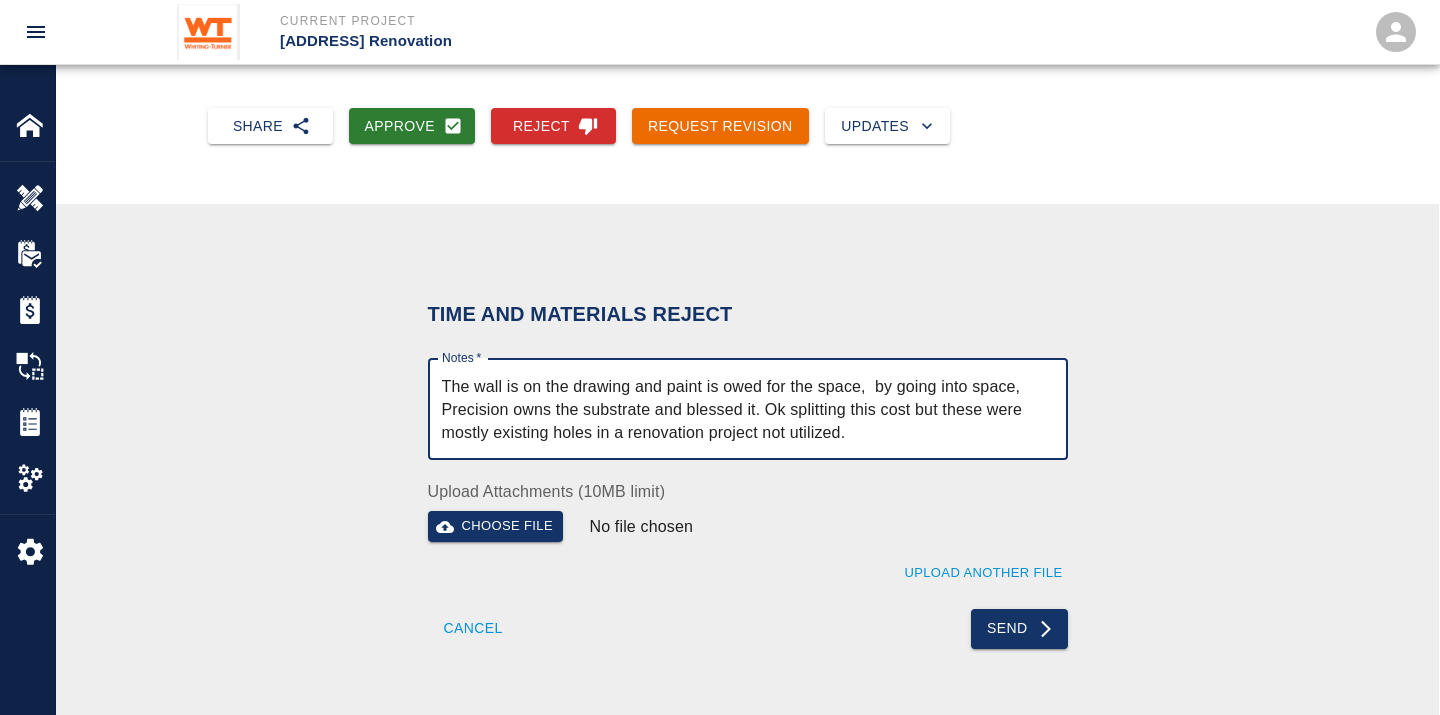 drag, startPoint x: 892, startPoint y: 432, endPoint x: 414, endPoint y: 363, distance: 482.95444 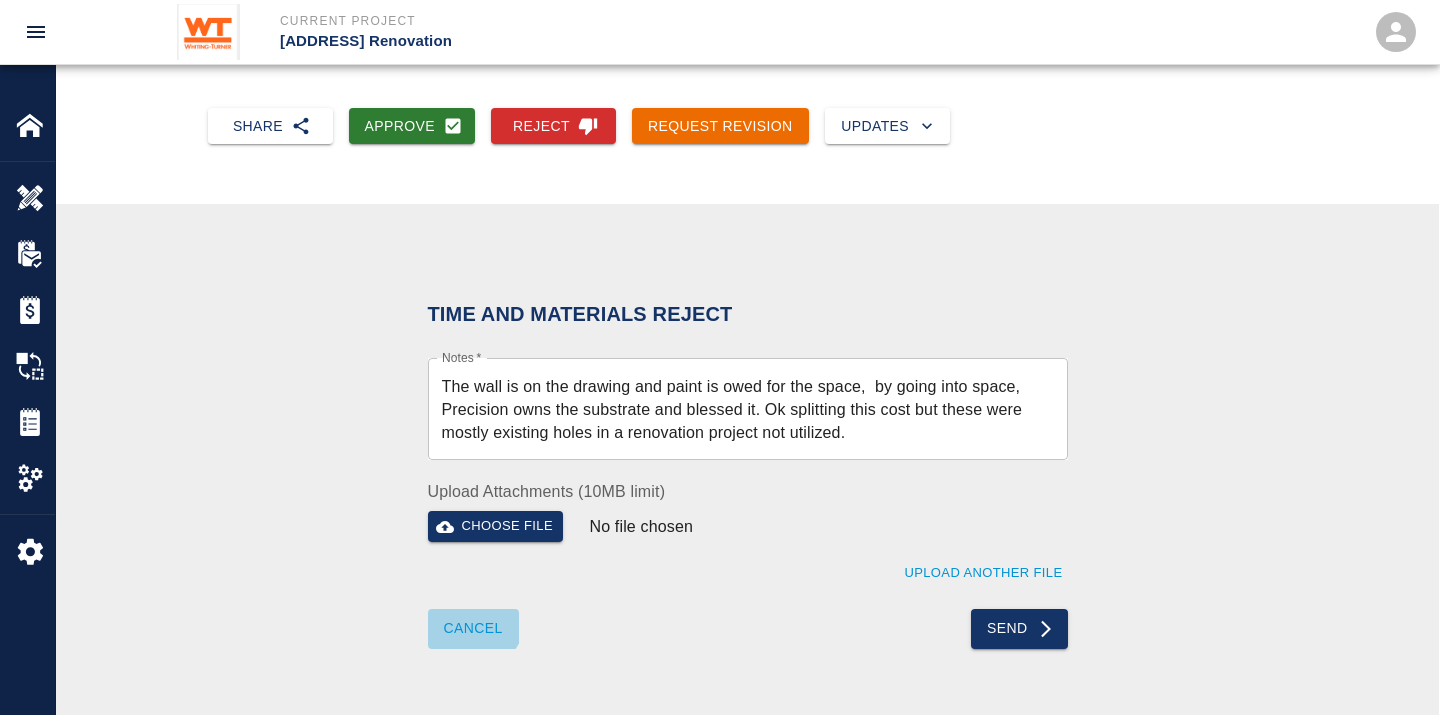 click on "Cancel" at bounding box center (473, 629) 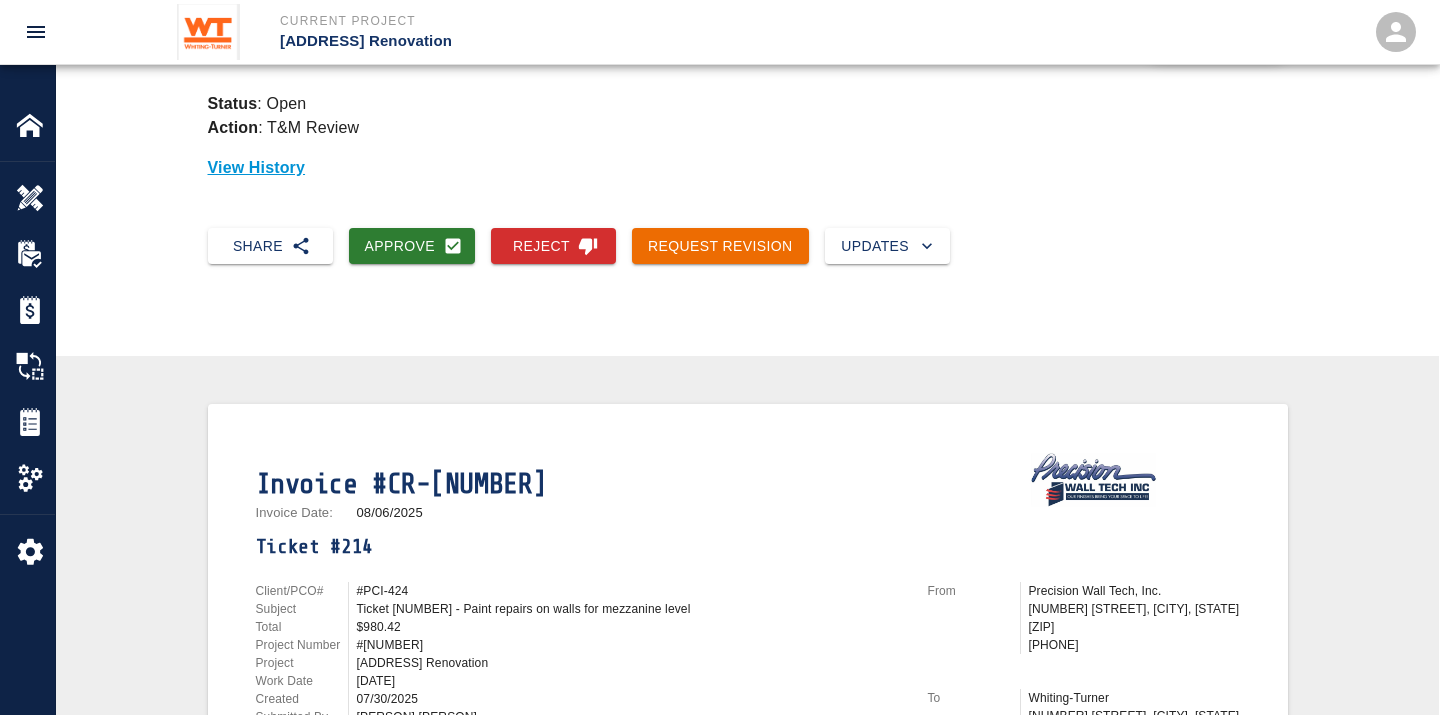 scroll, scrollTop: 0, scrollLeft: 0, axis: both 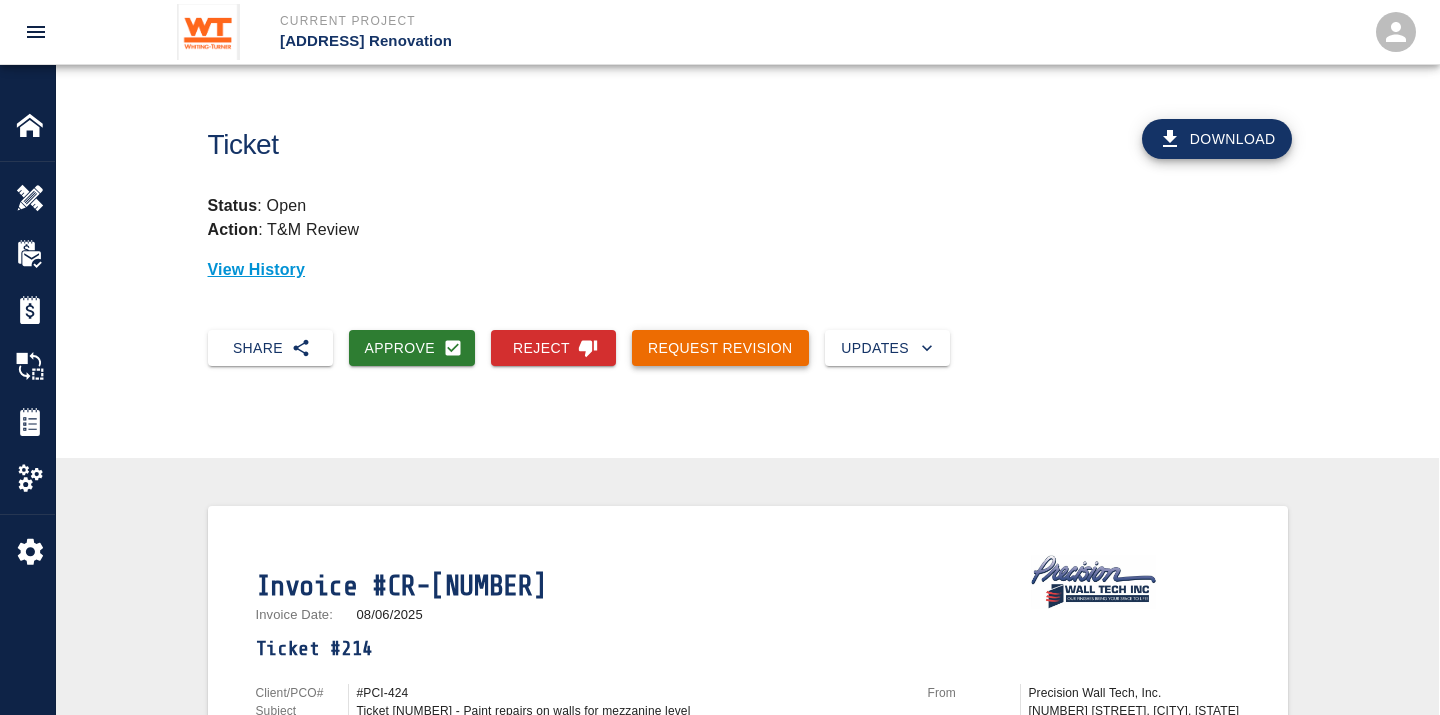 click on "Request Revision" at bounding box center [720, 348] 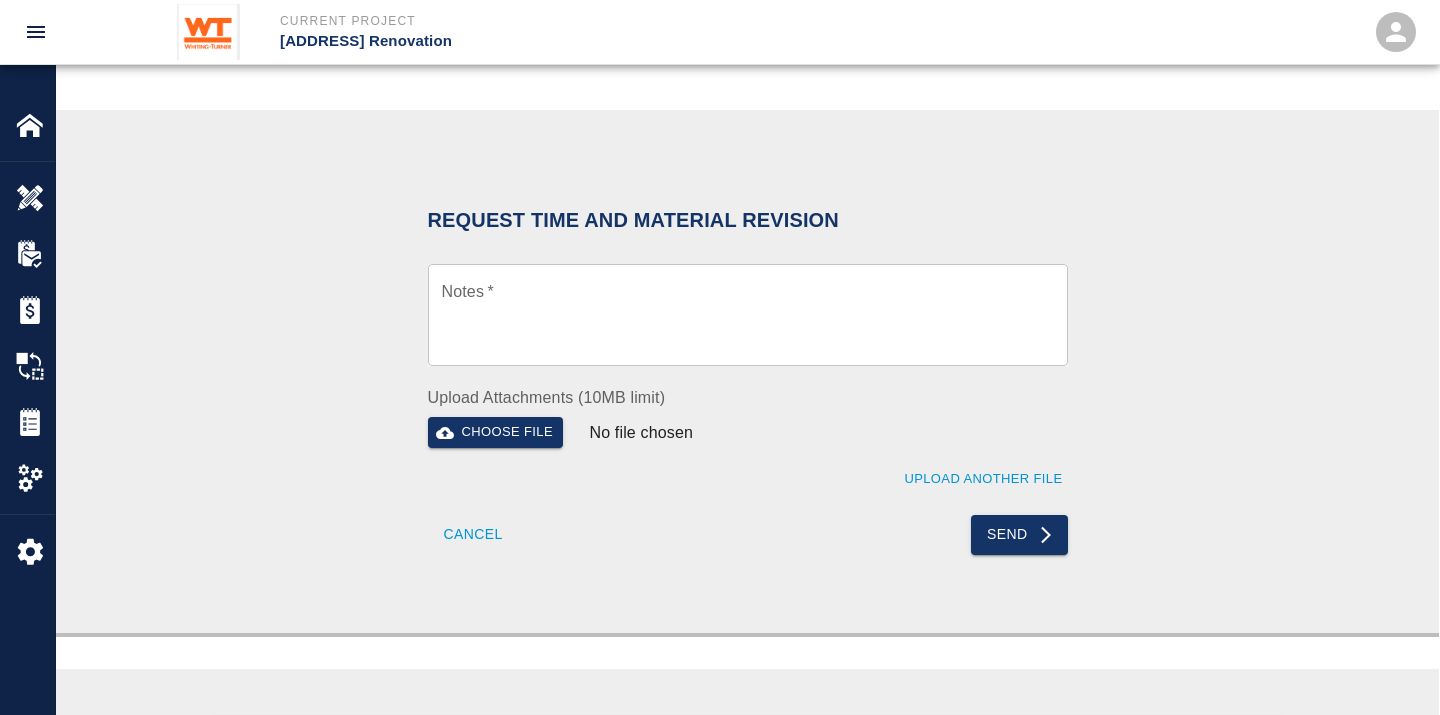 scroll, scrollTop: 333, scrollLeft: 0, axis: vertical 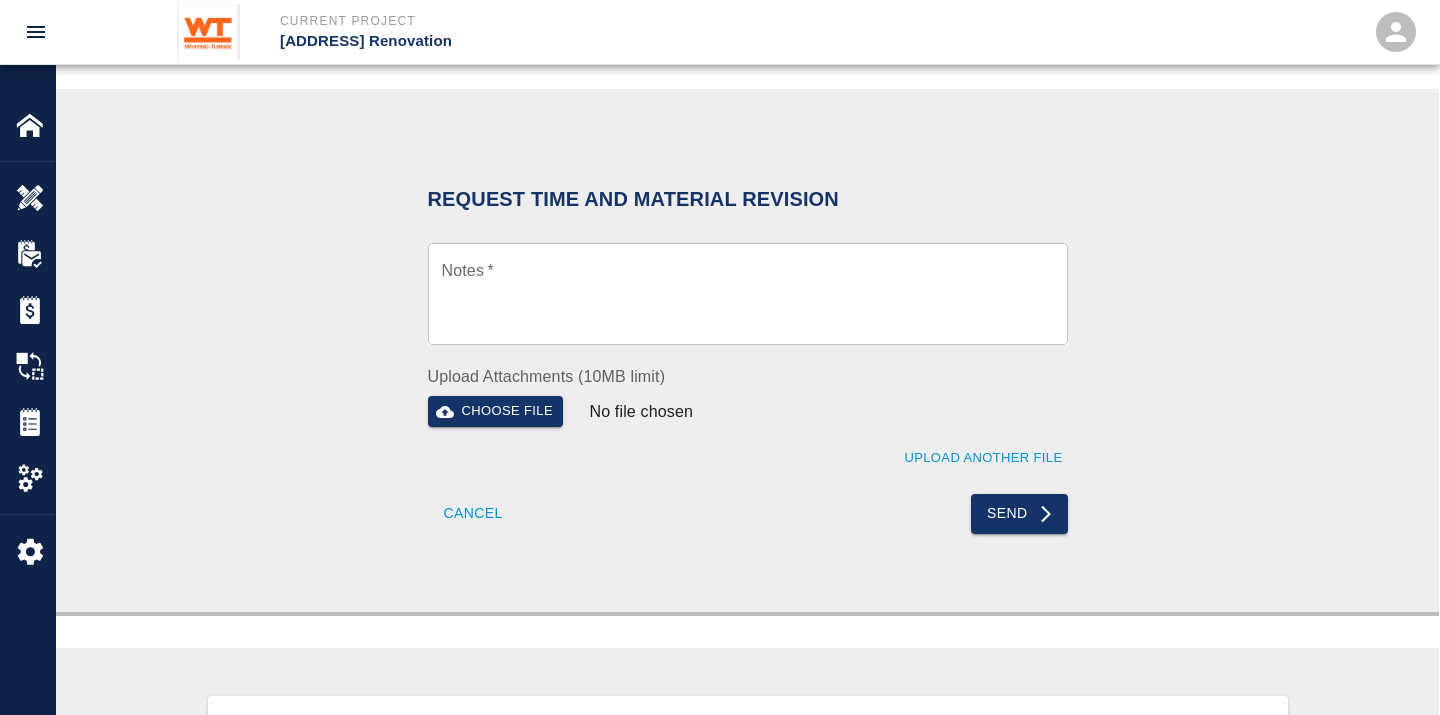 click on "Notes   *" at bounding box center (748, 294) 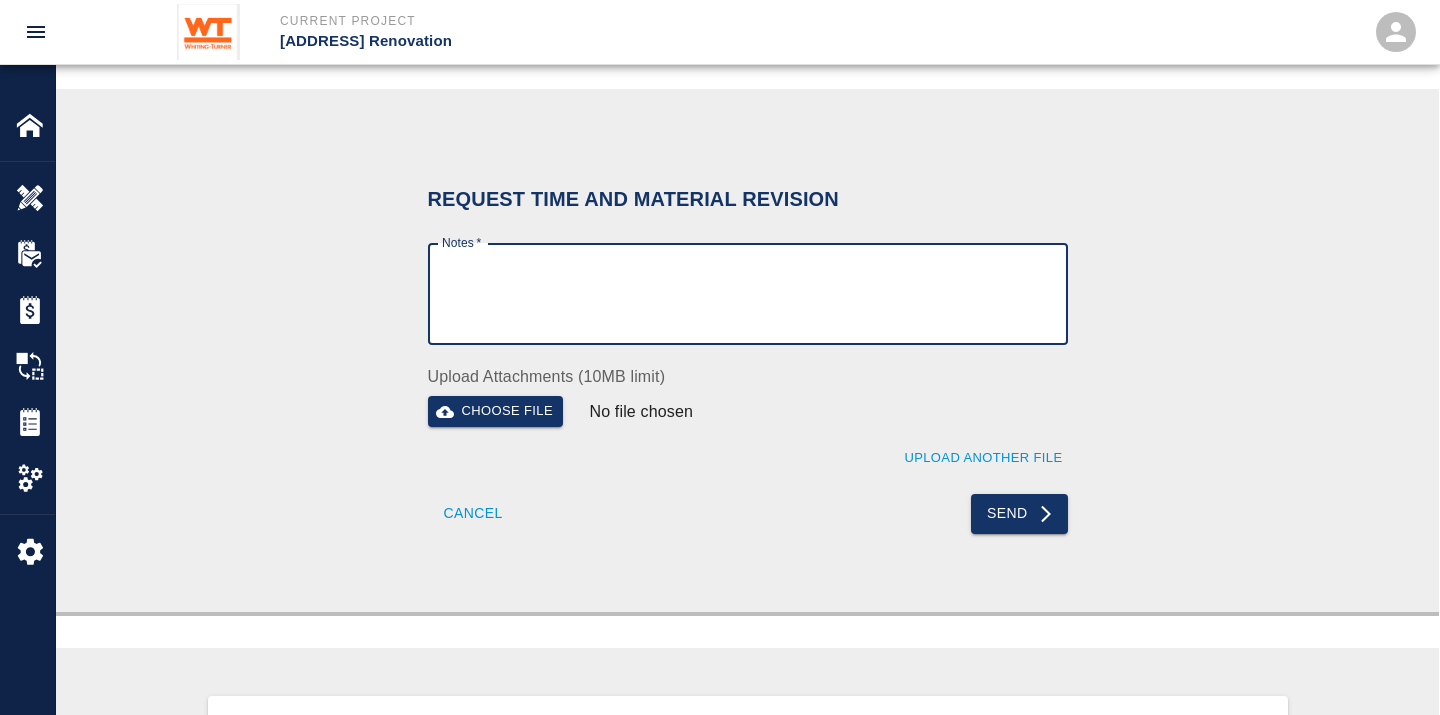 paste on "The wall is on the drawing and paint is owed for the space,  by going into space, Precision owns the substrate and blessed it. Ok splitting this cost but these were mostly existing holes in a renovation project not utilized." 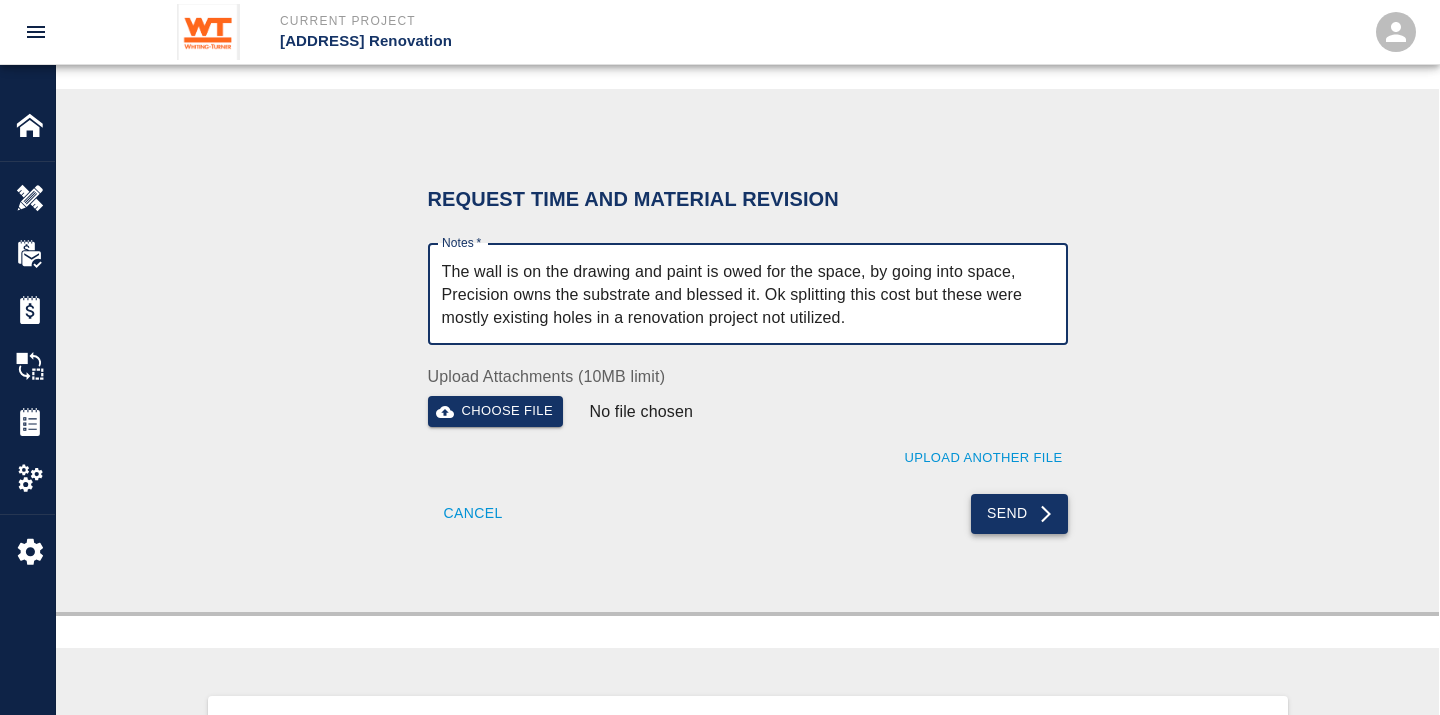 type on "The wall is on the drawing and paint is owed for the space, by going into space, Precision owns the substrate and blessed it. Ok splitting this cost but these were mostly existing holes in a renovation project not utilized." 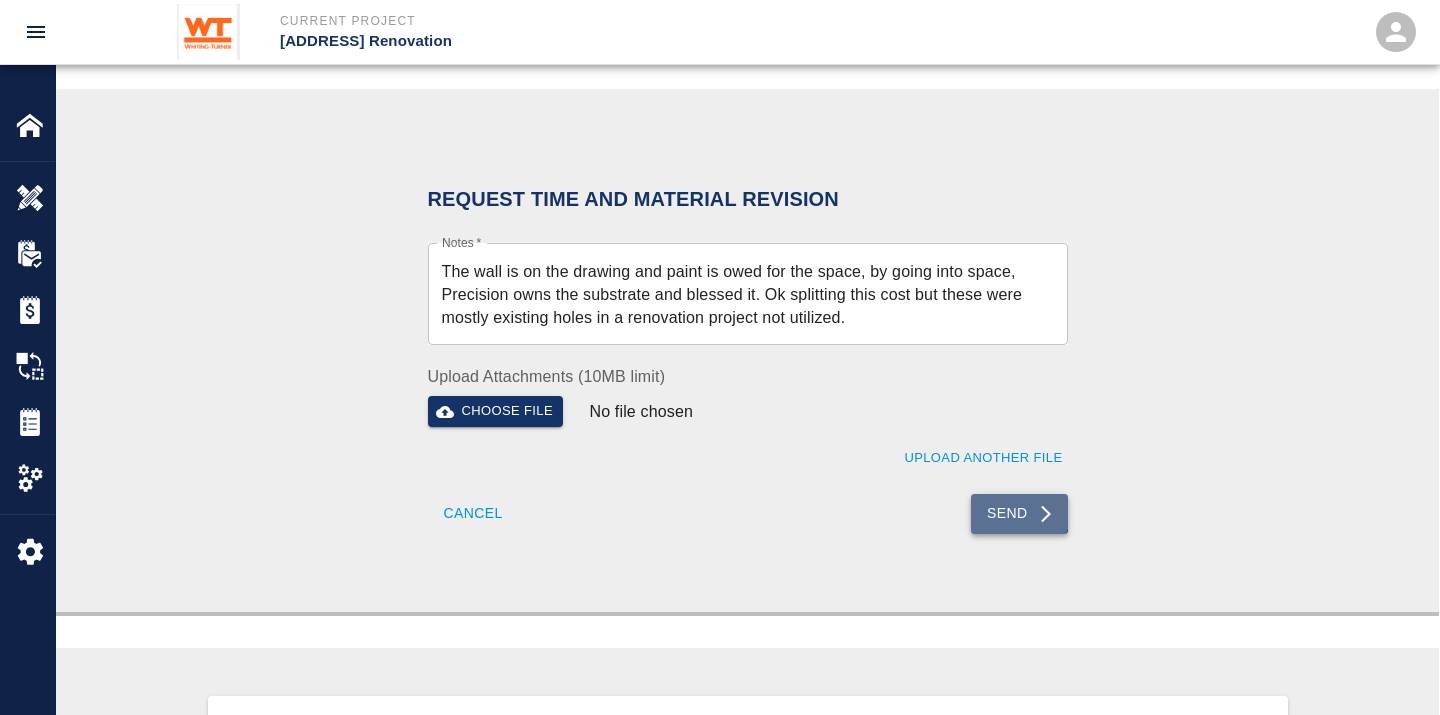 click on "Send" at bounding box center [1019, 514] 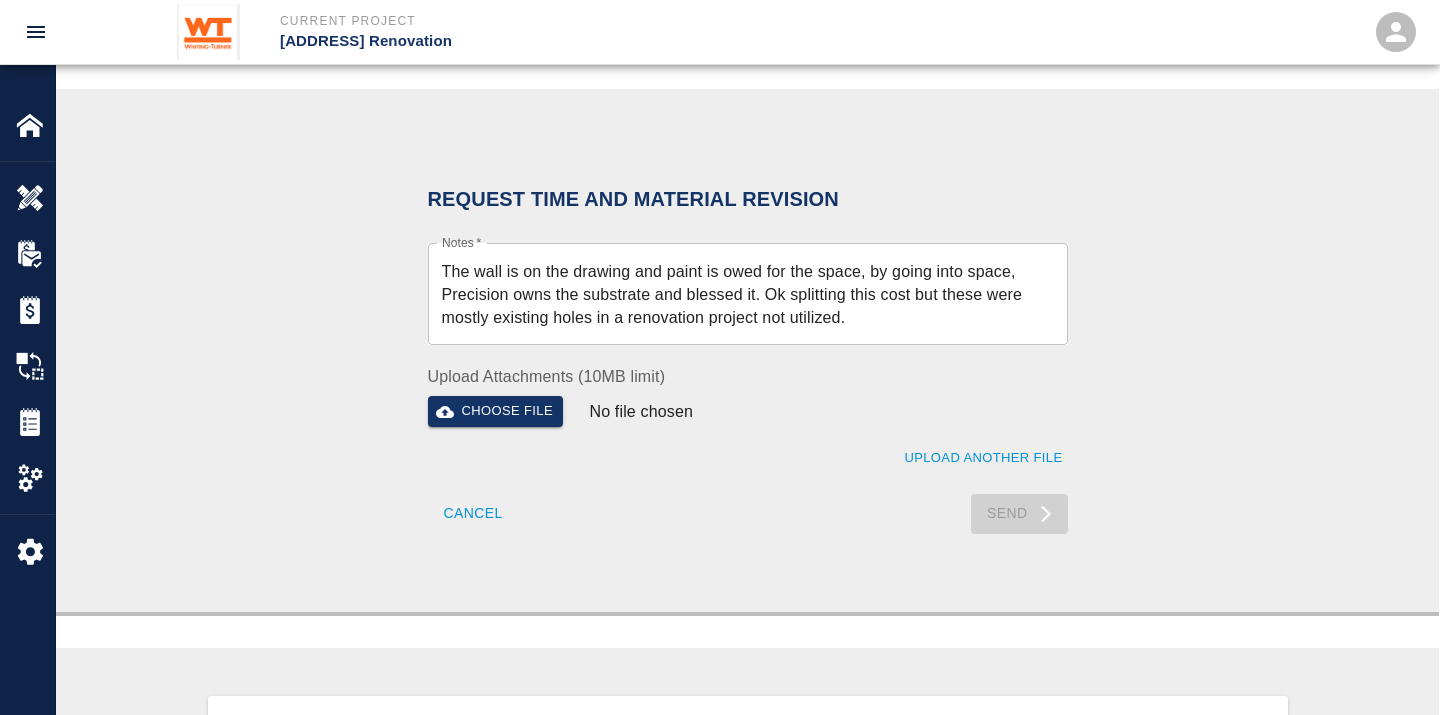 type 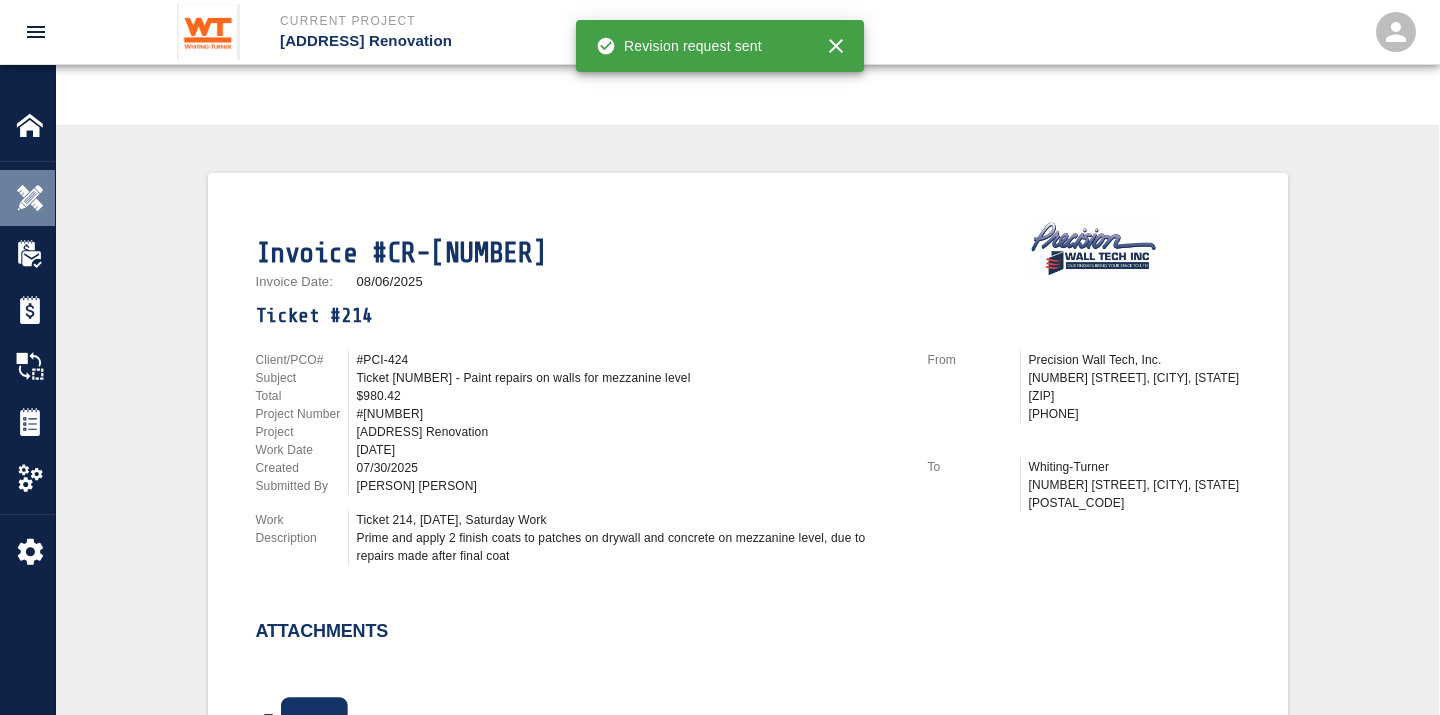 click at bounding box center (30, 198) 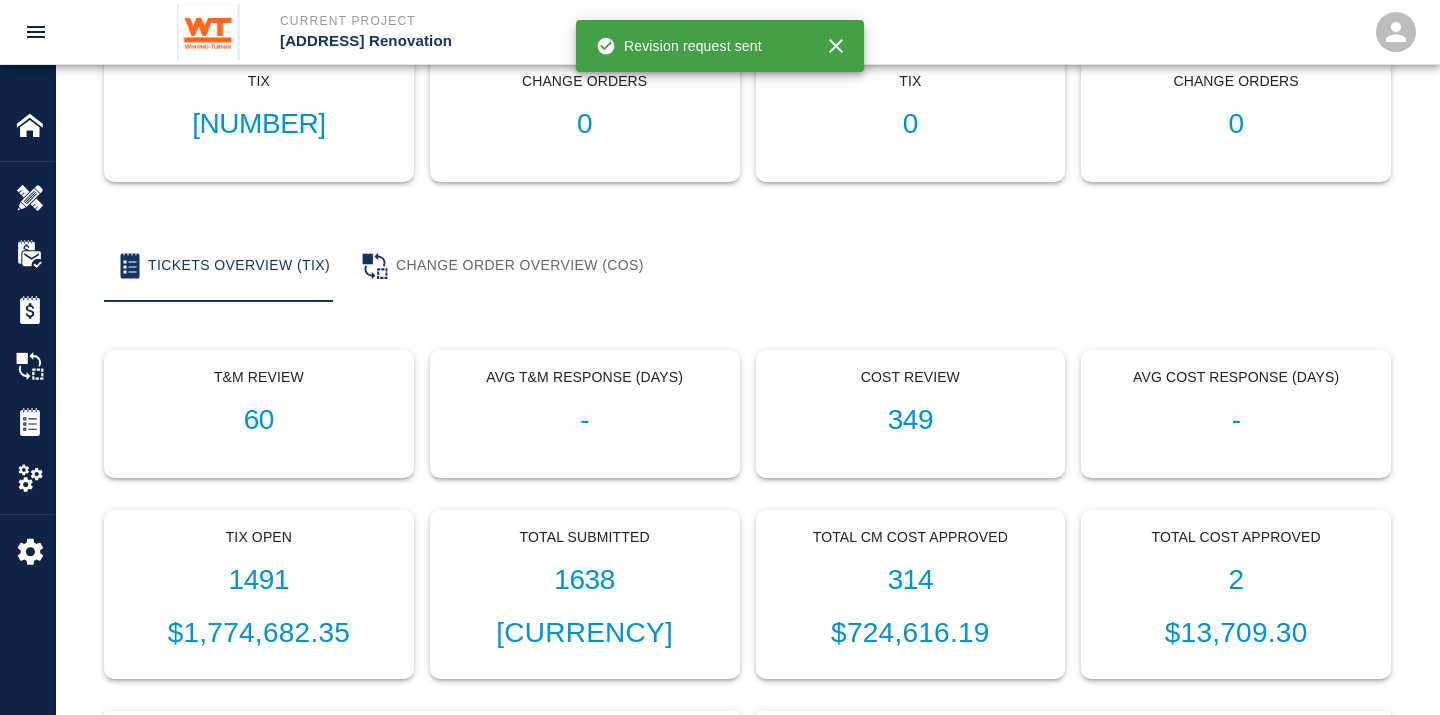 scroll, scrollTop: 0, scrollLeft: 0, axis: both 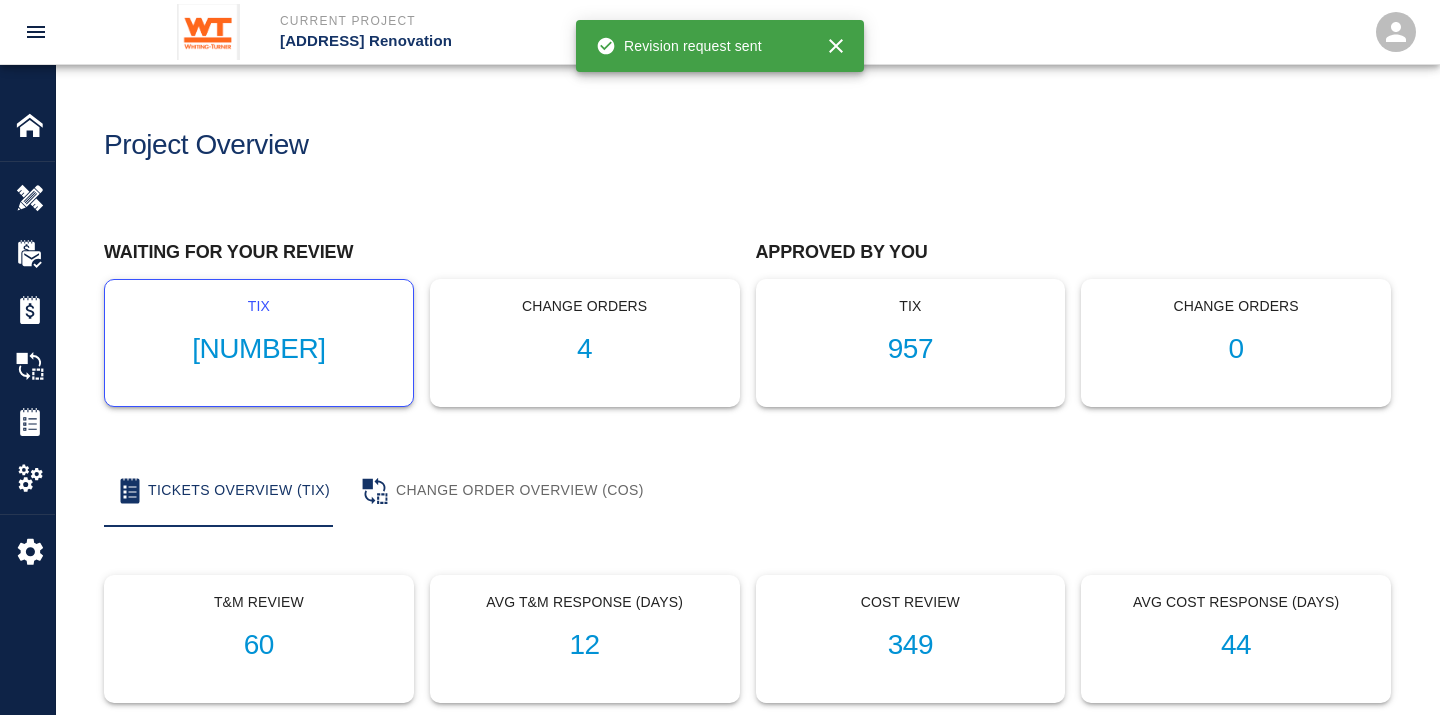 click on "[NUMBER]" at bounding box center [259, 349] 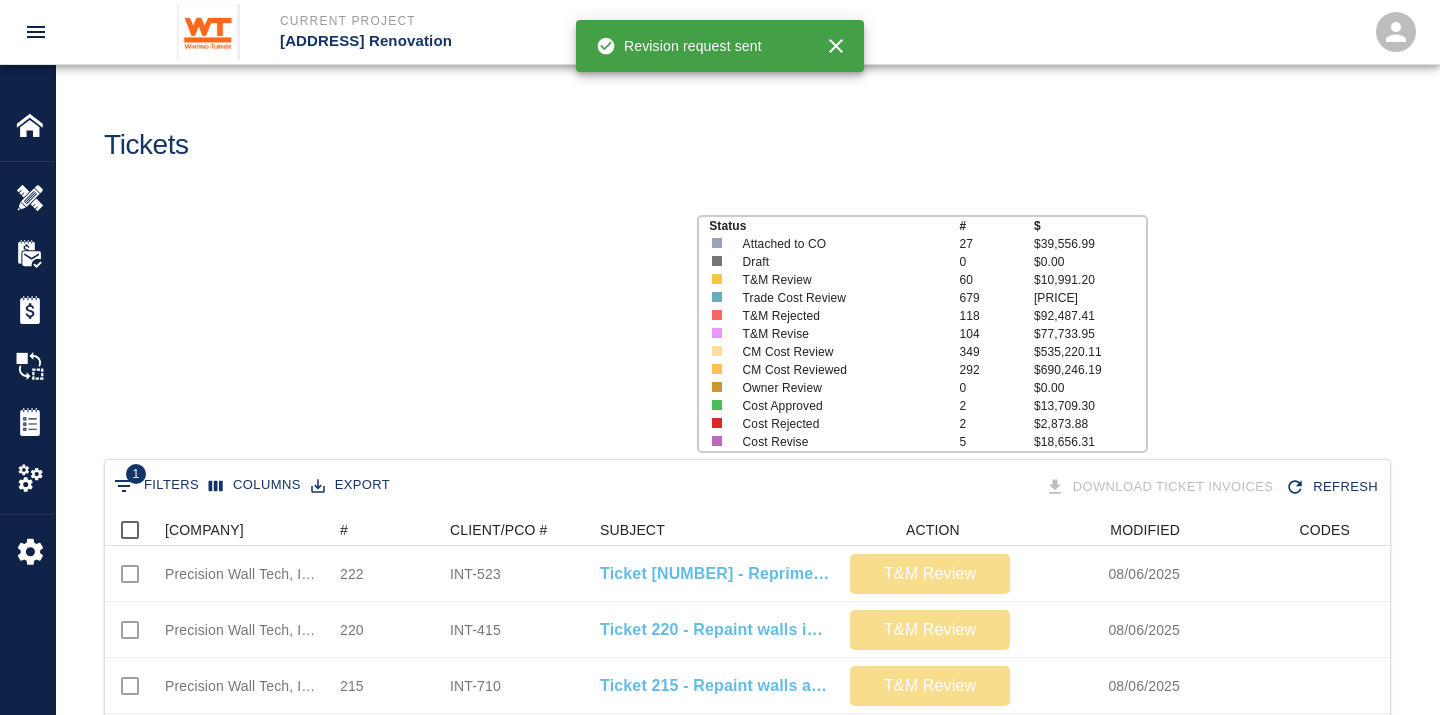 scroll, scrollTop: 17, scrollLeft: 17, axis: both 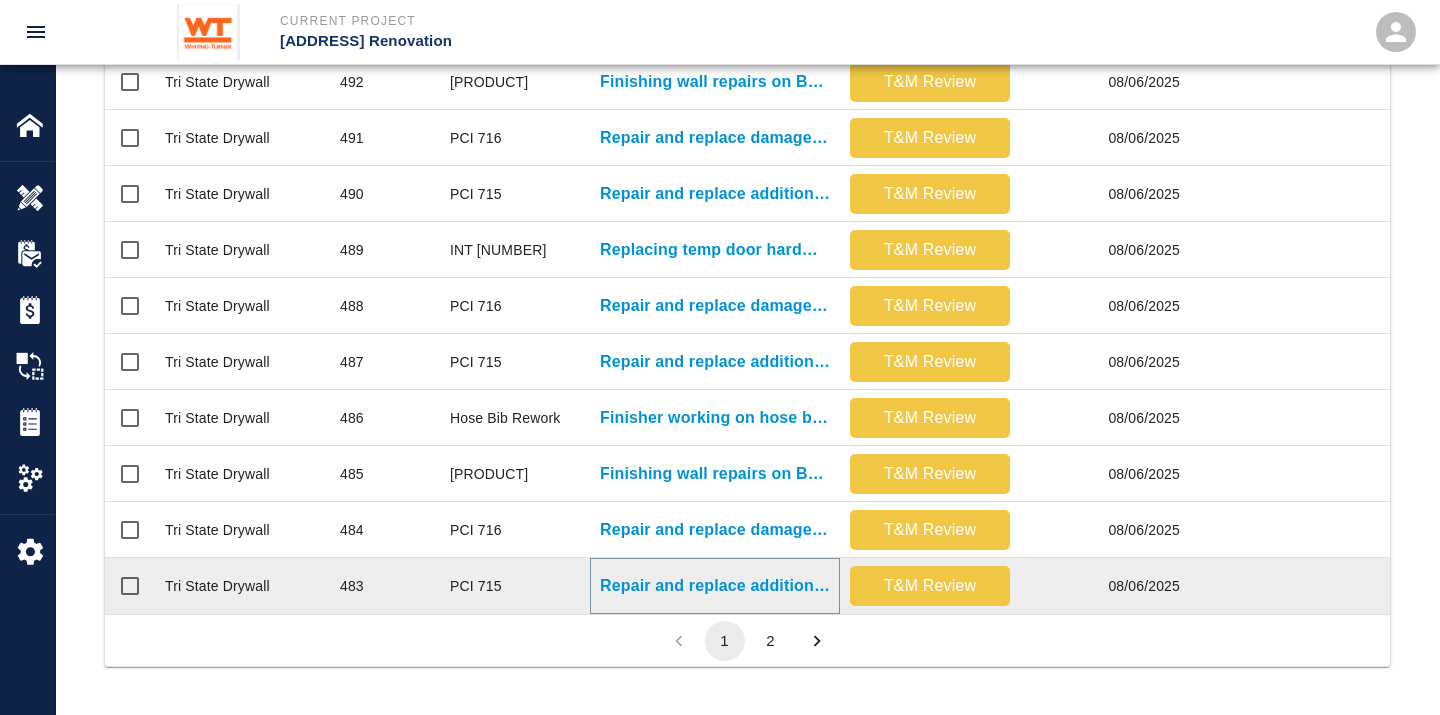 click on "Repair and replace additional ceiling tiles damaged by ongoing work." at bounding box center [715, 586] 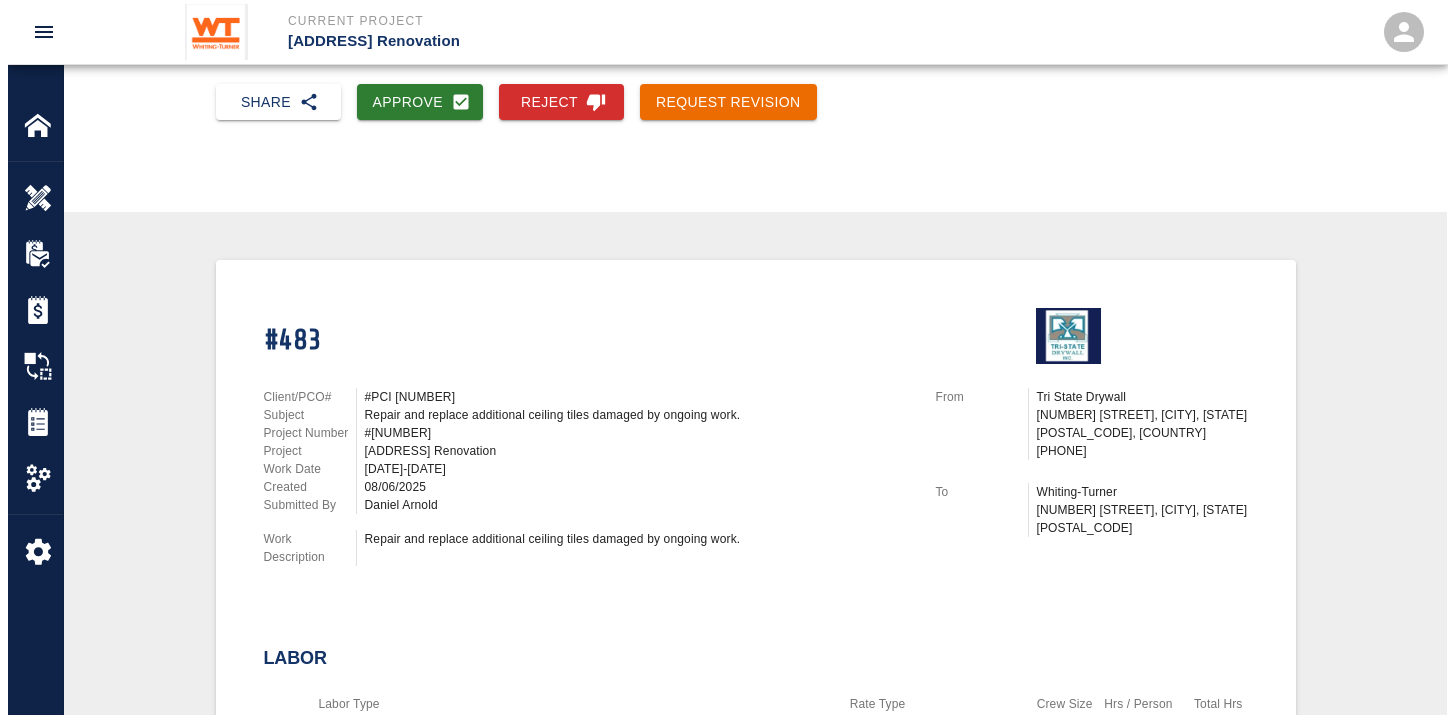 scroll, scrollTop: 913, scrollLeft: 0, axis: vertical 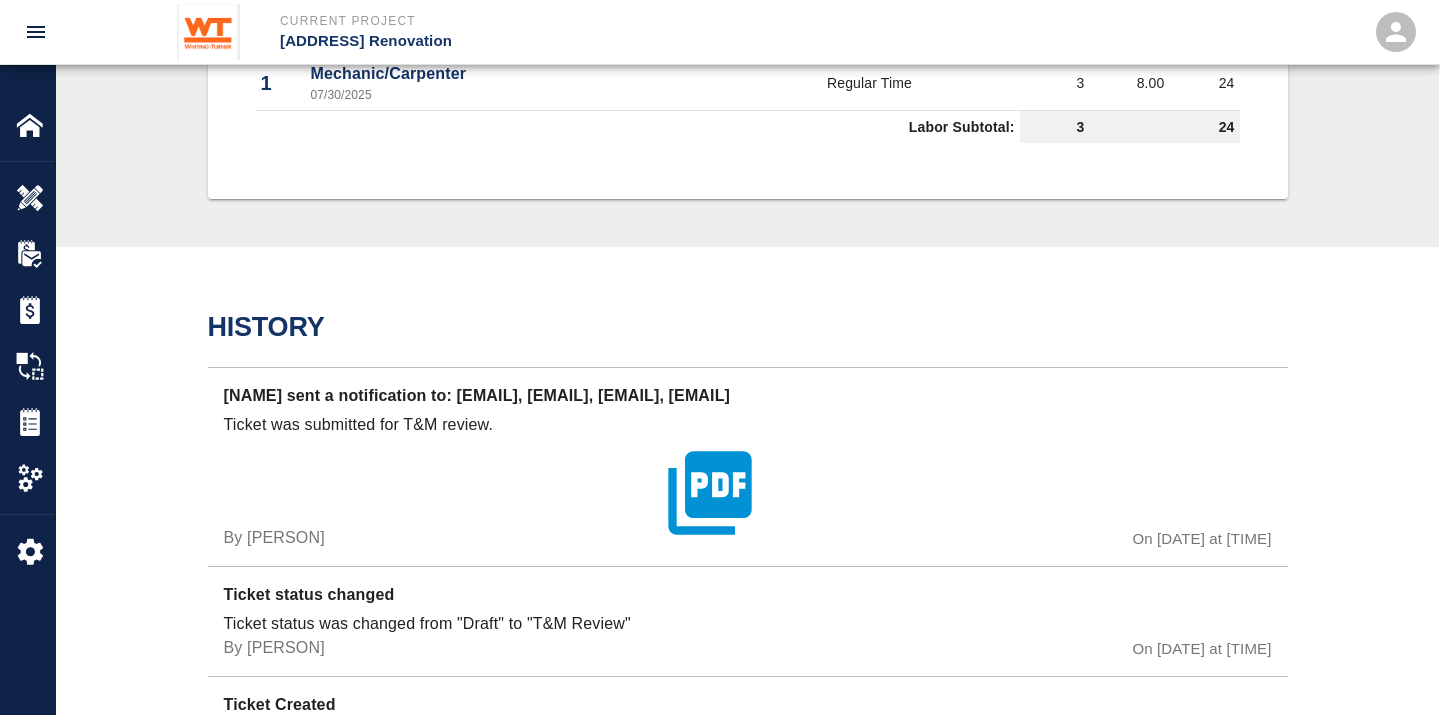 click 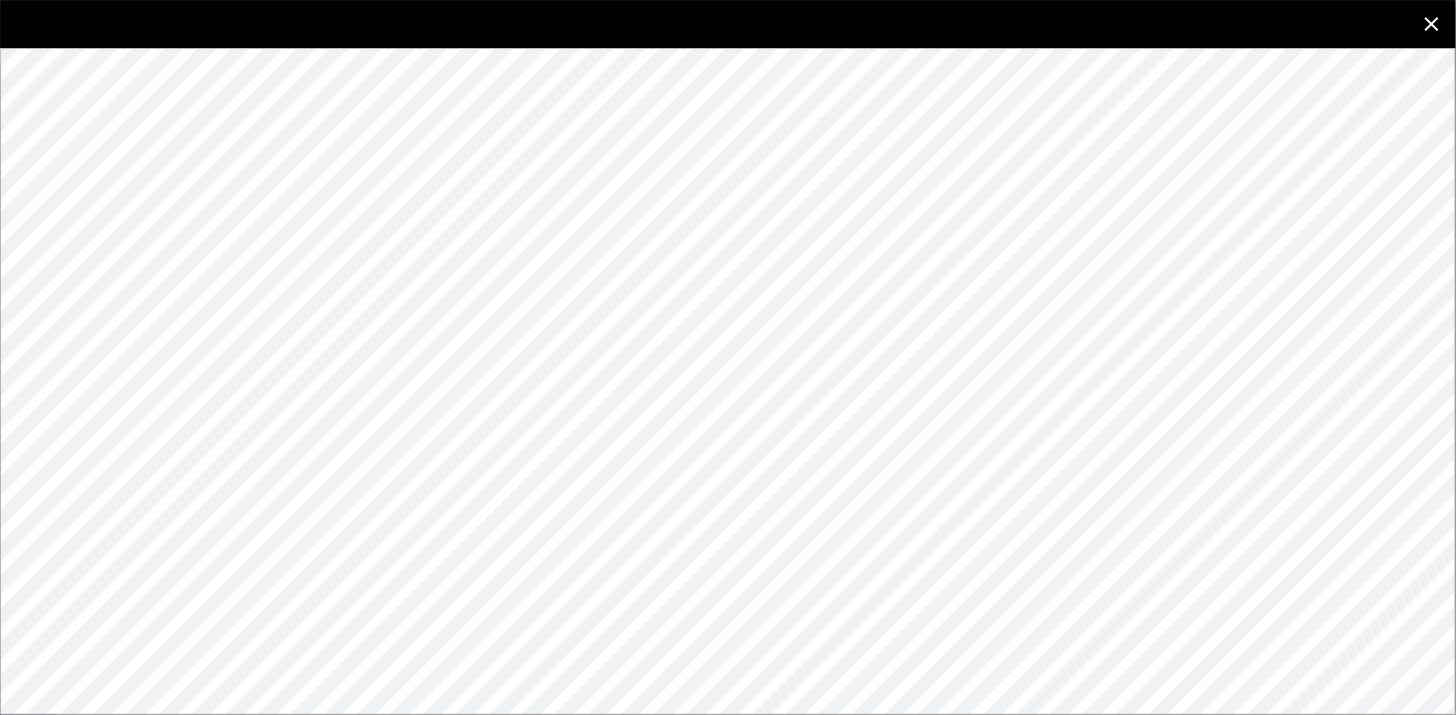 click 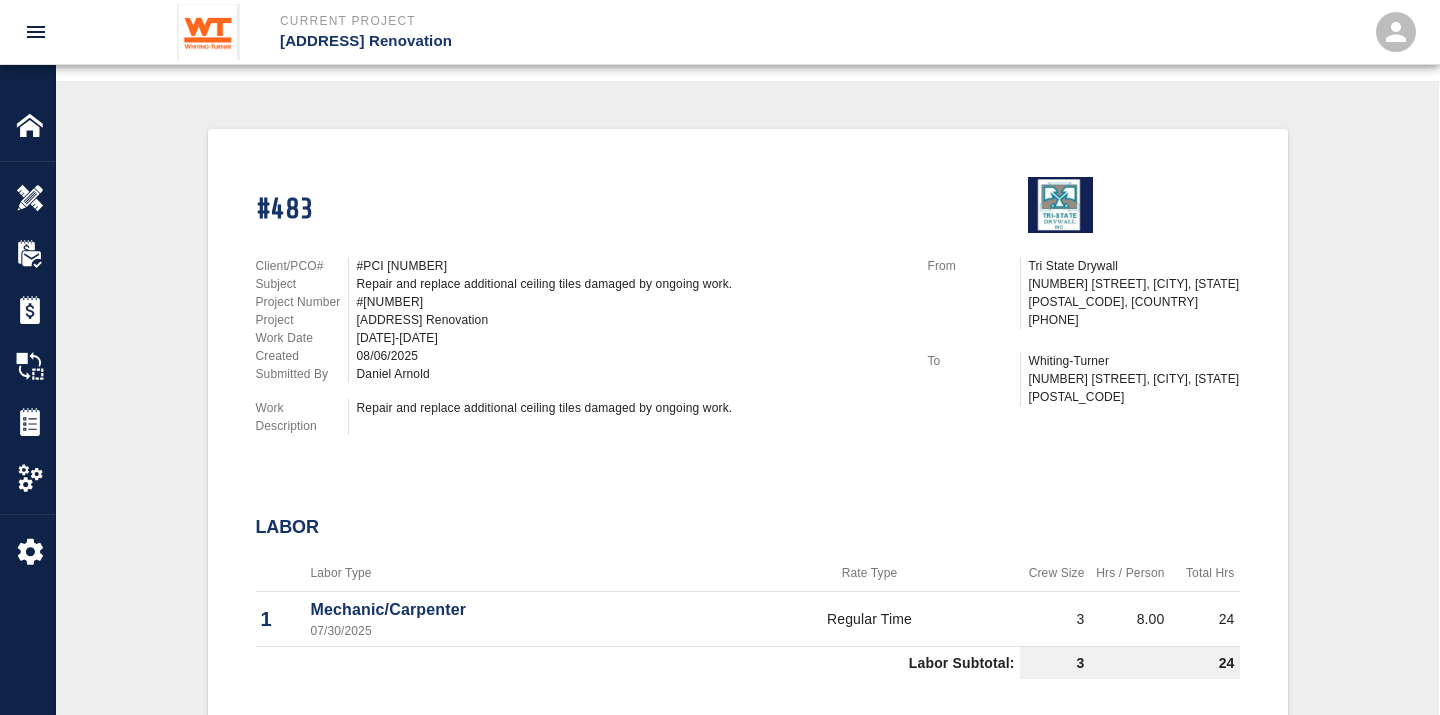 scroll, scrollTop: 0, scrollLeft: 0, axis: both 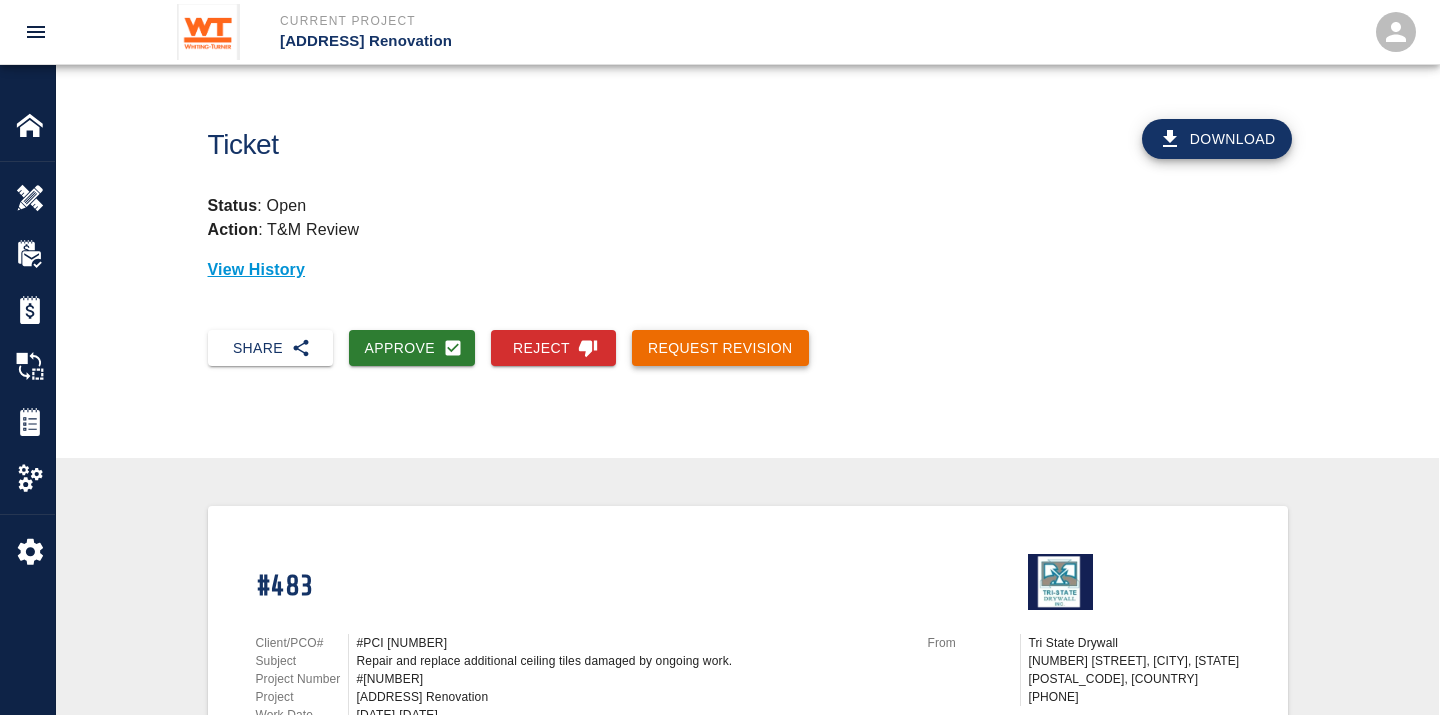 click on "Request Revision" at bounding box center (720, 348) 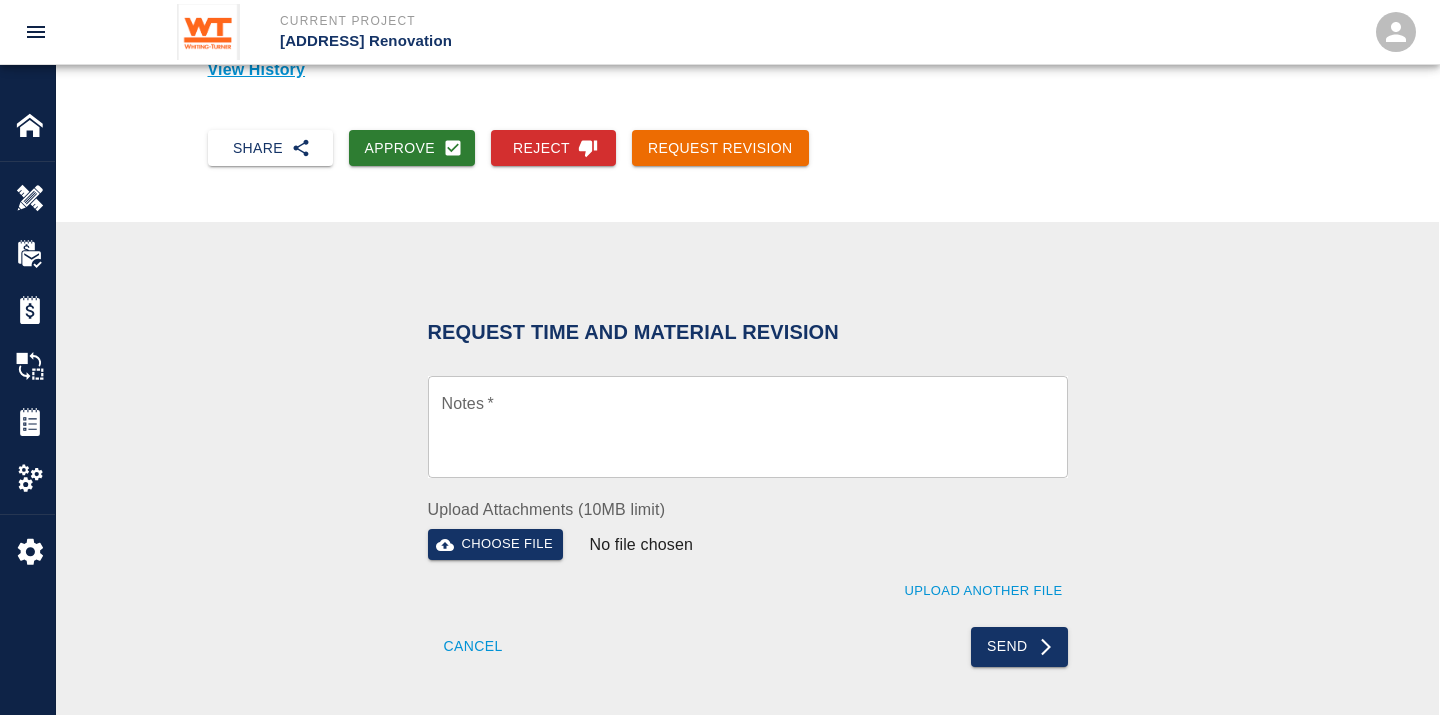 scroll, scrollTop: 222, scrollLeft: 0, axis: vertical 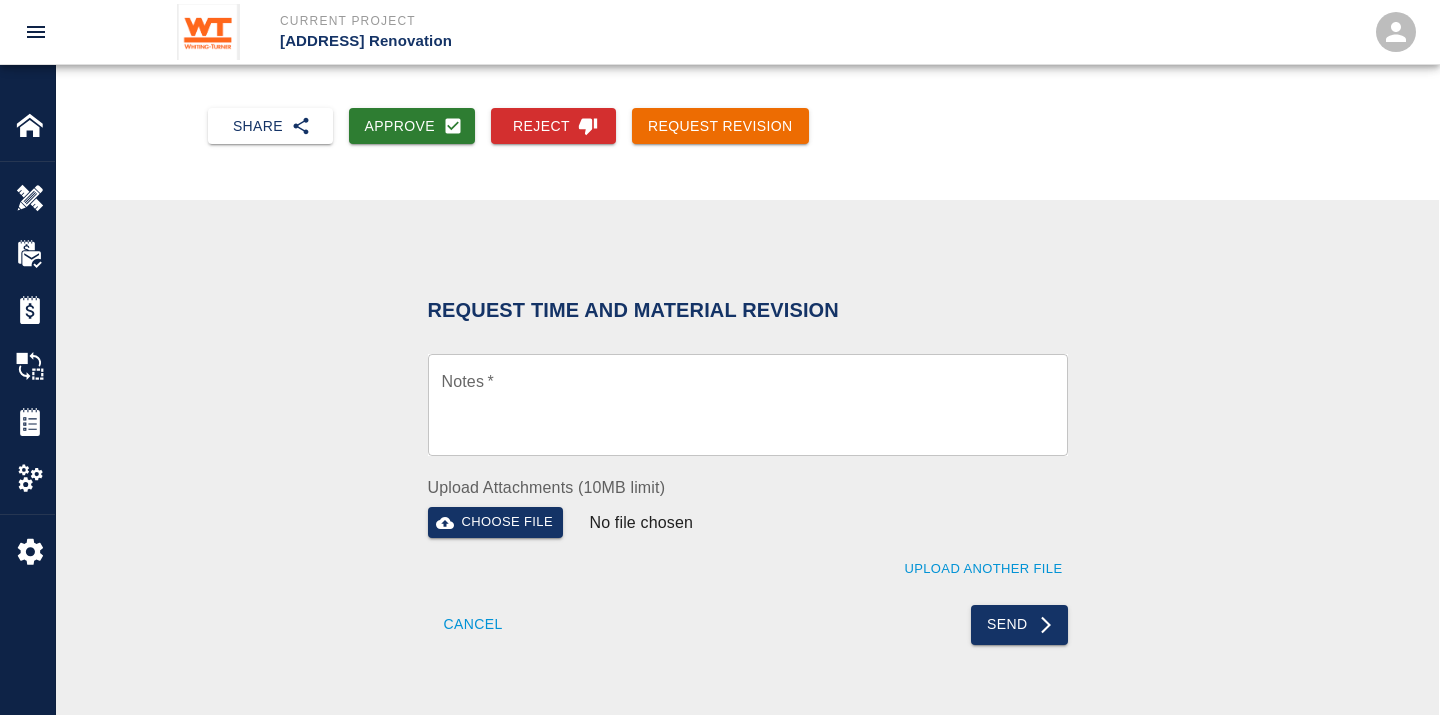 click on "Notes   *" at bounding box center [748, 405] 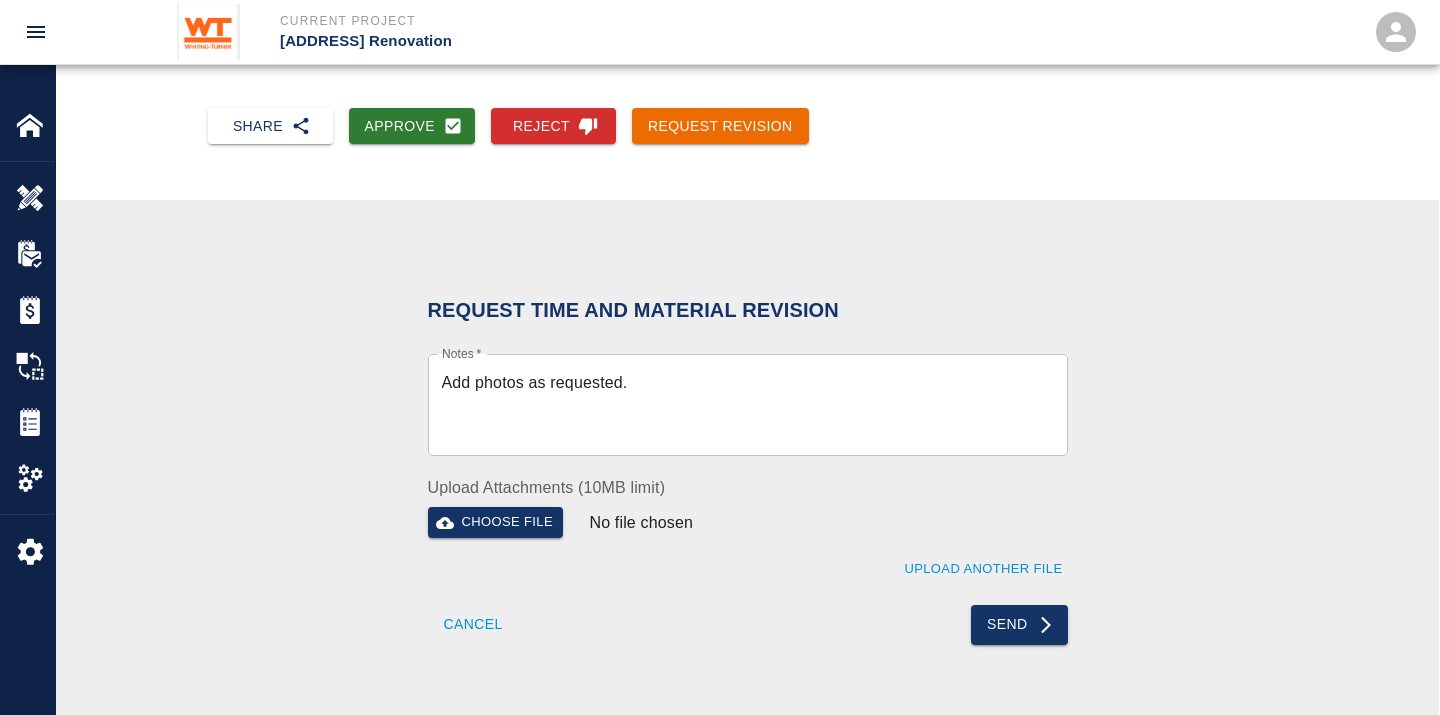 drag, startPoint x: 1022, startPoint y: 626, endPoint x: 721, endPoint y: 370, distance: 395.14175 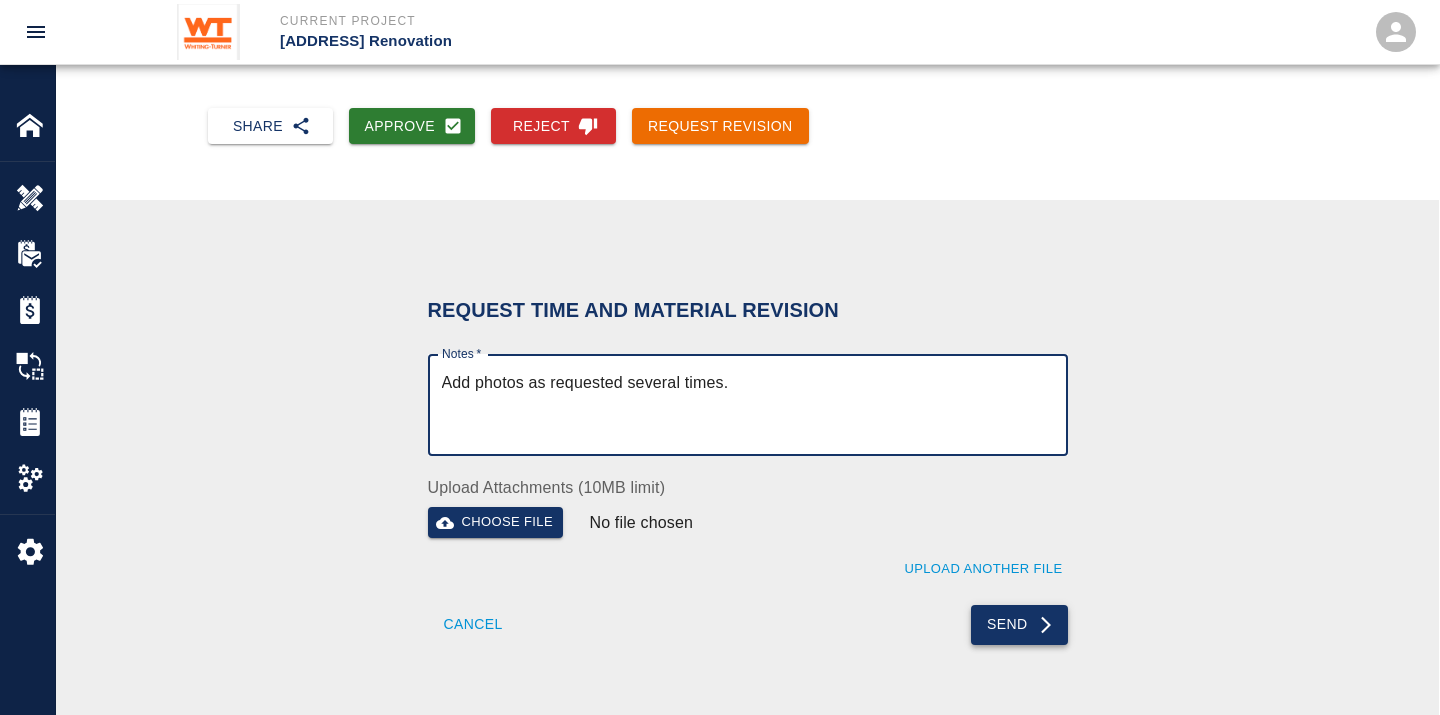 type on "Add photos as requested several times." 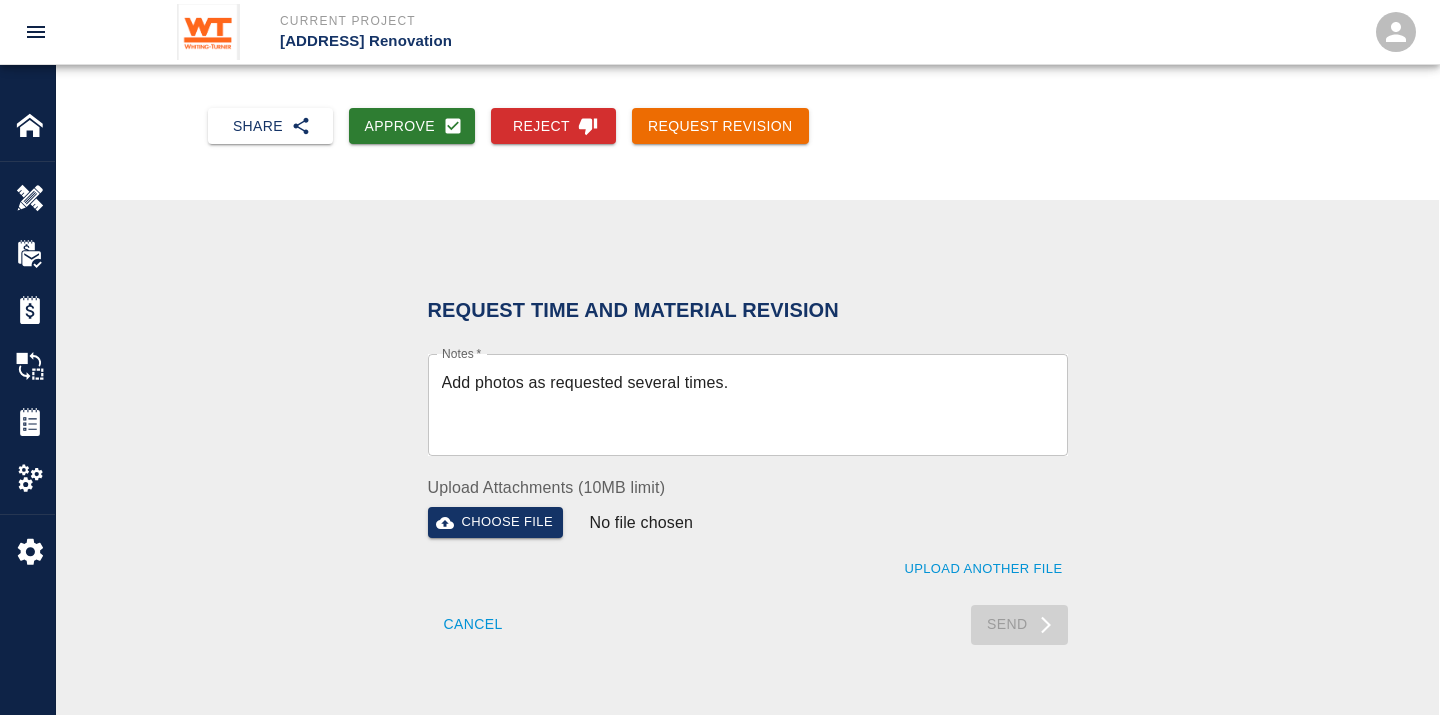 type 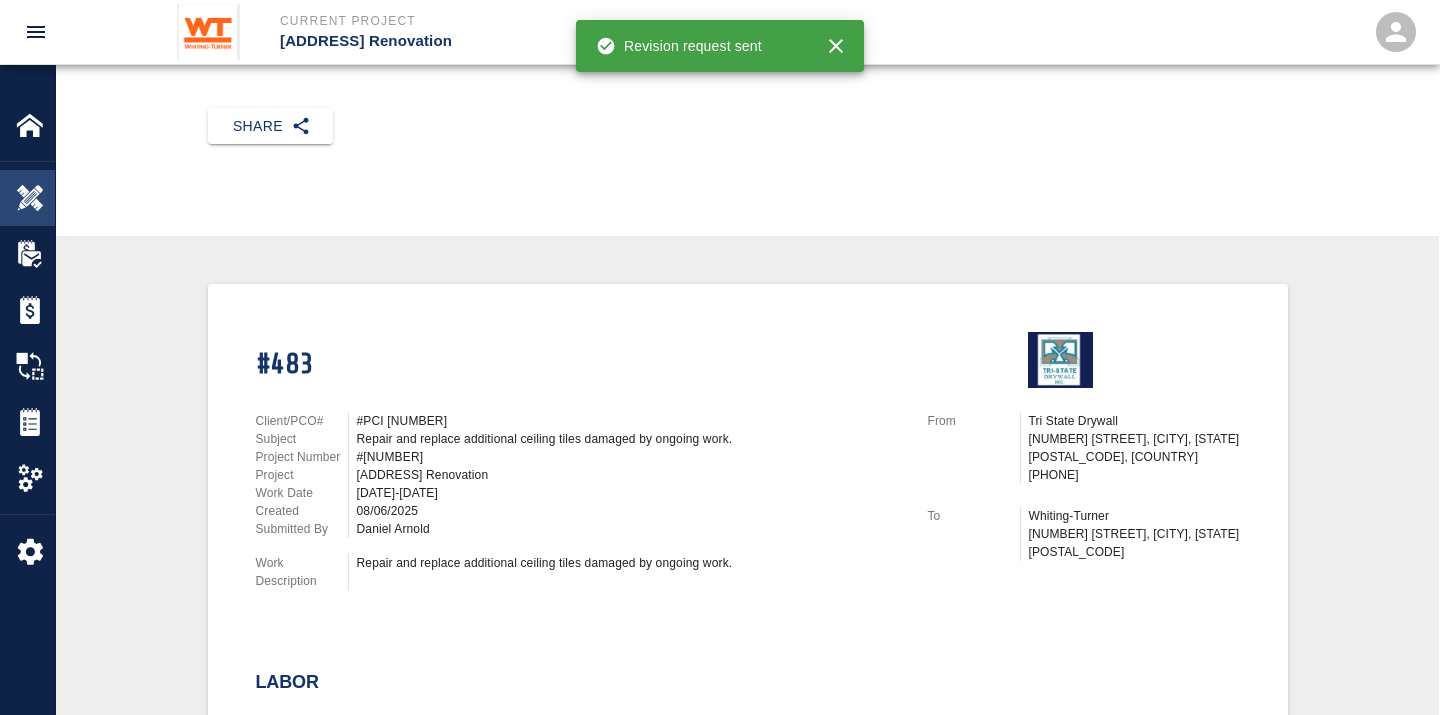 click at bounding box center (30, 198) 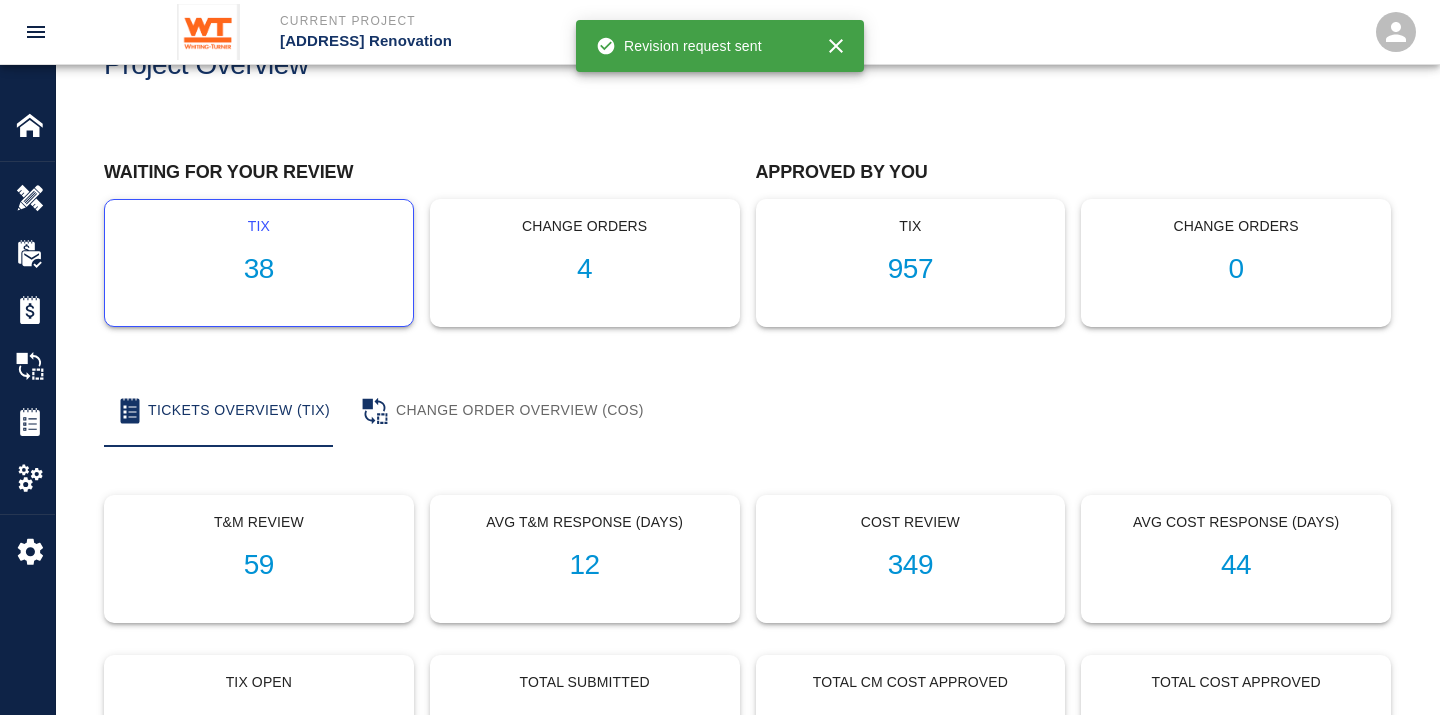 scroll, scrollTop: 0, scrollLeft: 0, axis: both 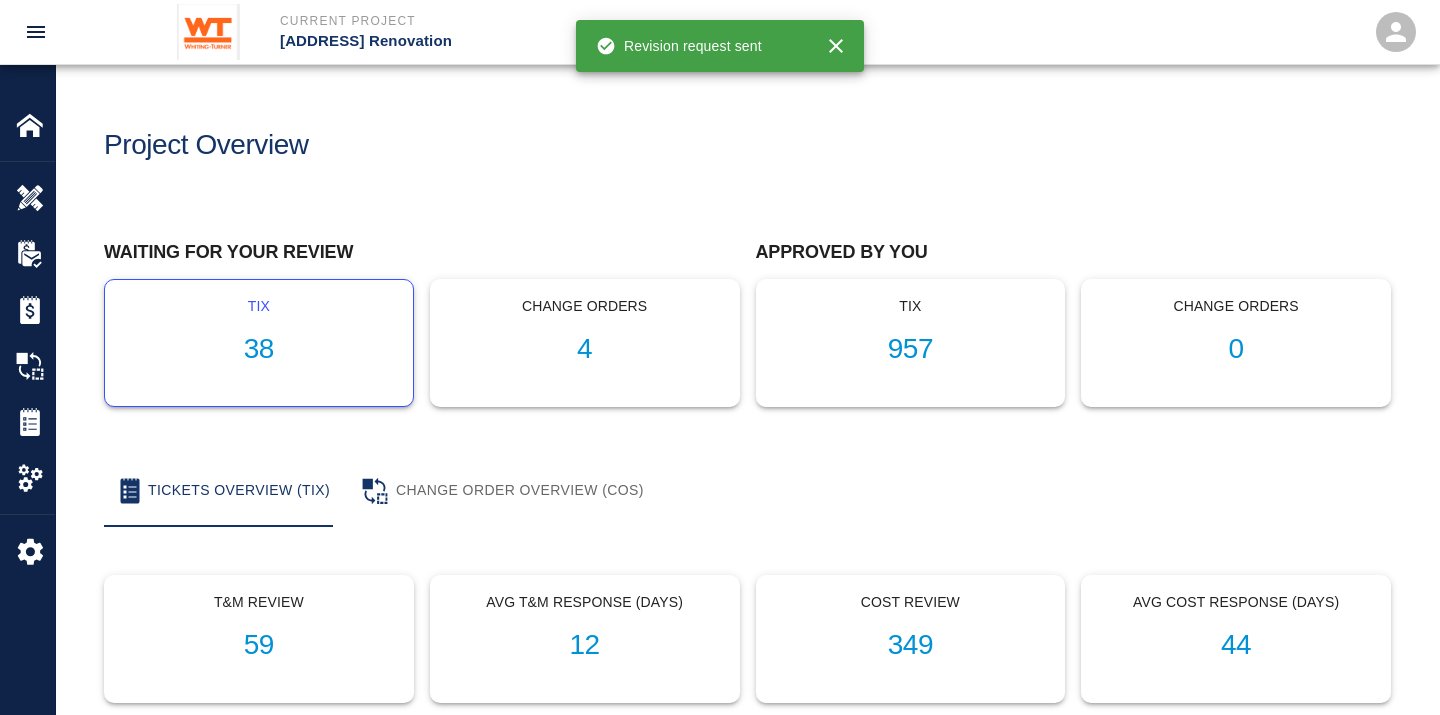 click on "38" at bounding box center [259, 349] 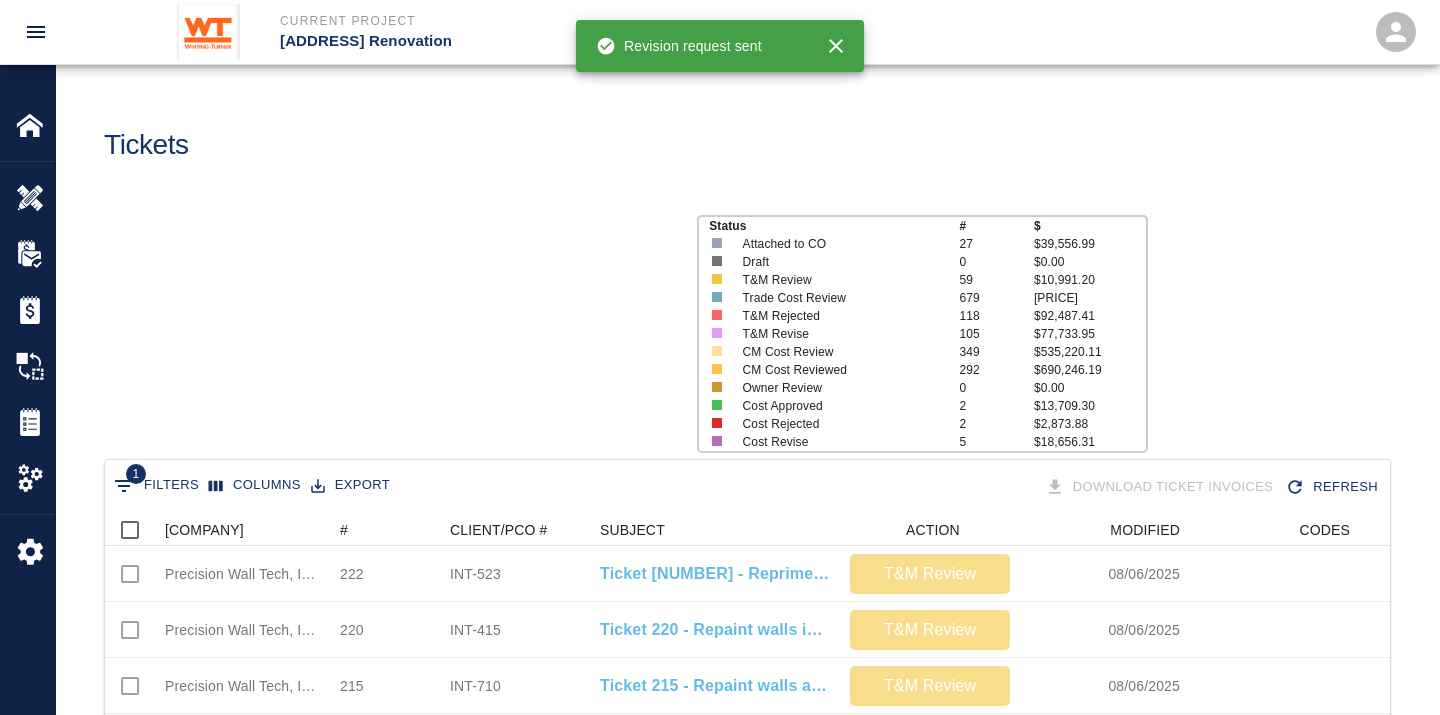 scroll, scrollTop: 17, scrollLeft: 17, axis: both 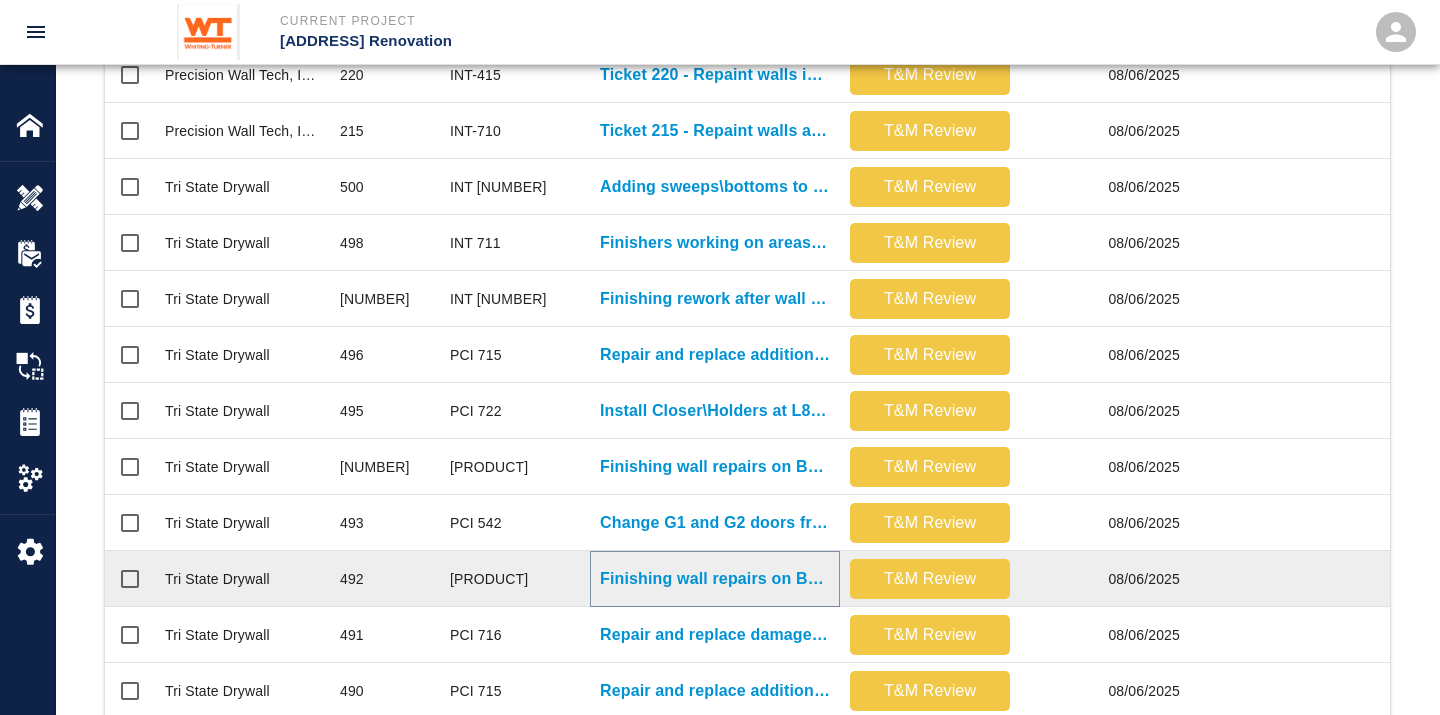 click on "Finishing wall repairs on B1 due to damage by others." at bounding box center [715, 579] 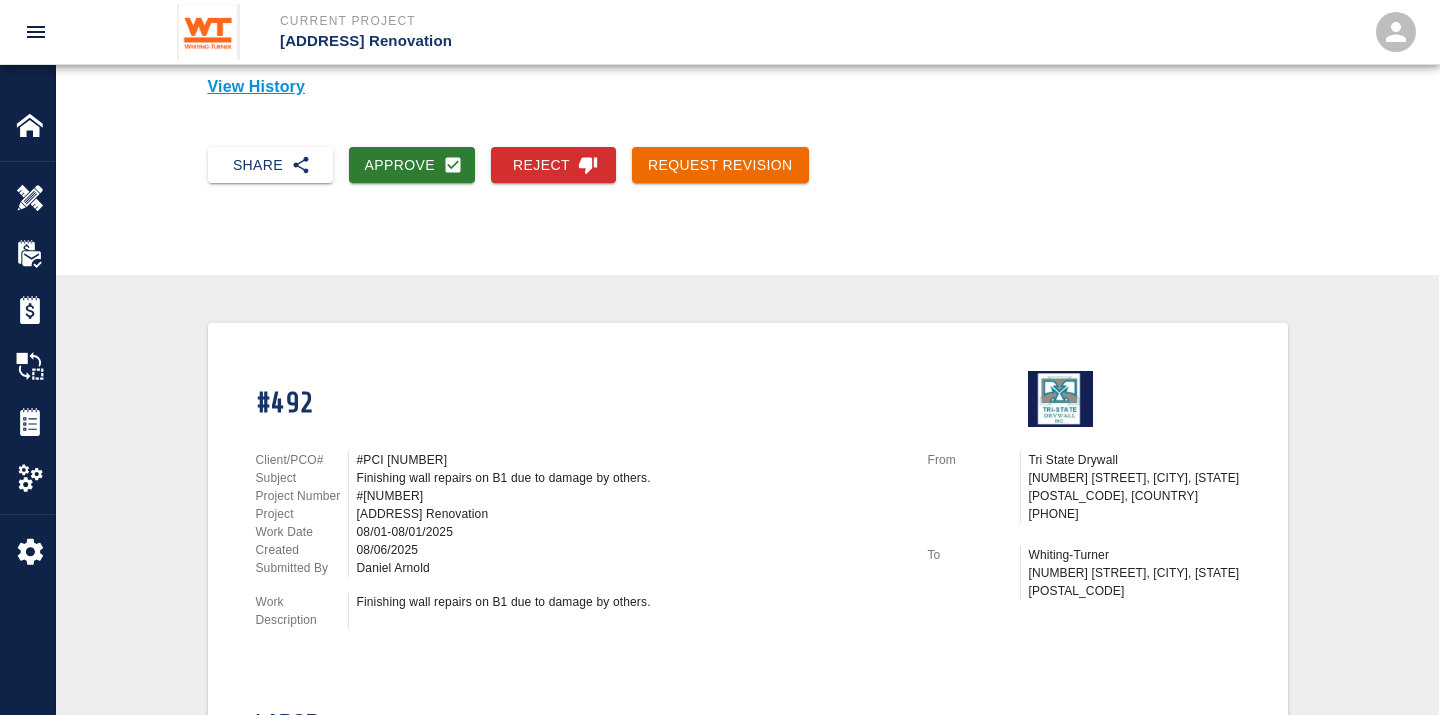 scroll, scrollTop: 222, scrollLeft: 0, axis: vertical 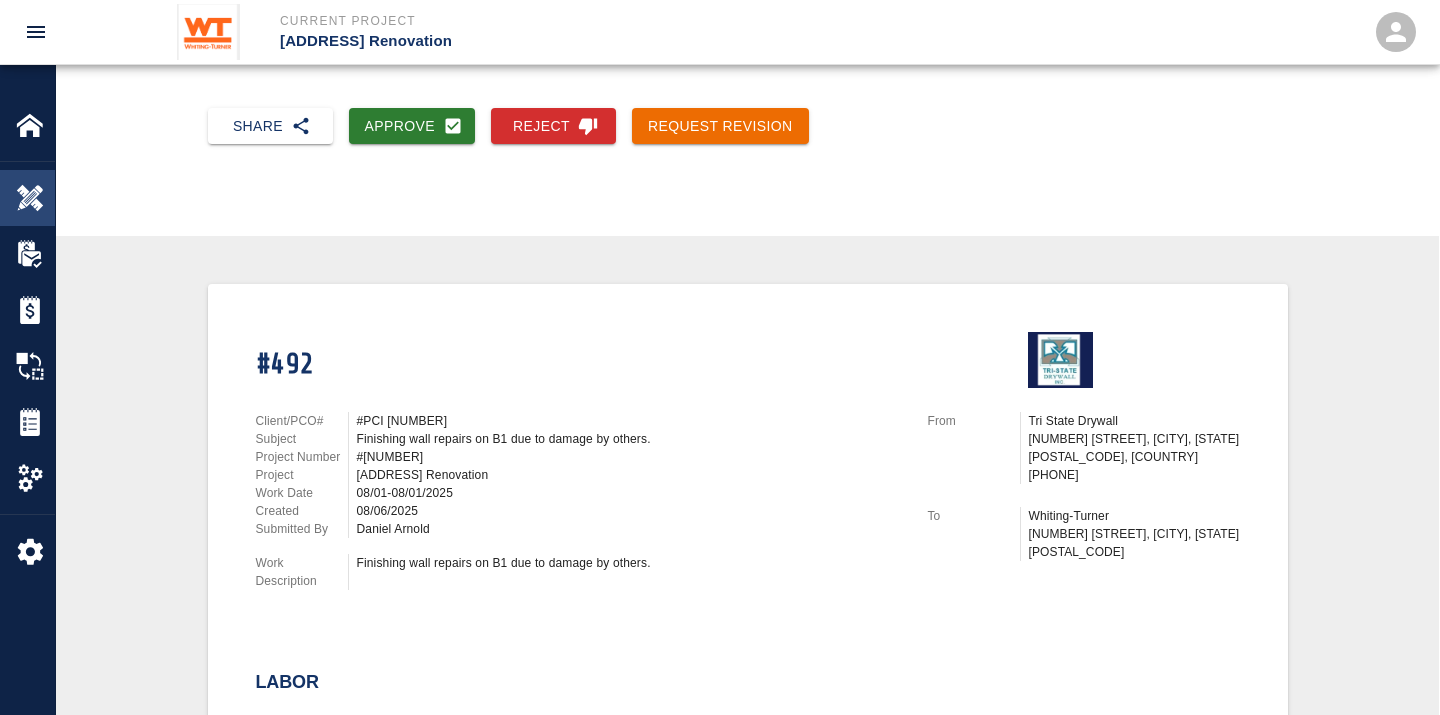 click at bounding box center [30, 198] 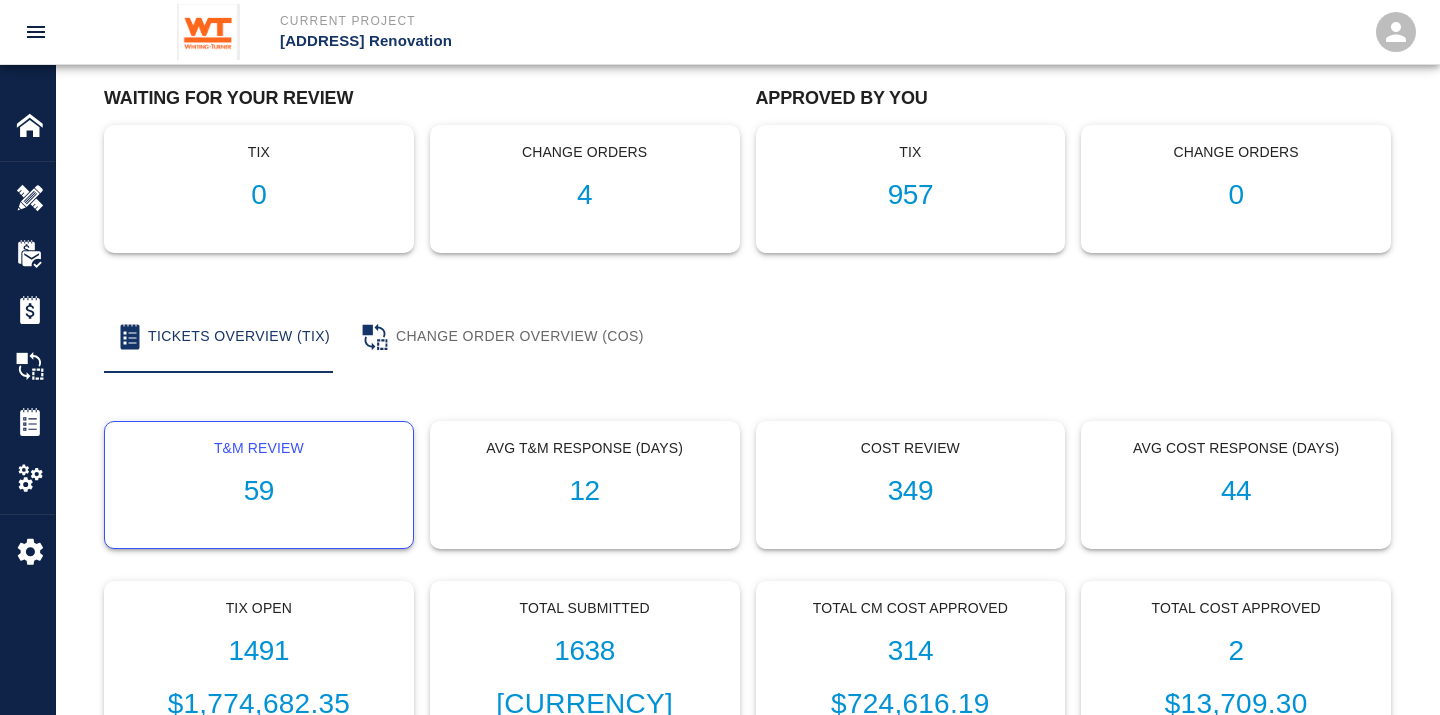 scroll, scrollTop: 0, scrollLeft: 0, axis: both 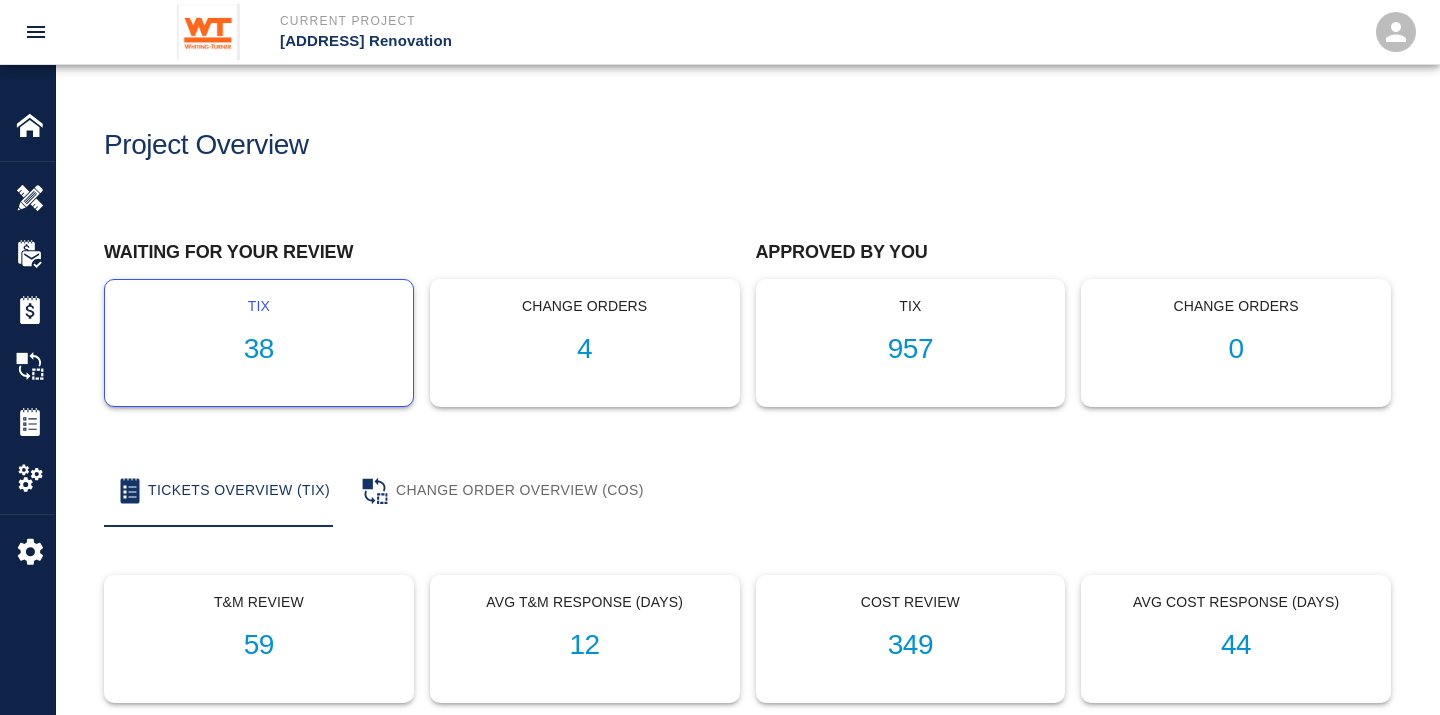 click on "tix 38" at bounding box center (259, 343) 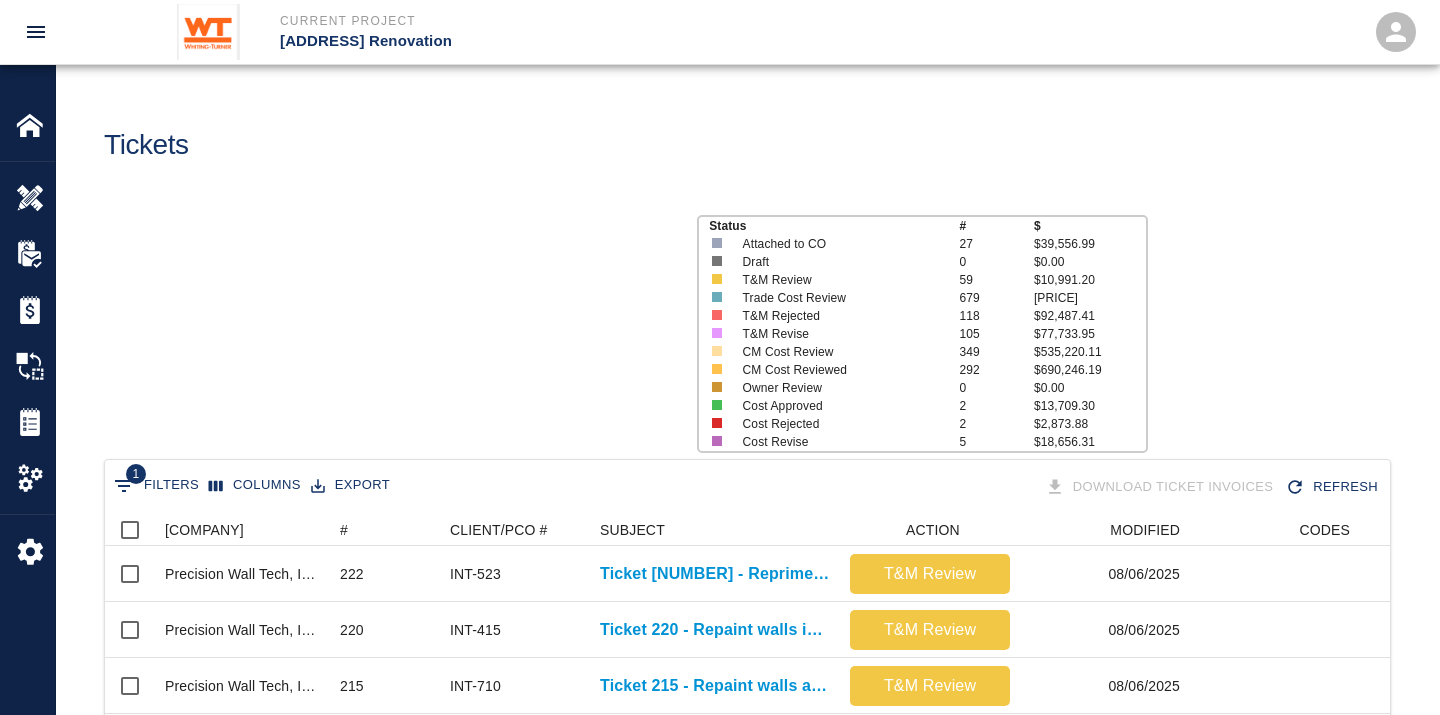scroll, scrollTop: 17, scrollLeft: 17, axis: both 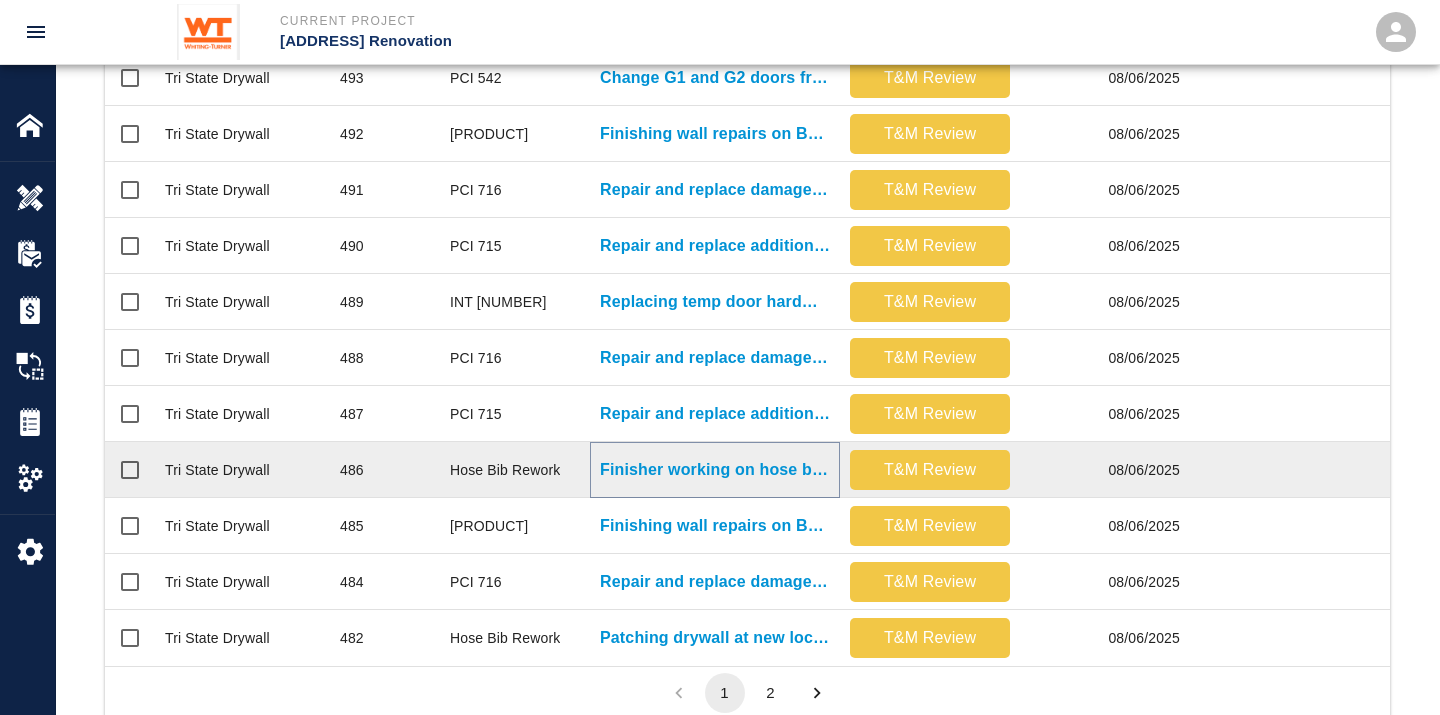 click on "Finisher working on hose bib rework patches all floors." at bounding box center [715, 470] 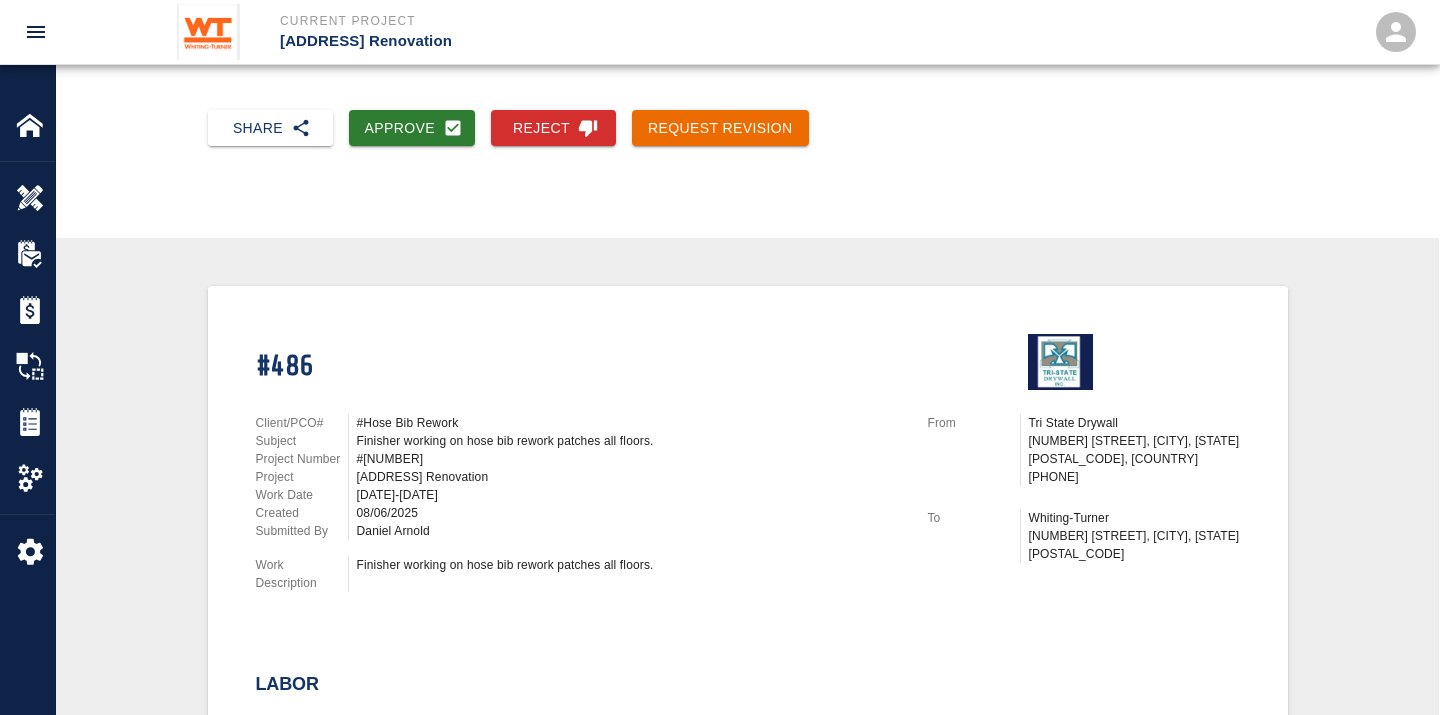 scroll, scrollTop: 111, scrollLeft: 0, axis: vertical 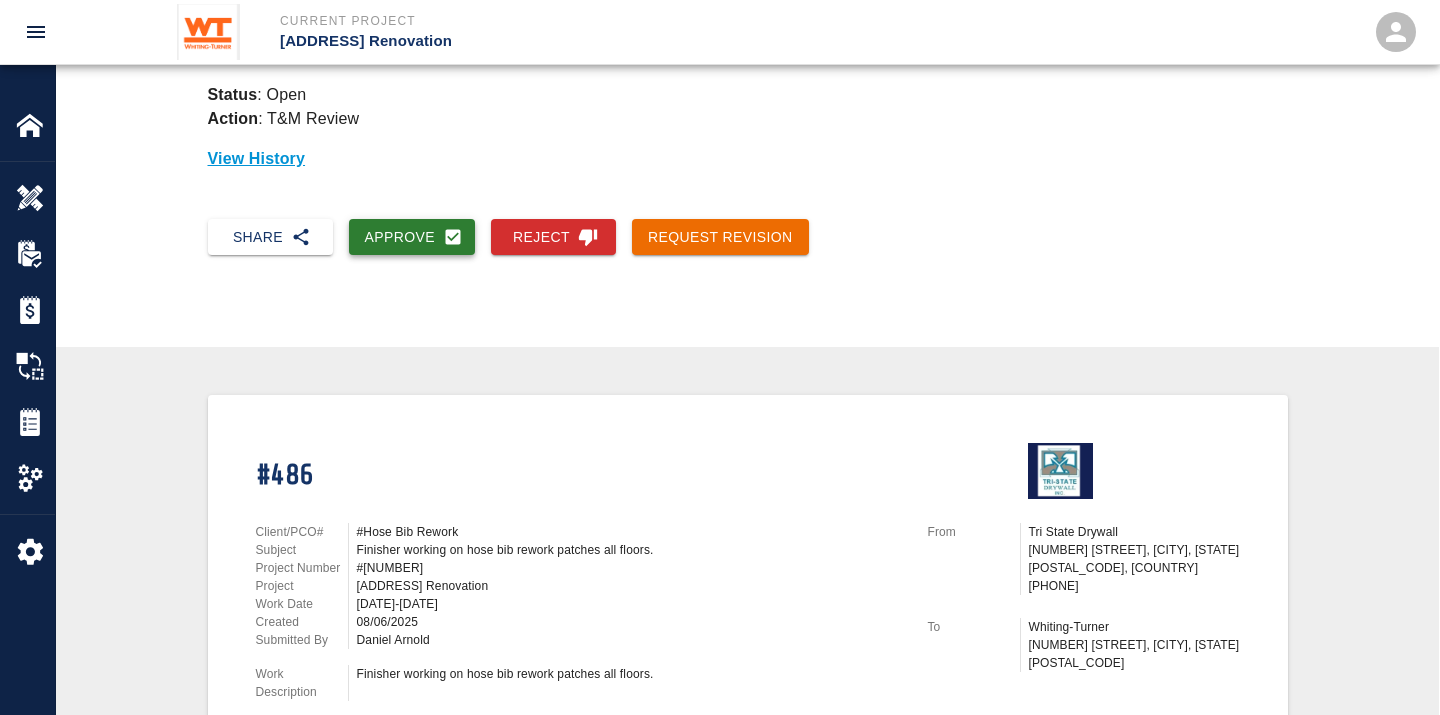 click on "Approve" at bounding box center (412, 237) 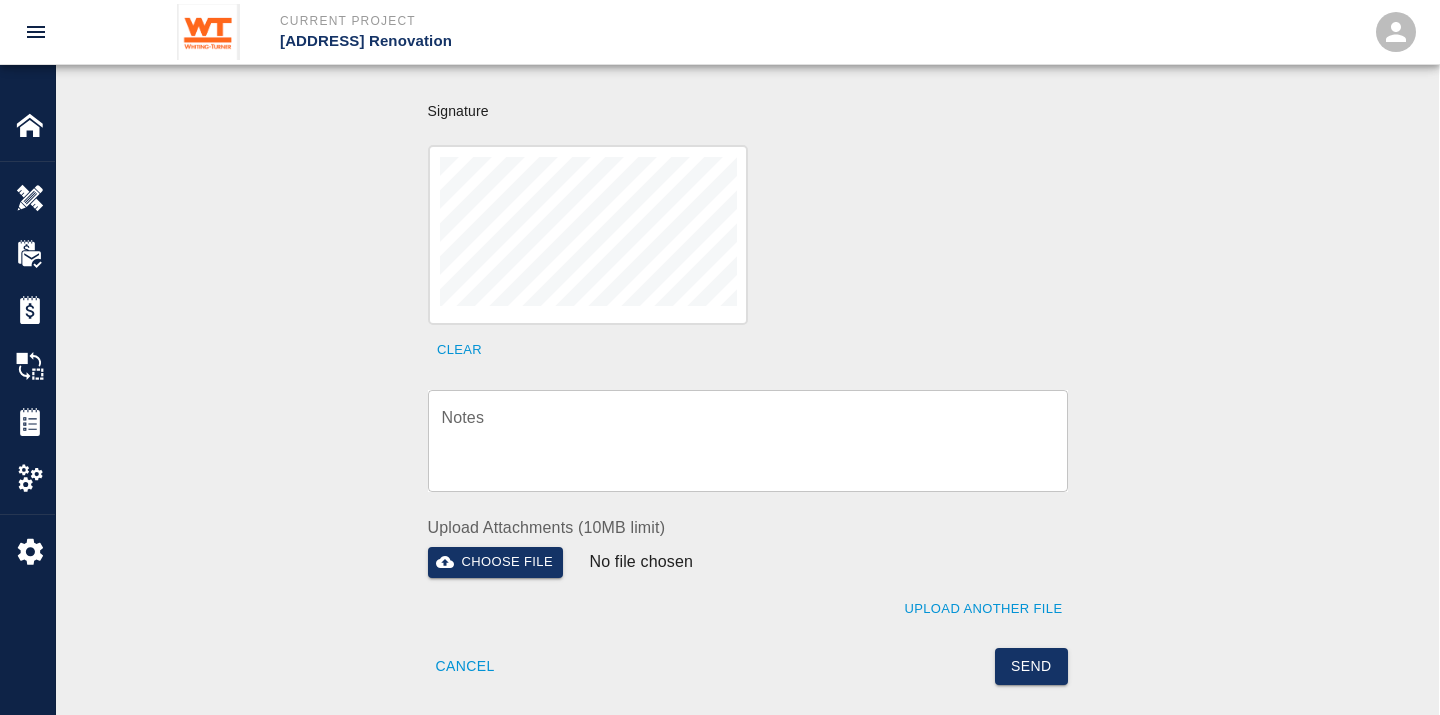 scroll, scrollTop: 666, scrollLeft: 0, axis: vertical 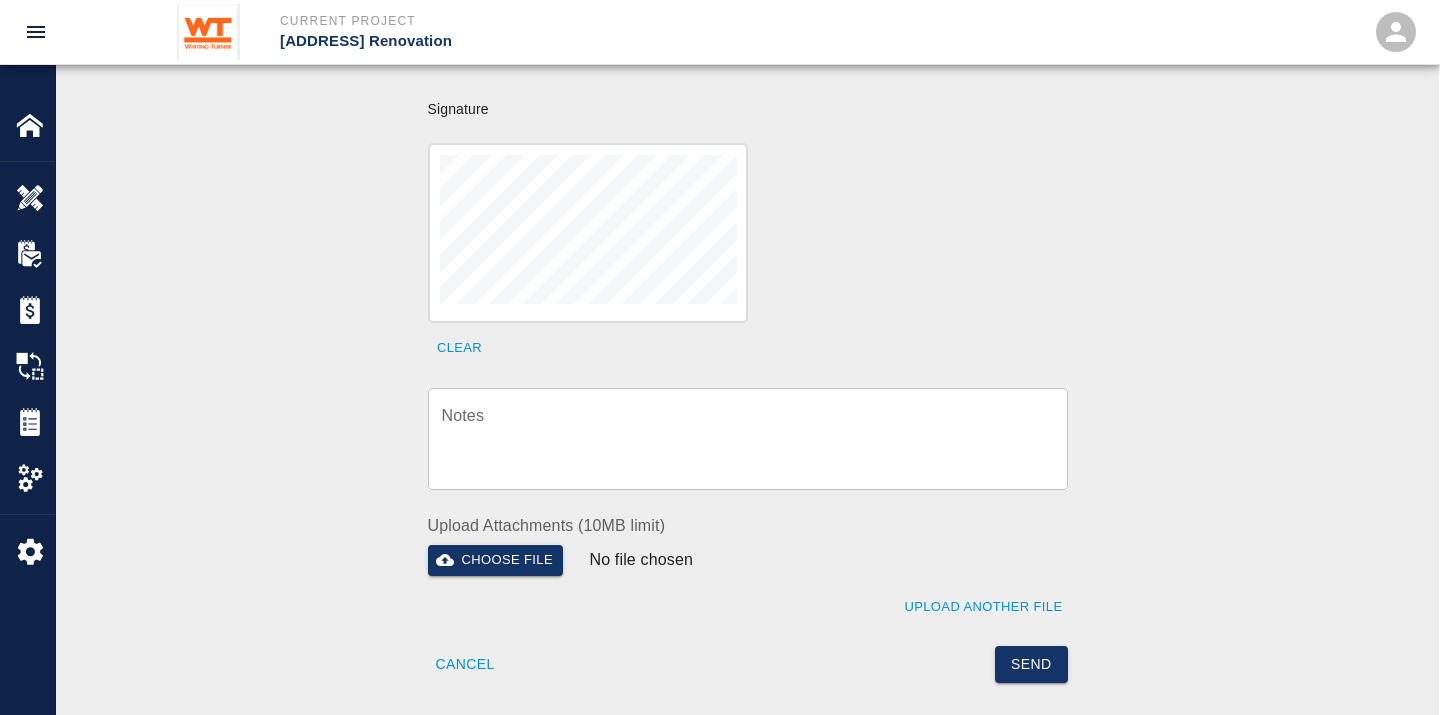 click on "Notes" at bounding box center [748, 438] 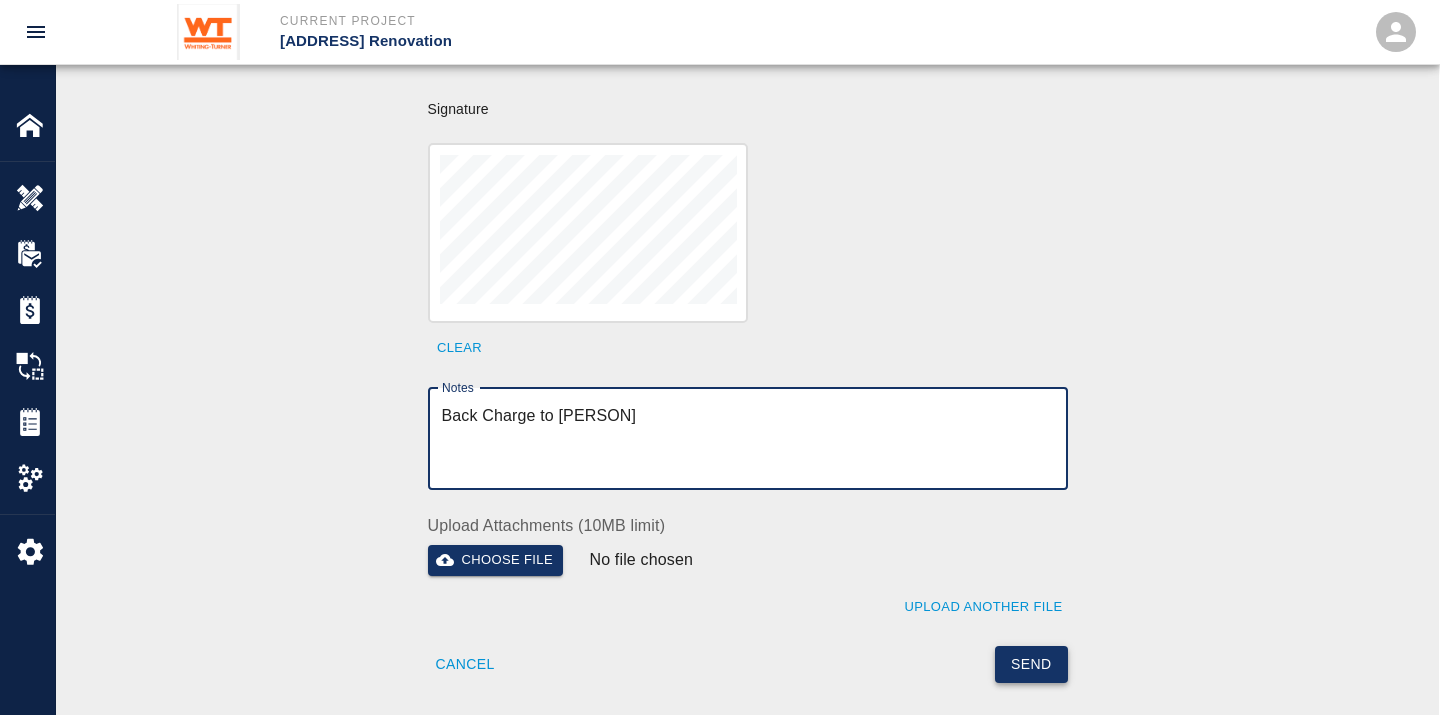 type on "Back Charge to [PERSON]" 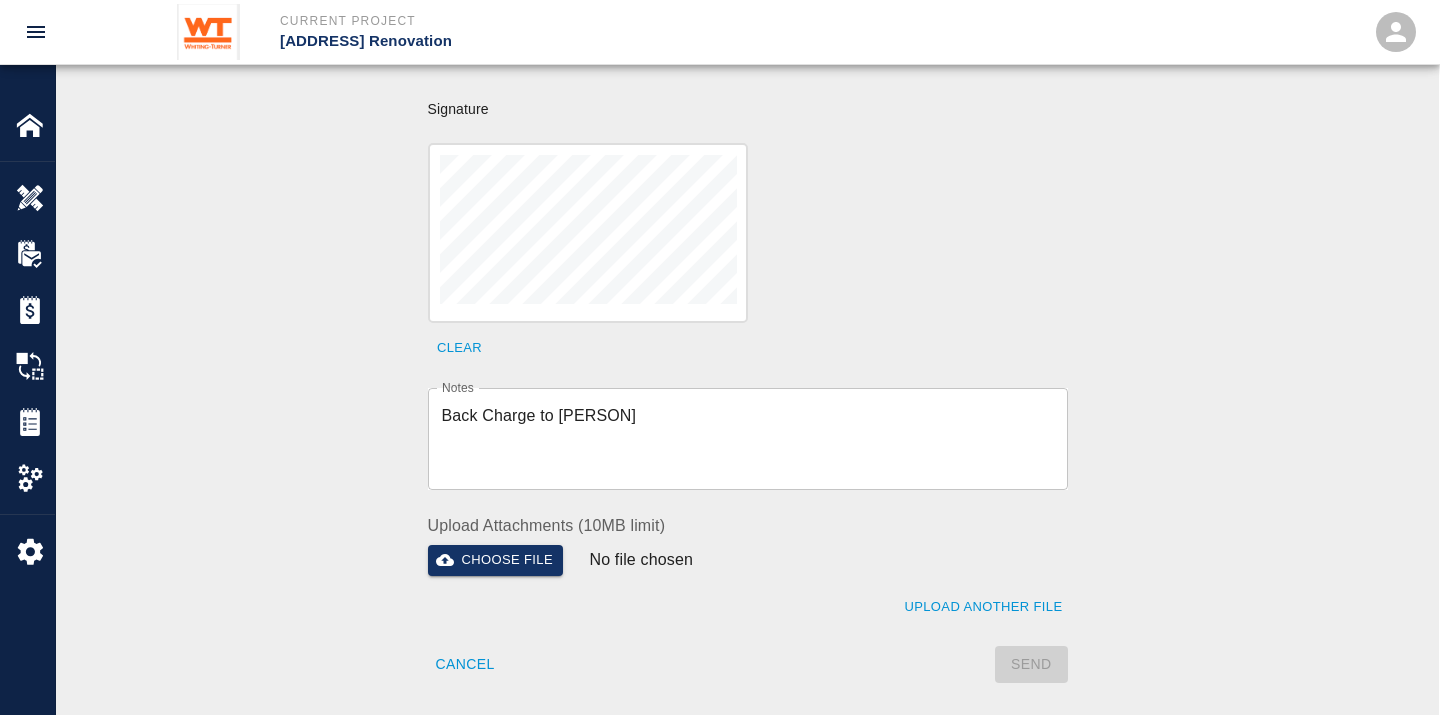 type 